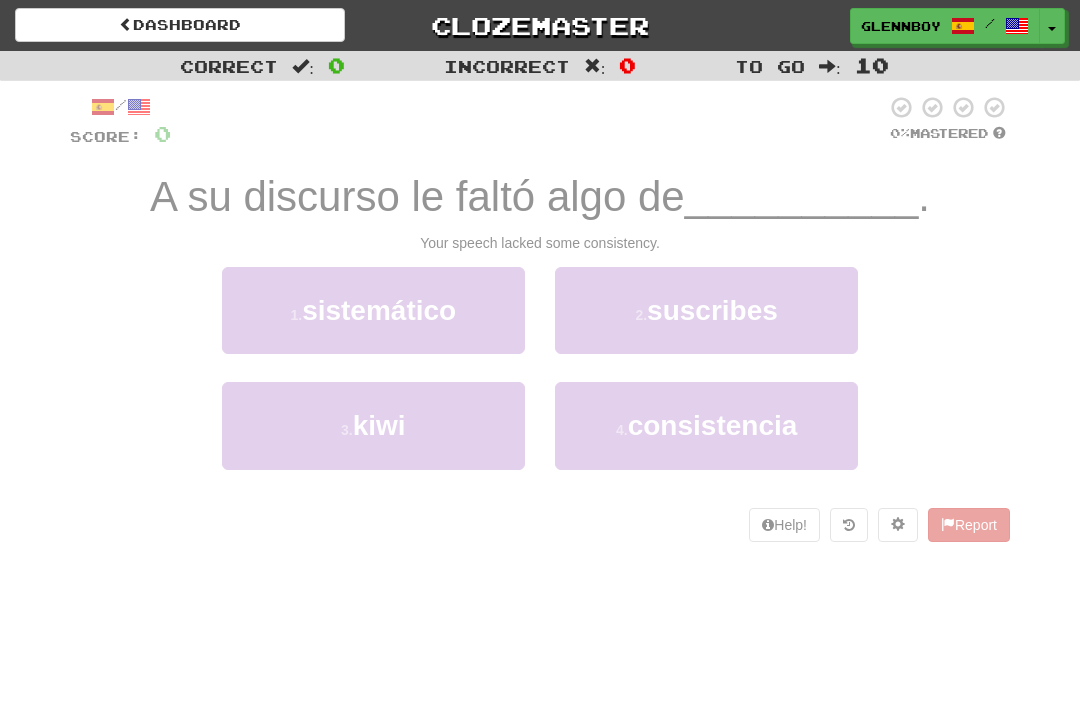 scroll, scrollTop: 12, scrollLeft: 0, axis: vertical 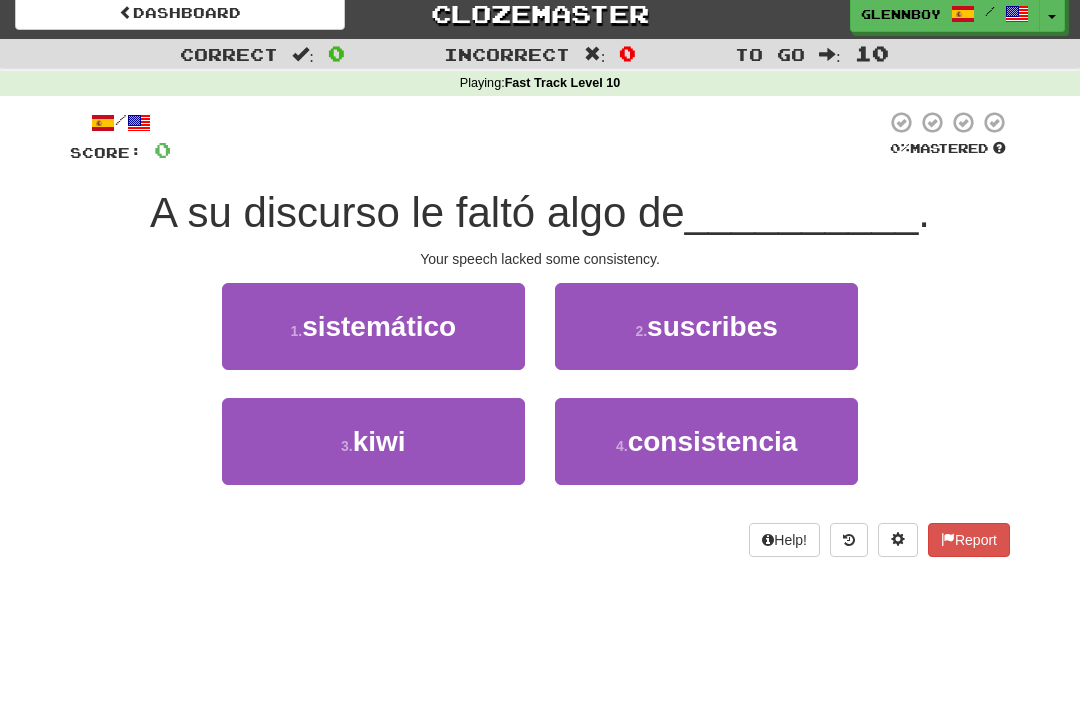 click on "Dashboard" at bounding box center (180, 13) 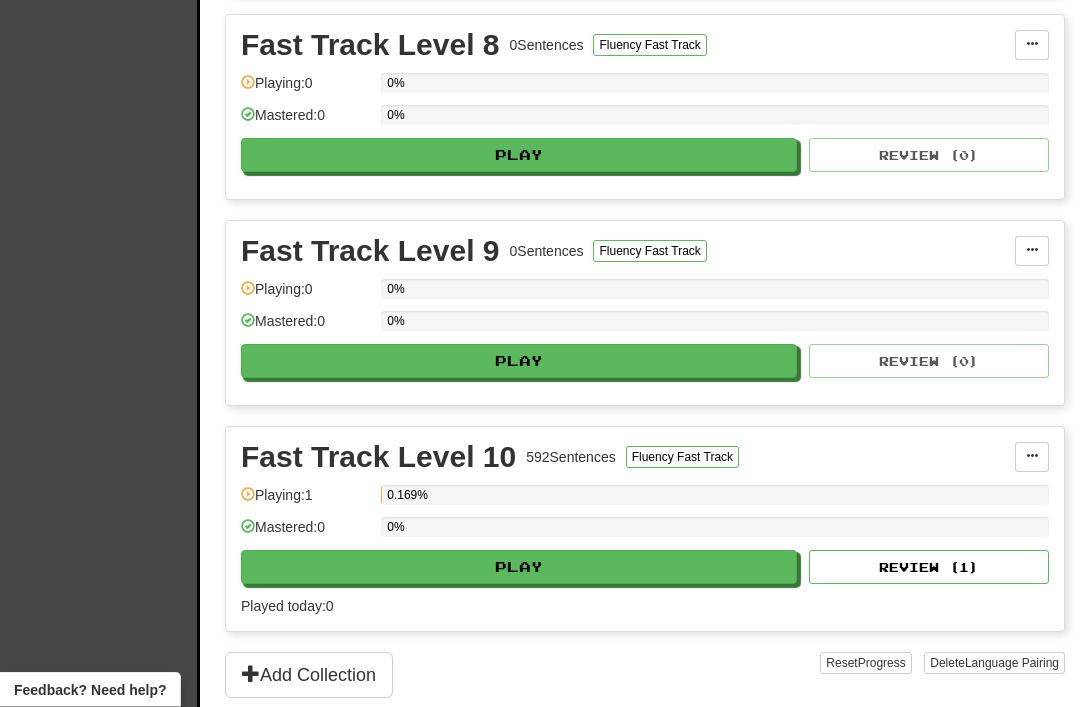 scroll, scrollTop: 1925, scrollLeft: 0, axis: vertical 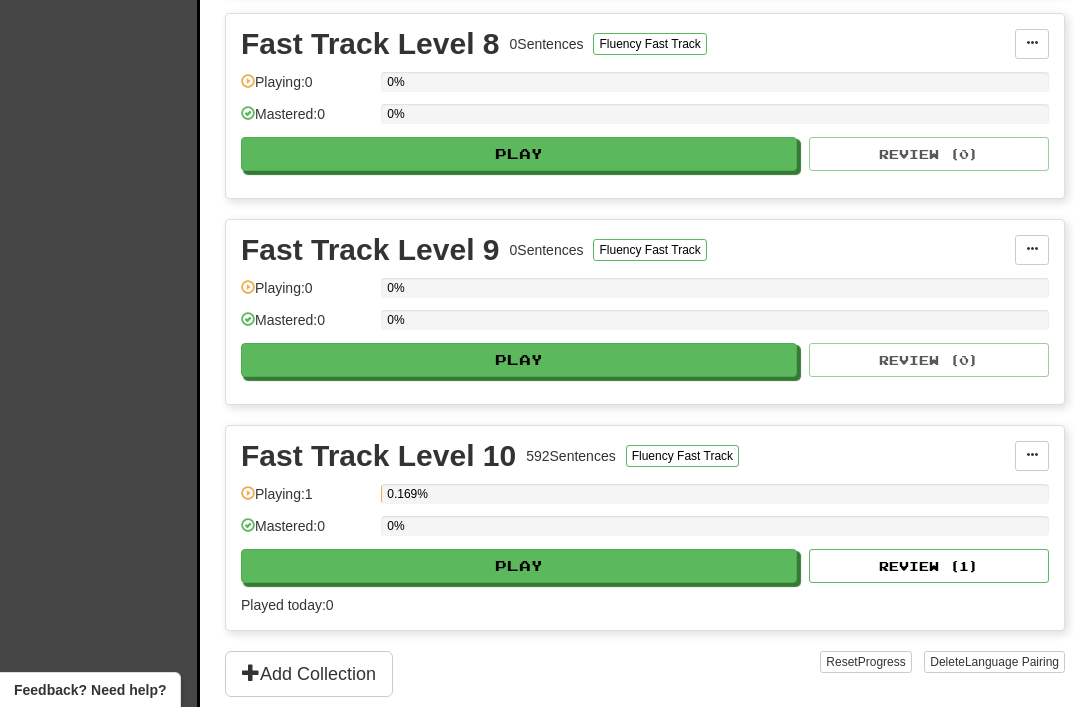 click on "Play" at bounding box center [519, 566] 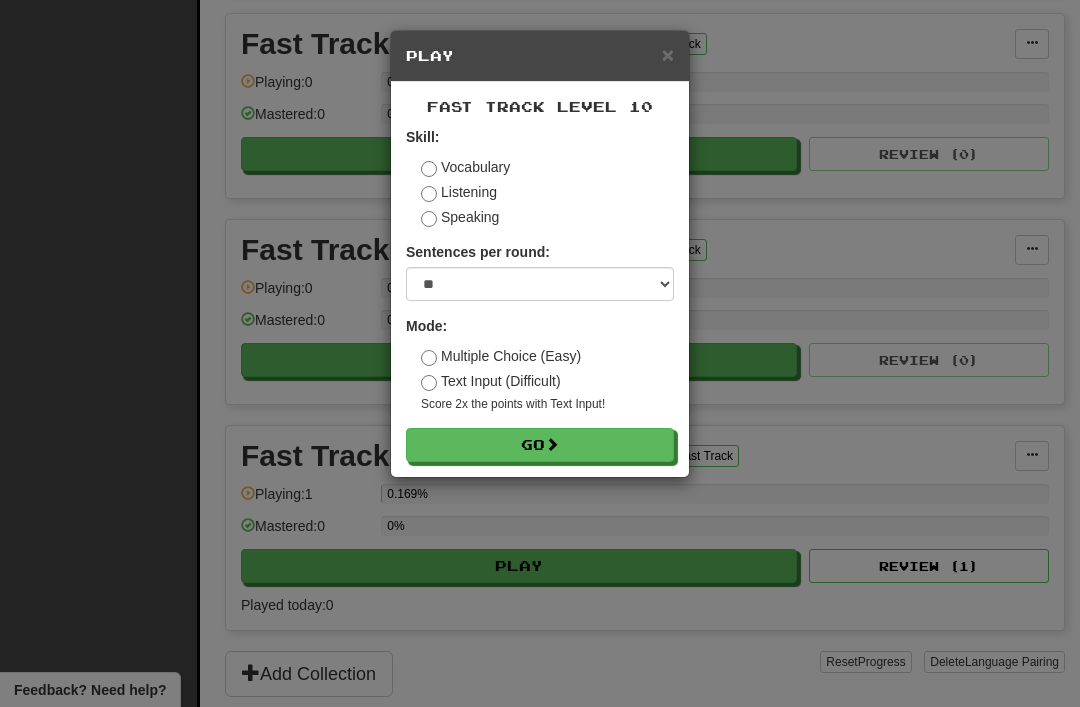 click on "Go" at bounding box center (540, 445) 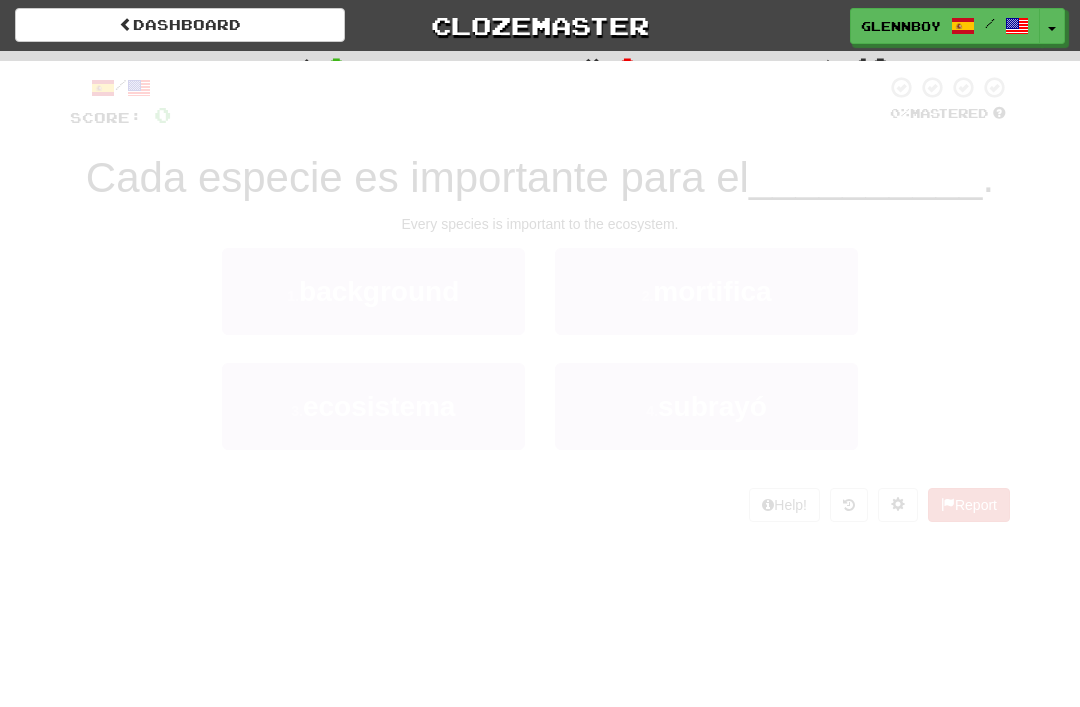 scroll, scrollTop: 0, scrollLeft: 0, axis: both 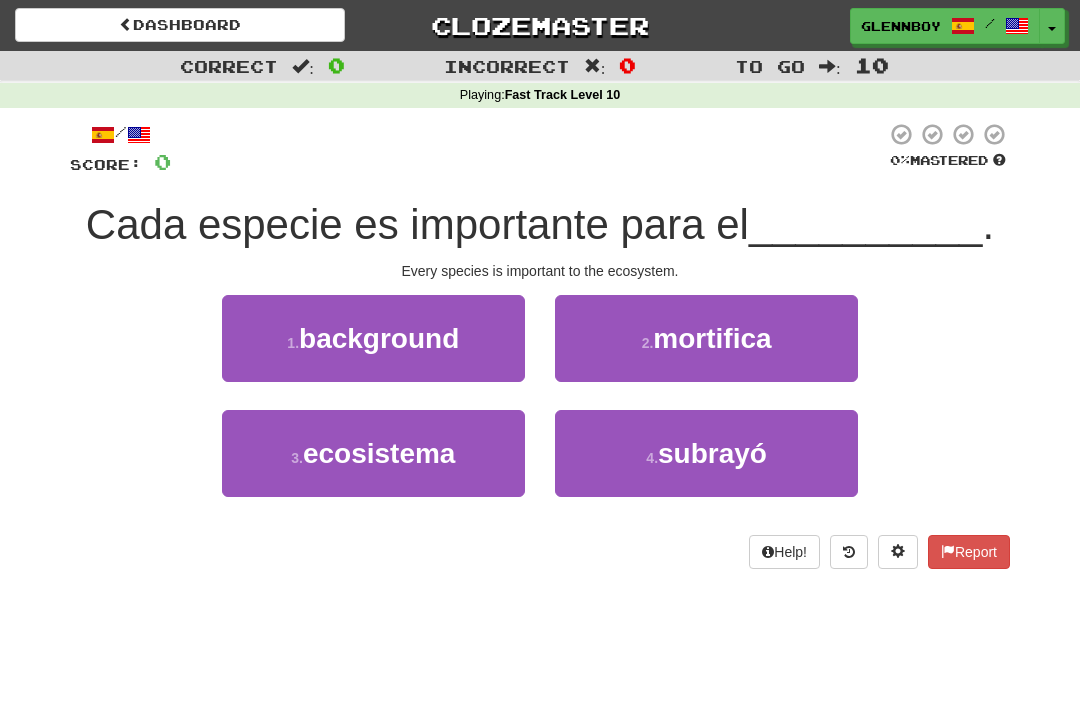 click on "ecosistema" at bounding box center [379, 453] 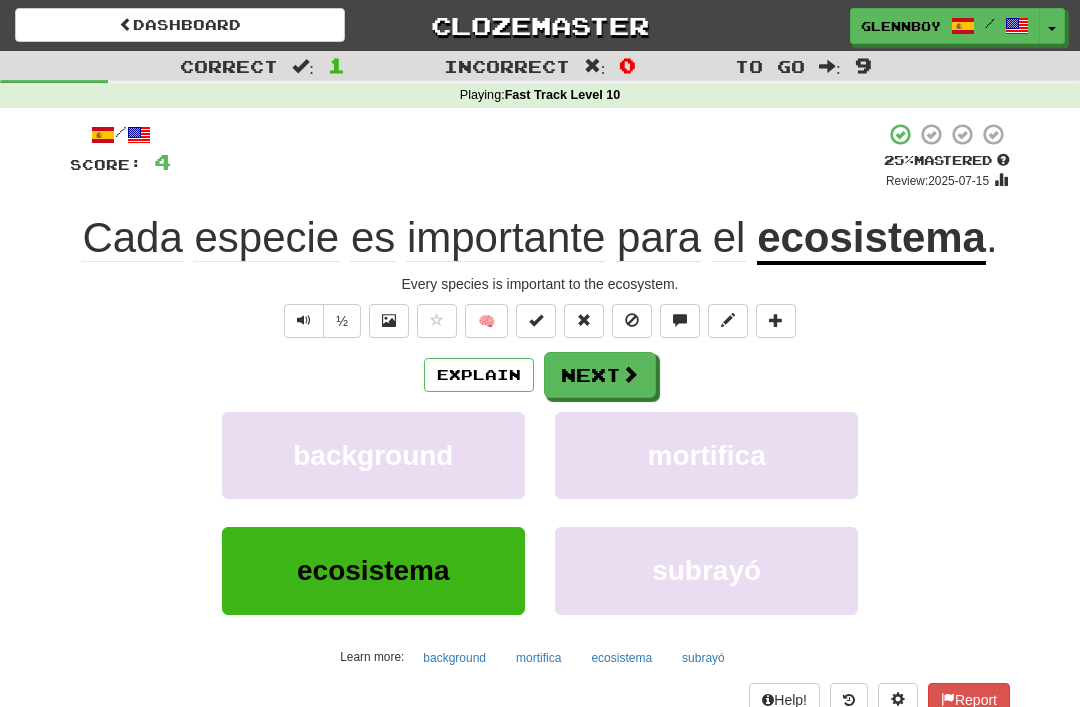 click at bounding box center [632, 320] 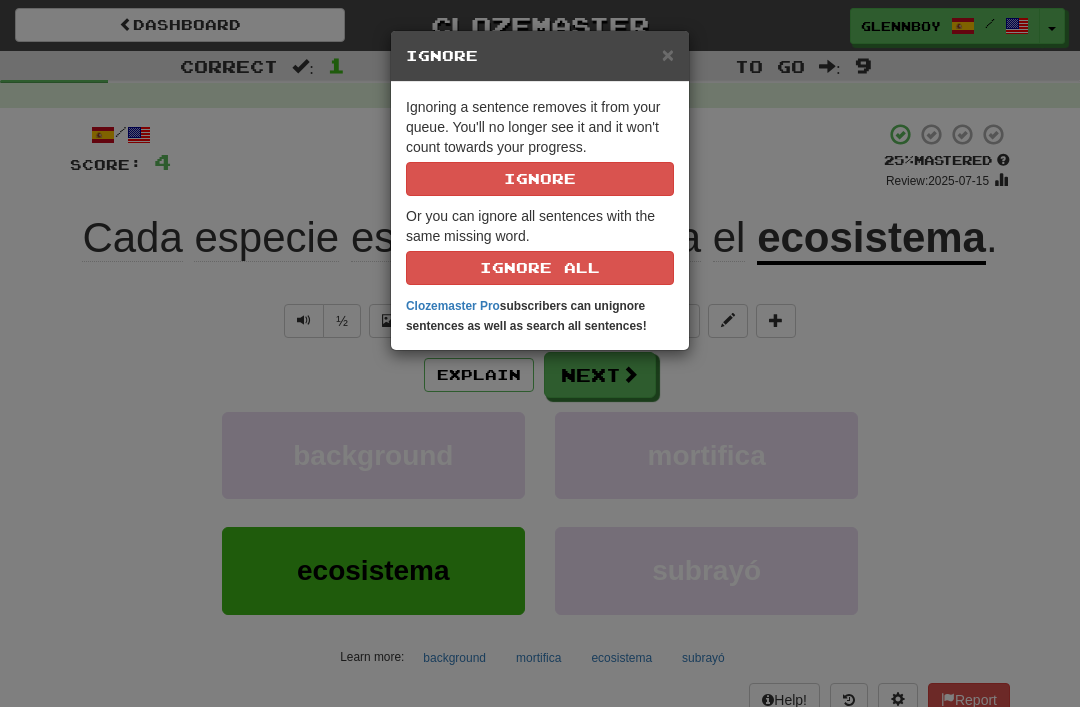 click on "Ignore" at bounding box center [540, 179] 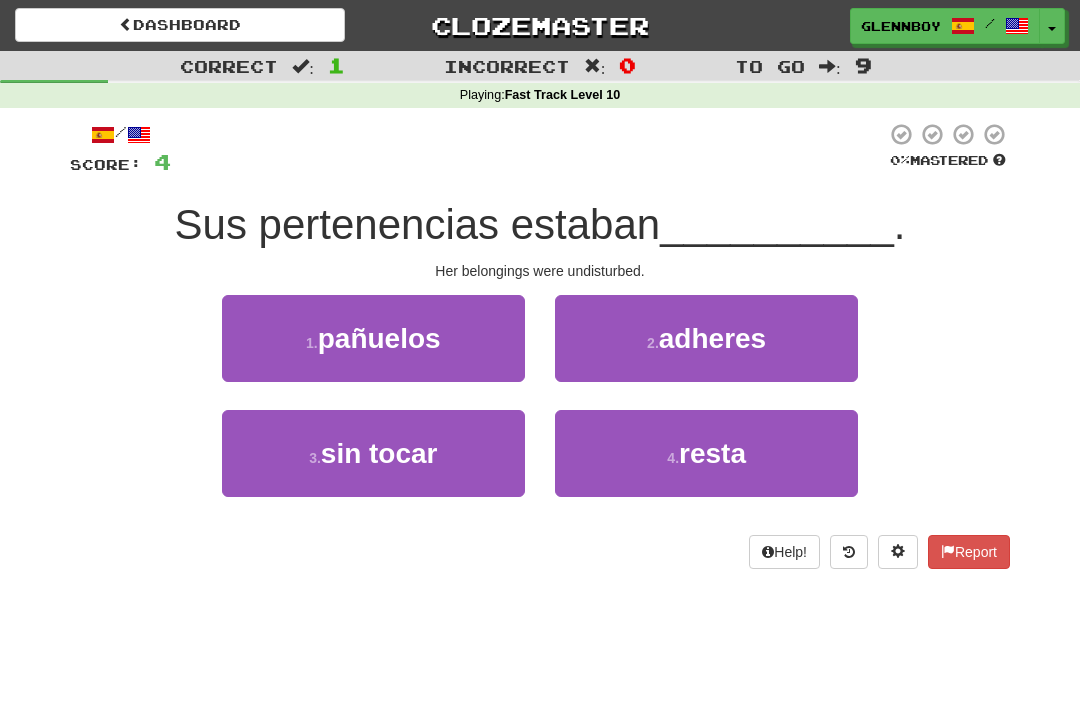 click on "sin tocar" at bounding box center [379, 453] 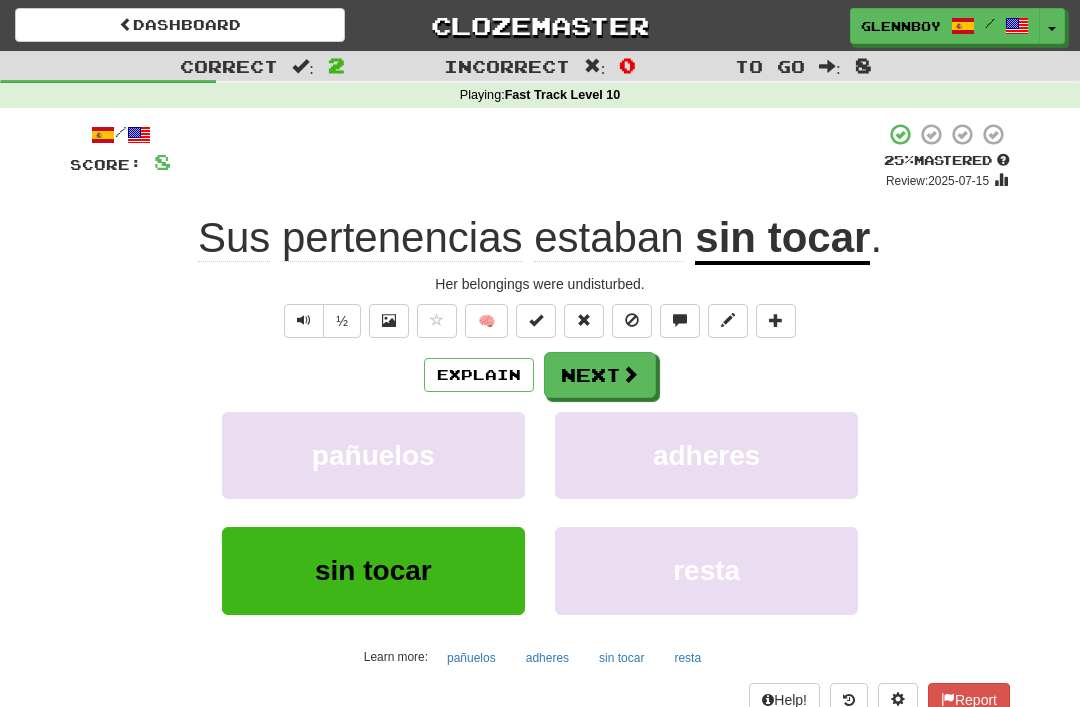 click at bounding box center (632, 320) 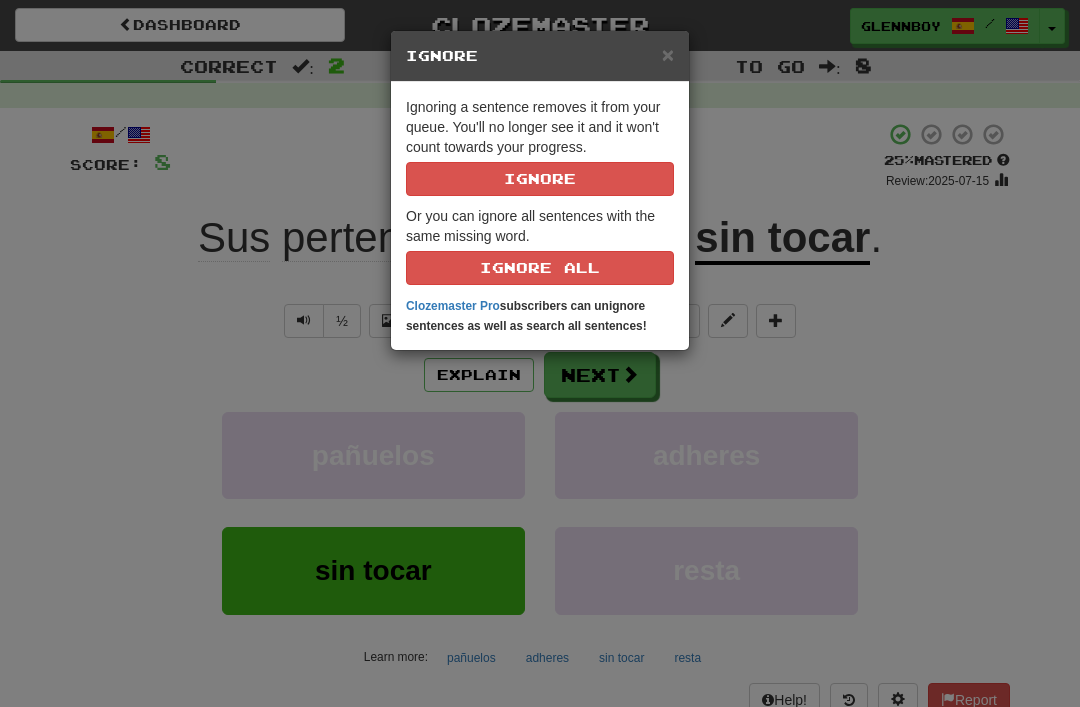 click on "Ignore" at bounding box center [540, 179] 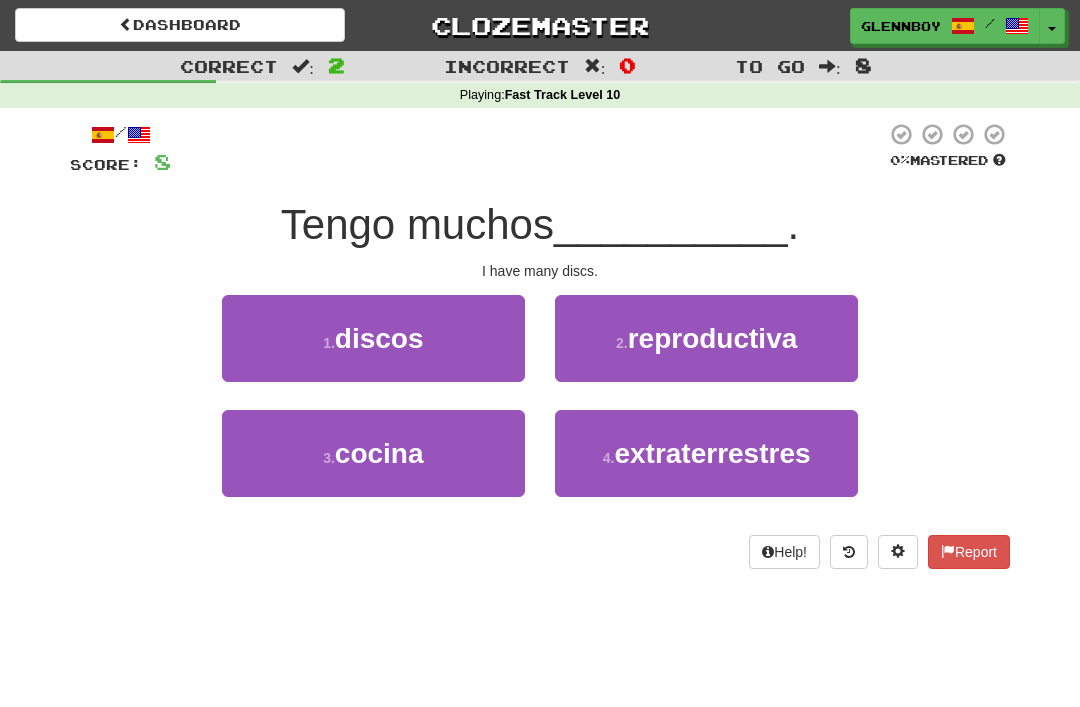 click on "discos" at bounding box center (379, 338) 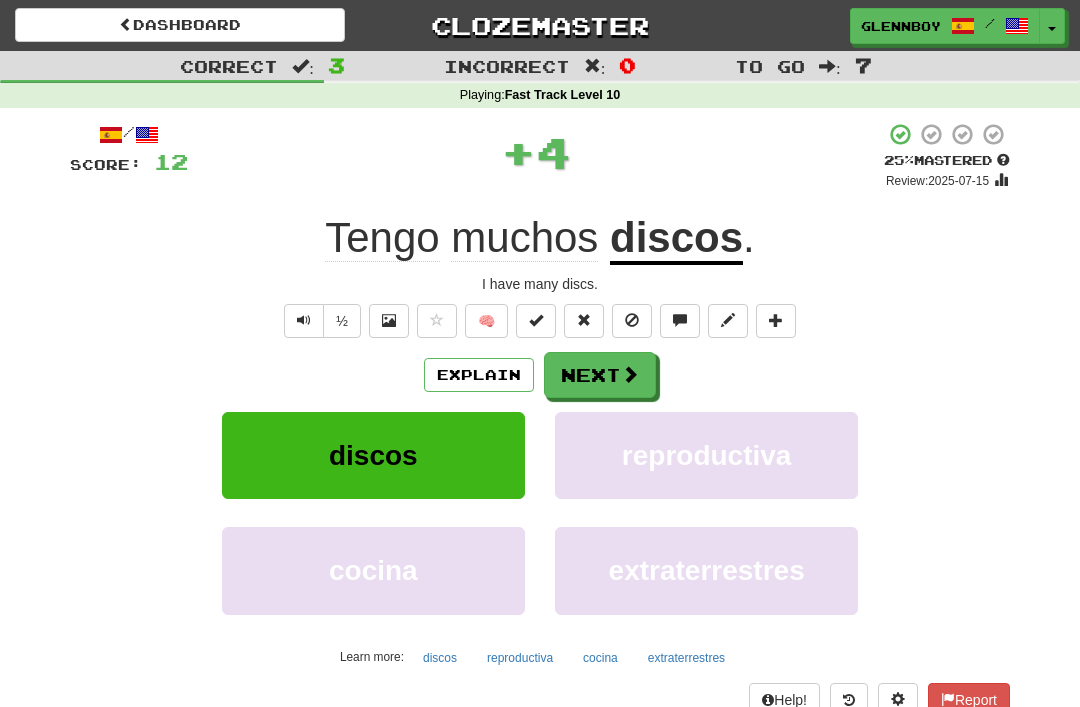 click at bounding box center (632, 320) 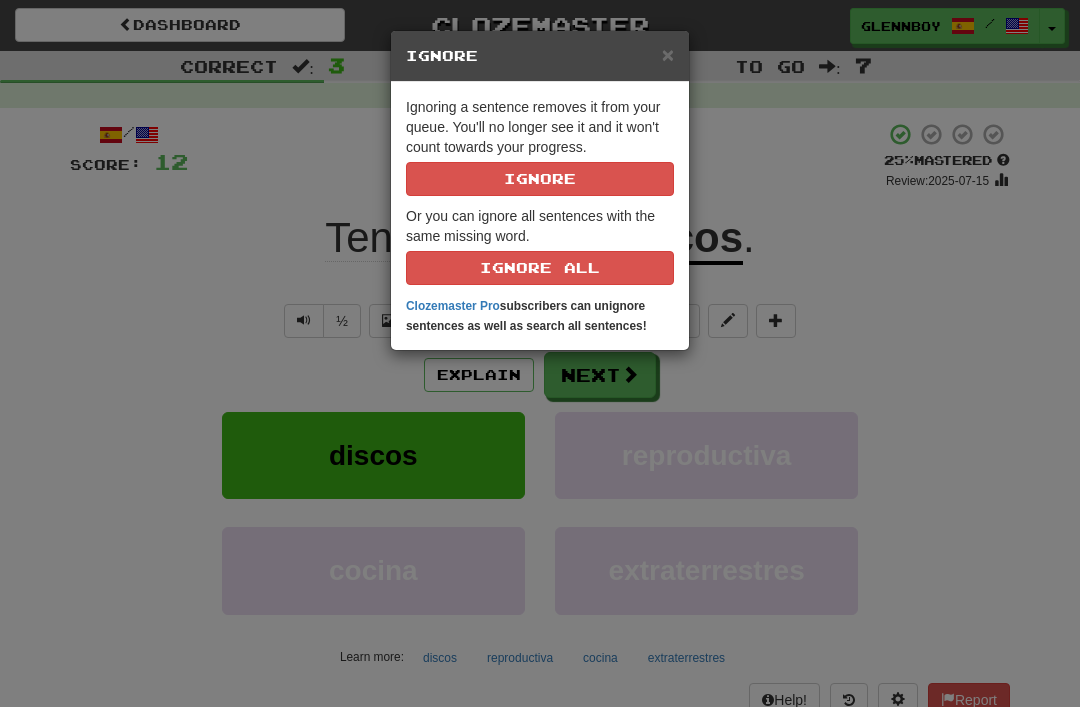click on "Ignore" at bounding box center (540, 179) 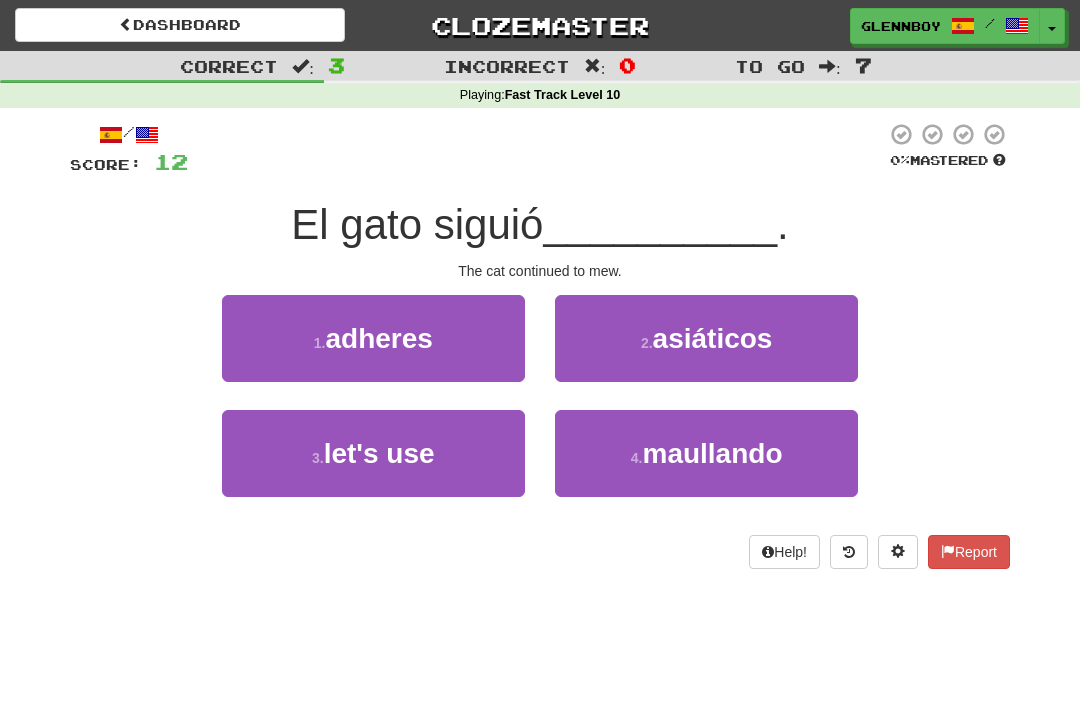 click on "maullando" at bounding box center (712, 453) 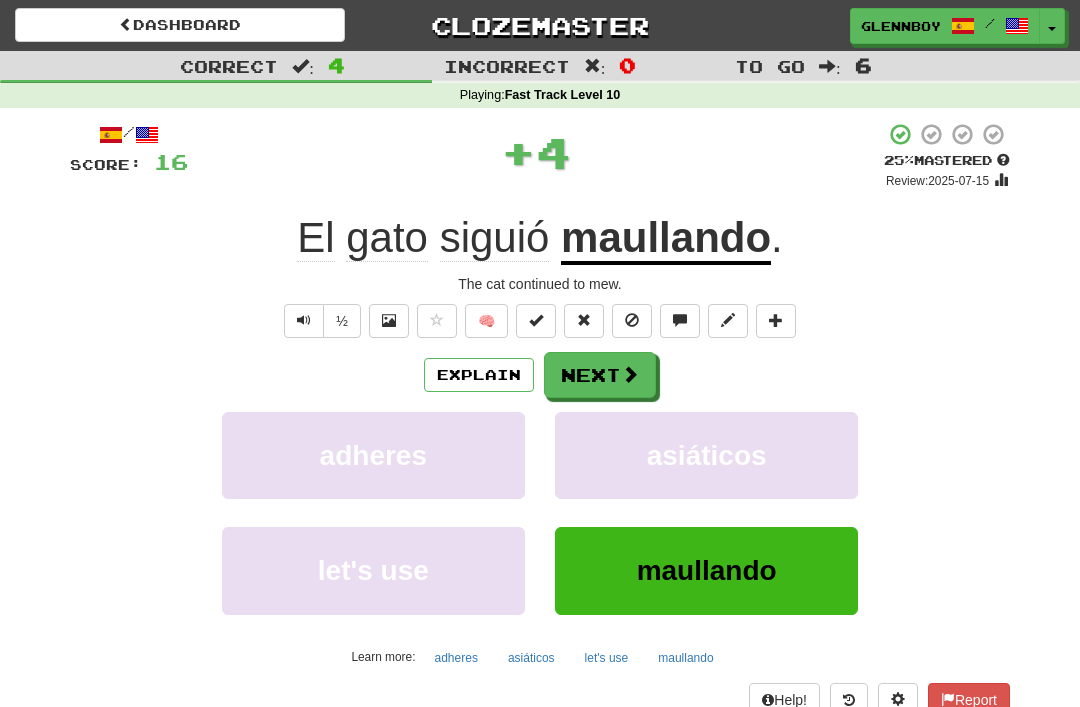 click at bounding box center [632, 320] 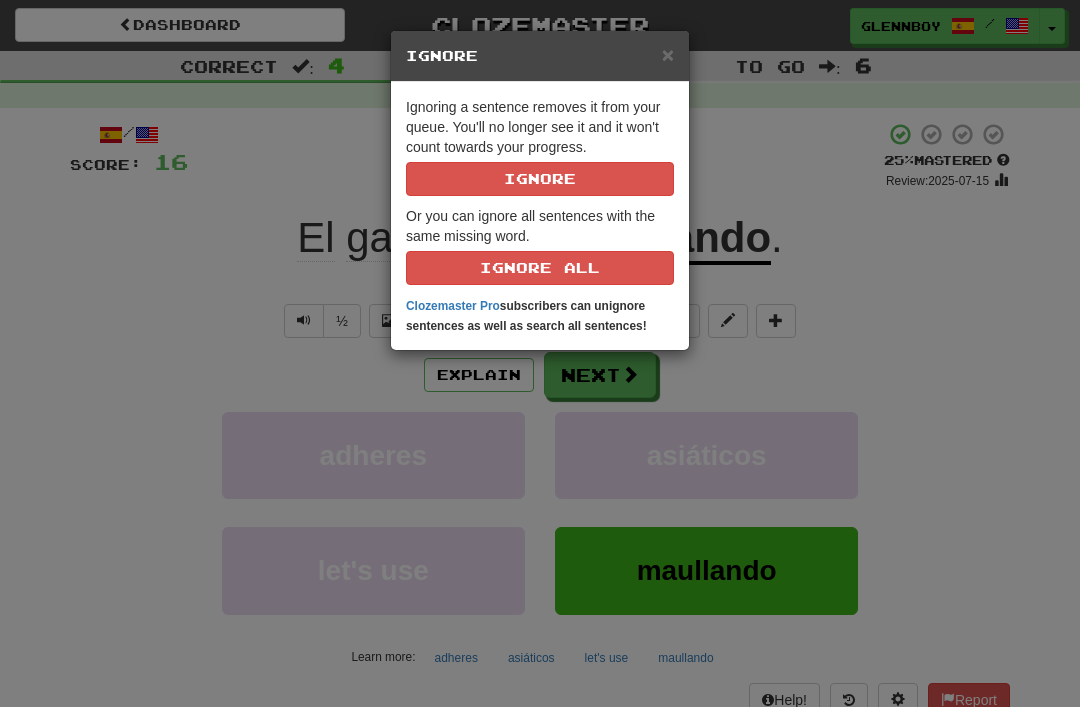 click on "Ignore" at bounding box center [540, 179] 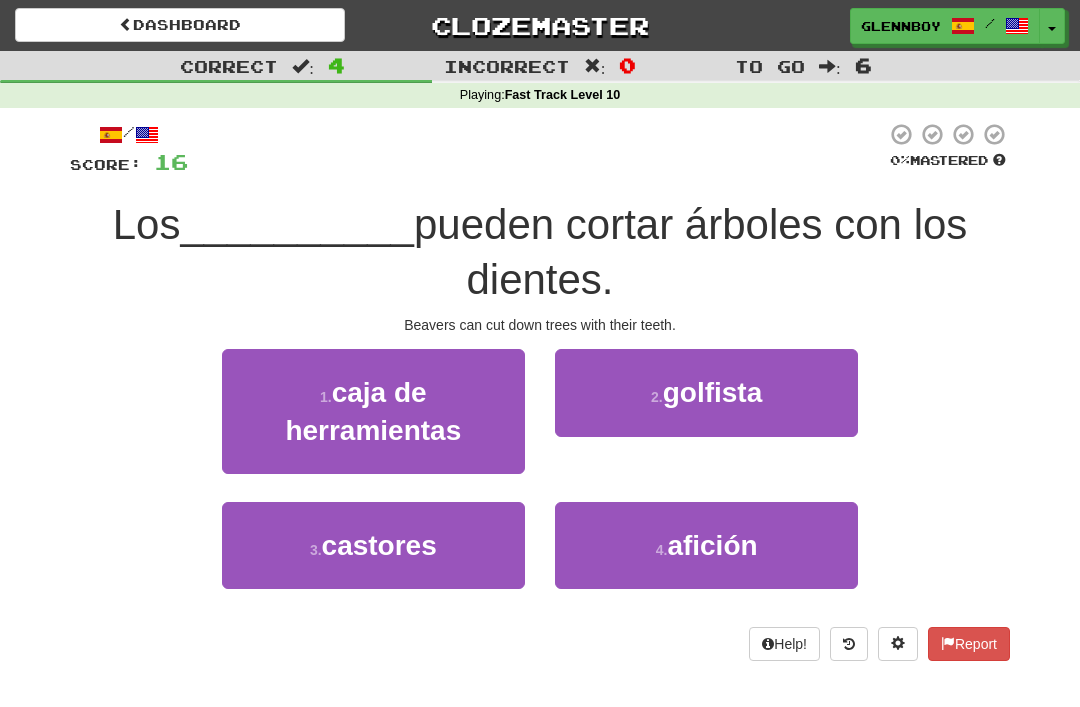 click on "castores" at bounding box center (379, 545) 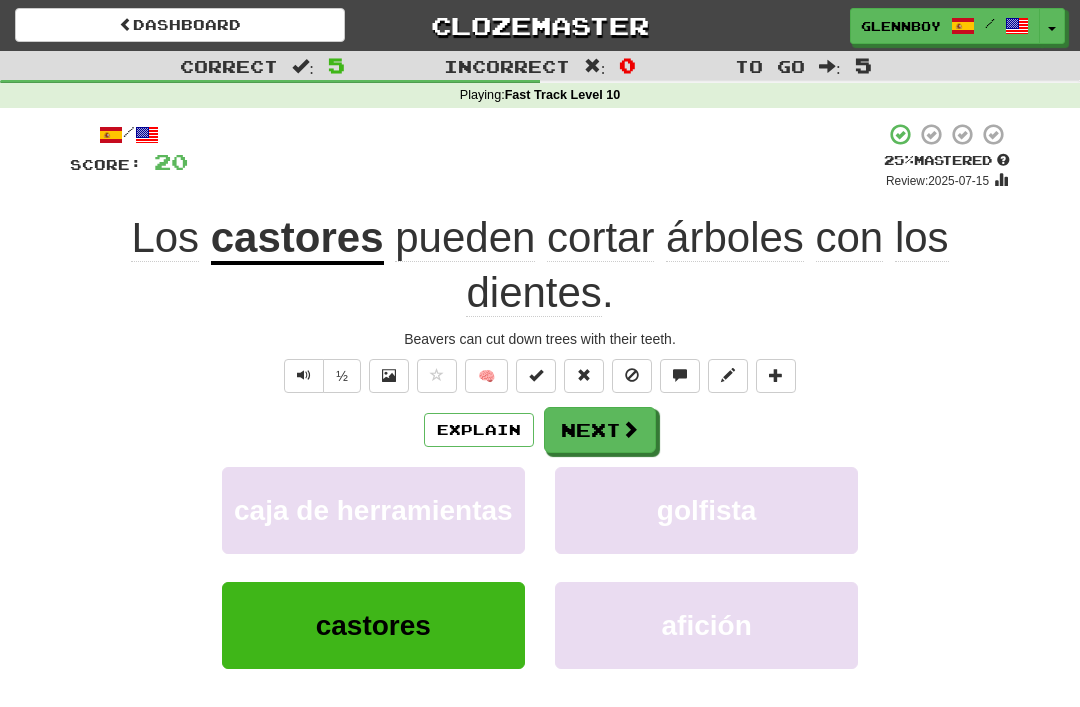 click at bounding box center [632, 375] 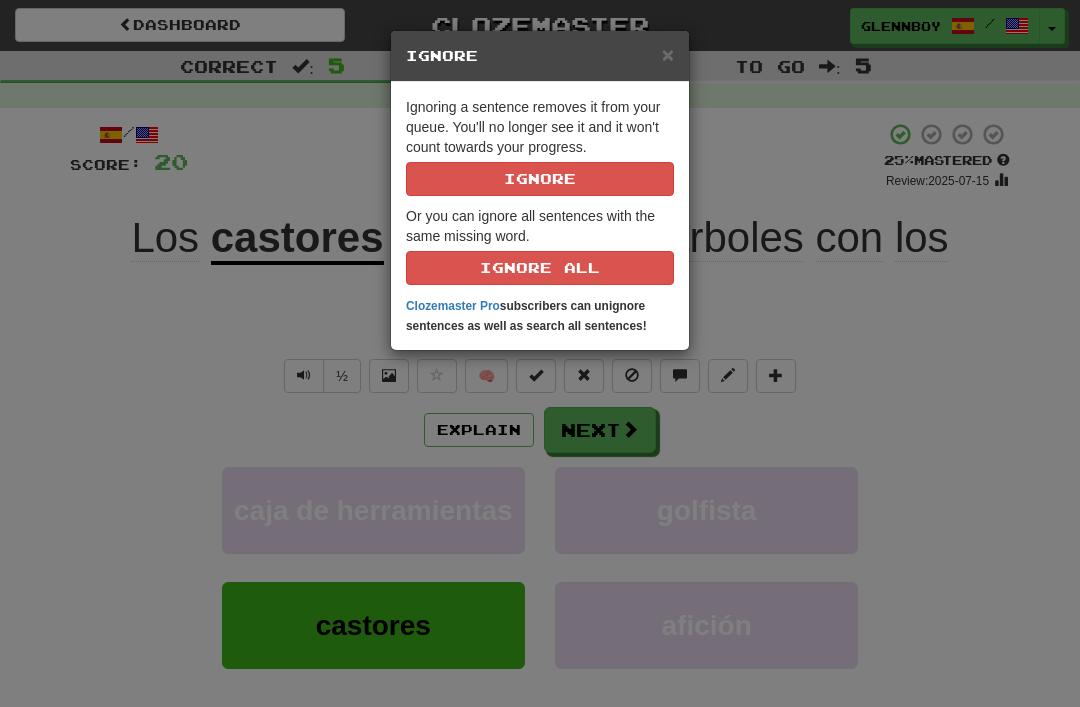 click on "Ignore" at bounding box center (540, 179) 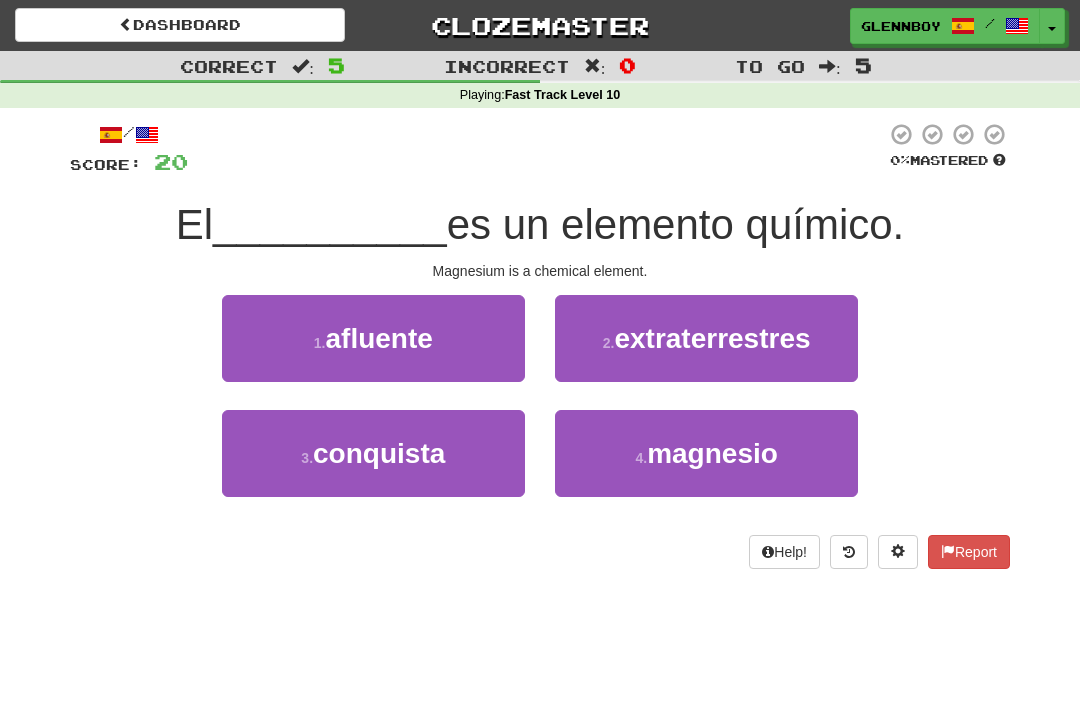 click on "magnesio" at bounding box center (712, 453) 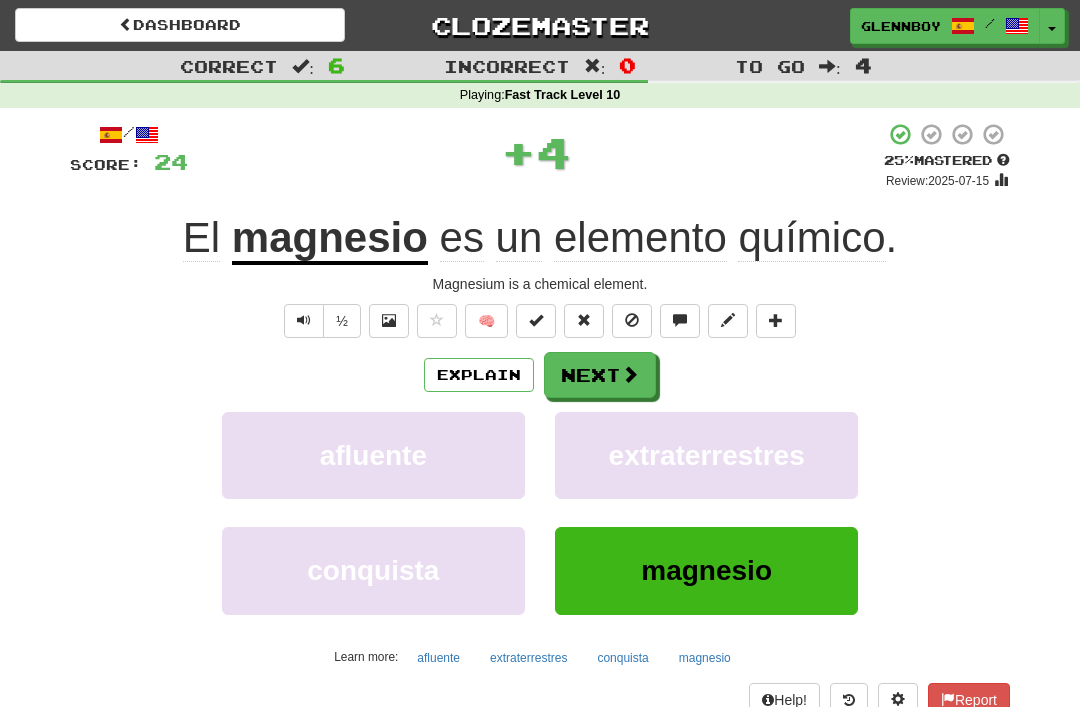 click at bounding box center (632, 321) 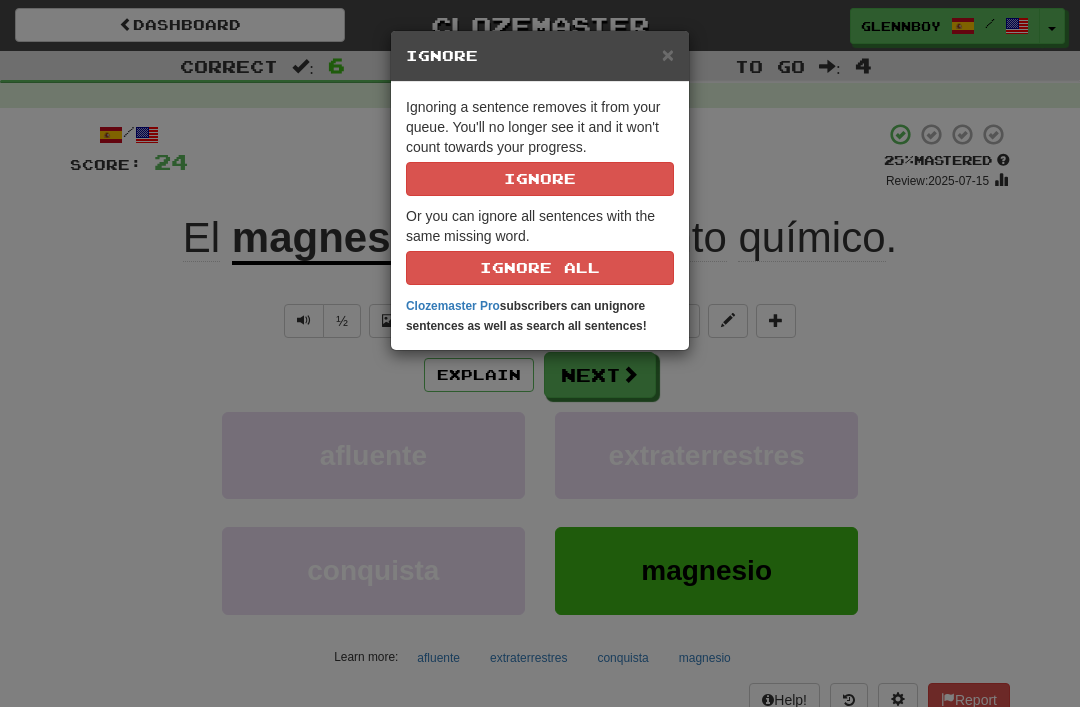 click on "Ignore" at bounding box center (540, 179) 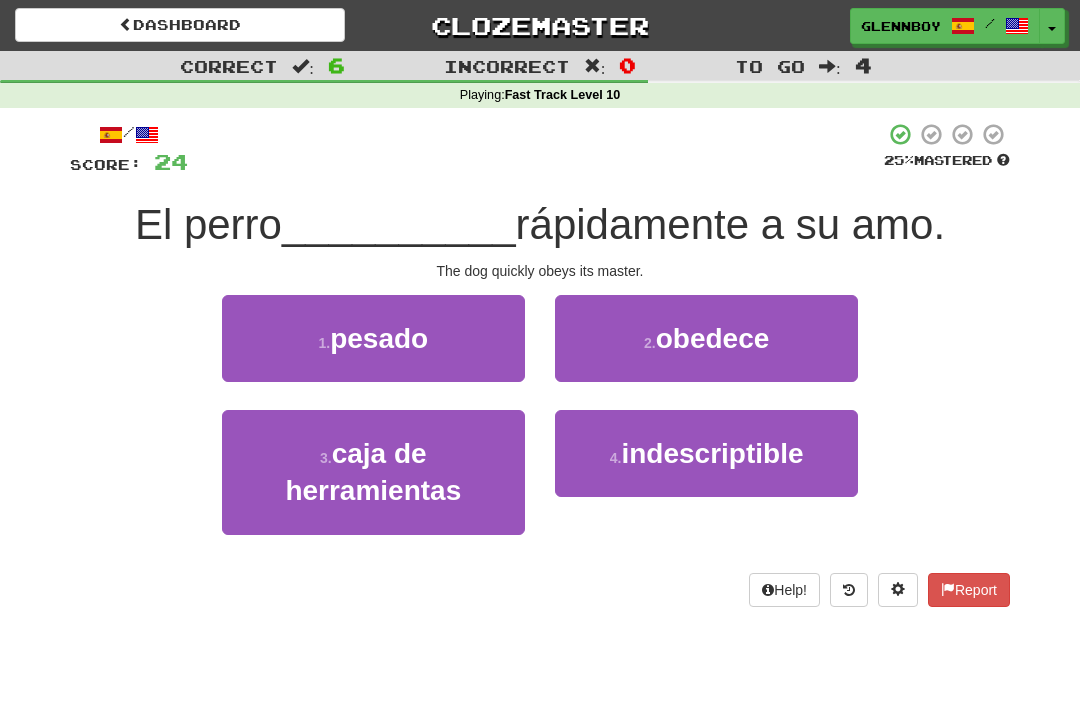 click on "obedece" at bounding box center [713, 338] 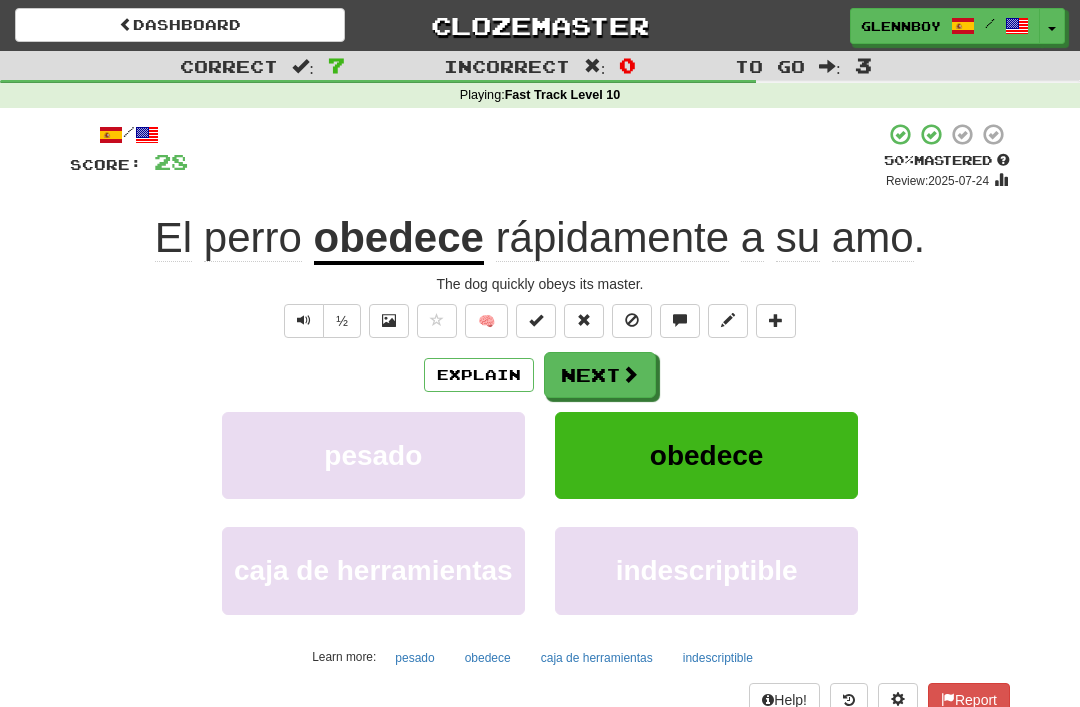 click at bounding box center (632, 321) 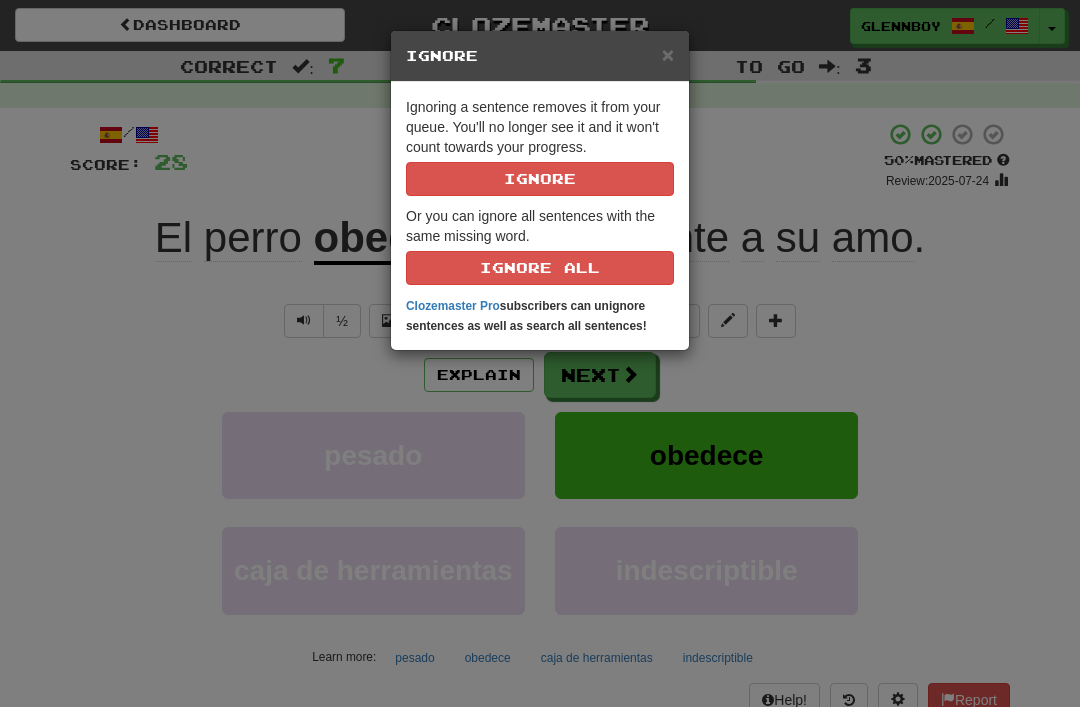 click on "Ignore" at bounding box center [540, 179] 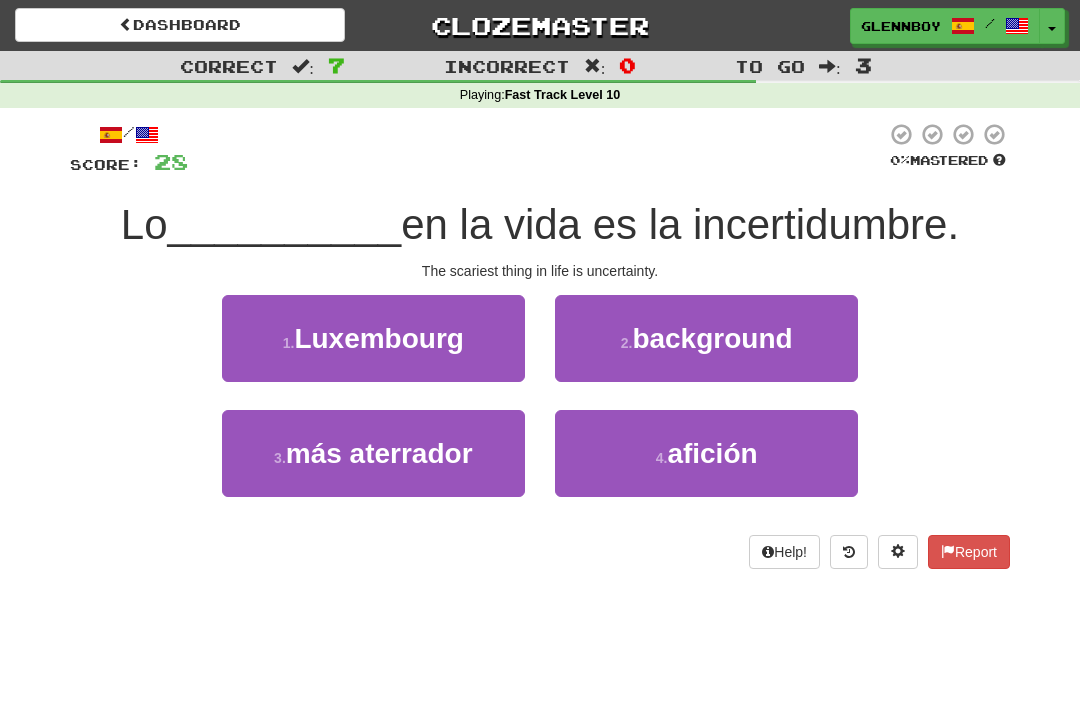 click on "3 .  más aterrador" at bounding box center [373, 453] 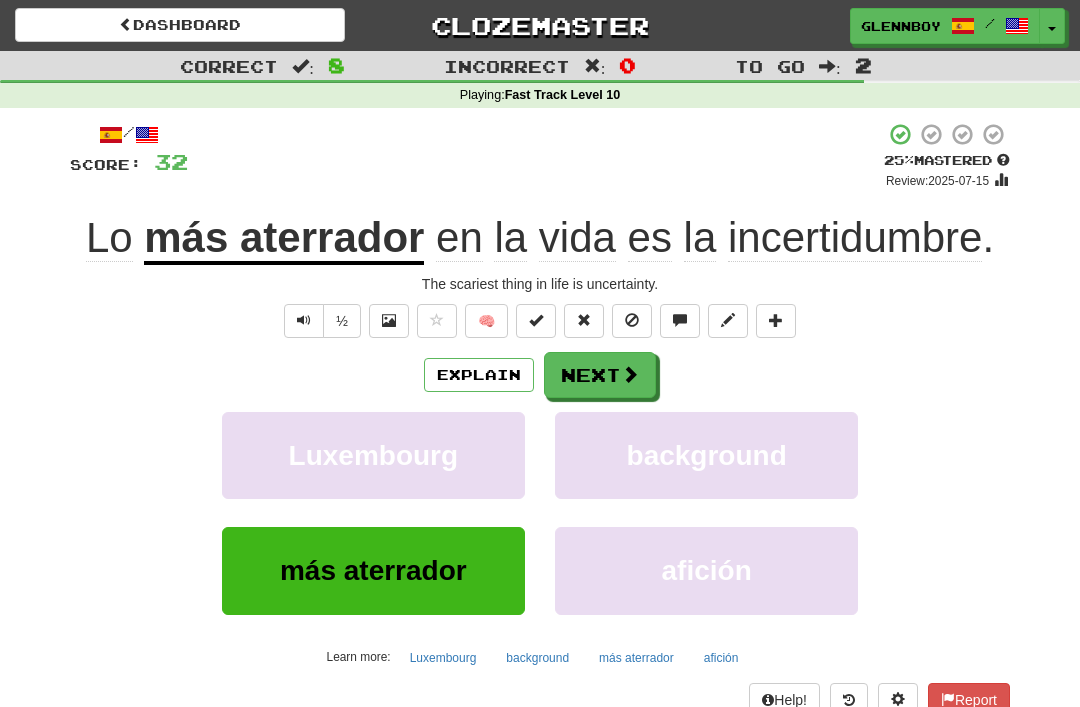 click on "Score: 32 + 4 25 % Mastered Review: 2025-07-15 Lo más aterrador en la vida es la incertidumbre. The scariest thing in life is uncertainty. ½ 🧠 Explain Next [LOCATION] de fondo más aterrador afición Learn more: [LOCATION] de fondo más aterrador afición Help! Report" at bounding box center (540, 419) 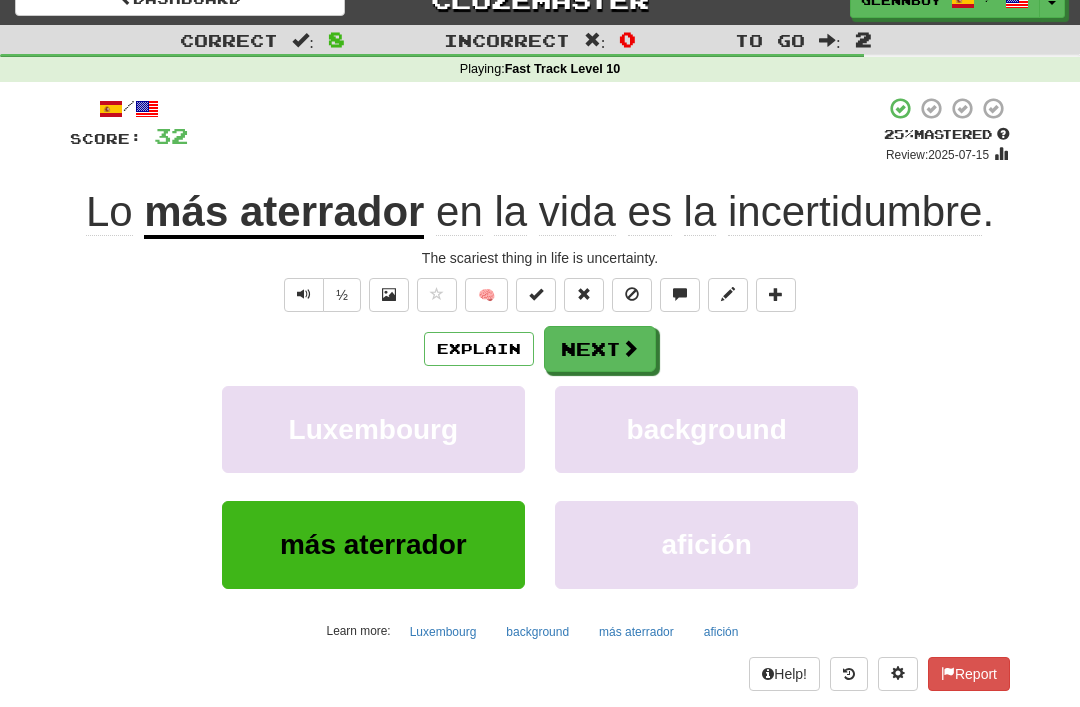 scroll, scrollTop: 26, scrollLeft: 0, axis: vertical 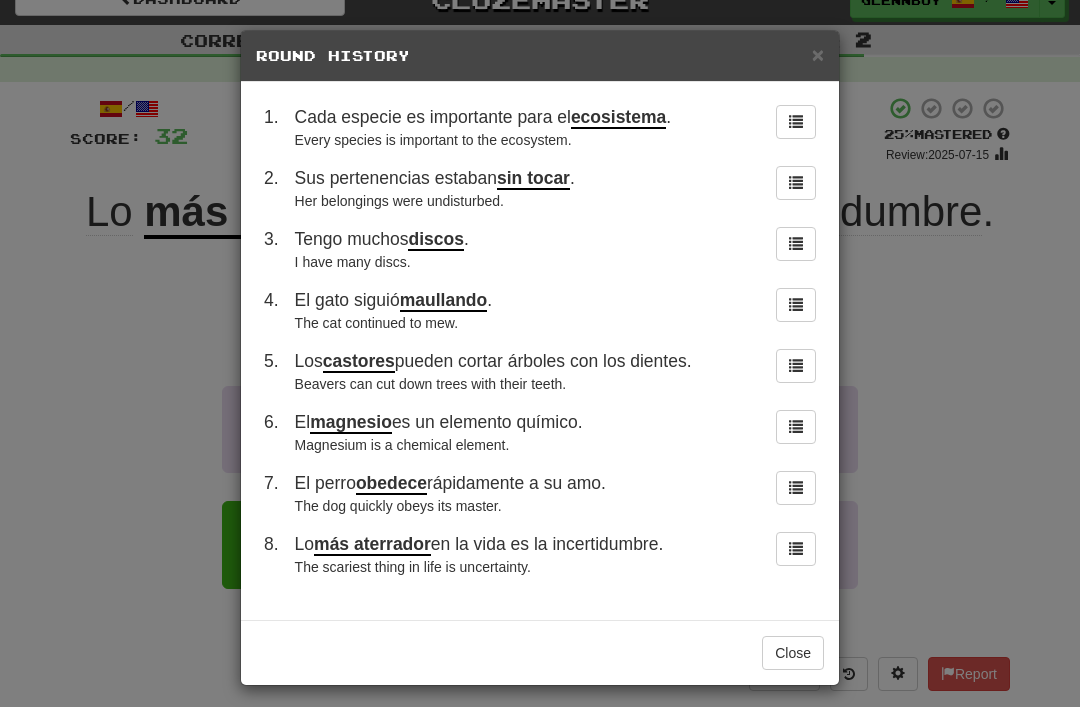click on "Close" at bounding box center (793, 653) 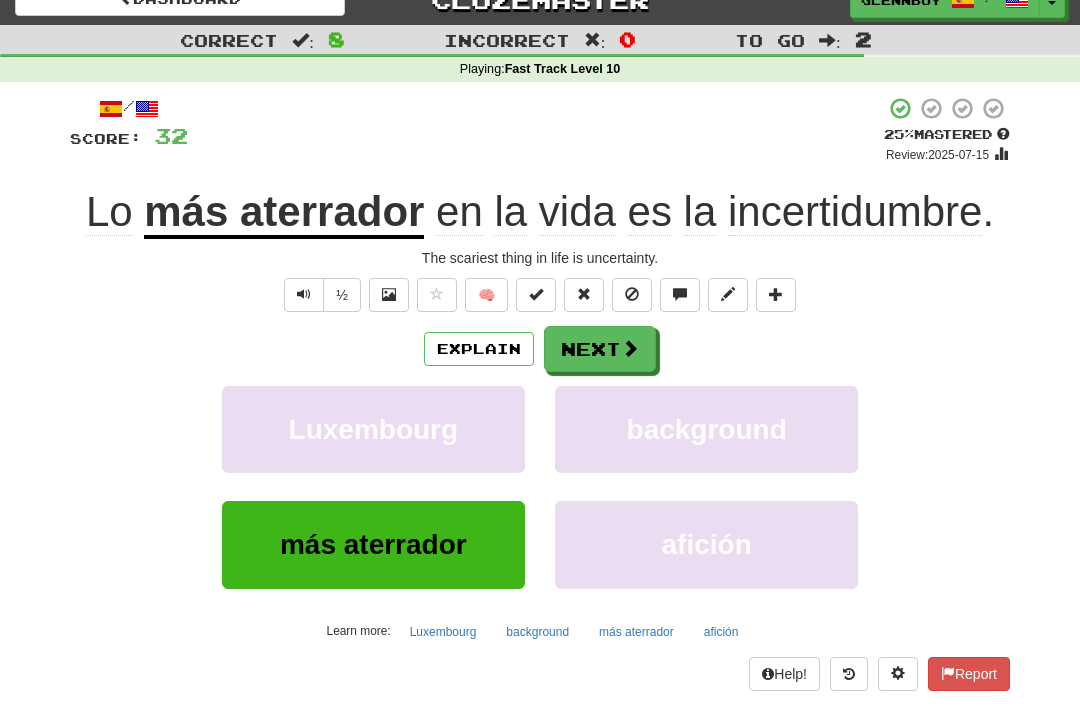 click at bounding box center (632, 294) 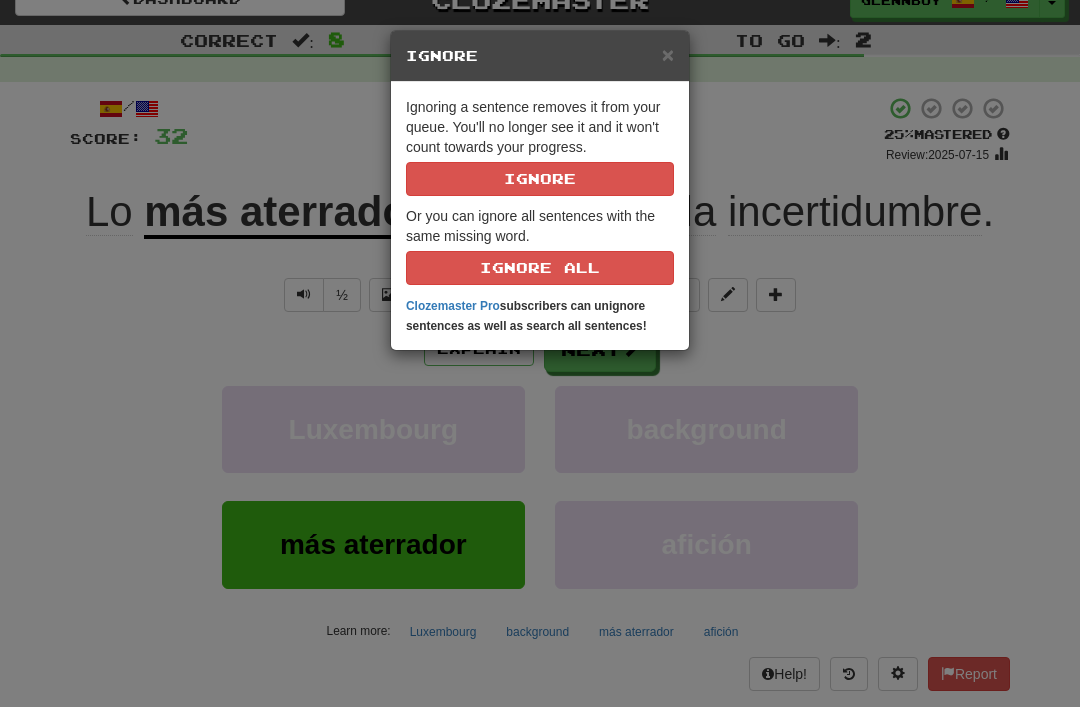 click on "Ignore" at bounding box center [540, 179] 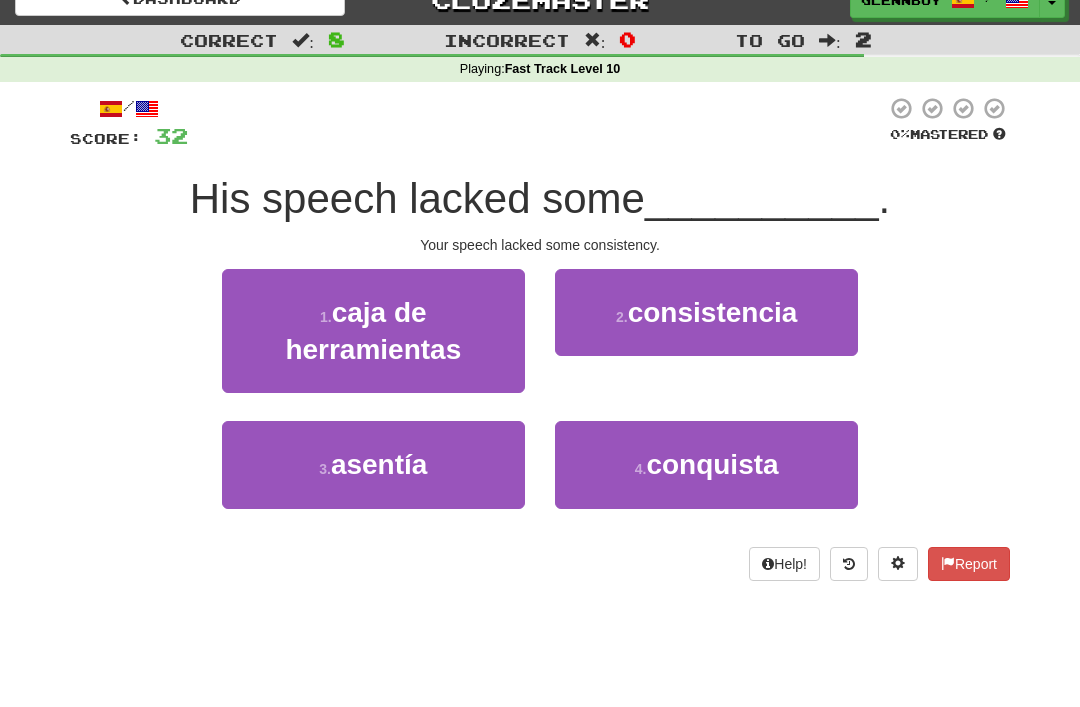 click on "consistencia" at bounding box center [713, 312] 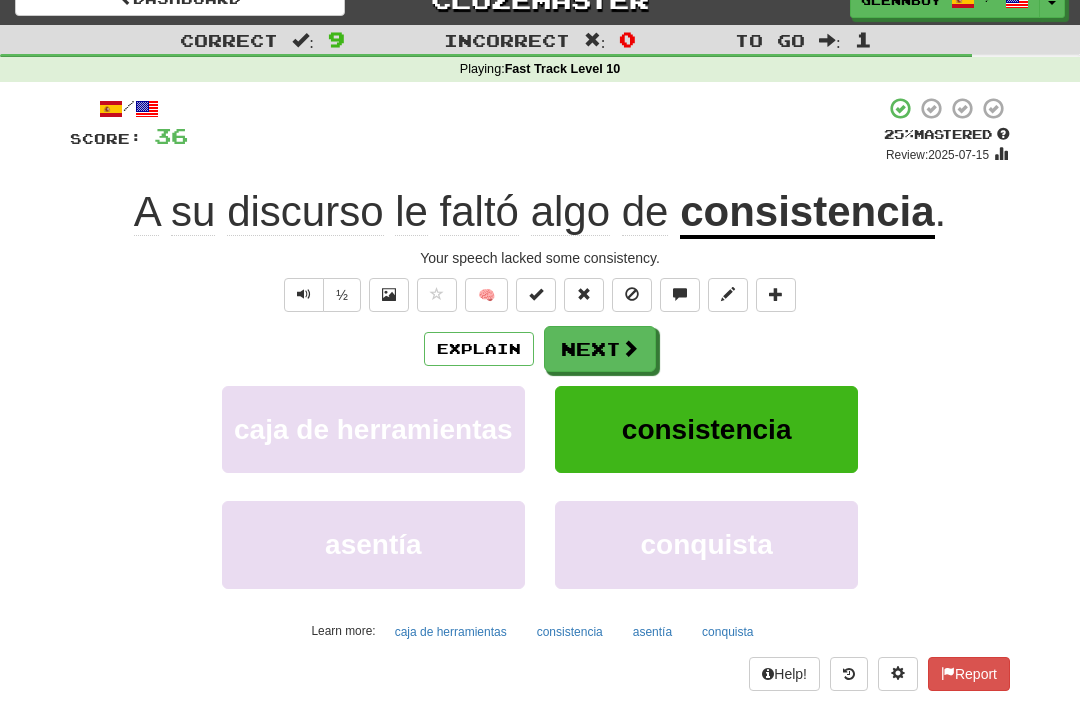 click at bounding box center [632, 295] 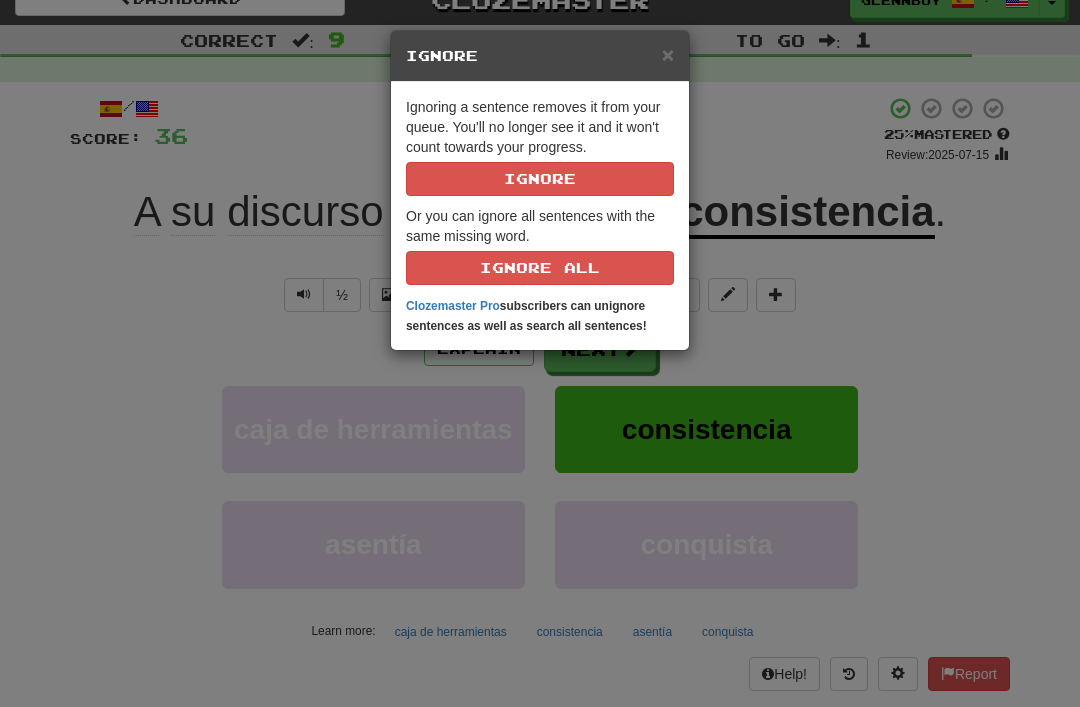 click on "Ignore" at bounding box center [540, 179] 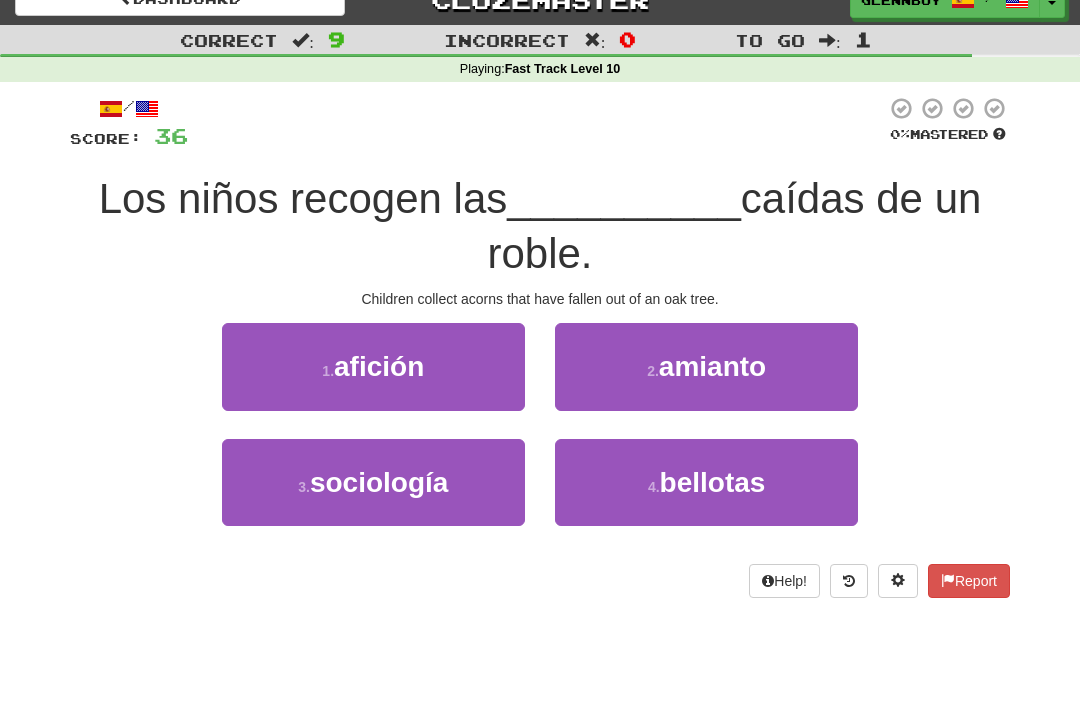 click on "2 . asbestos" at bounding box center [706, 366] 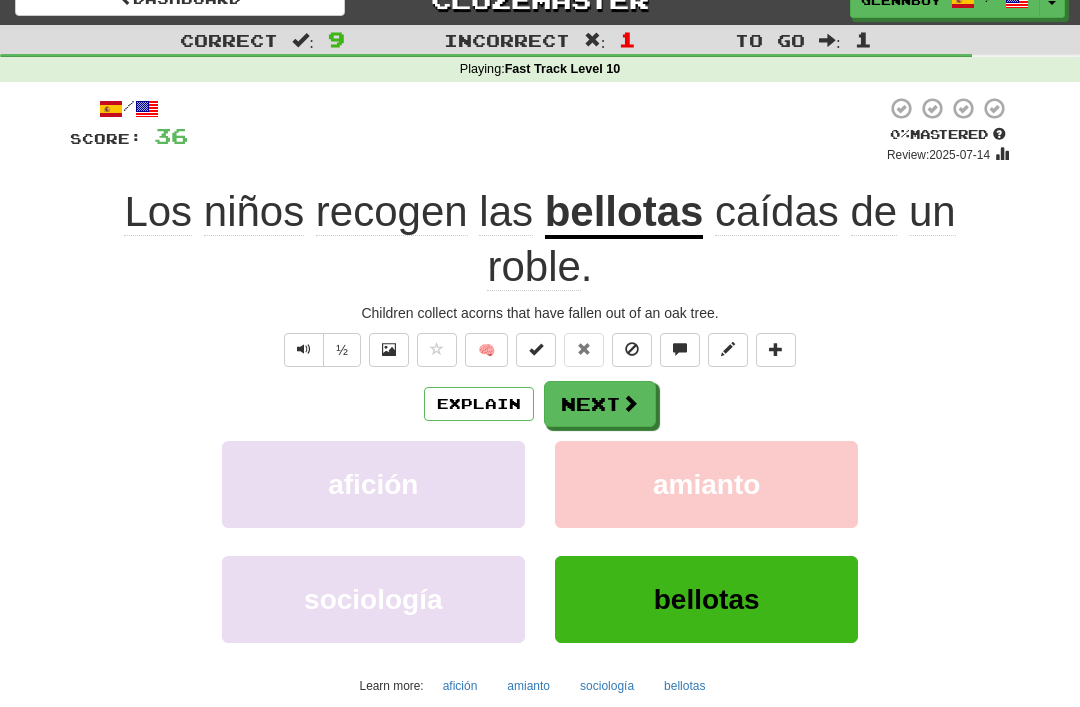 click at bounding box center [632, 350] 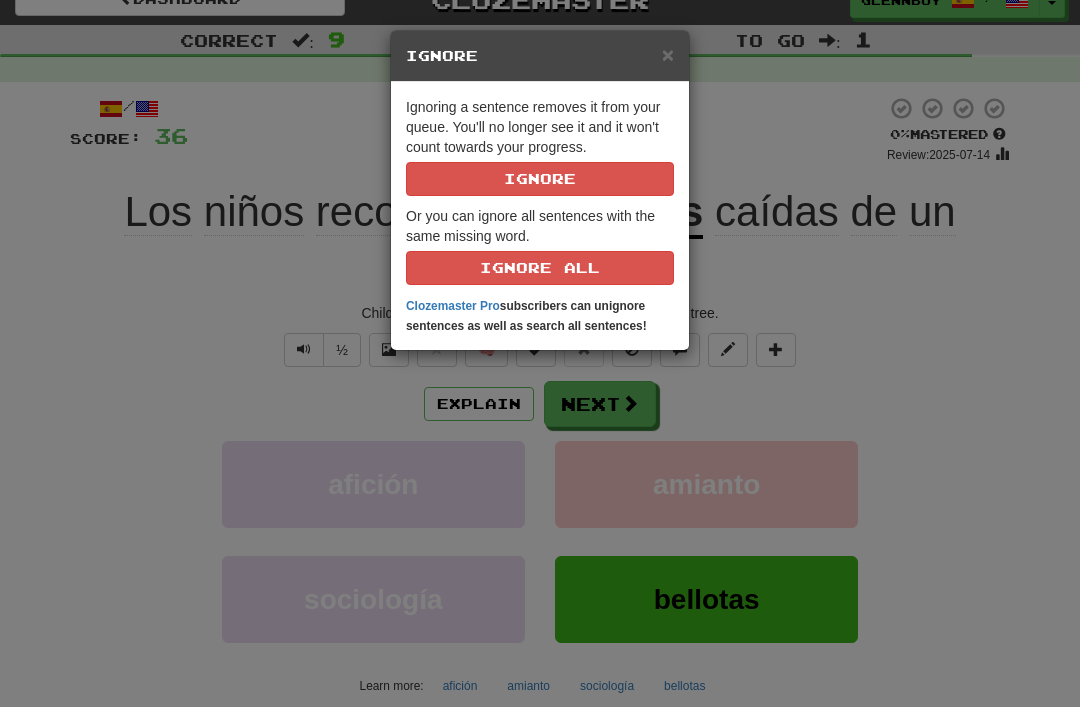click on "Ignore" at bounding box center (540, 179) 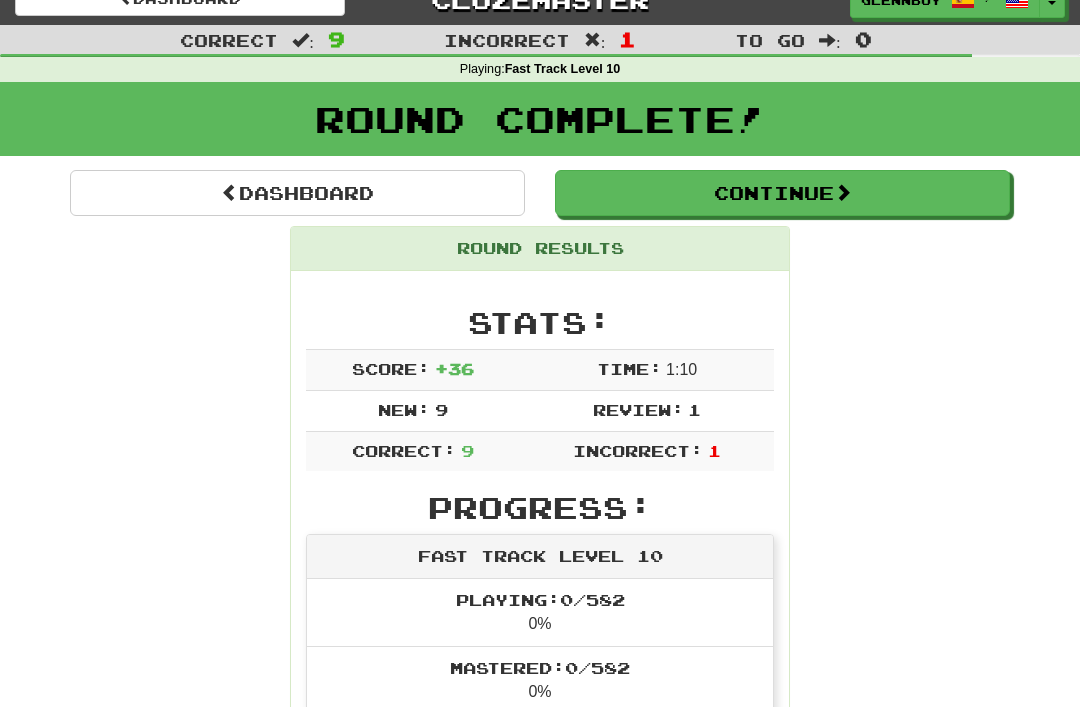 click on "Continue" at bounding box center (782, 193) 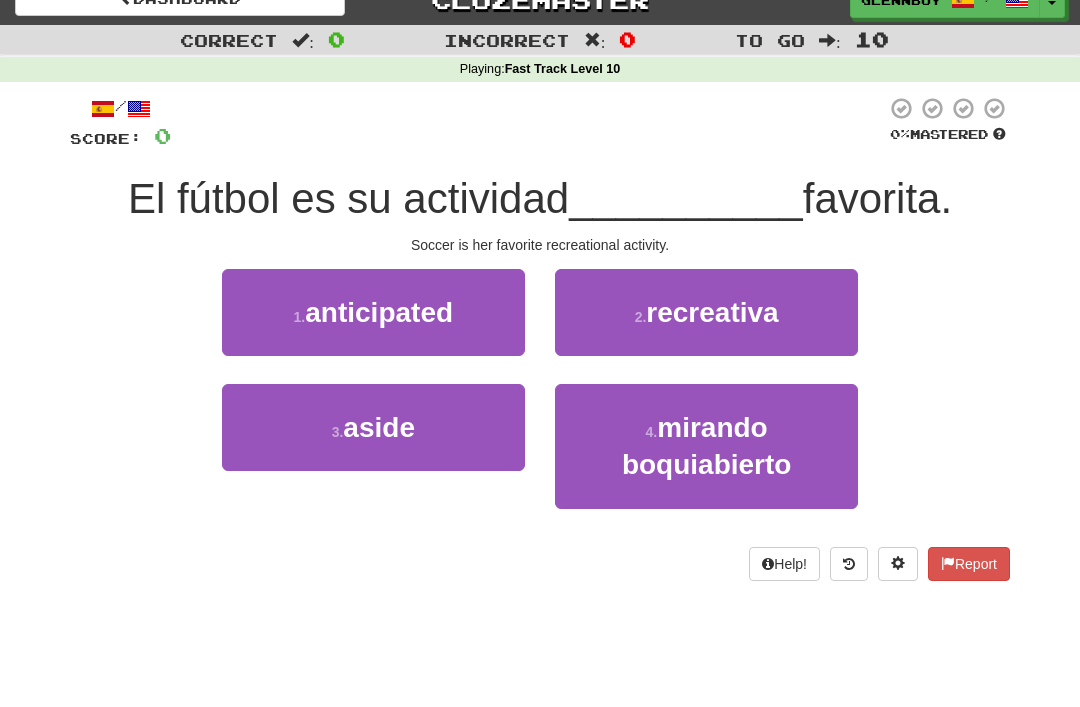 click on "recreativa" at bounding box center [712, 312] 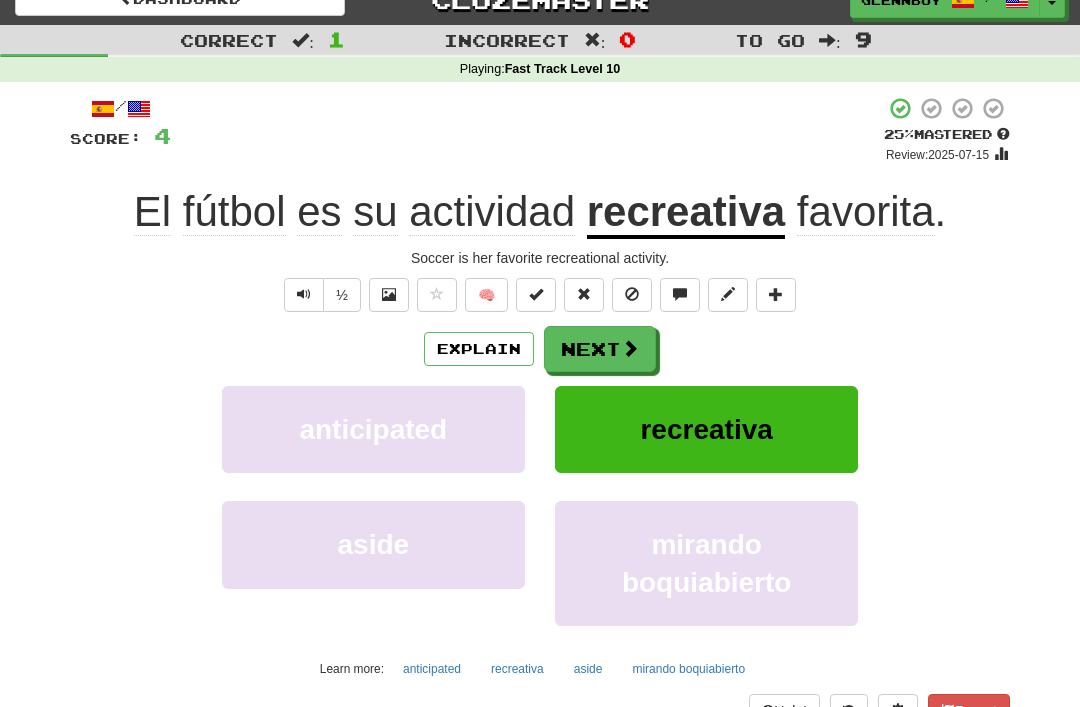 click at bounding box center [632, 294] 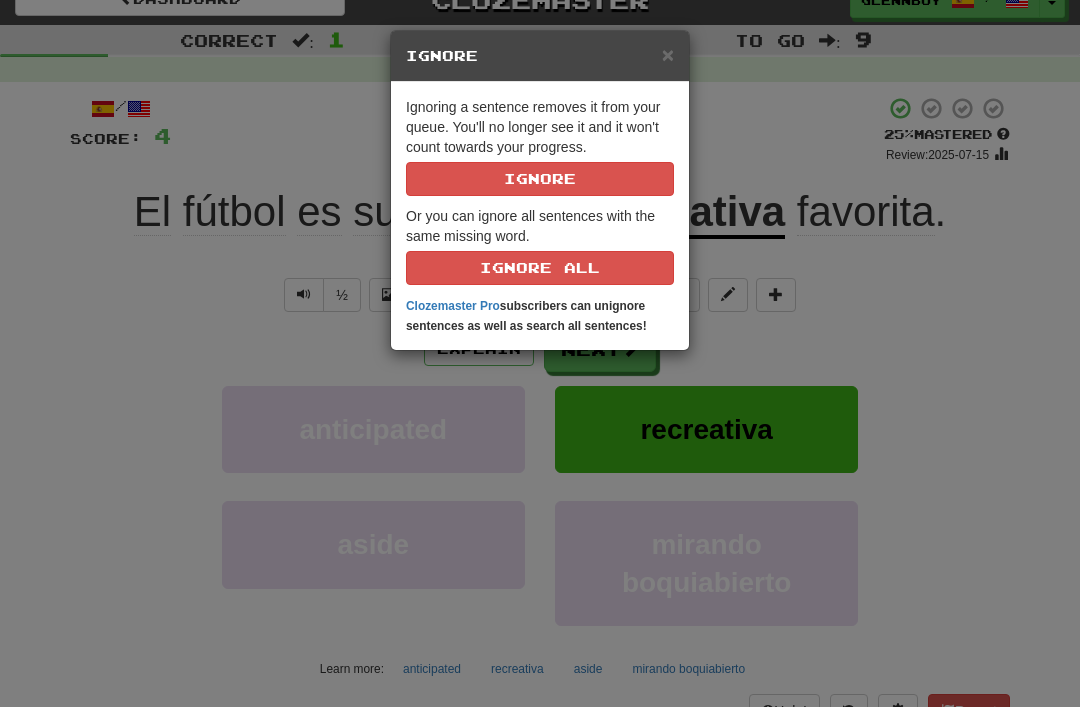 click on "Ignore" at bounding box center (540, 179) 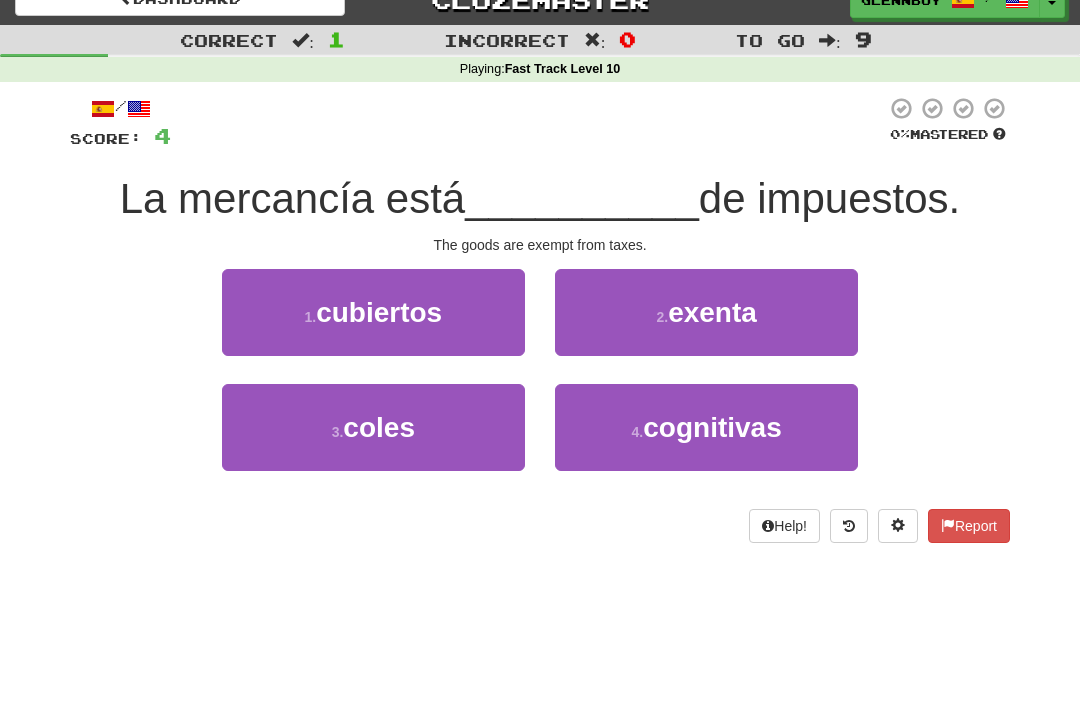 click on "2 . exempt" at bounding box center (706, 312) 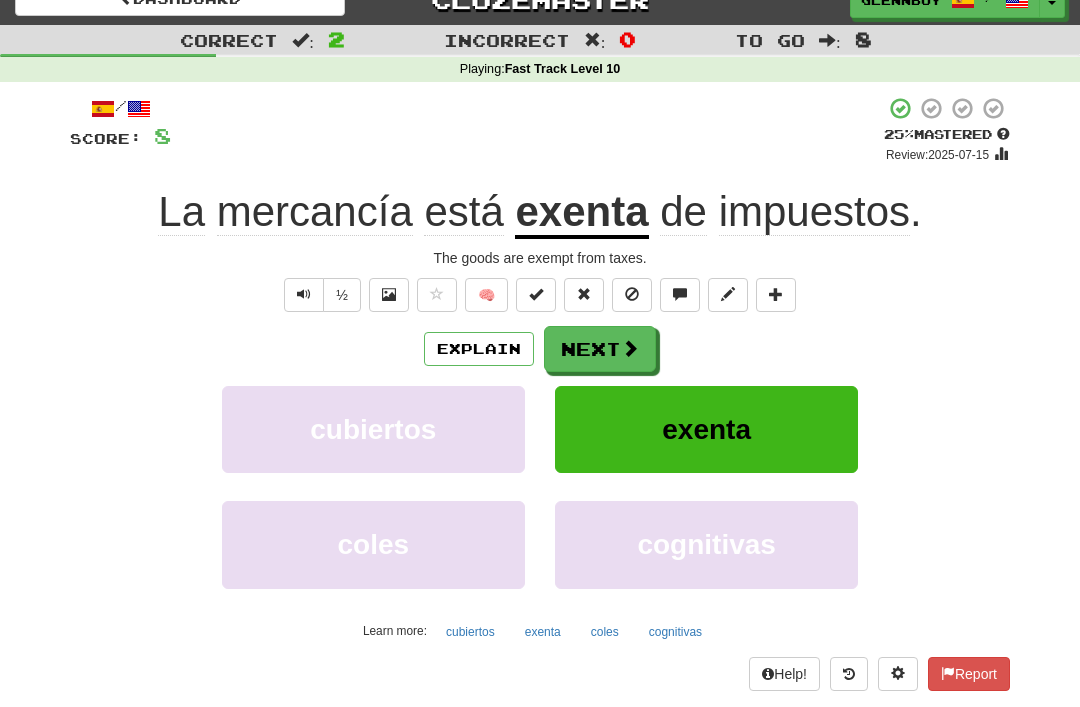 click at bounding box center (632, 294) 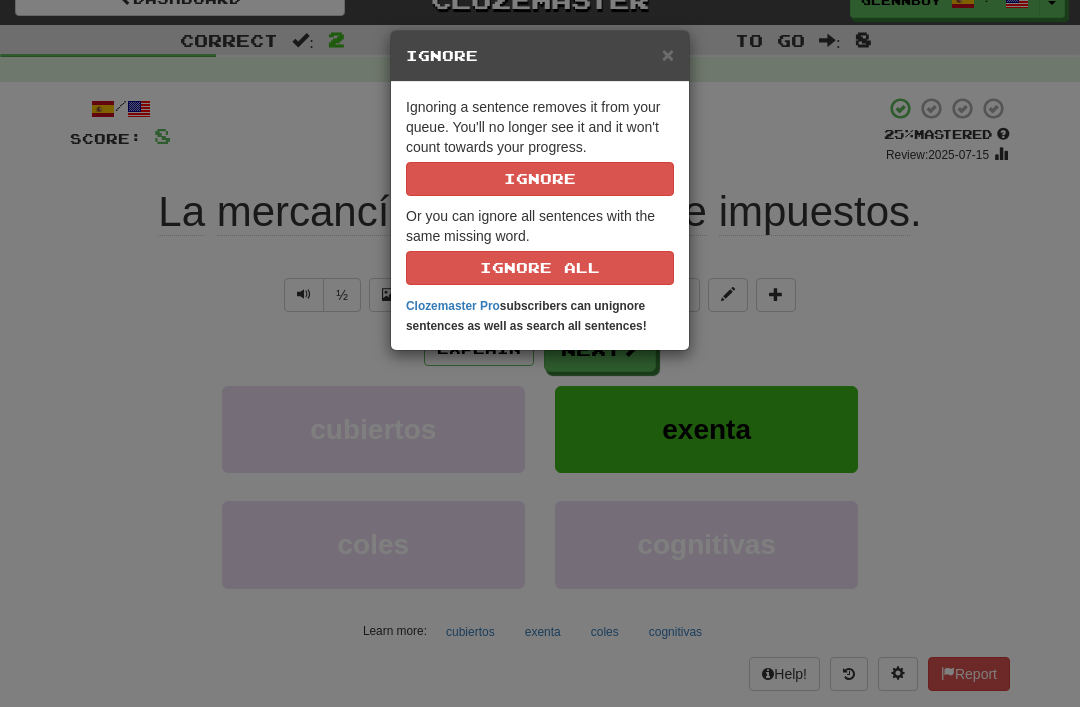 click on "Ignore" at bounding box center [540, 179] 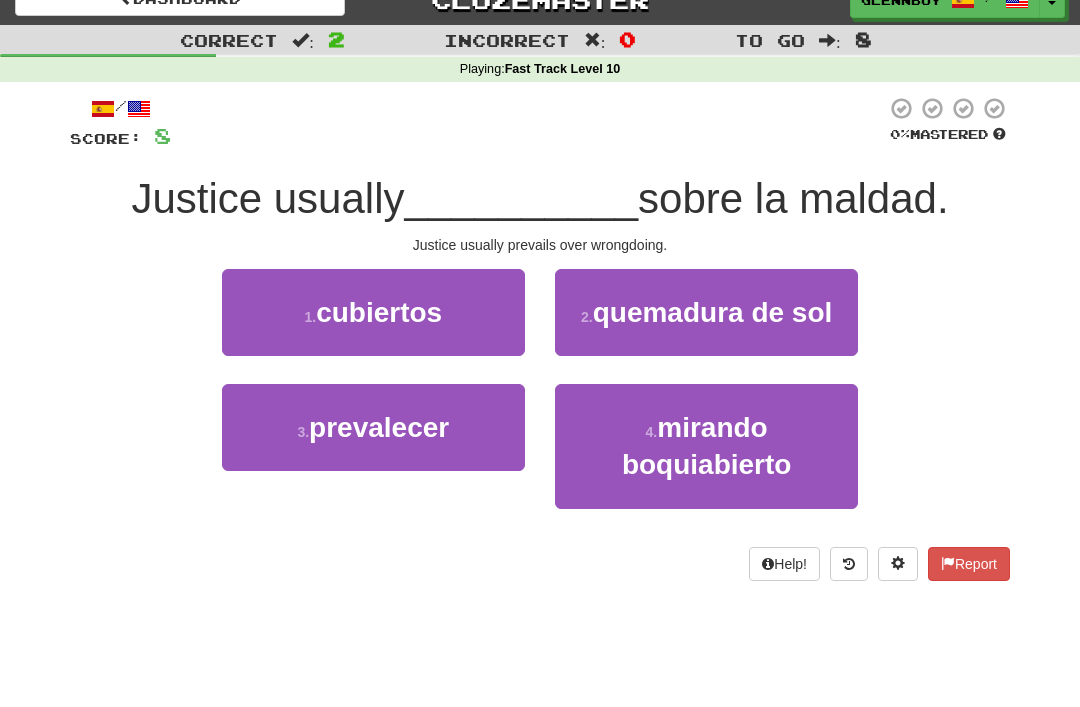 click on "prevalecer" at bounding box center [379, 427] 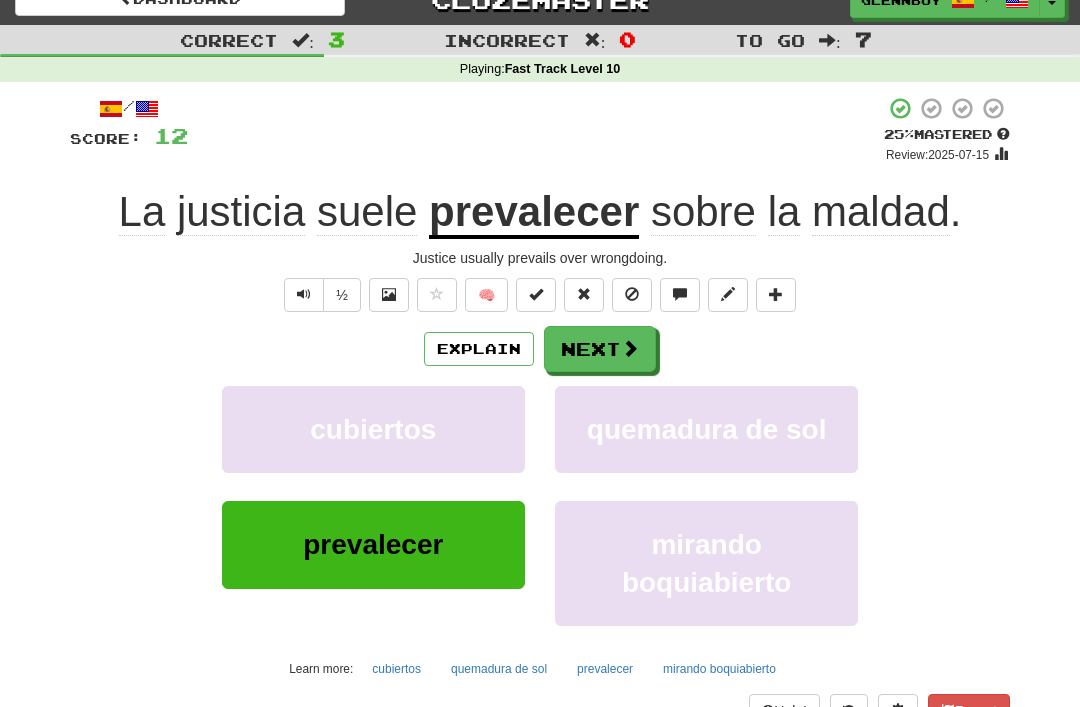 click at bounding box center [632, 295] 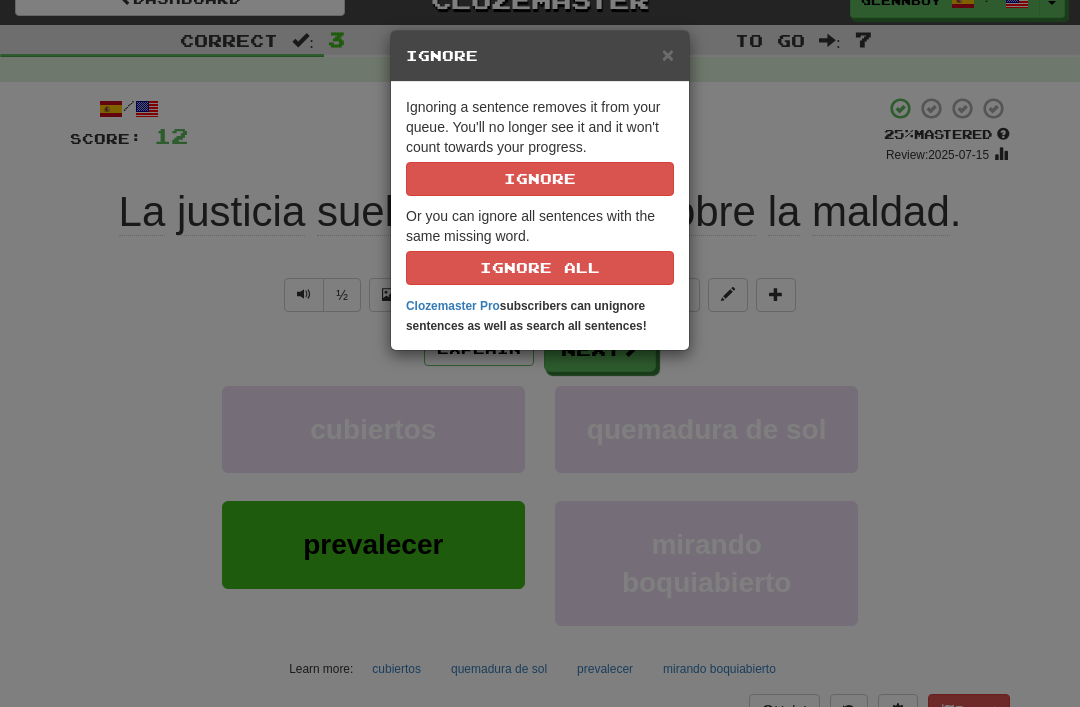 click on "Ignore" at bounding box center [540, 179] 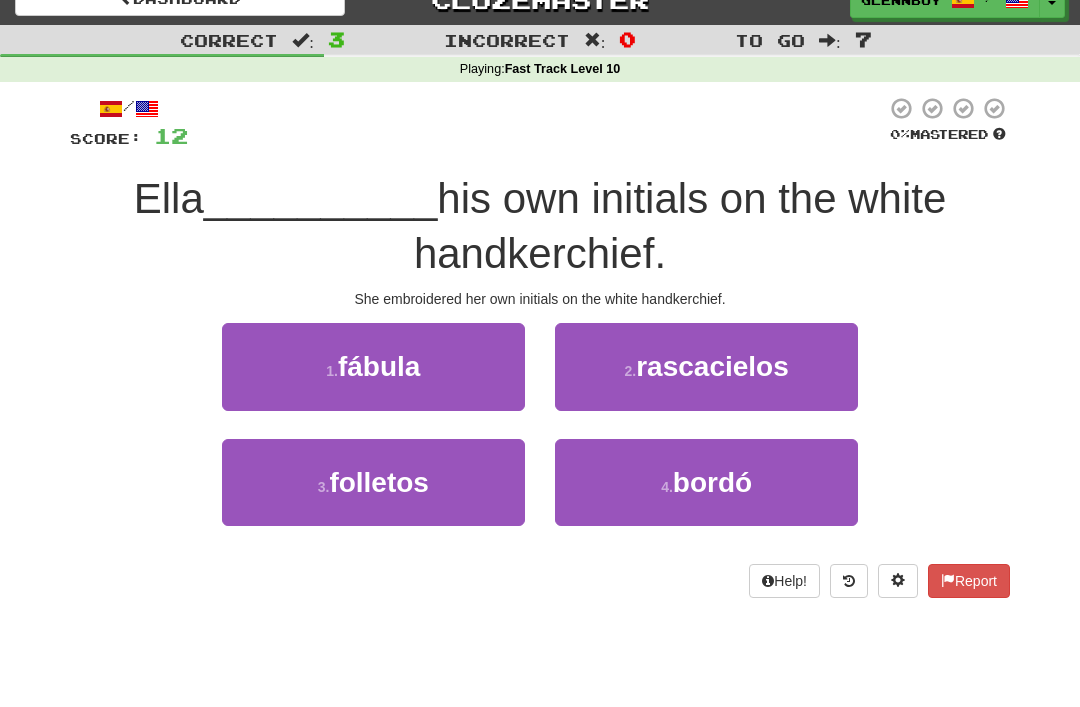 click on "4 ." at bounding box center (667, 487) 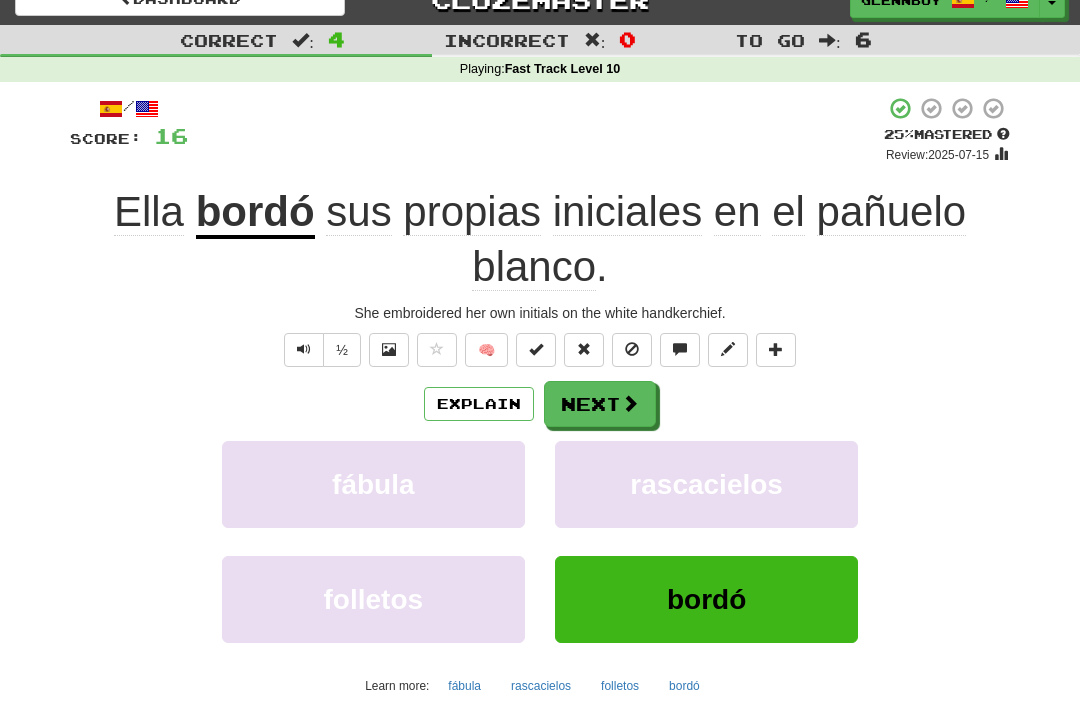 click at bounding box center (632, 349) 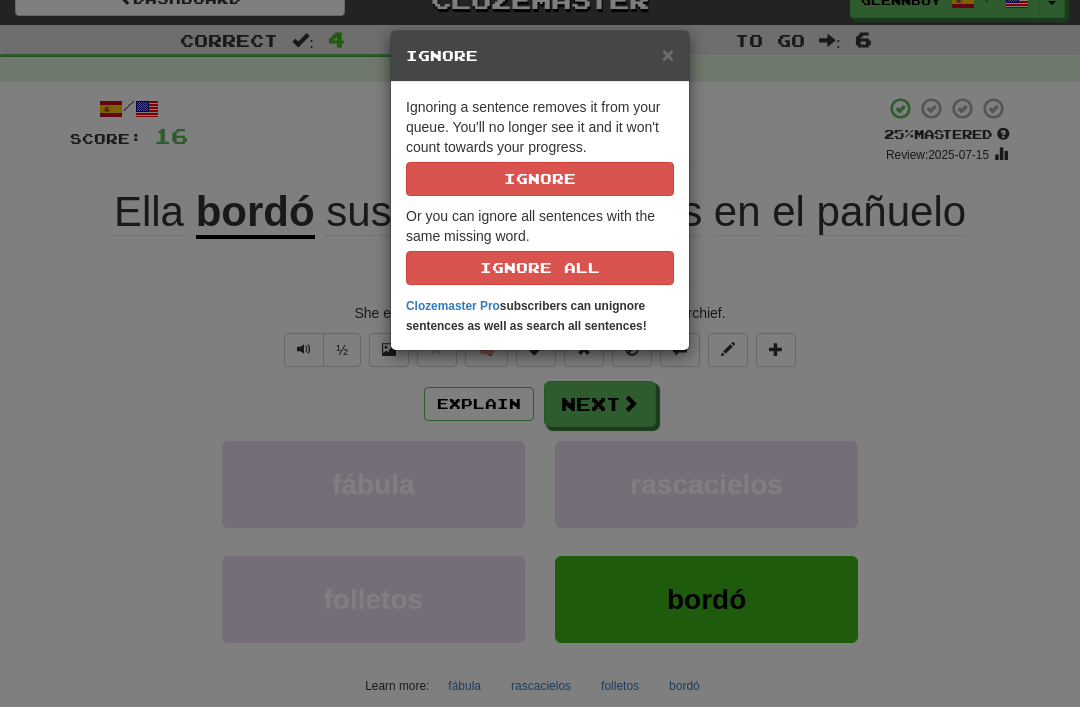 click on "Ignore" at bounding box center [540, 179] 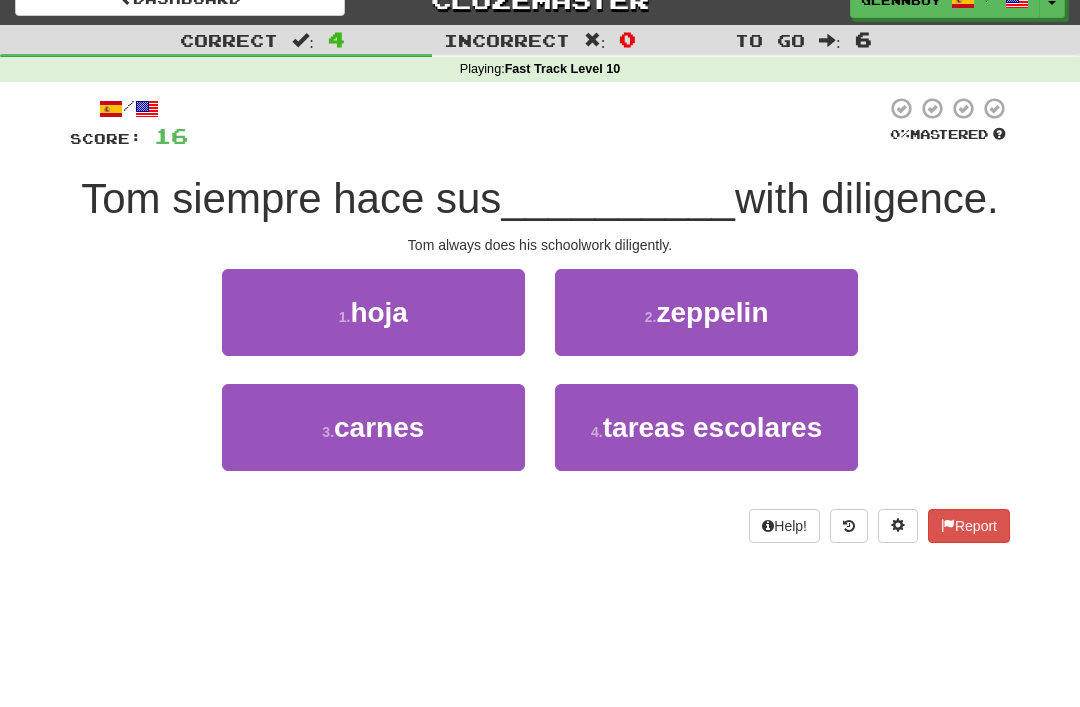 click on "tareas escolares" at bounding box center (713, 427) 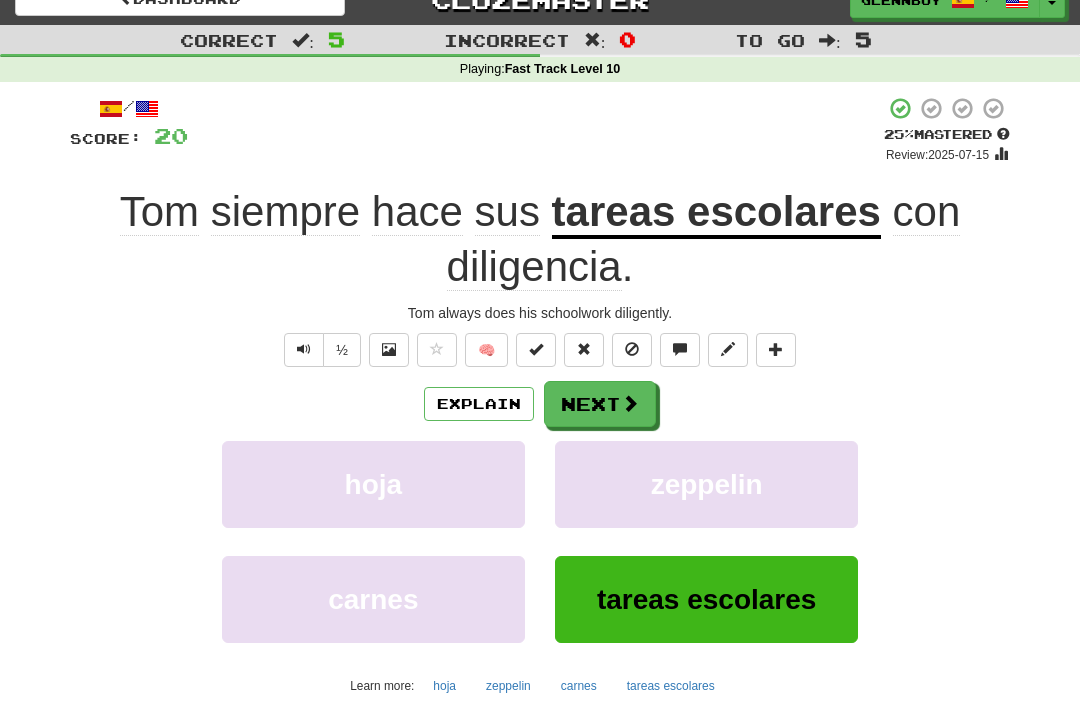 click at bounding box center (632, 349) 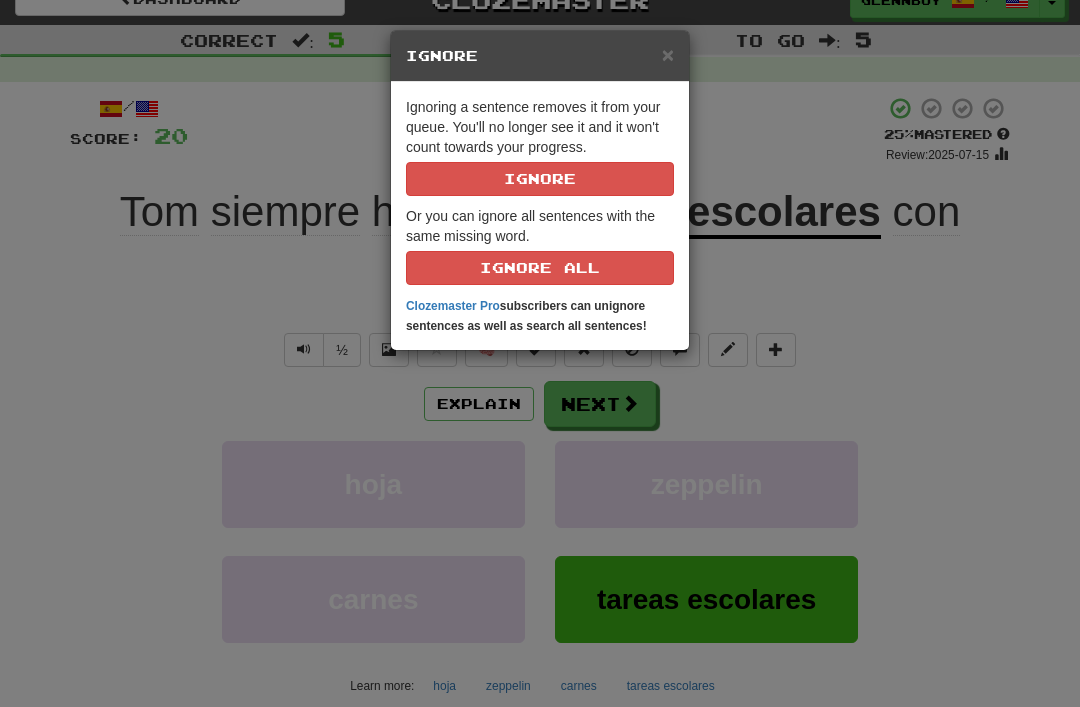 click on "Ignore" at bounding box center (540, 179) 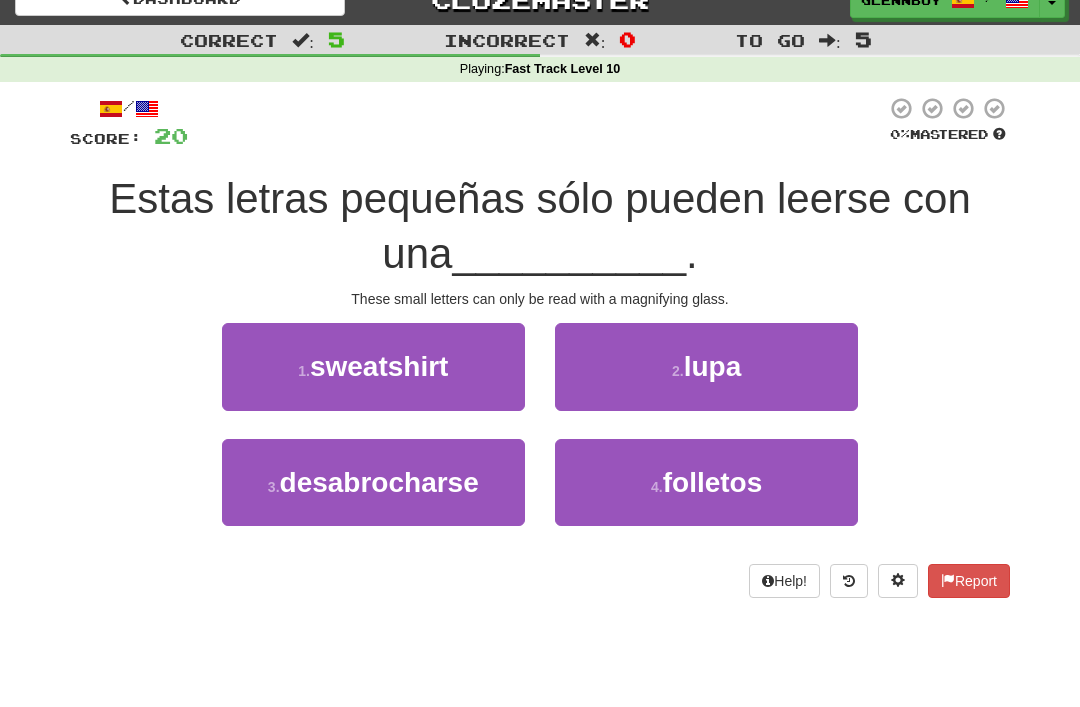 click on "2 .  lupa" at bounding box center [706, 366] 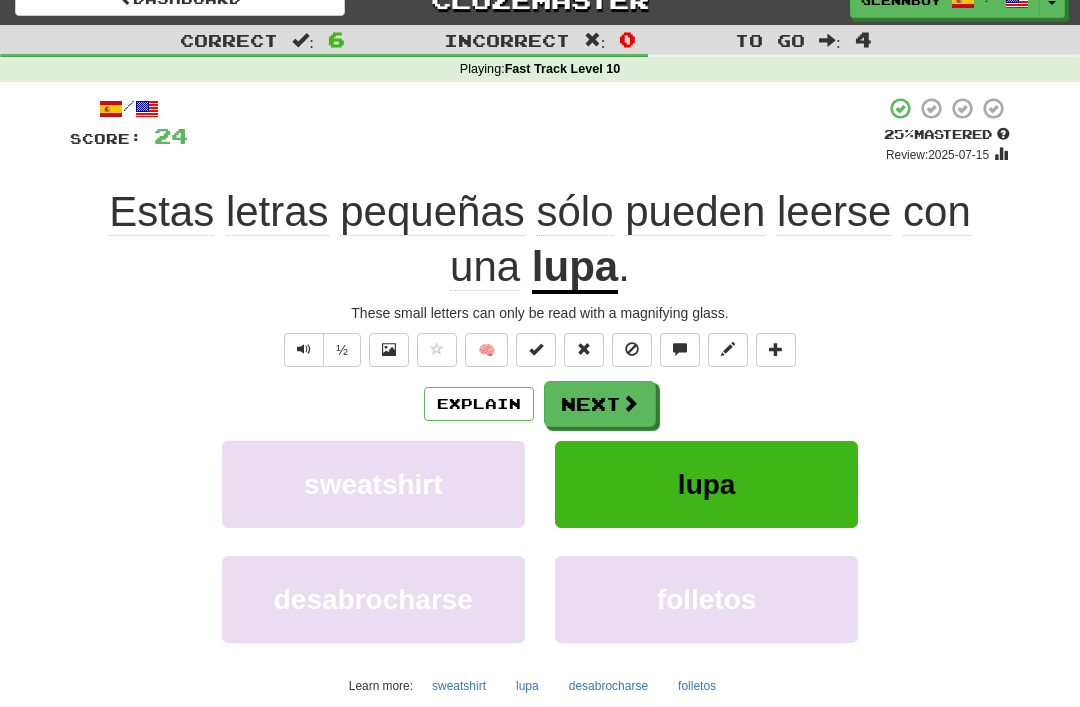click at bounding box center [632, 349] 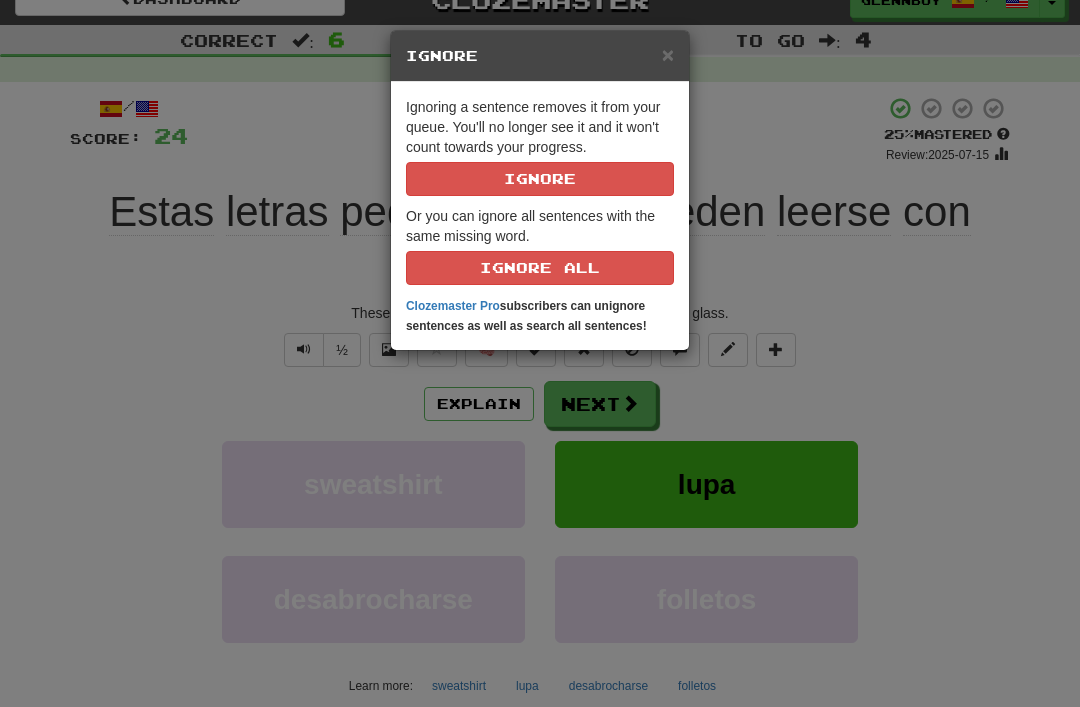 click on "Ignore" at bounding box center [540, 179] 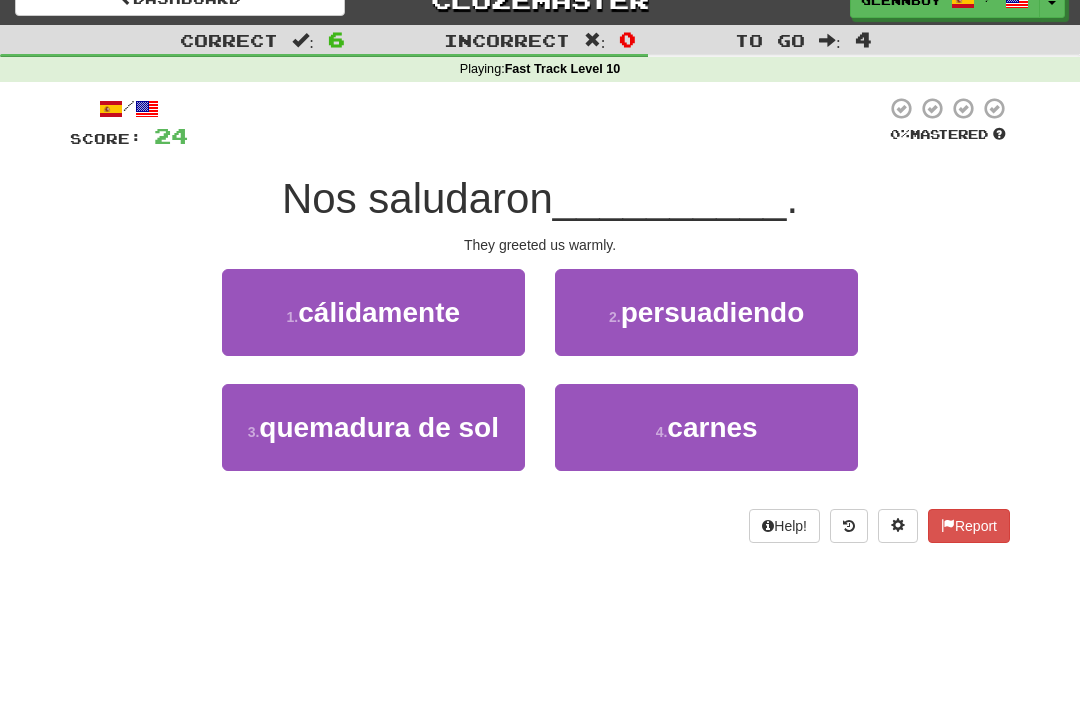click on "1 .  cálidamente" at bounding box center [373, 312] 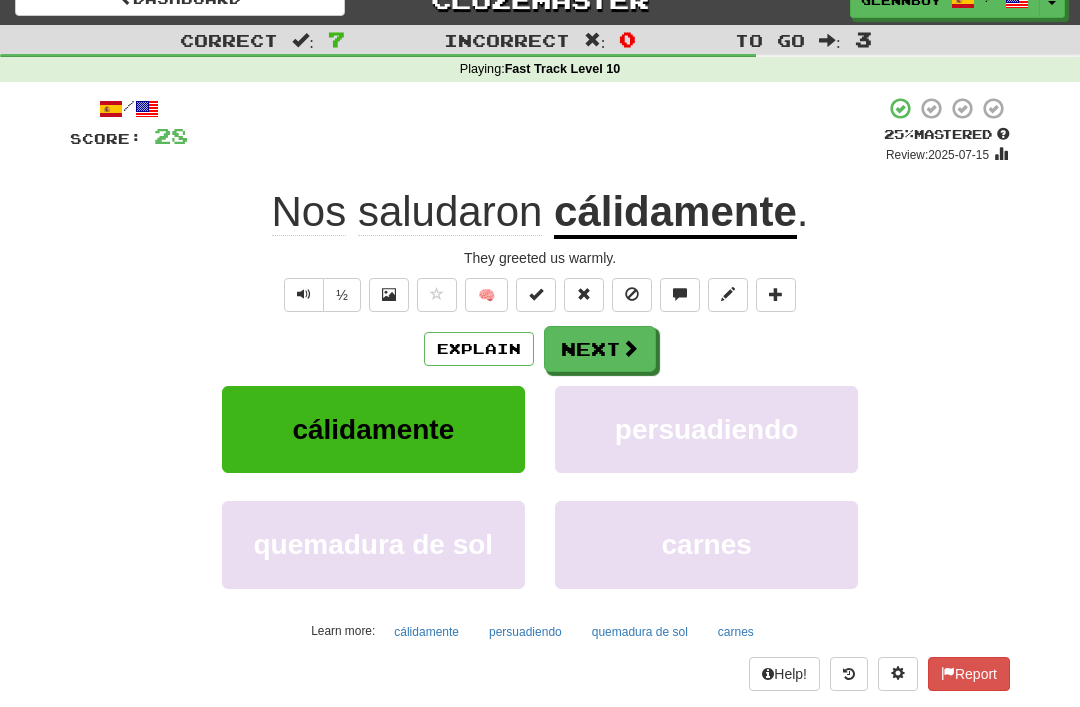 click at bounding box center [632, 295] 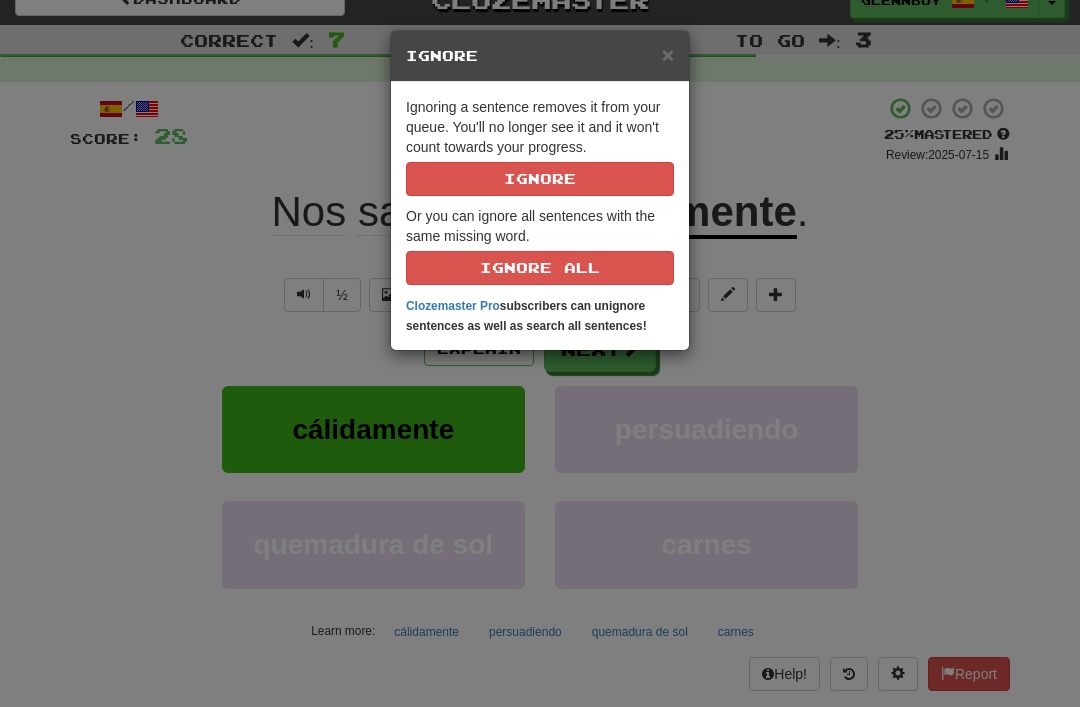click on "Ignore" at bounding box center (540, 179) 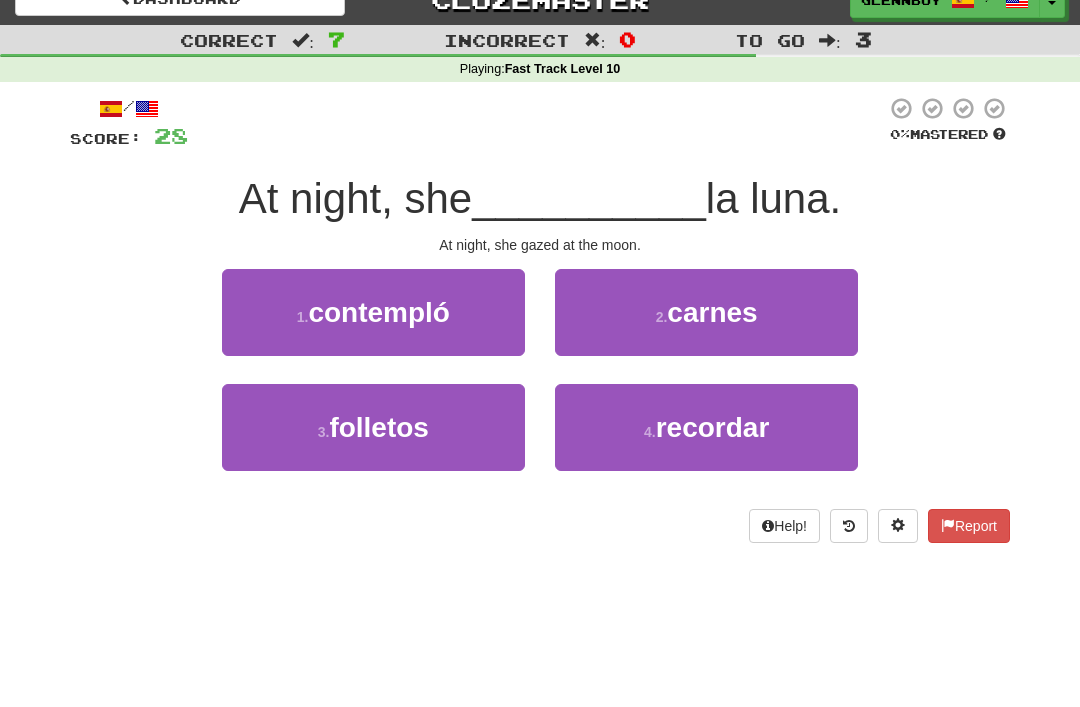 click on "contempló" at bounding box center (379, 312) 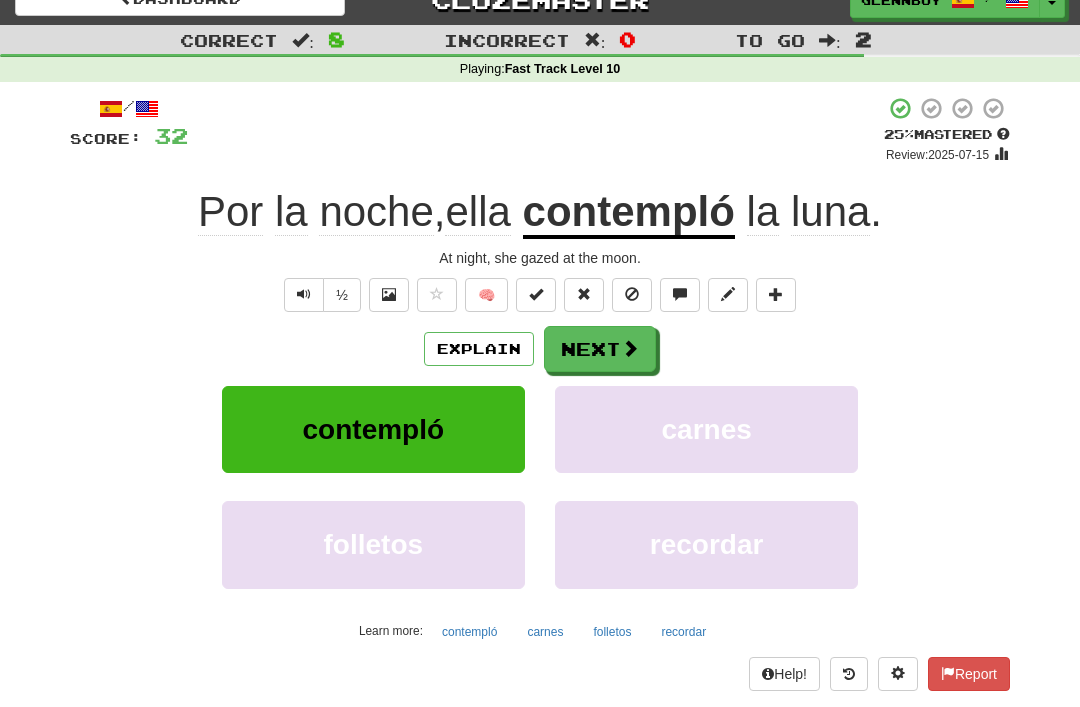 click at bounding box center (632, 294) 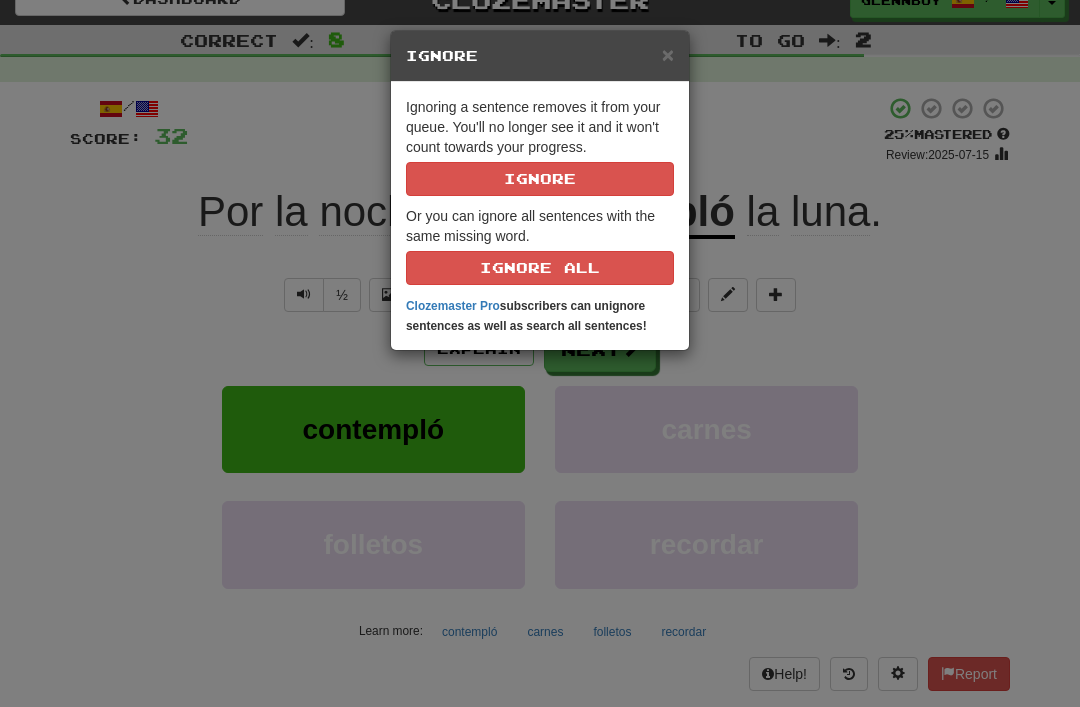 click on "Ignore" at bounding box center (540, 179) 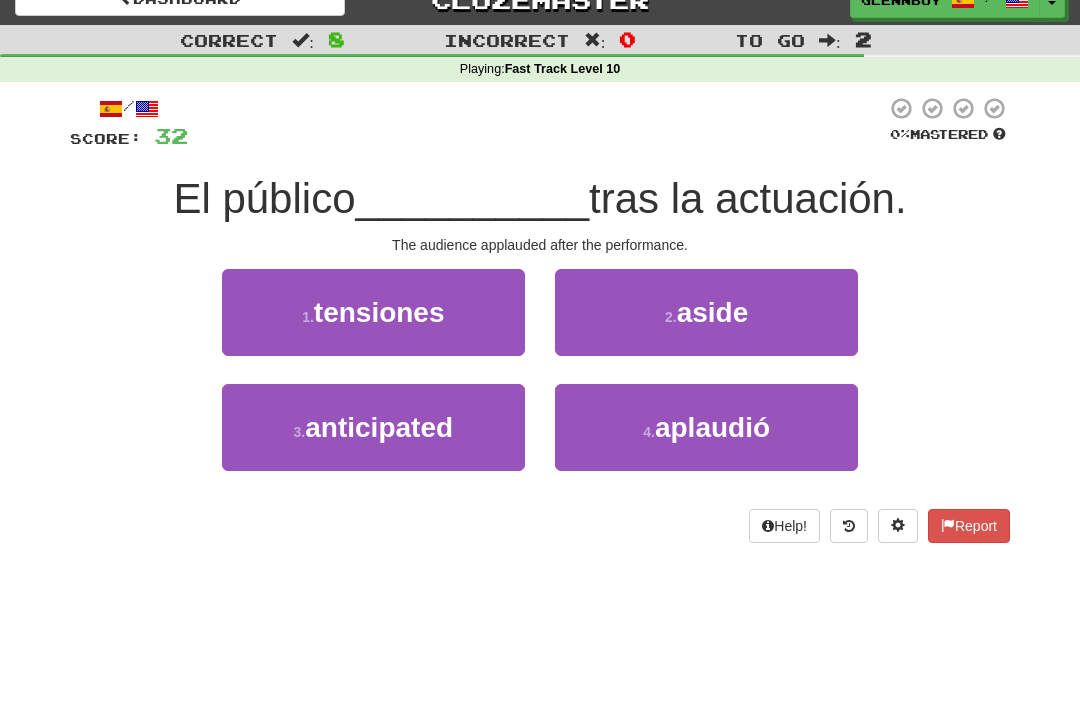 click on "4 .  aplaudió" at bounding box center (706, 427) 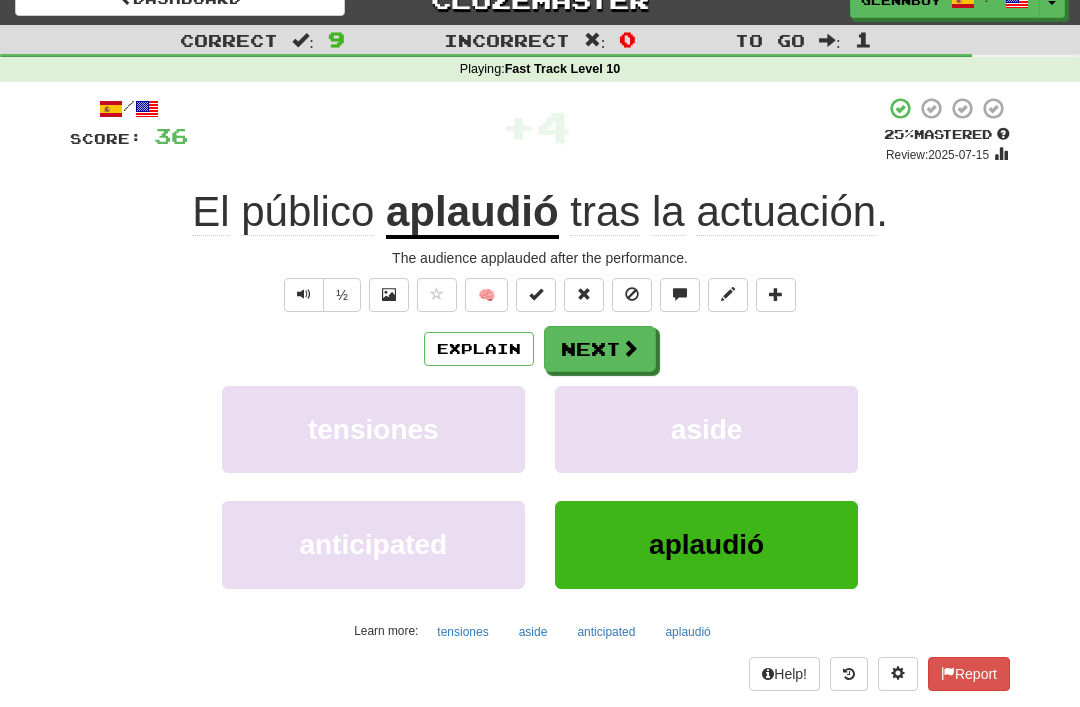 click at bounding box center (632, 294) 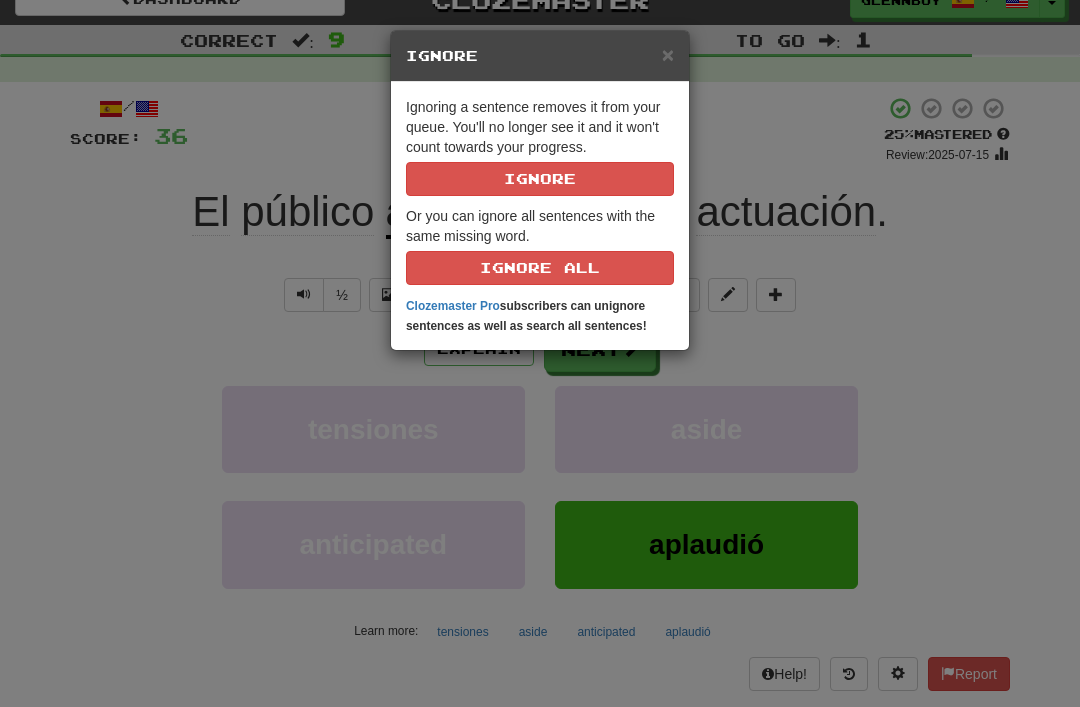click on "Ignore" at bounding box center (540, 179) 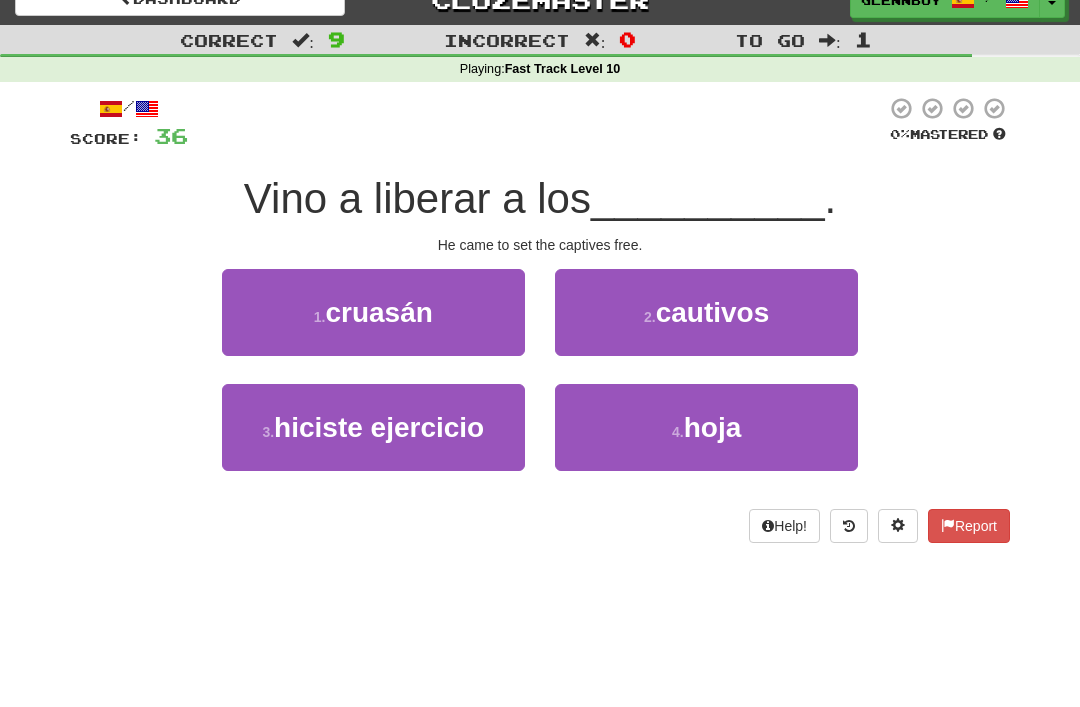 click on "2 .  cautivos" at bounding box center [706, 312] 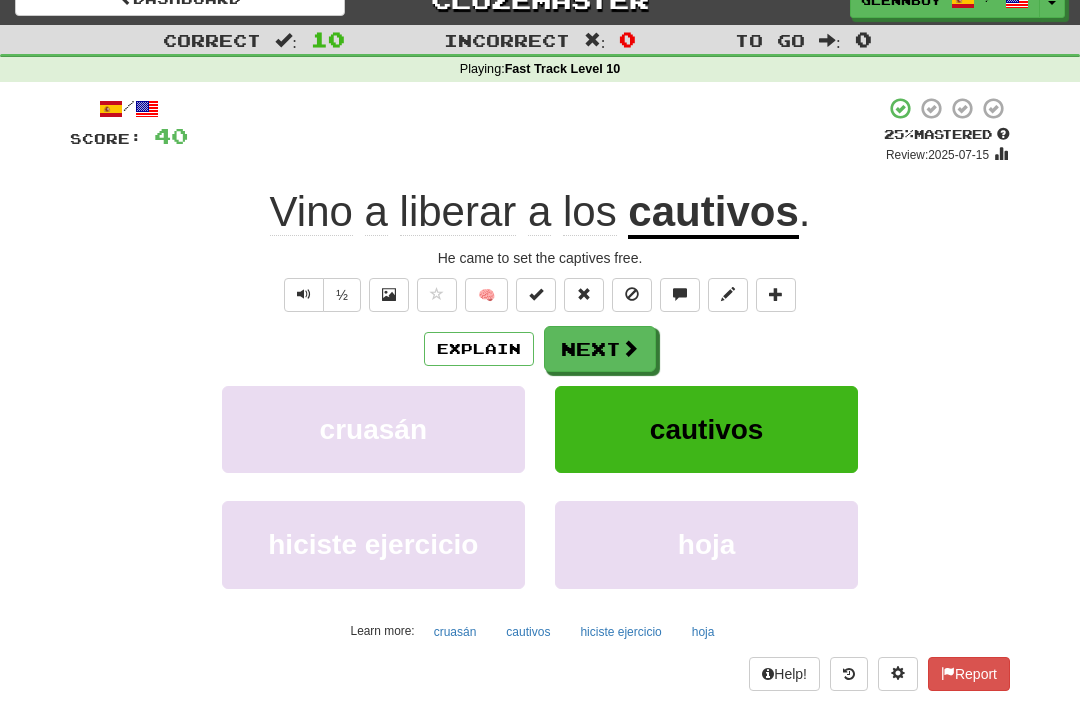 click at bounding box center (632, 294) 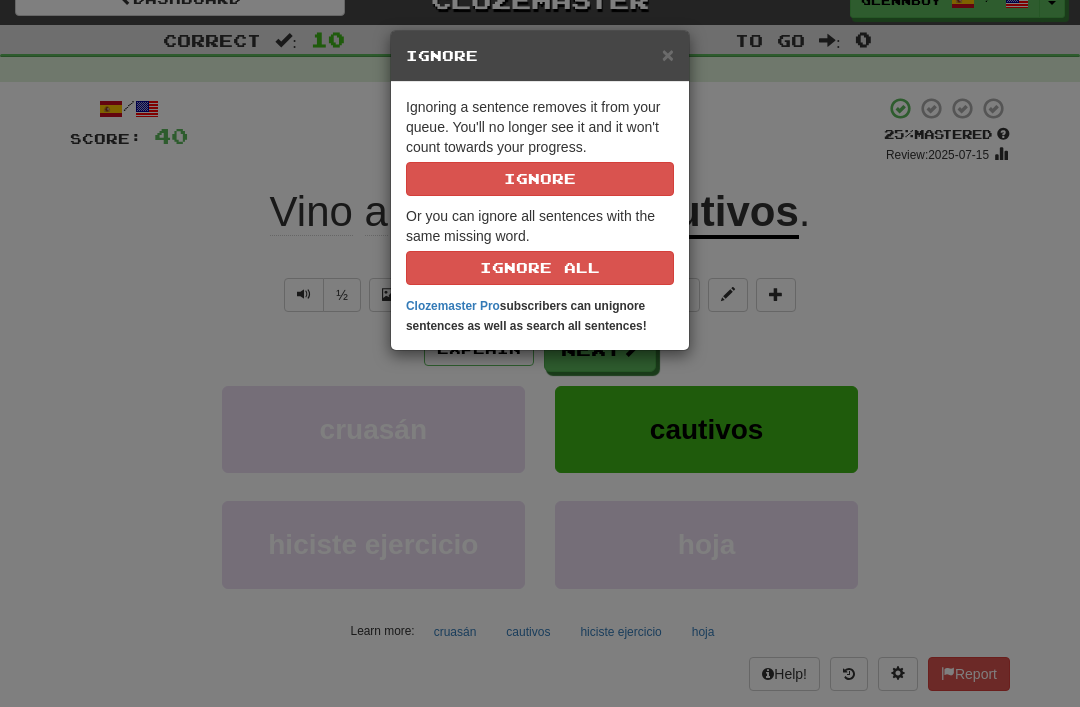 click on "Ignore" at bounding box center (540, 179) 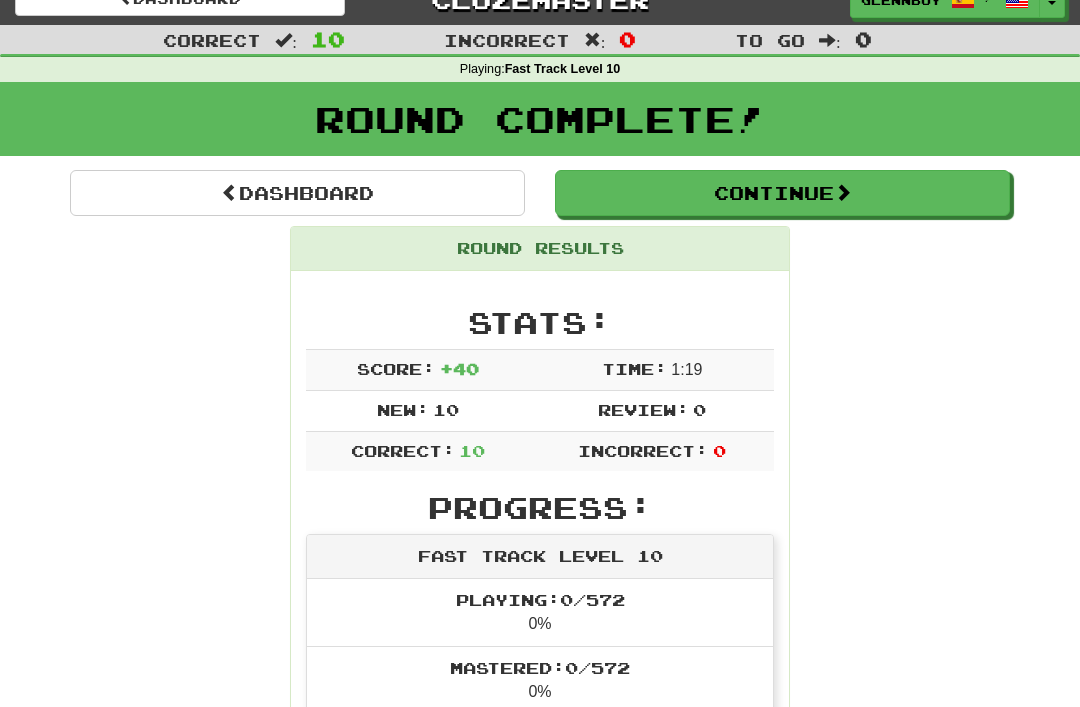 click on "Continue" at bounding box center [782, 193] 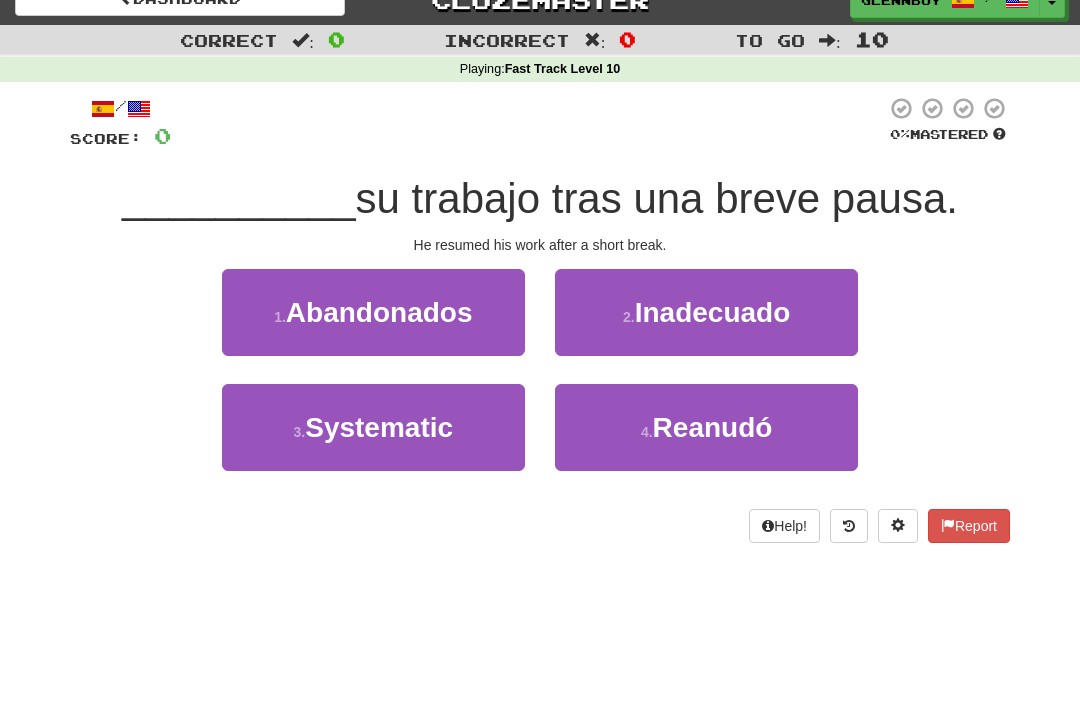 click on "Reanudó" at bounding box center [713, 427] 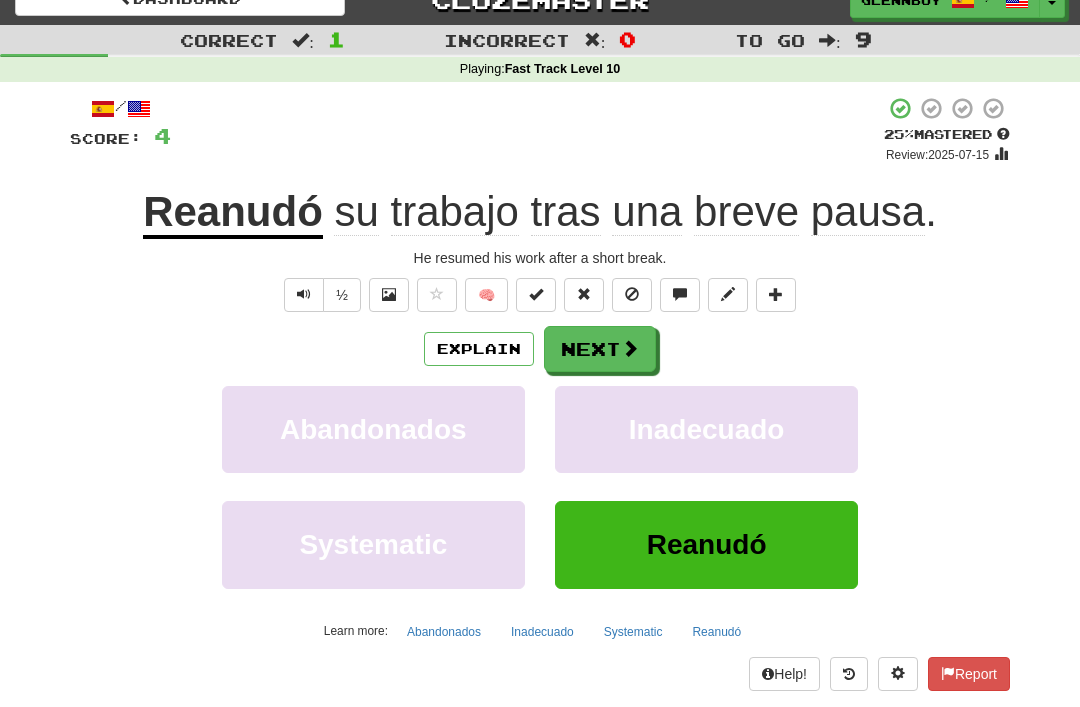 click on "Explain" at bounding box center (479, 349) 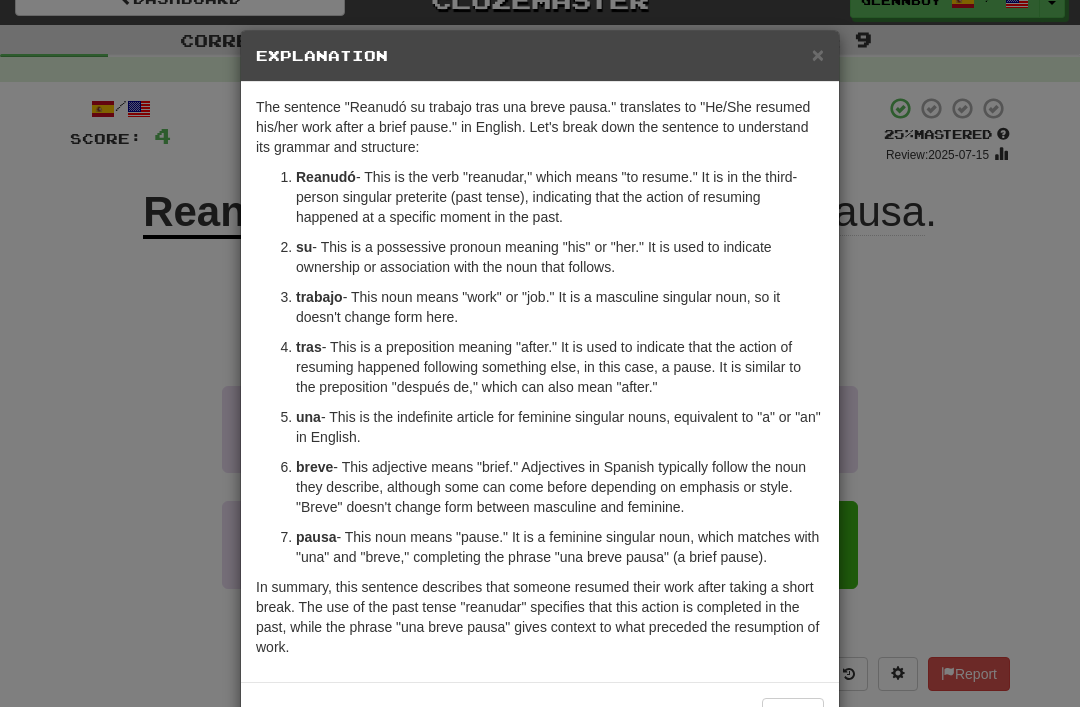 click on "×" at bounding box center (818, 54) 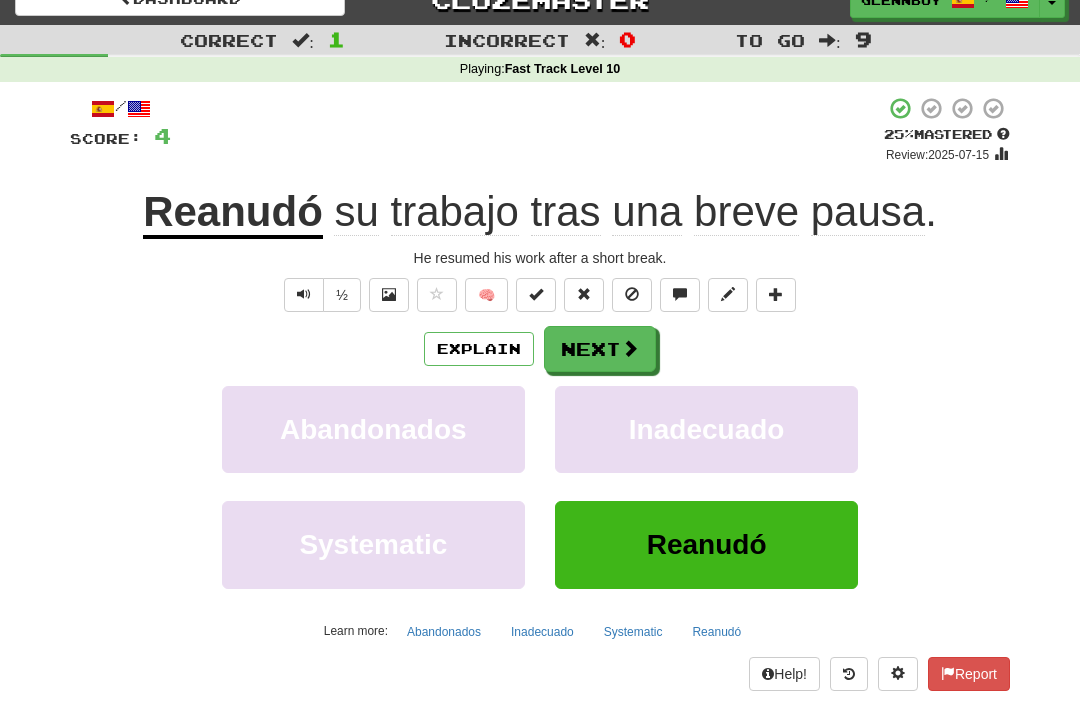click at bounding box center (632, 295) 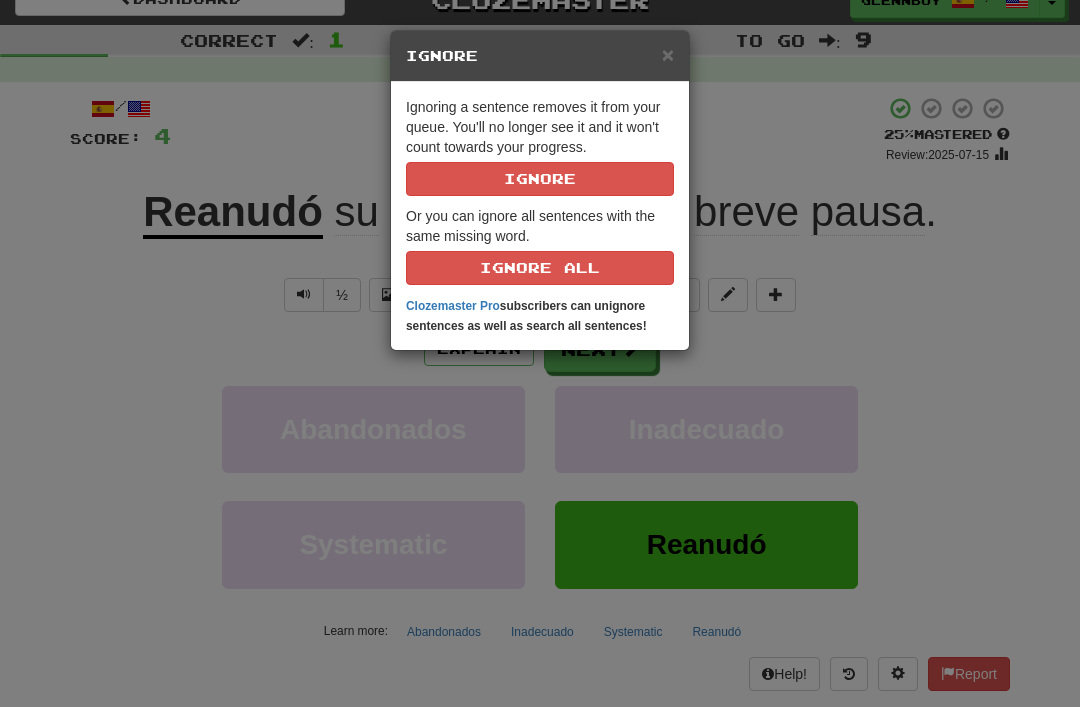 click on "Ignore" at bounding box center [540, 179] 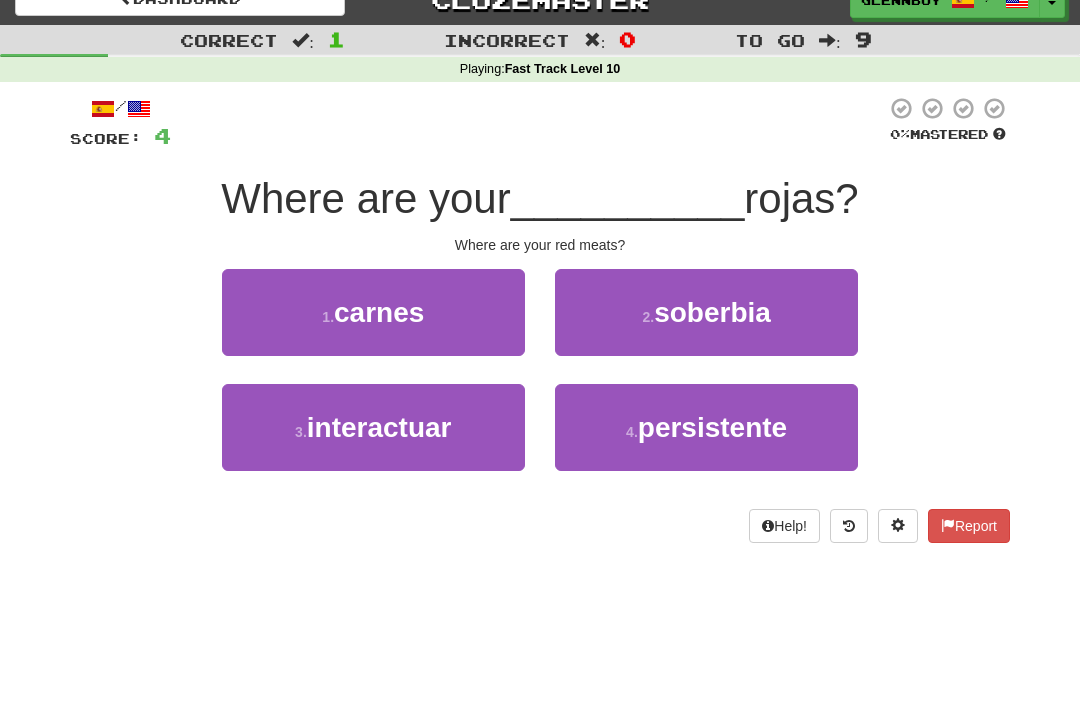 click on "carnes" at bounding box center [379, 312] 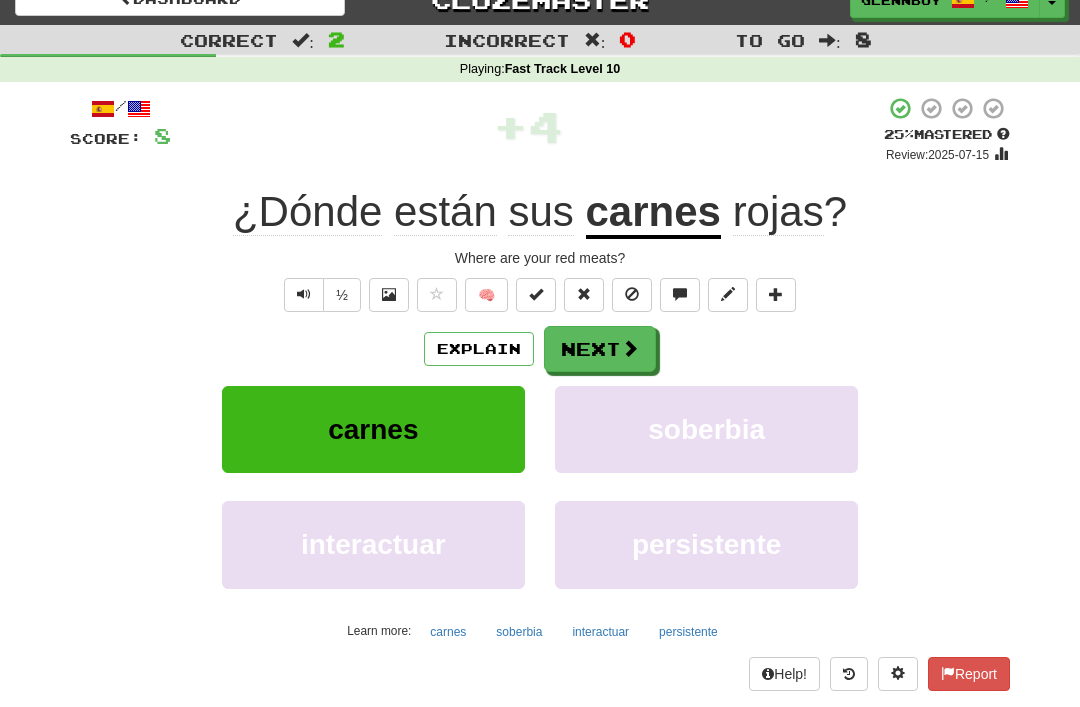 click at bounding box center [632, 294] 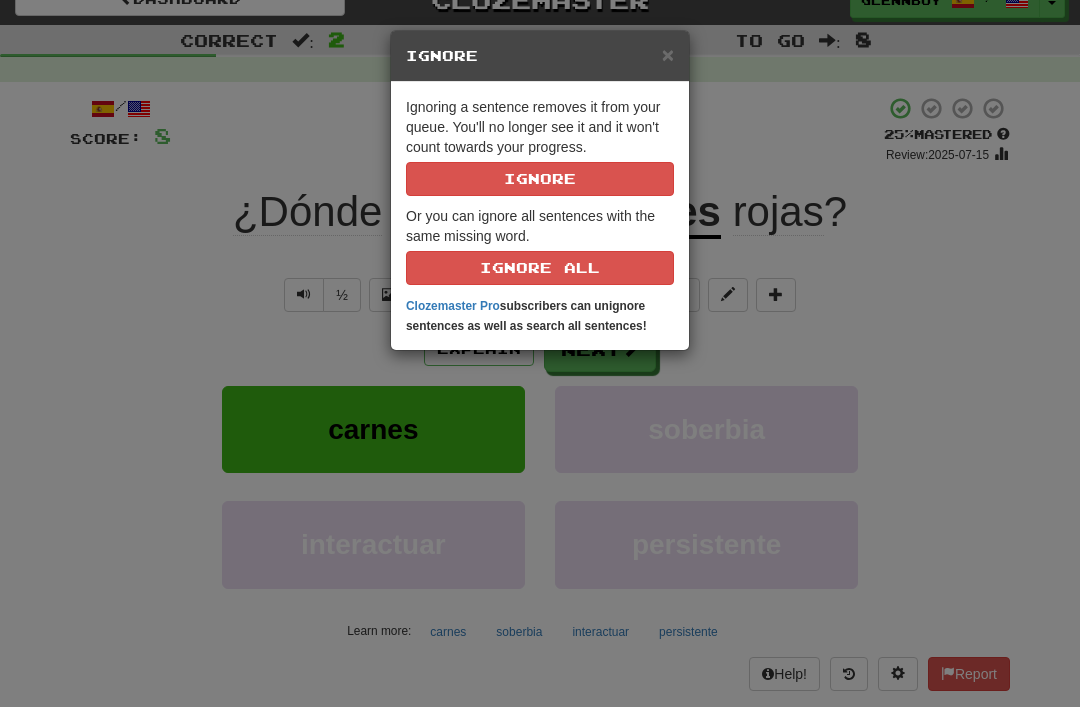 click on "Ignore" at bounding box center (540, 179) 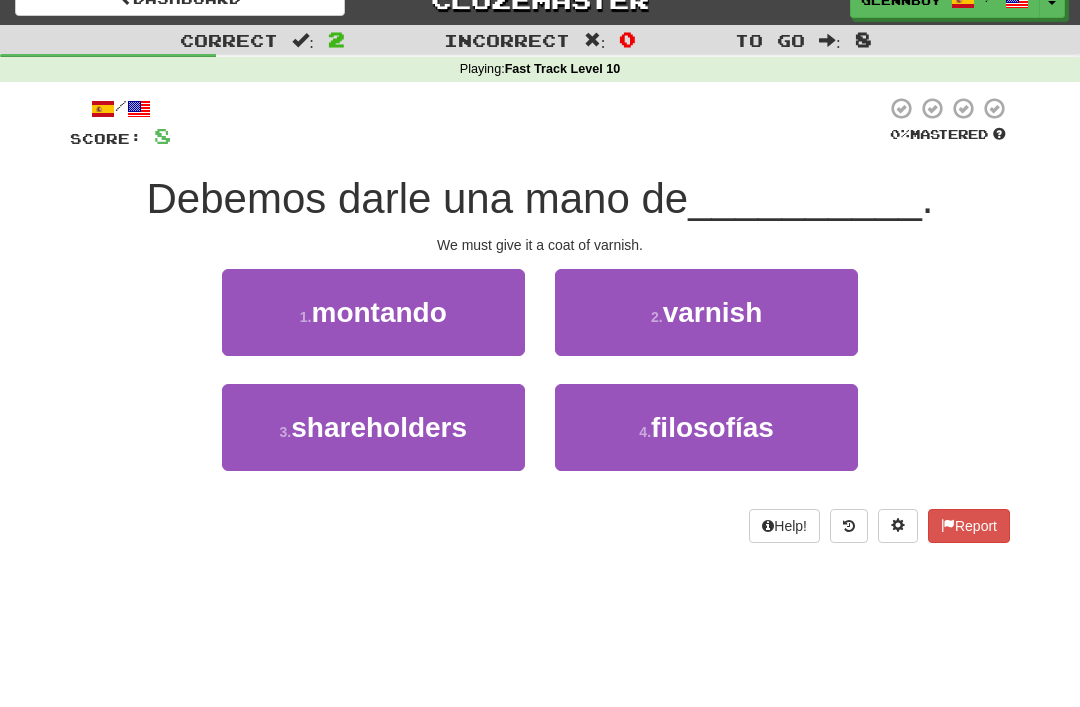 click on "2 .  barniz" at bounding box center [706, 312] 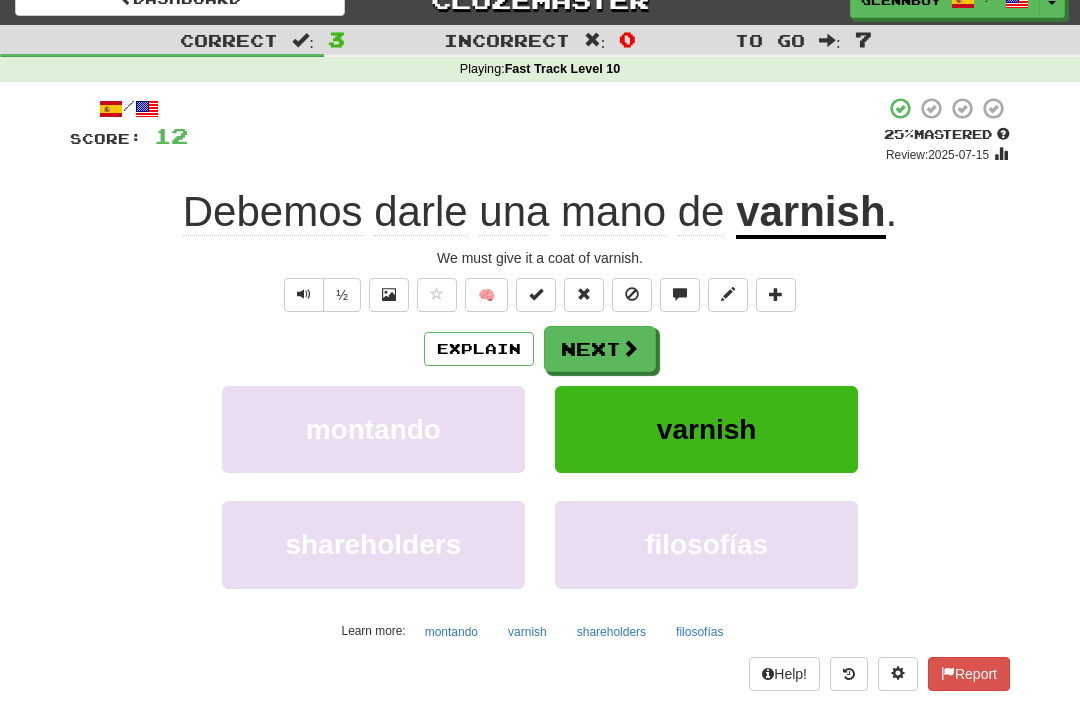 click at bounding box center (632, 294) 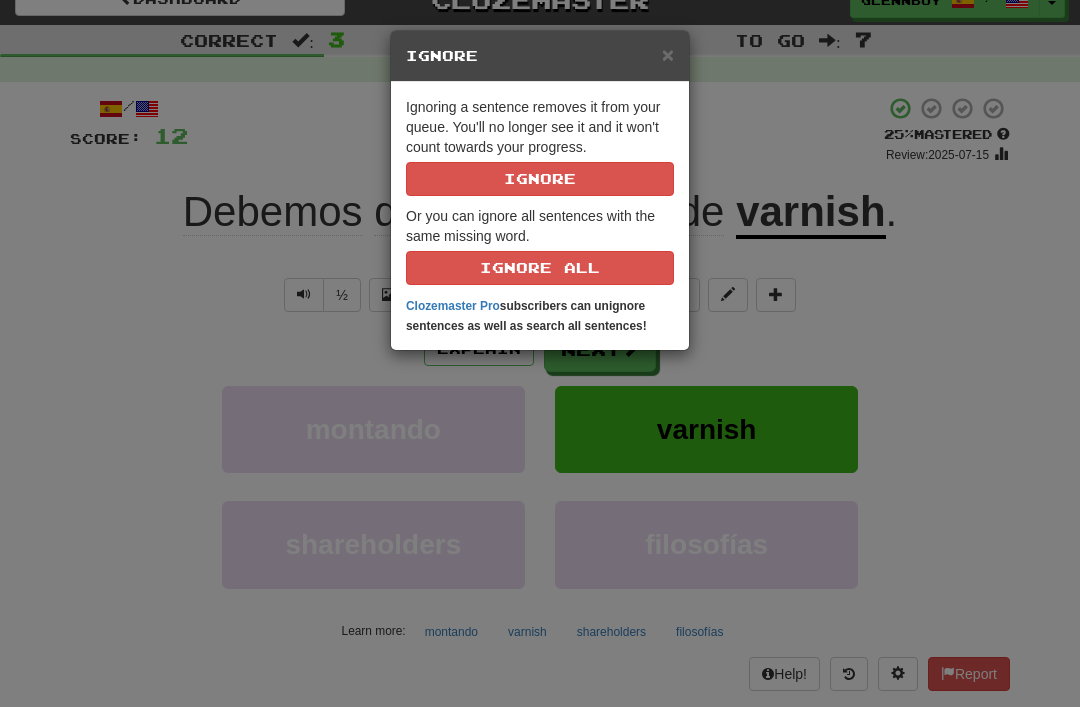 click on "Ignore" at bounding box center [540, 179] 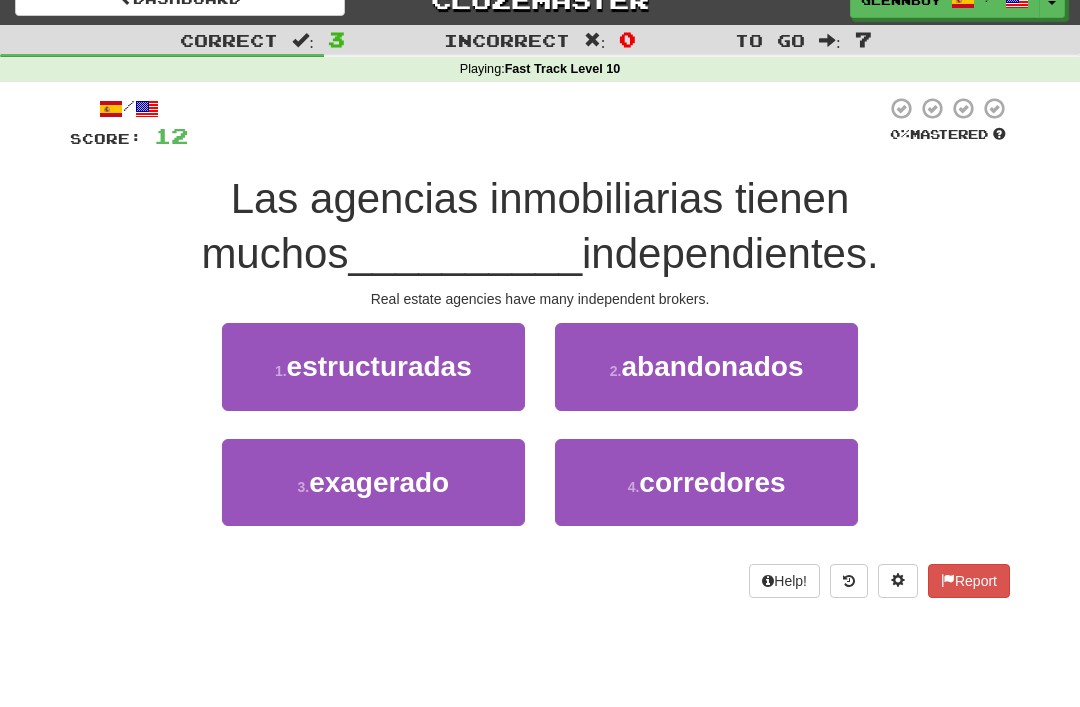 click on "corredores" at bounding box center [712, 482] 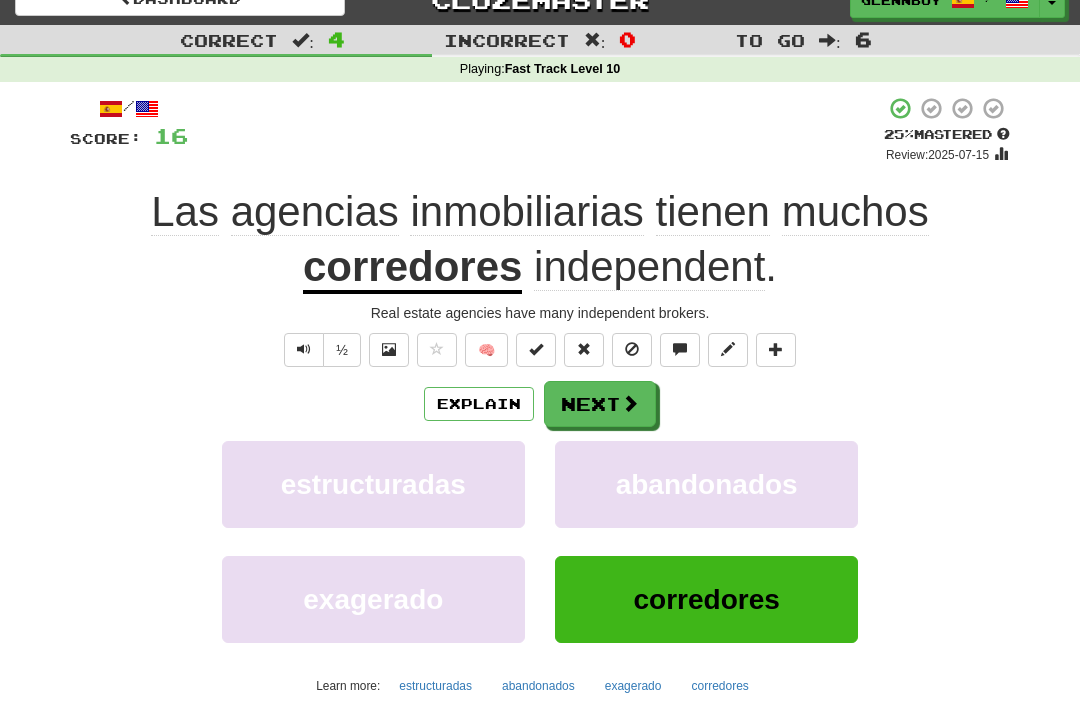click on "Explain" at bounding box center [479, 404] 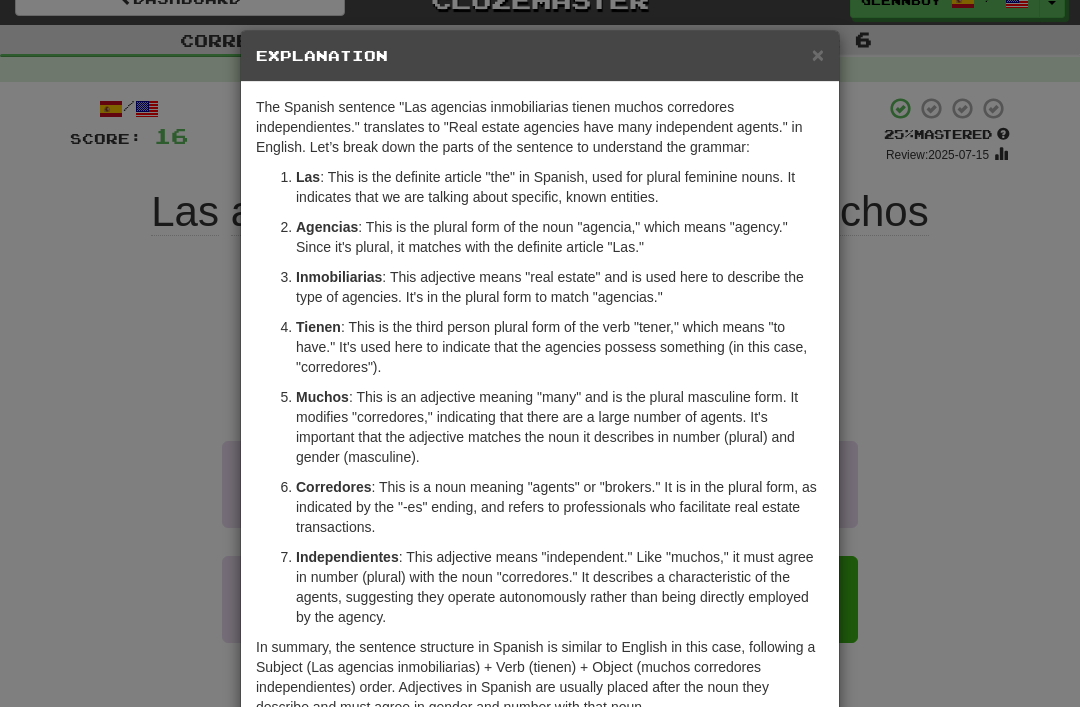 click on "×" at bounding box center (818, 54) 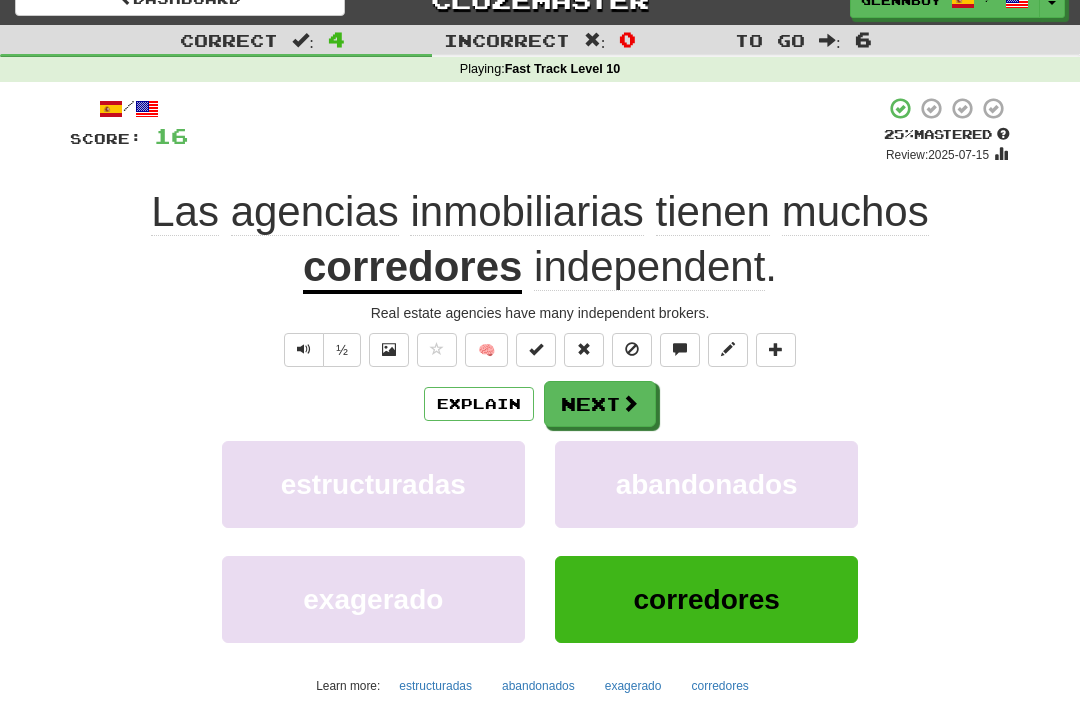 click at bounding box center [632, 349] 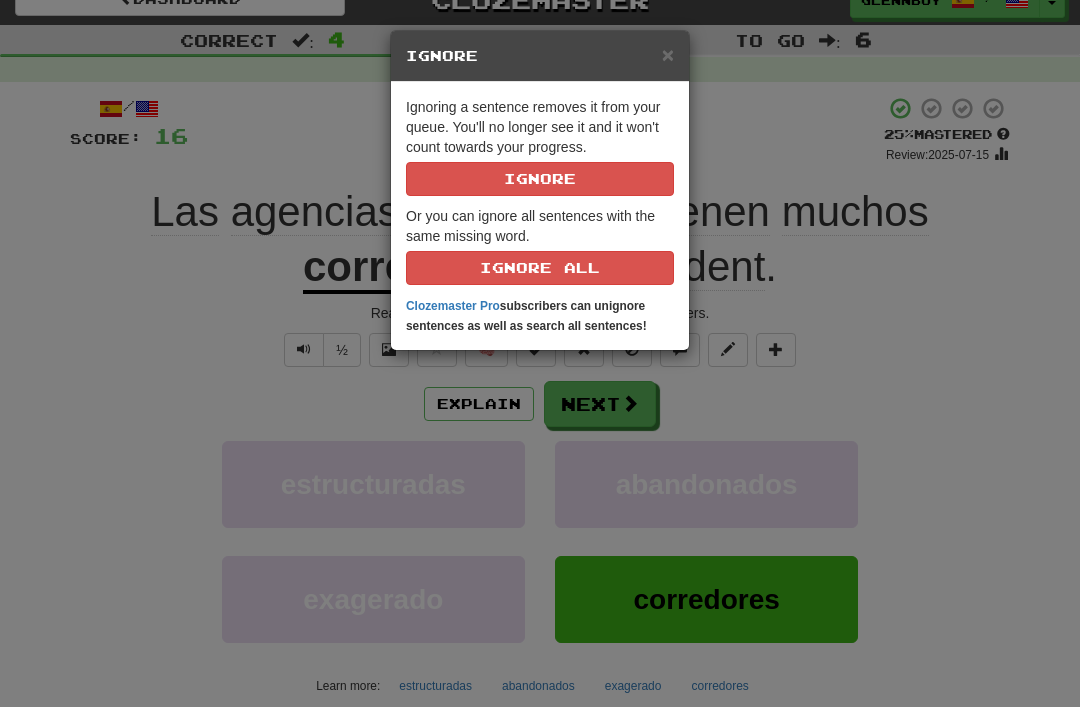 click on "Ignore" at bounding box center [540, 179] 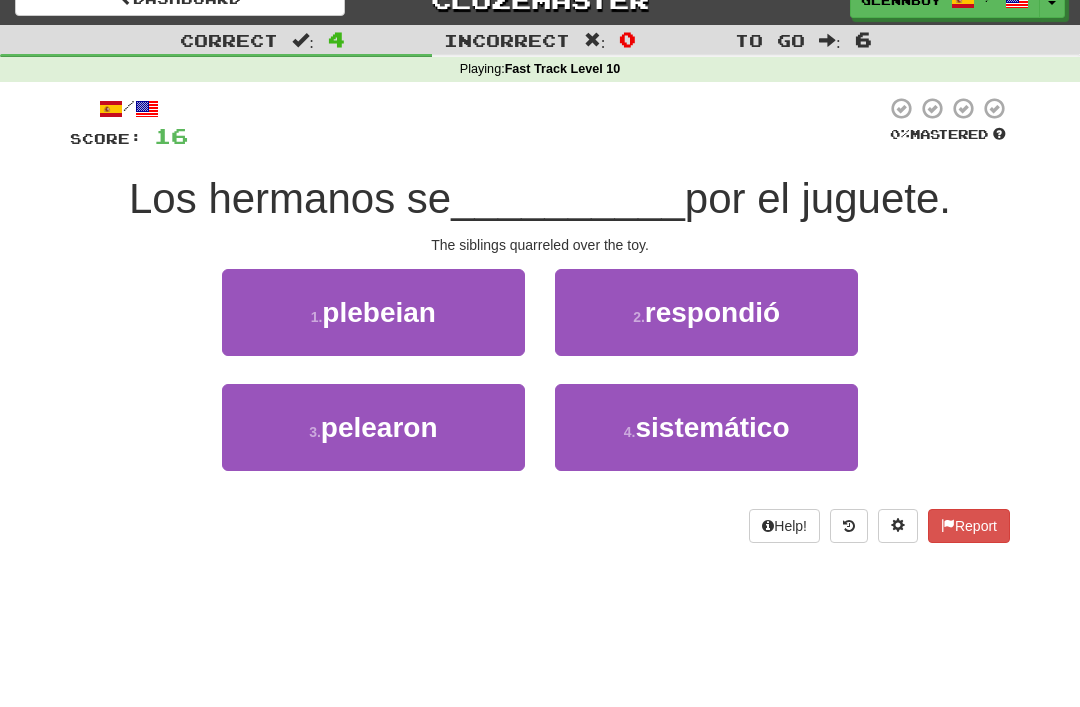 click on "3 .  pelearon" at bounding box center [373, 427] 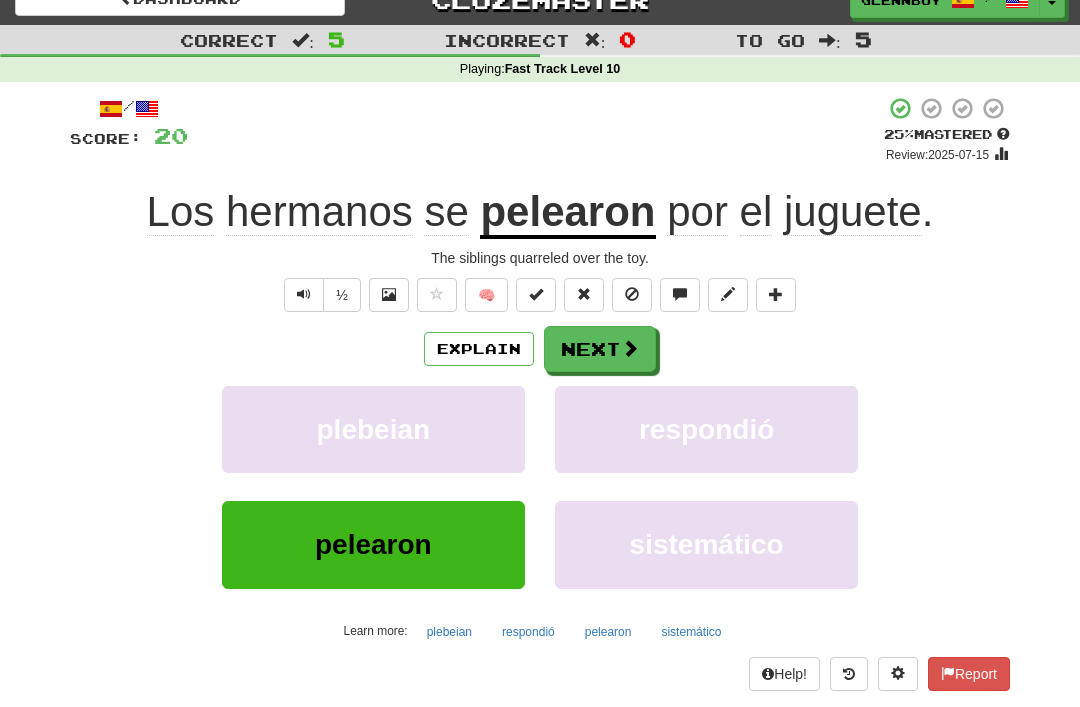 click at bounding box center (632, 294) 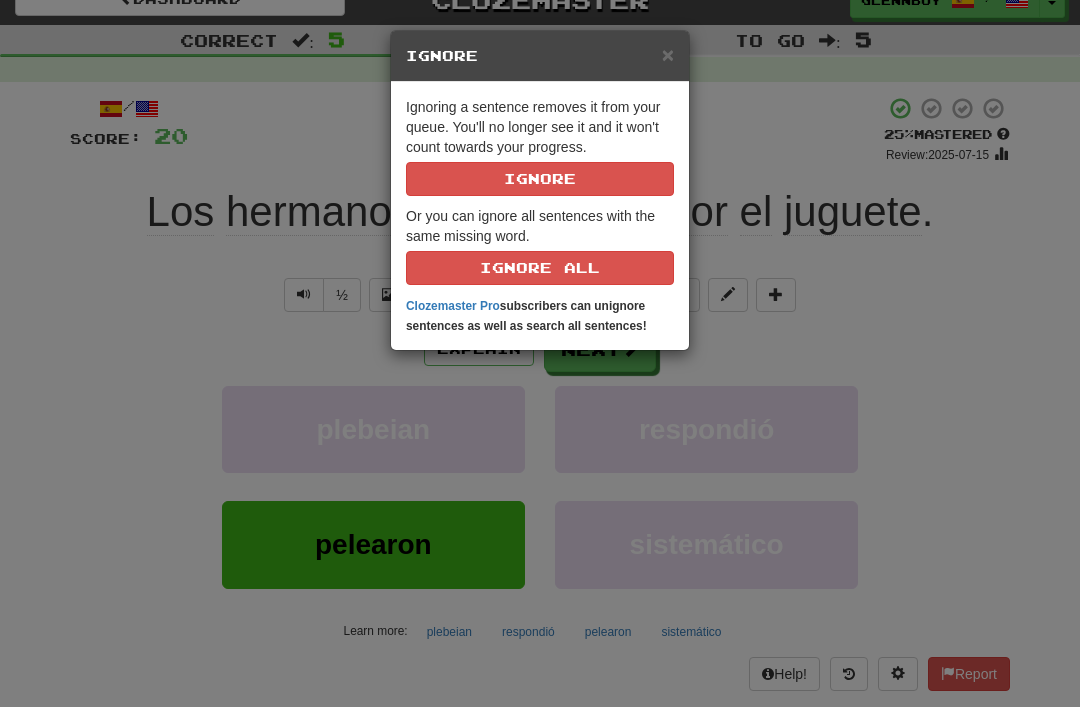 click on "Ignore" at bounding box center (540, 179) 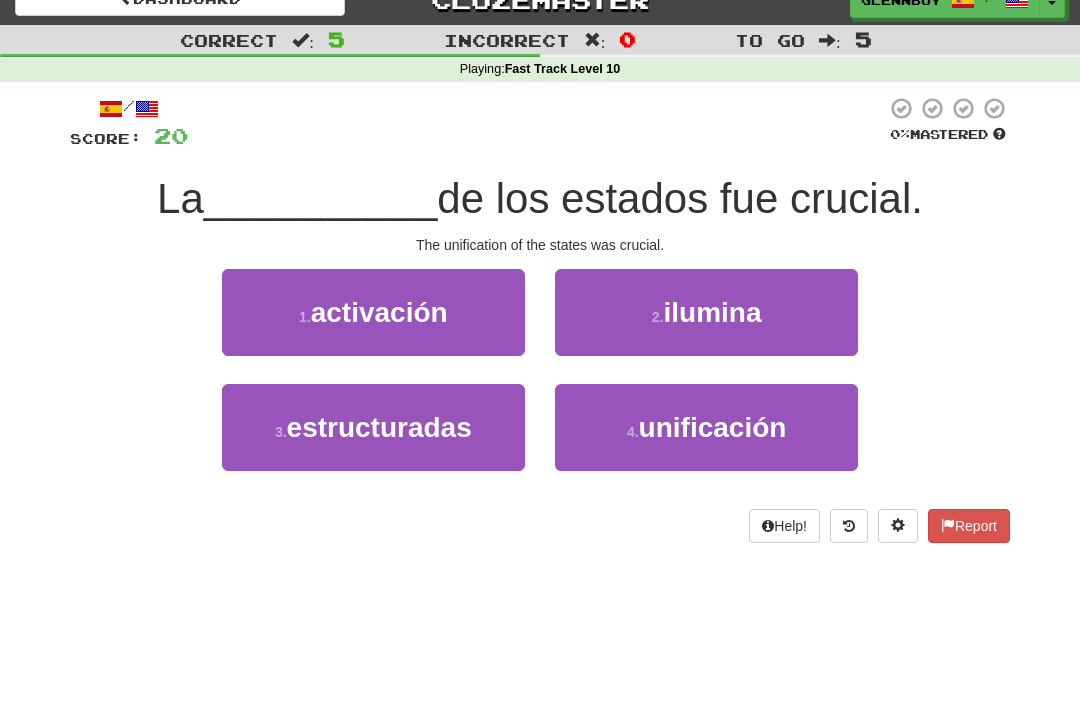 click on "unificación" at bounding box center [713, 427] 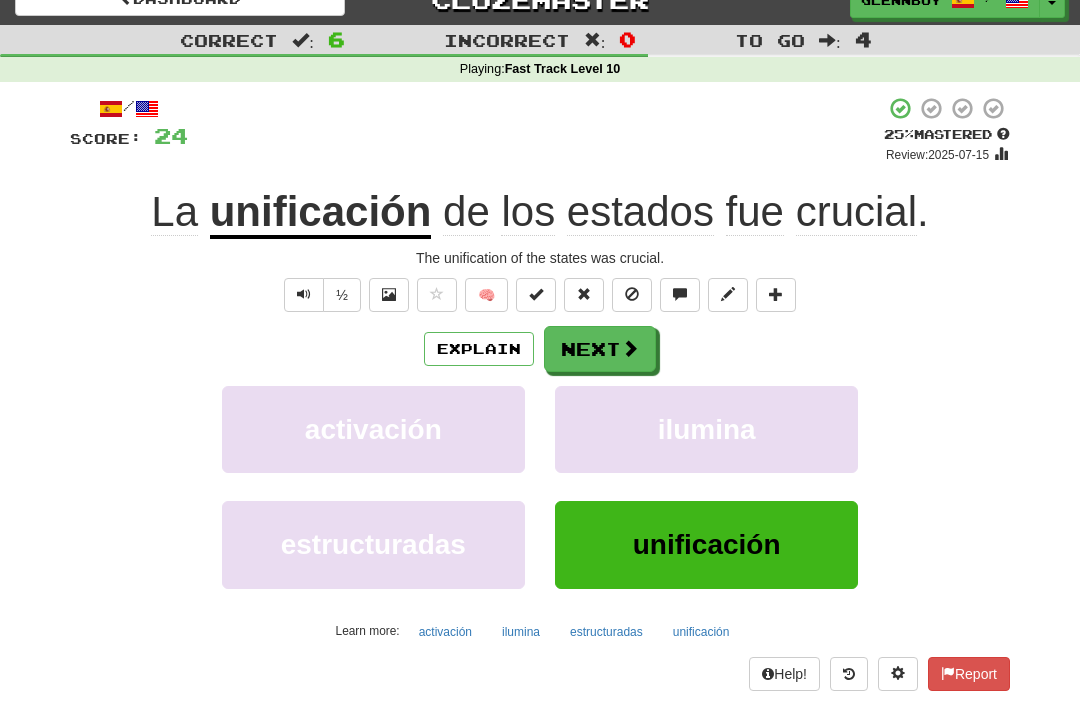click at bounding box center [632, 295] 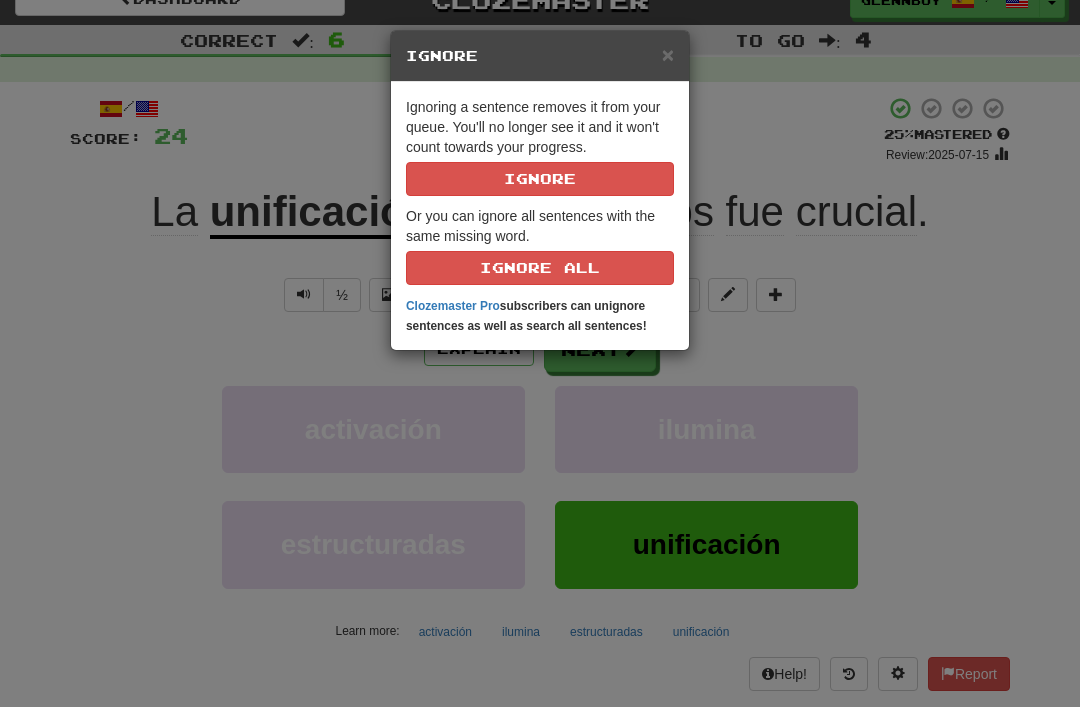 click on "Ignore" at bounding box center [540, 179] 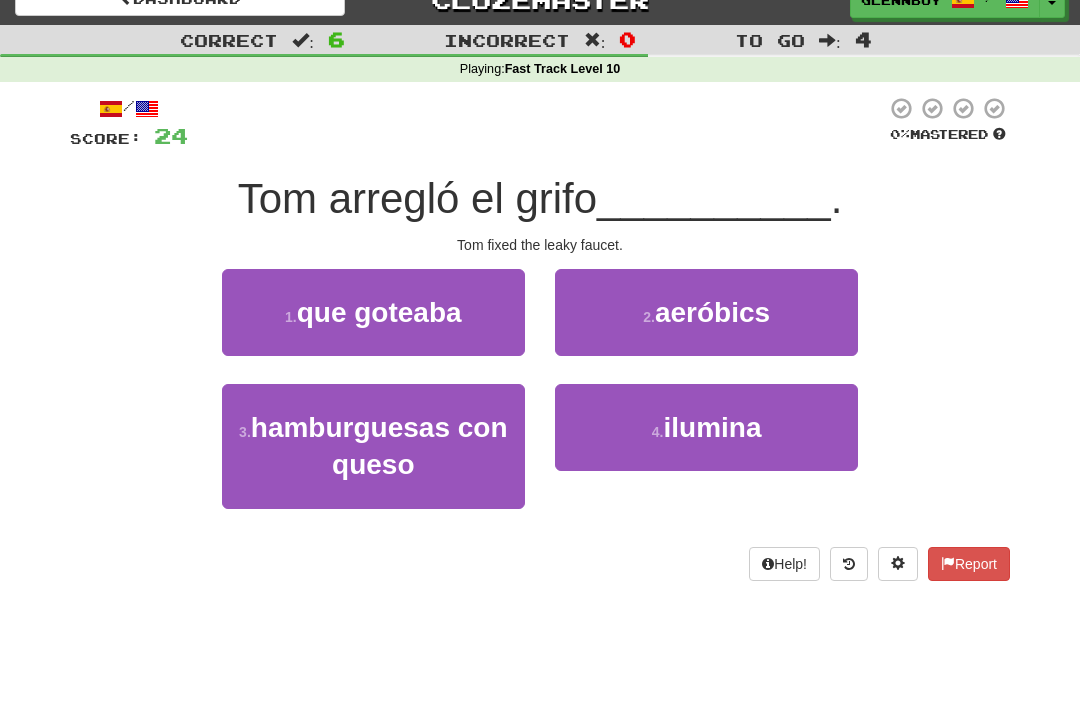 click on "que goteaba" at bounding box center [379, 312] 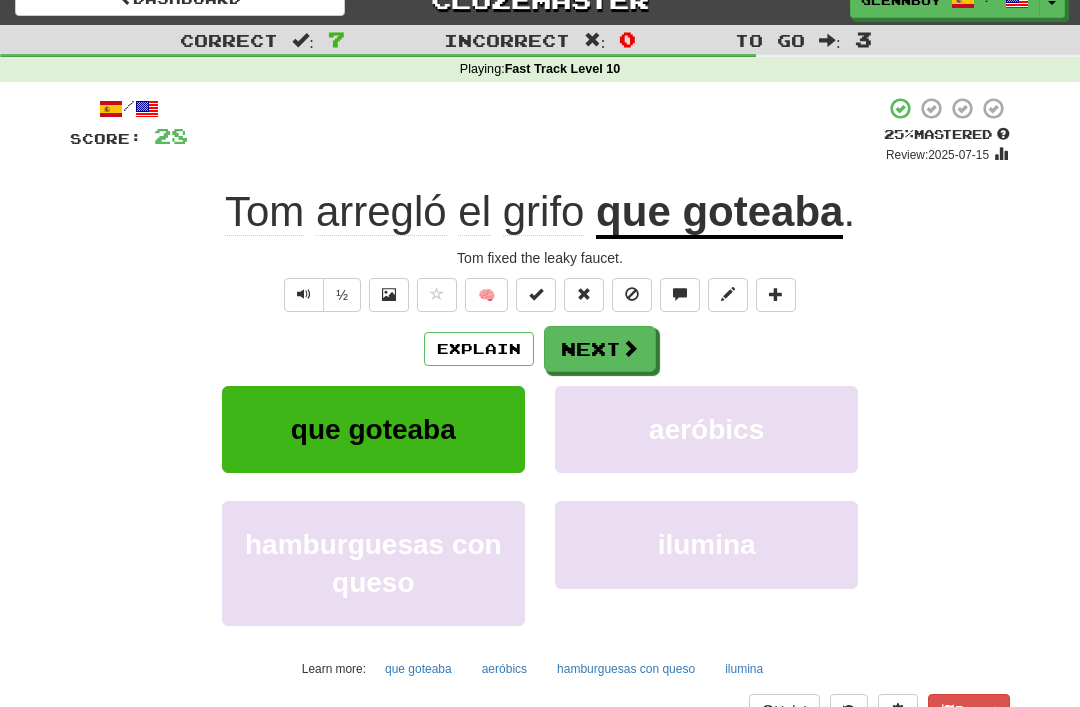 click at bounding box center (632, 294) 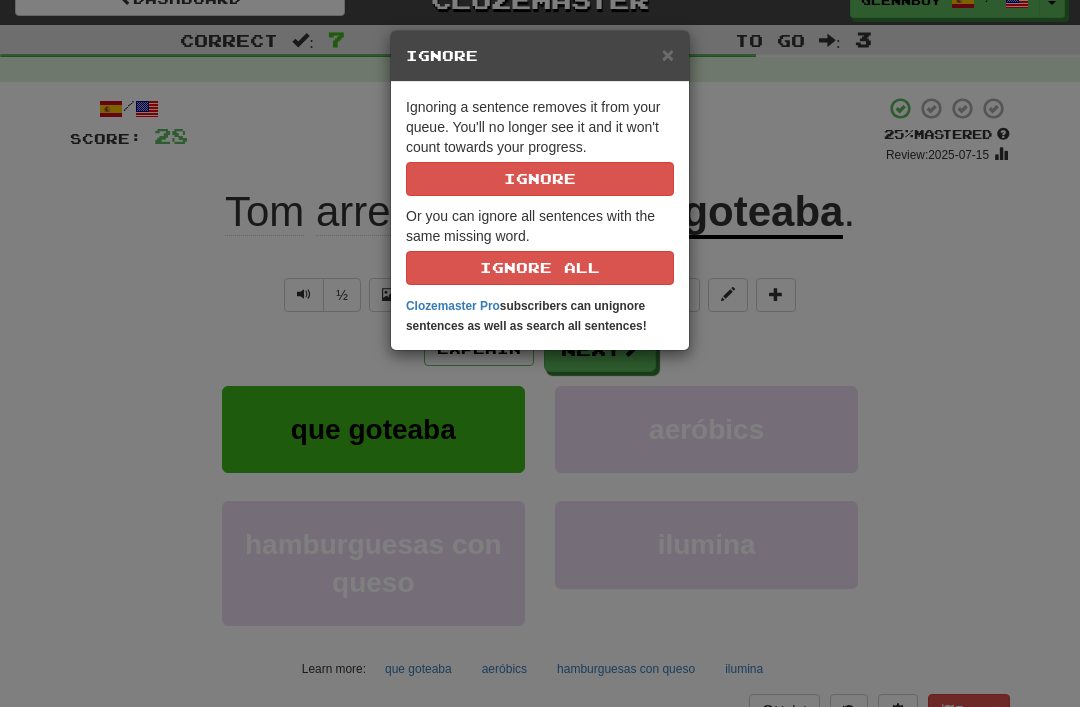 click on "Ignore" at bounding box center [540, 179] 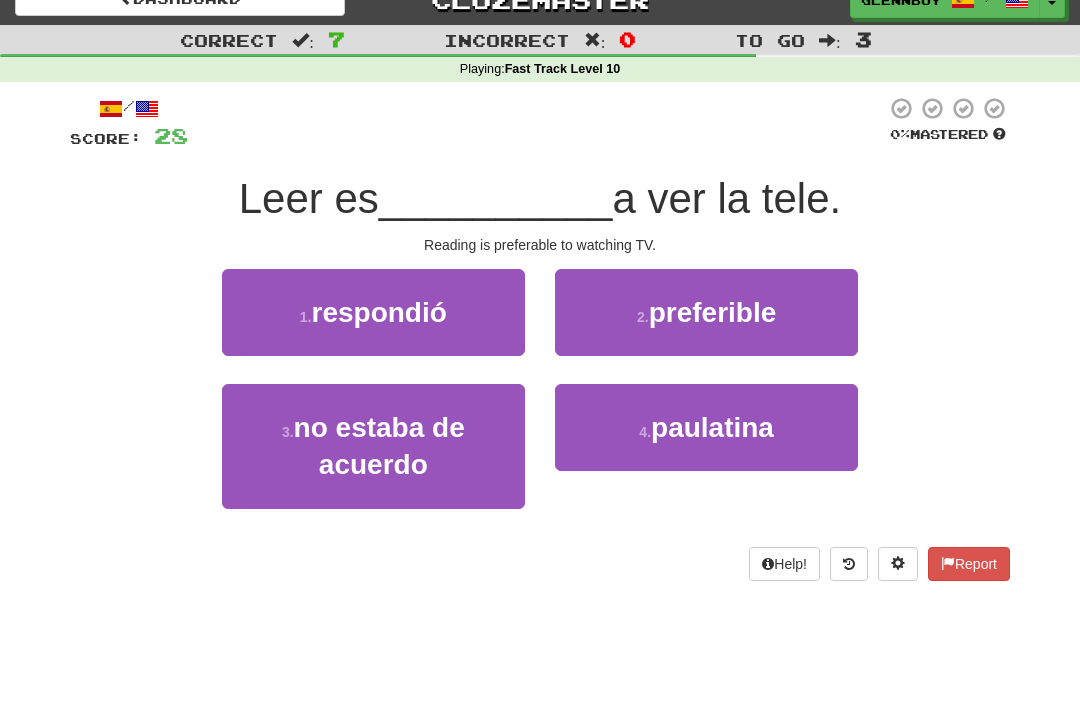 click on "2 .  preferible" at bounding box center (706, 312) 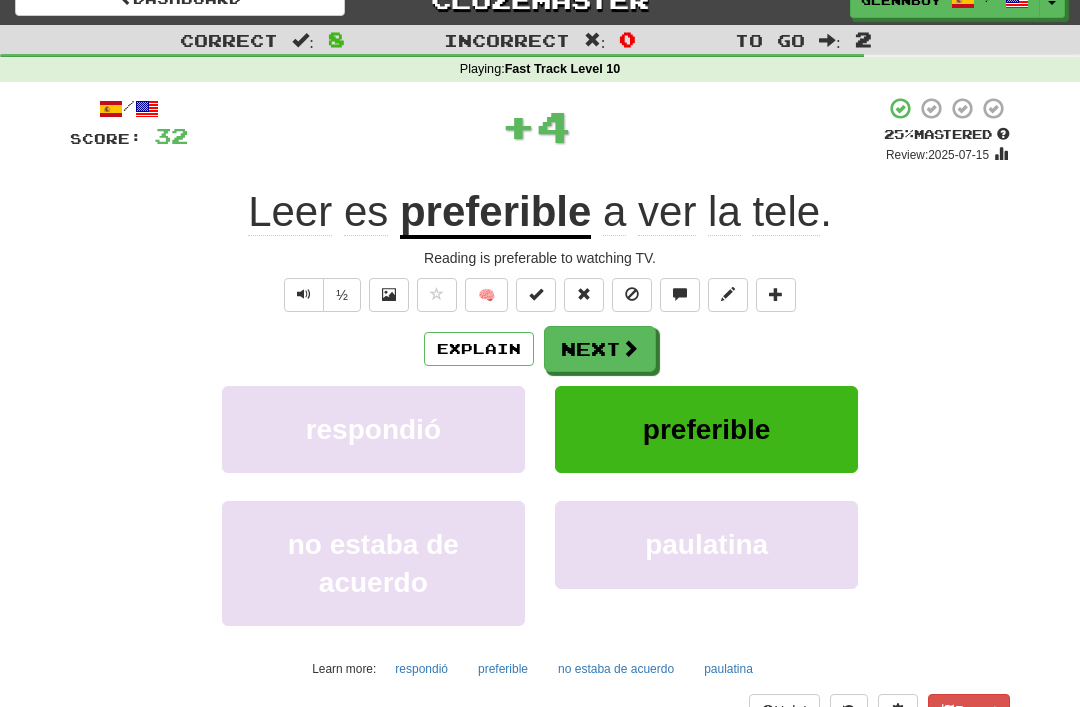 click at bounding box center (632, 294) 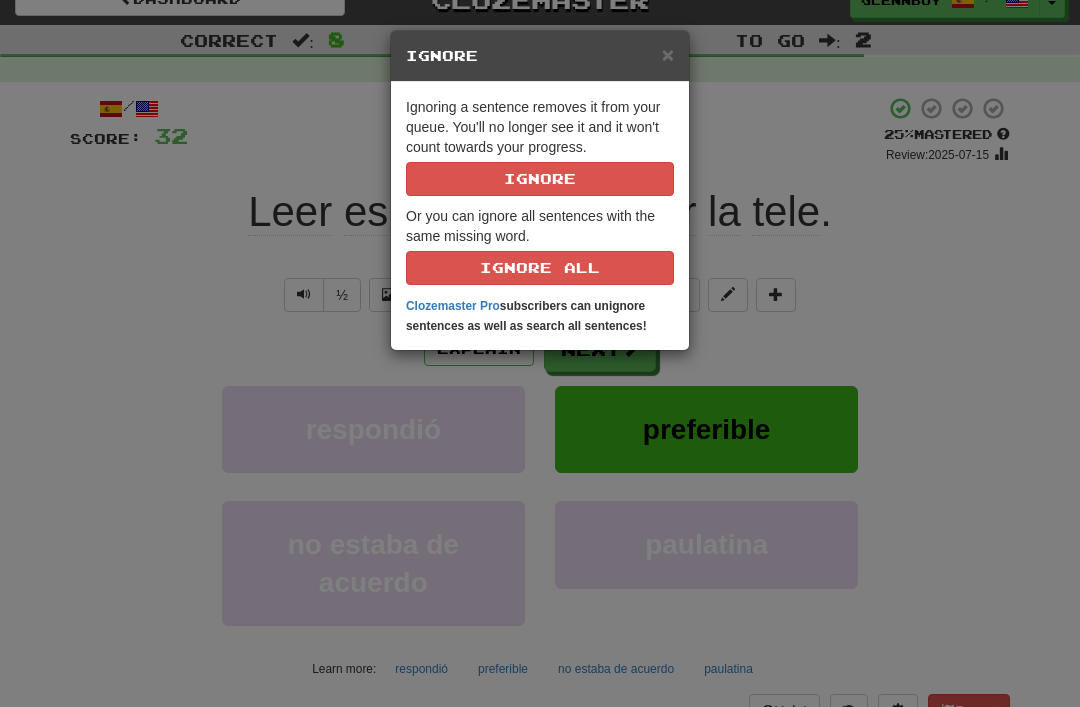 click on "Ignore" at bounding box center [540, 179] 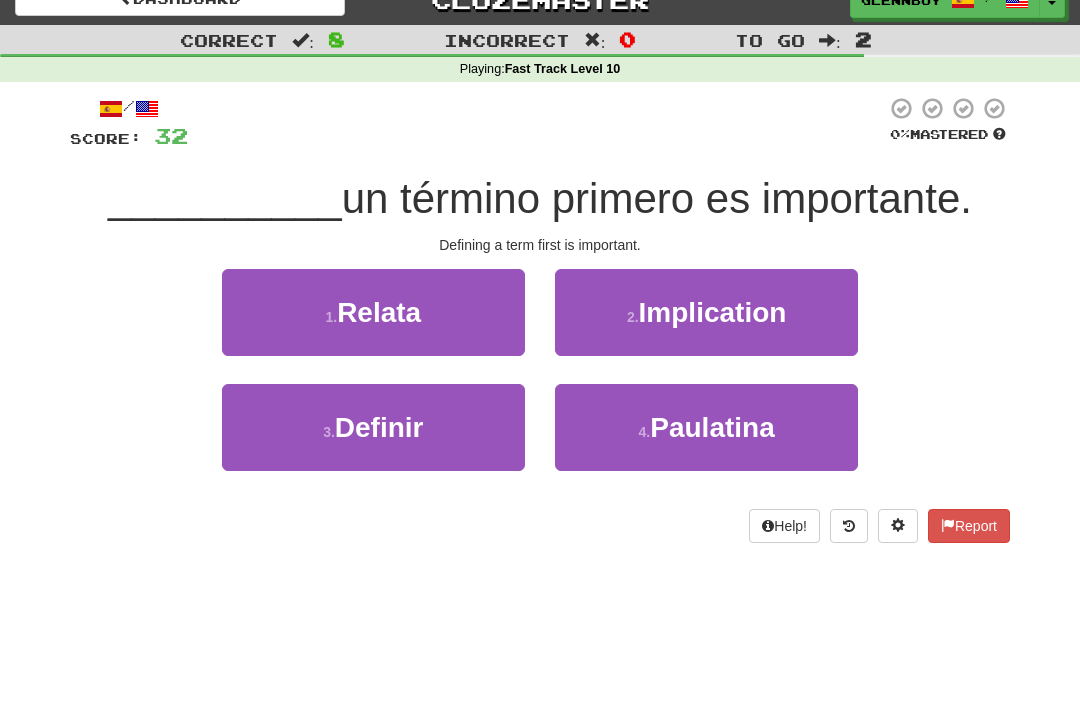 click on "Definir" at bounding box center [379, 427] 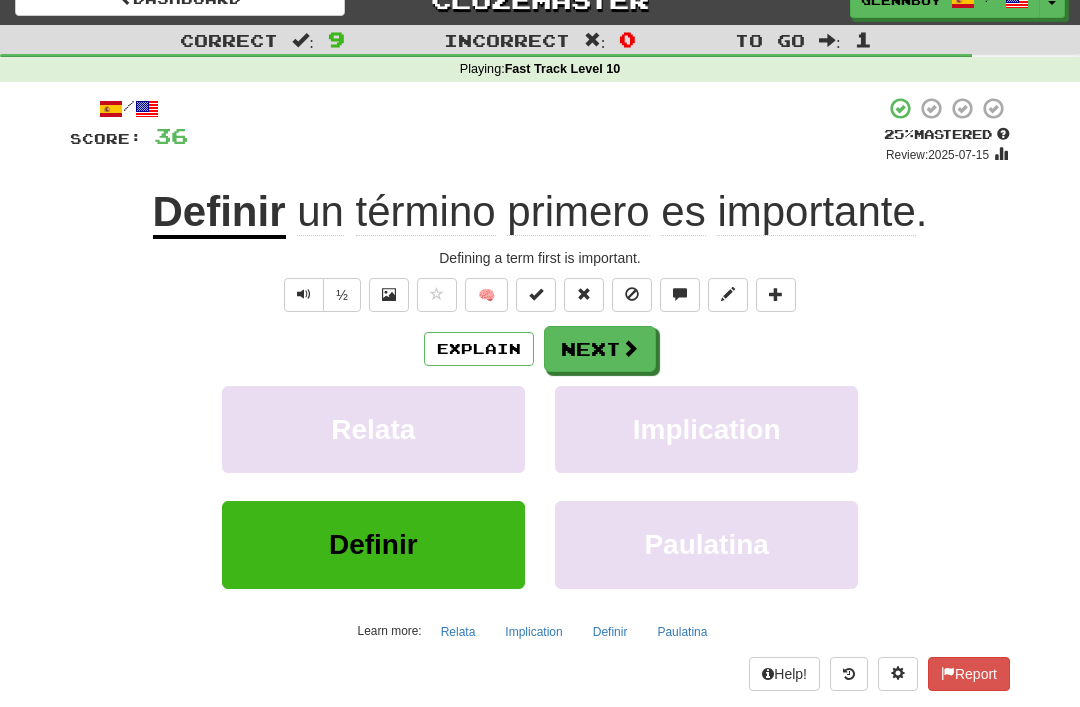 click at bounding box center [632, 294] 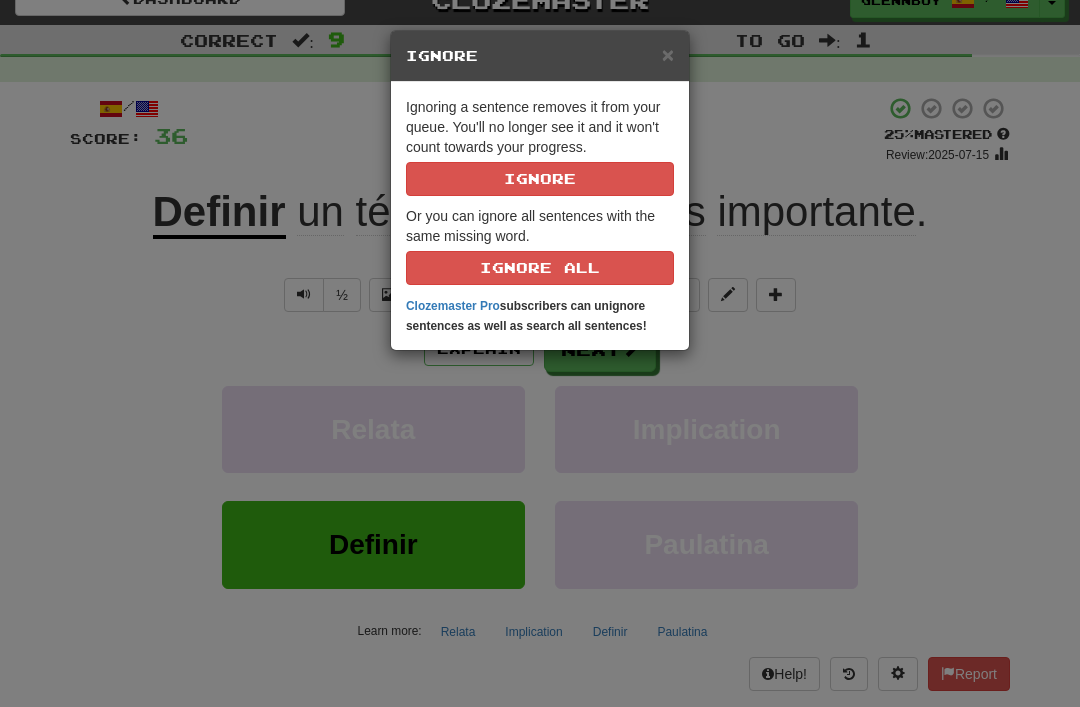 click on "Ignore" at bounding box center (540, 179) 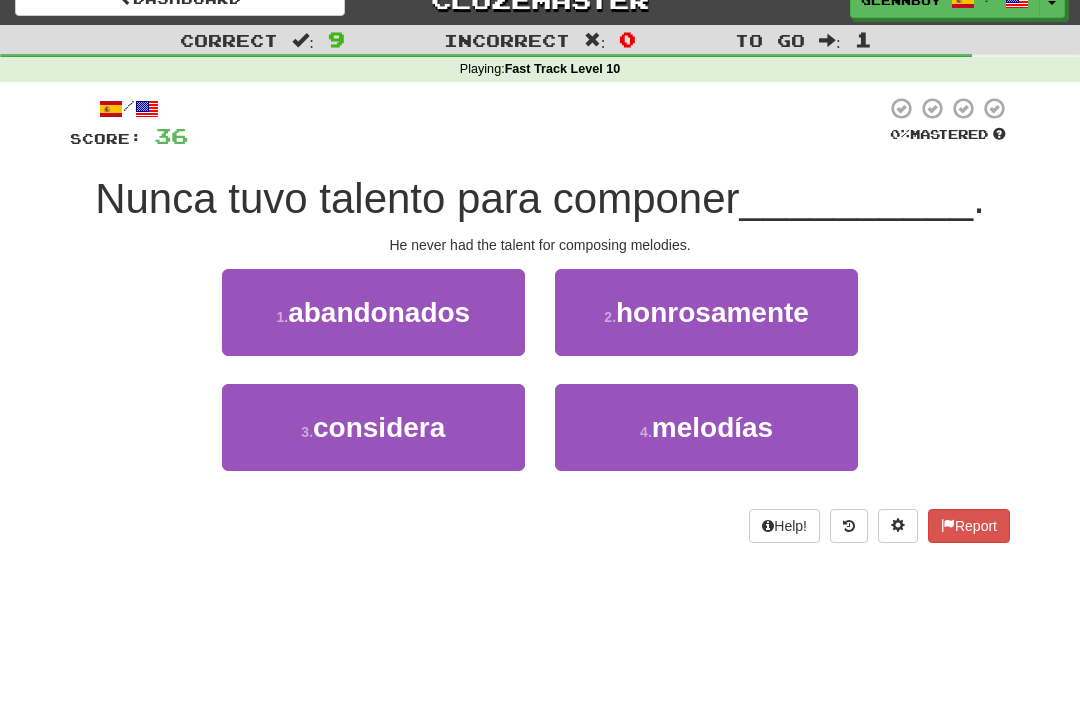 click on "4 .  melodías" at bounding box center [706, 427] 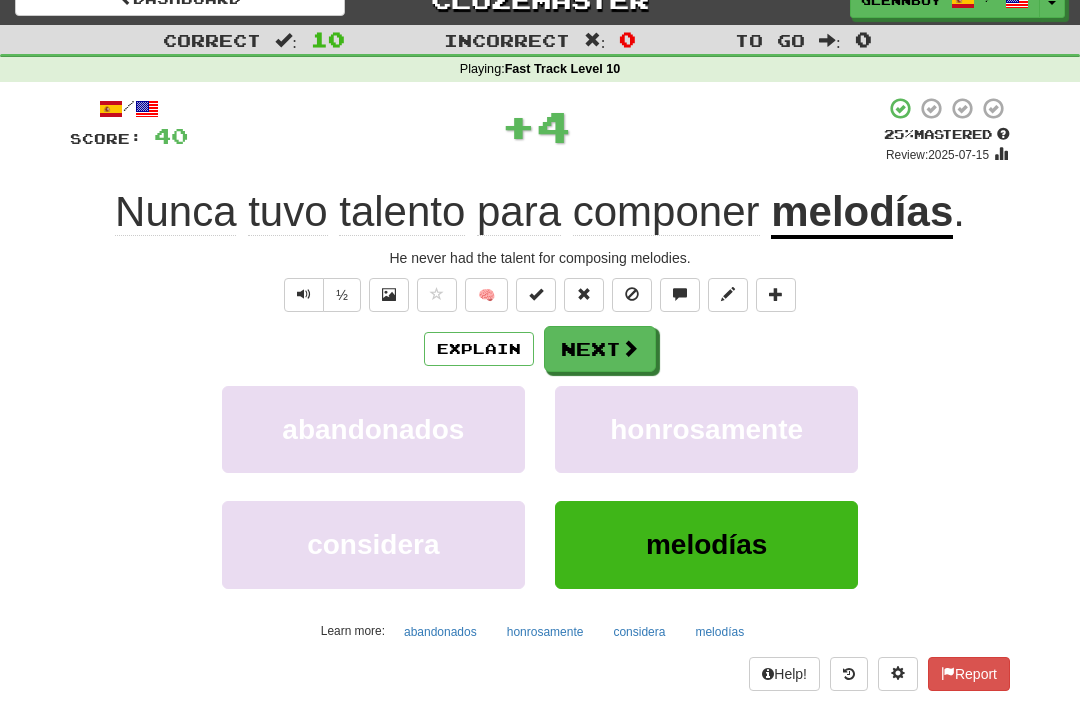 click at bounding box center (632, 294) 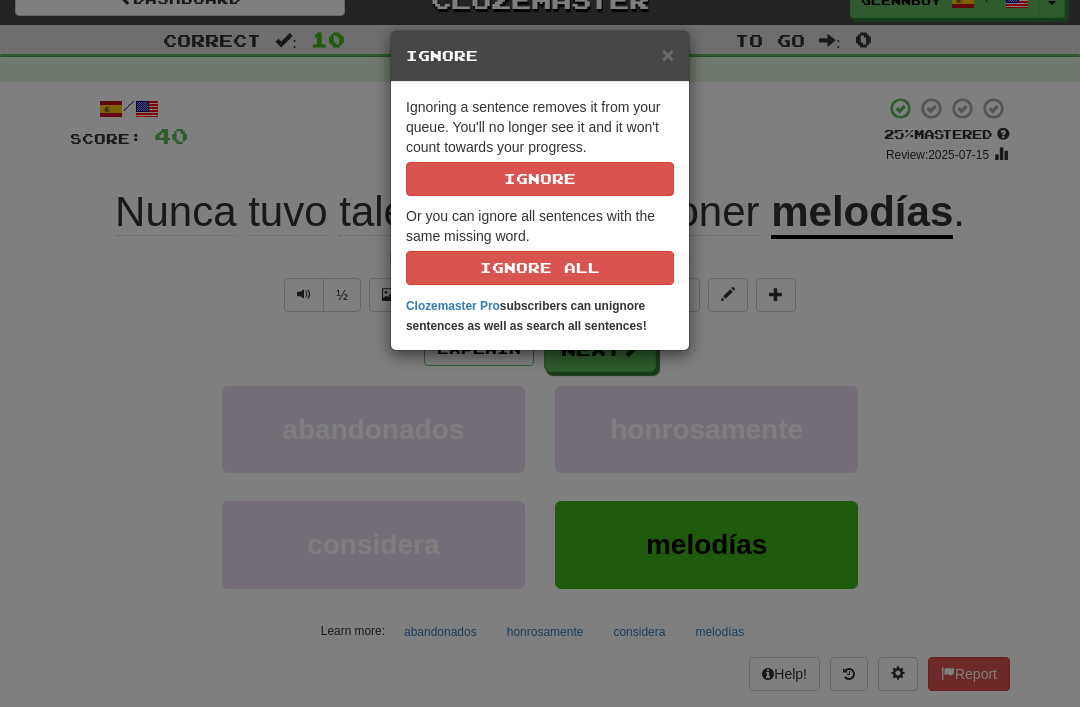 click on "Ignore" at bounding box center [540, 179] 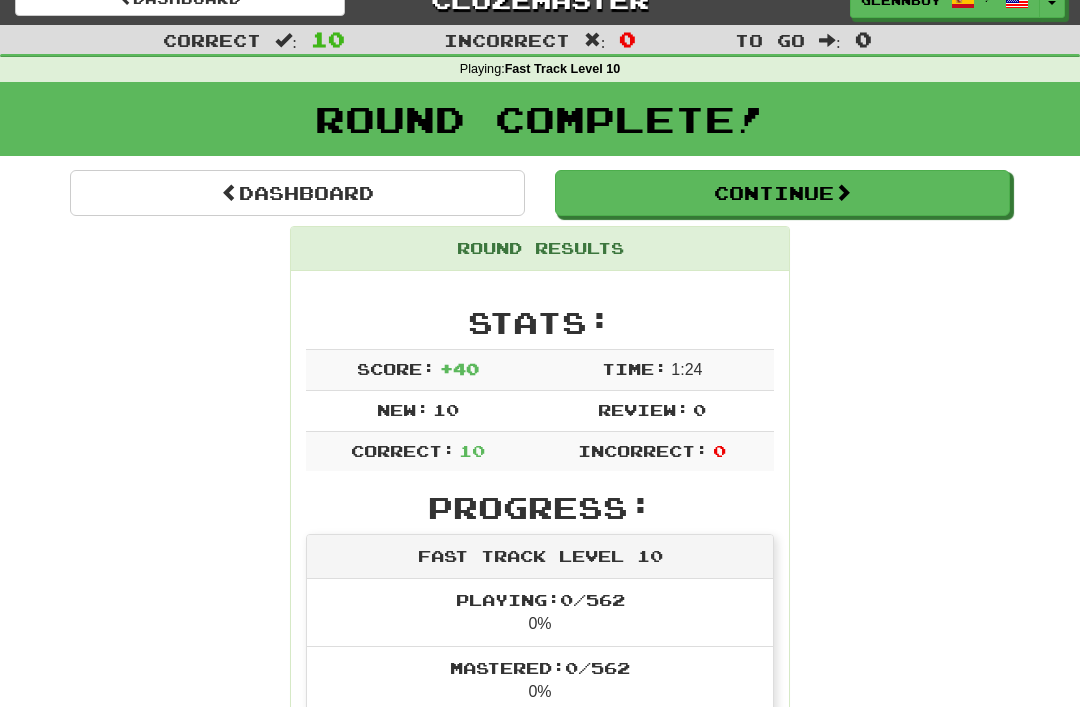 click on "Continue" at bounding box center (782, 193) 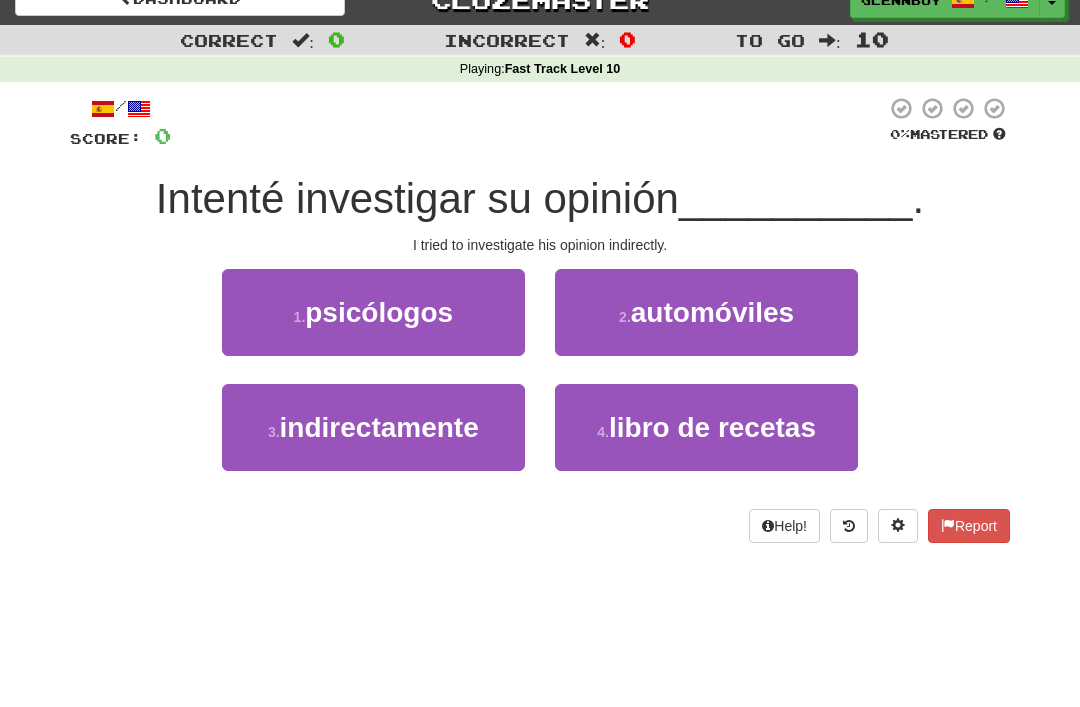 click on "indirectamente" at bounding box center [379, 427] 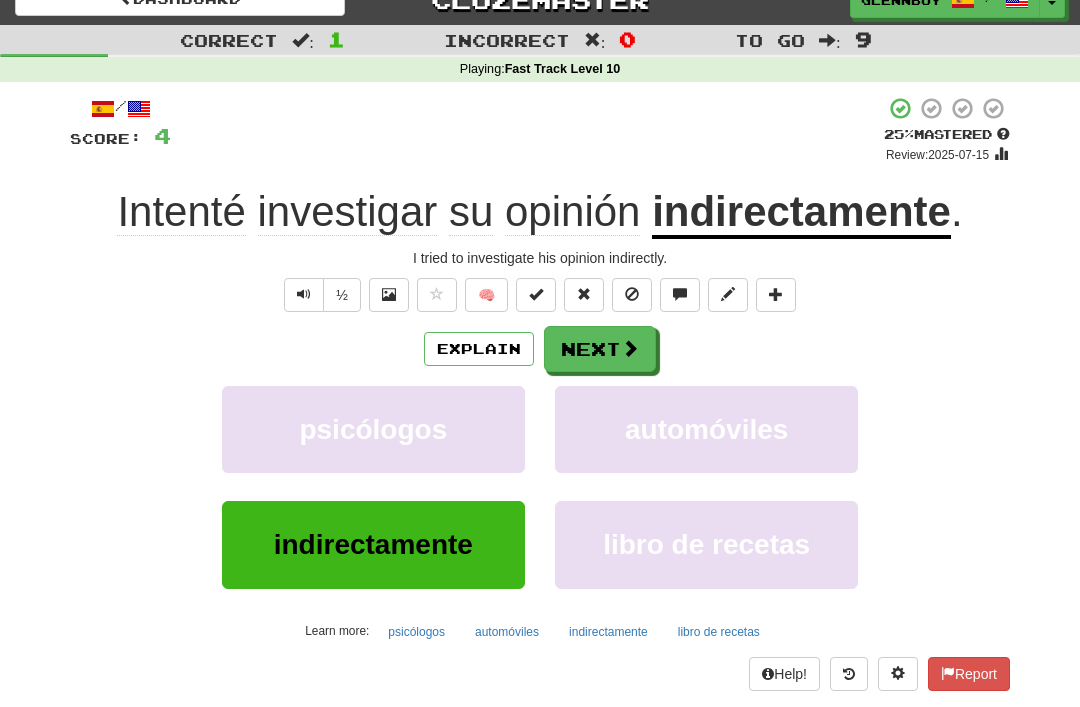 click at bounding box center [632, 294] 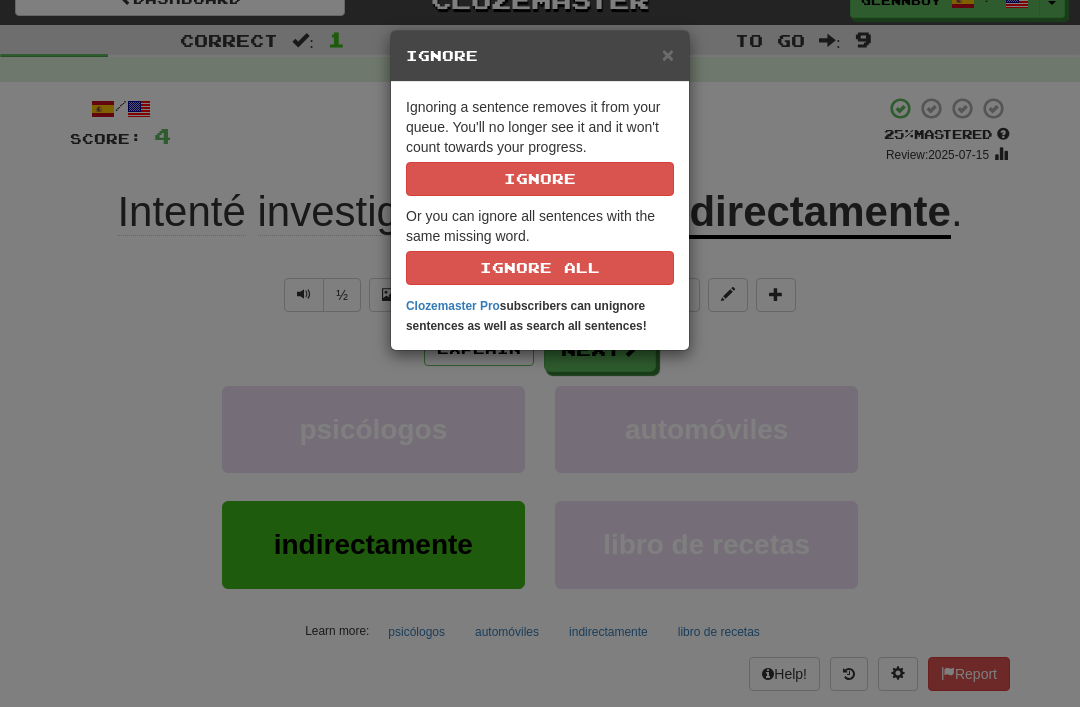 click on "Ignore" at bounding box center (540, 179) 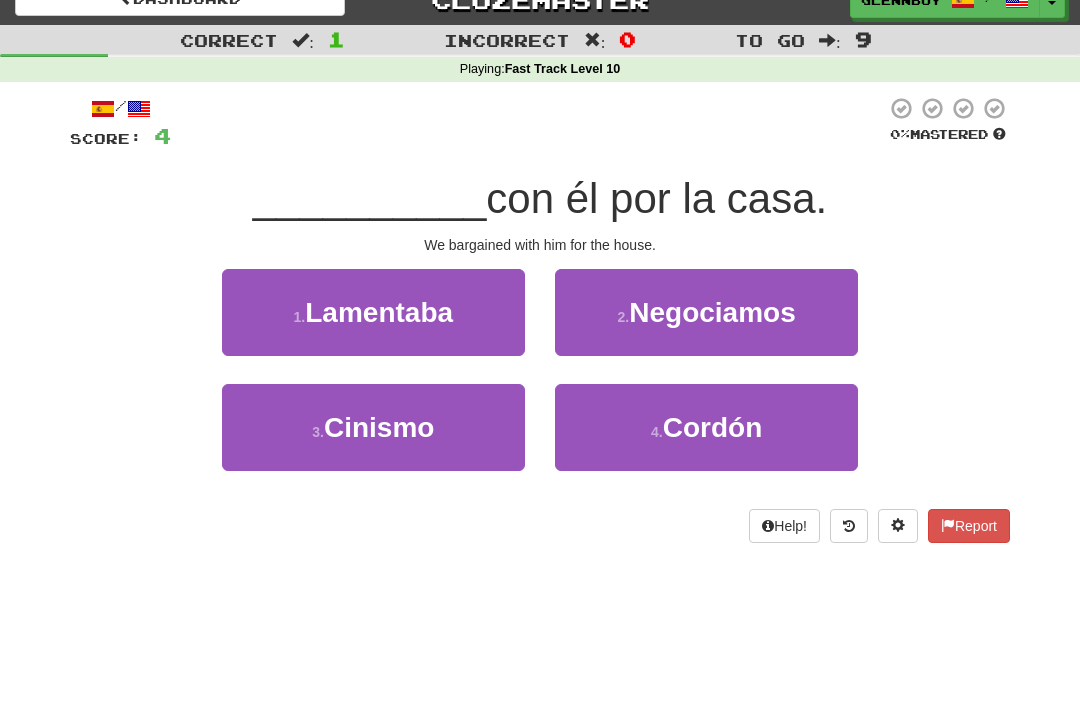 click on "Negociamos" at bounding box center (712, 312) 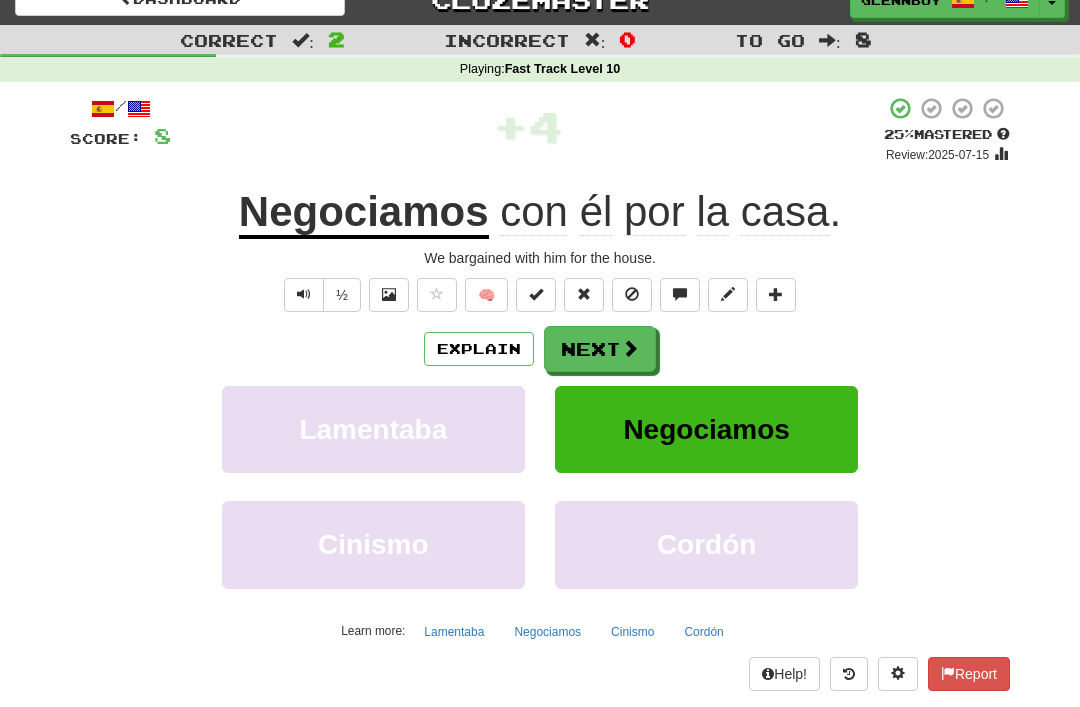 click at bounding box center (632, 294) 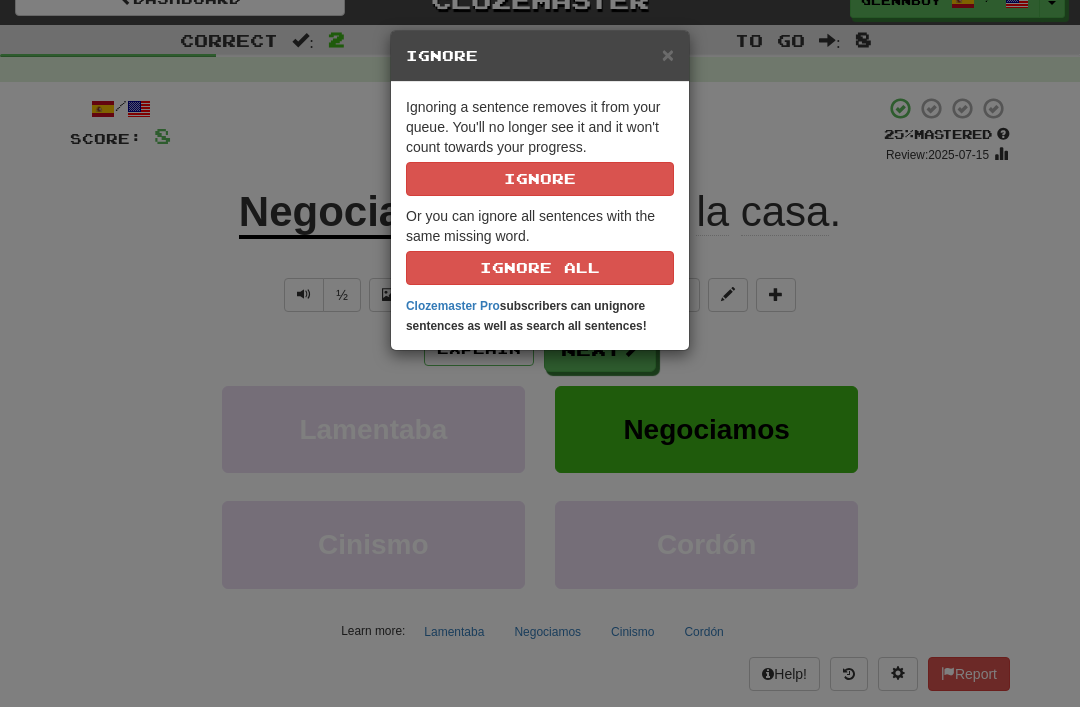 click on "Ignore" at bounding box center (540, 179) 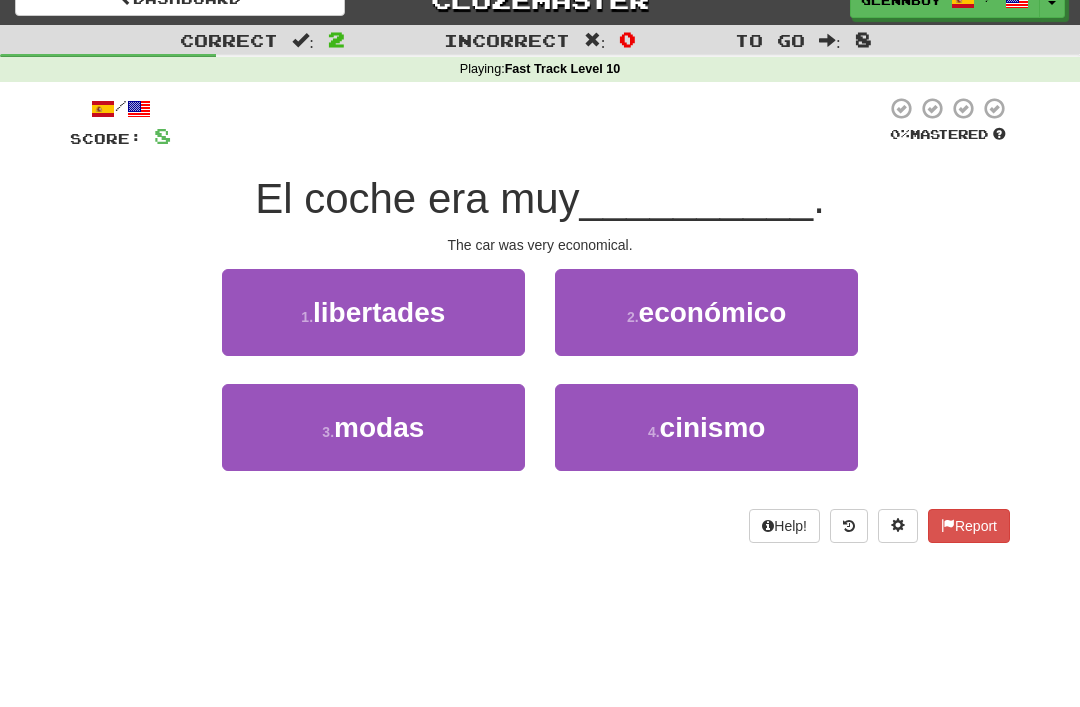 click on "2 ." at bounding box center [633, 317] 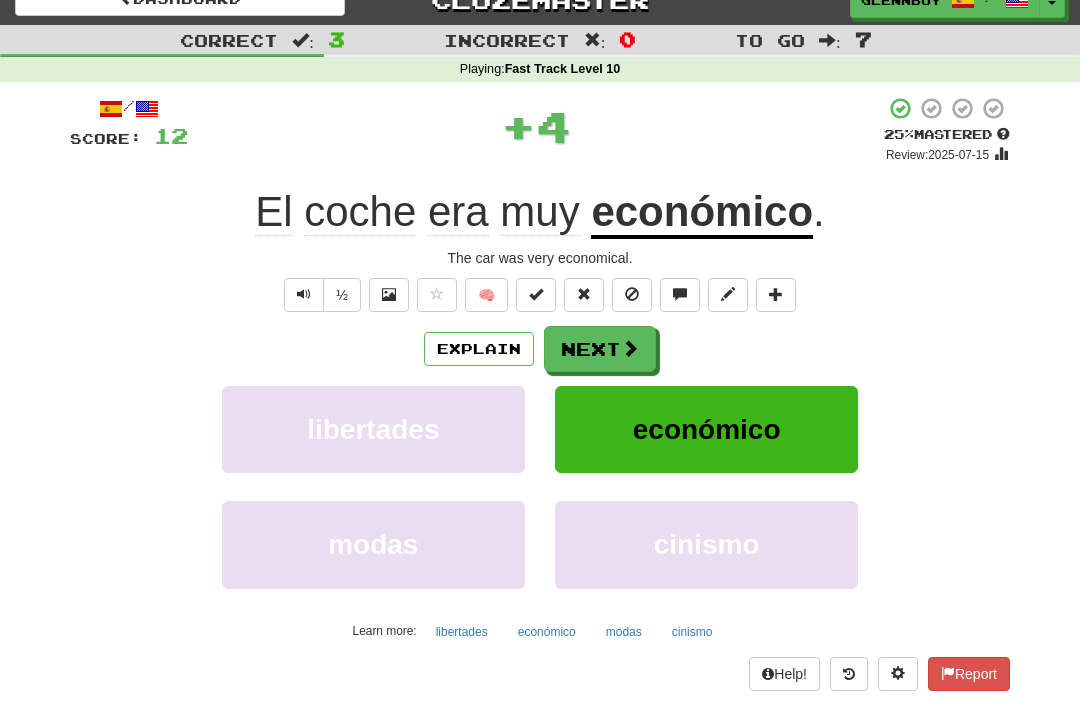 click at bounding box center (632, 295) 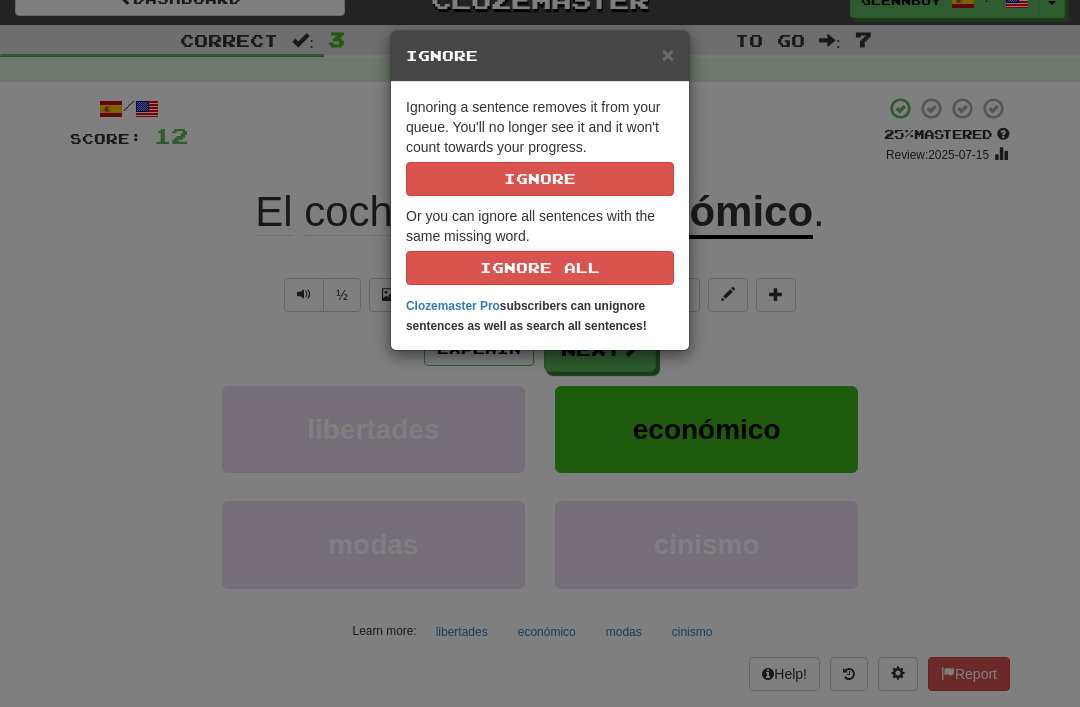 click on "Ignore" at bounding box center [540, 179] 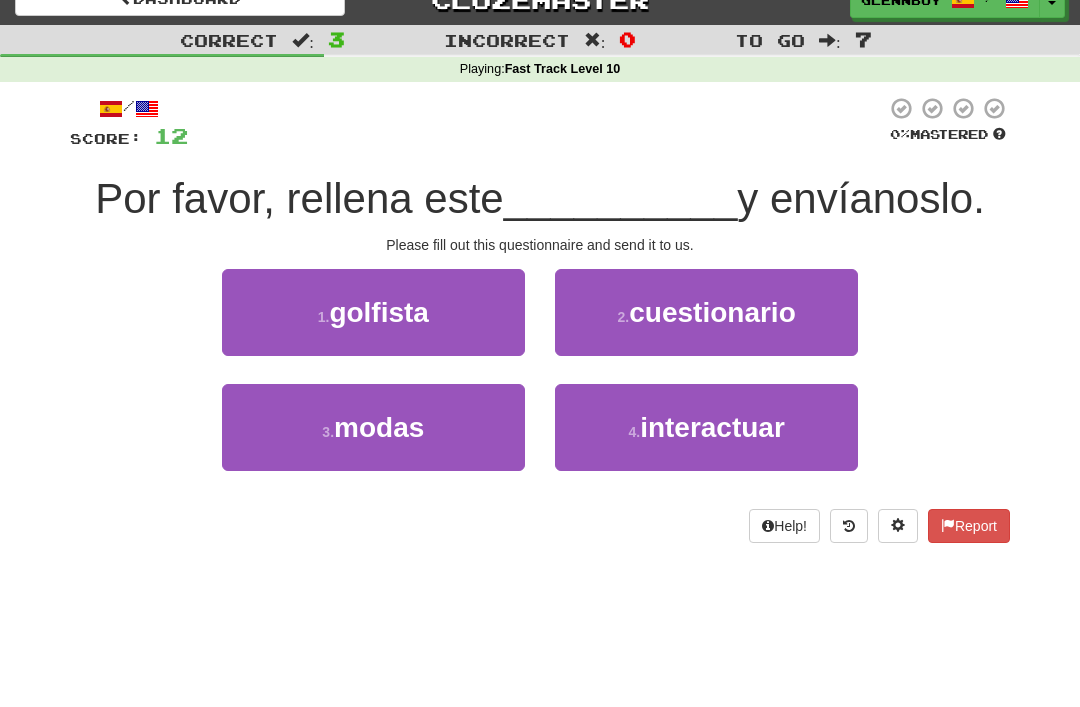 click on "cuestionario" at bounding box center [712, 312] 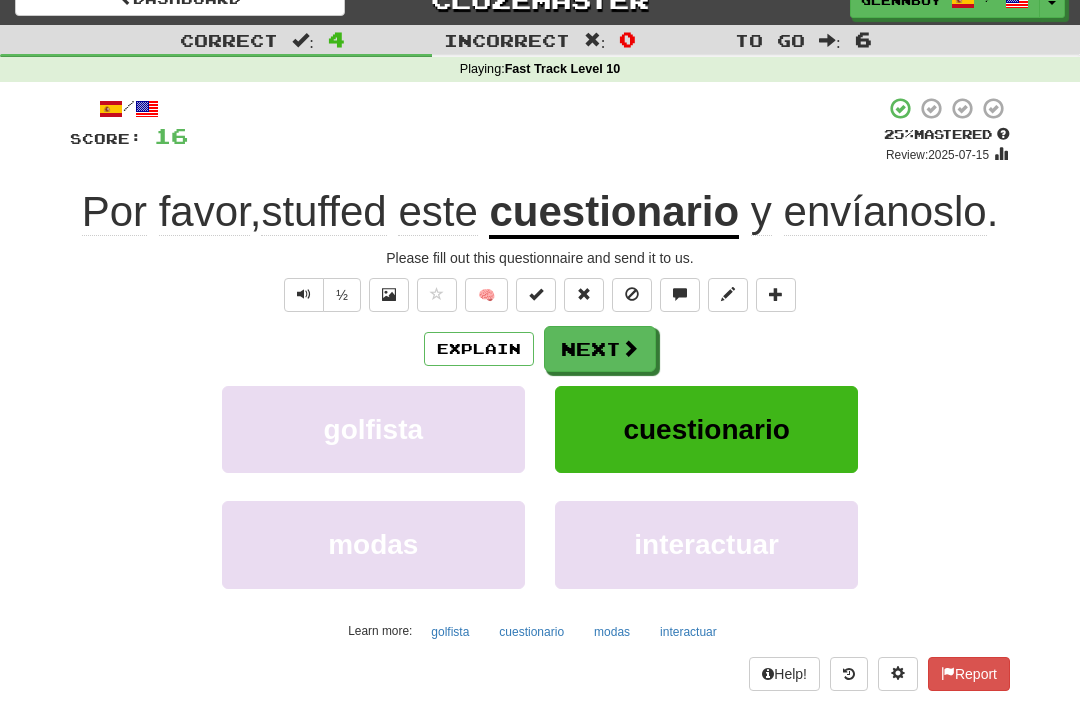 click at bounding box center (304, 295) 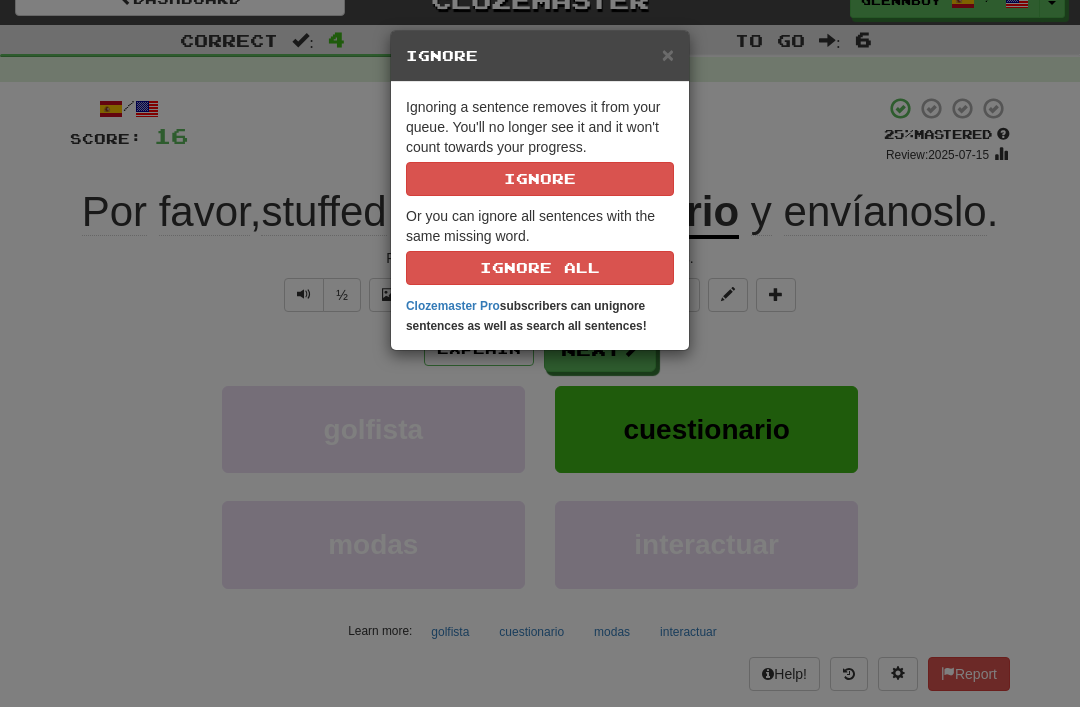 click on "Ignore" at bounding box center (540, 179) 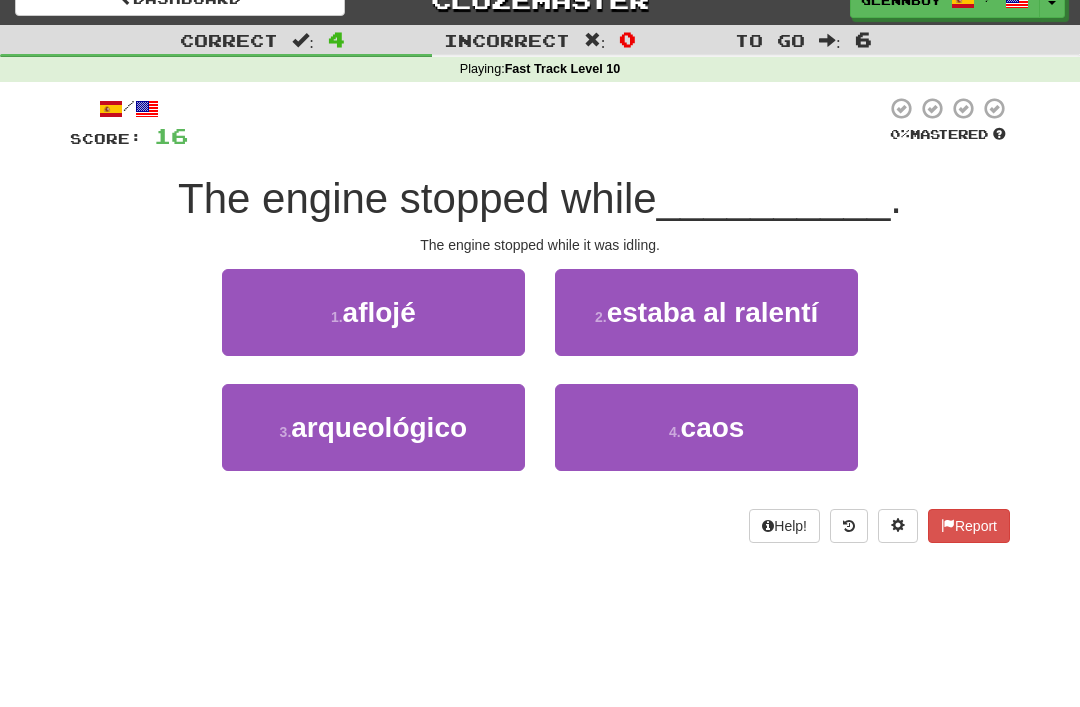 click on "estaba al ralentí" at bounding box center [713, 312] 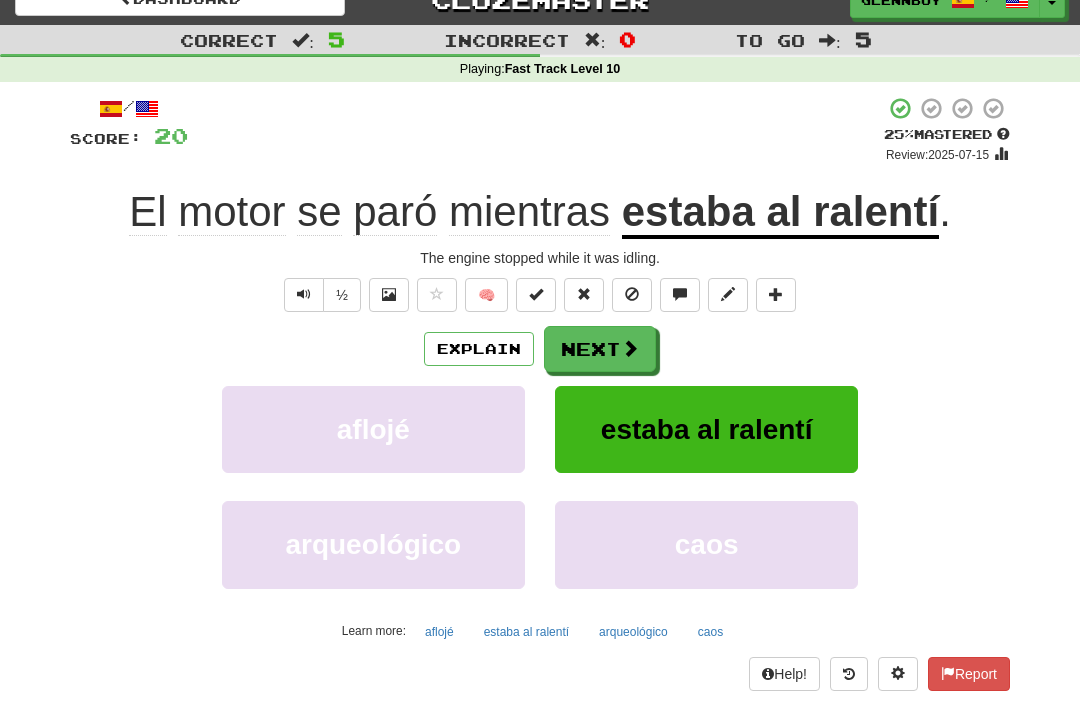 click at bounding box center (632, 294) 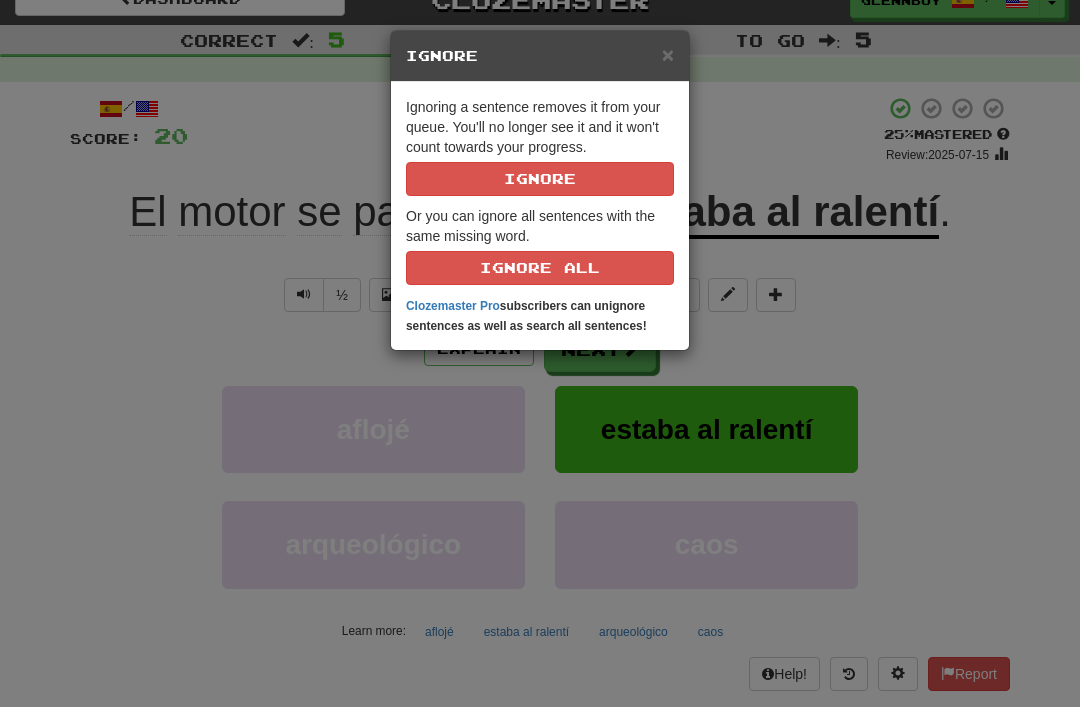 click on "Ignore" at bounding box center [540, 179] 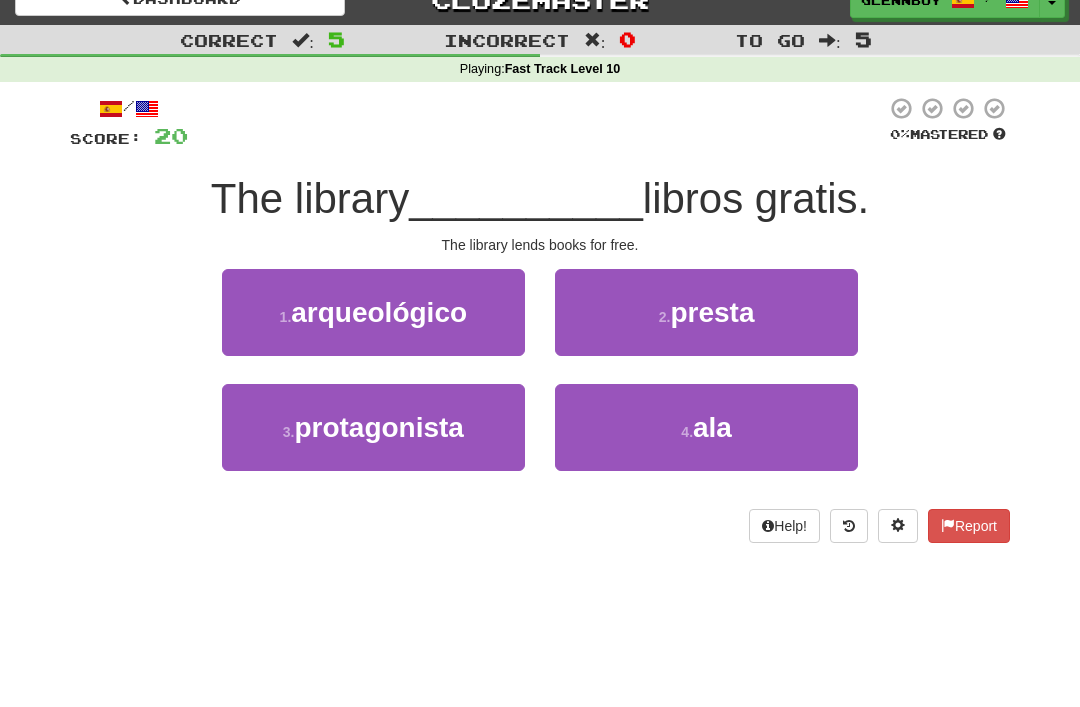 click on "2 .  presta" at bounding box center (706, 312) 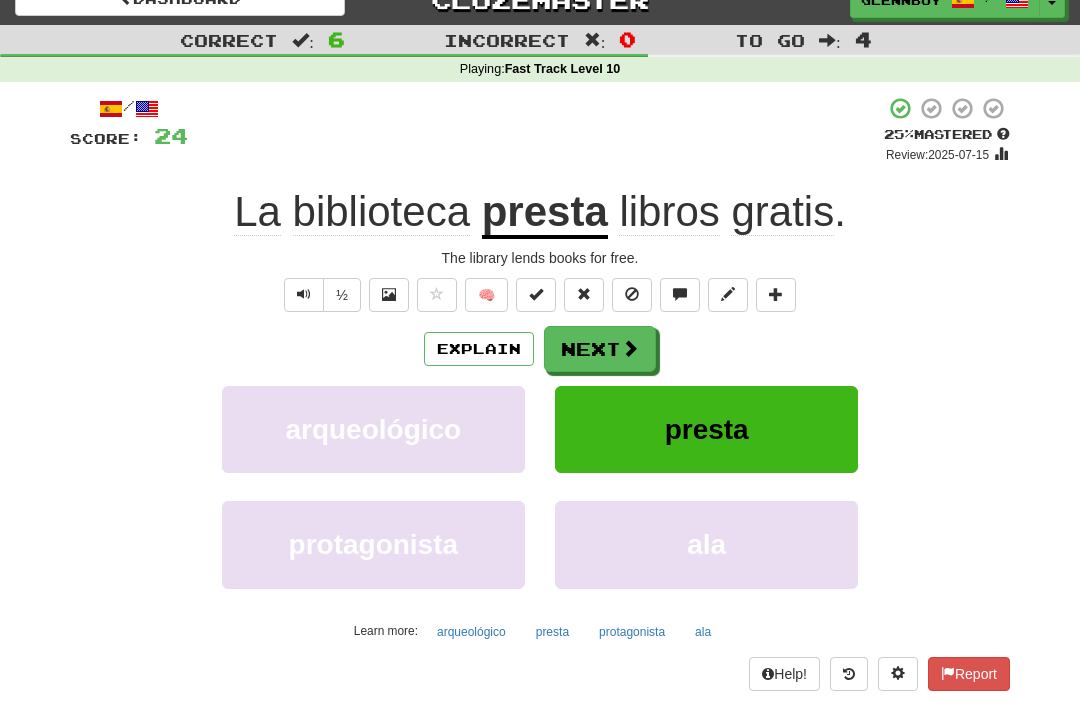 click at bounding box center [632, 295] 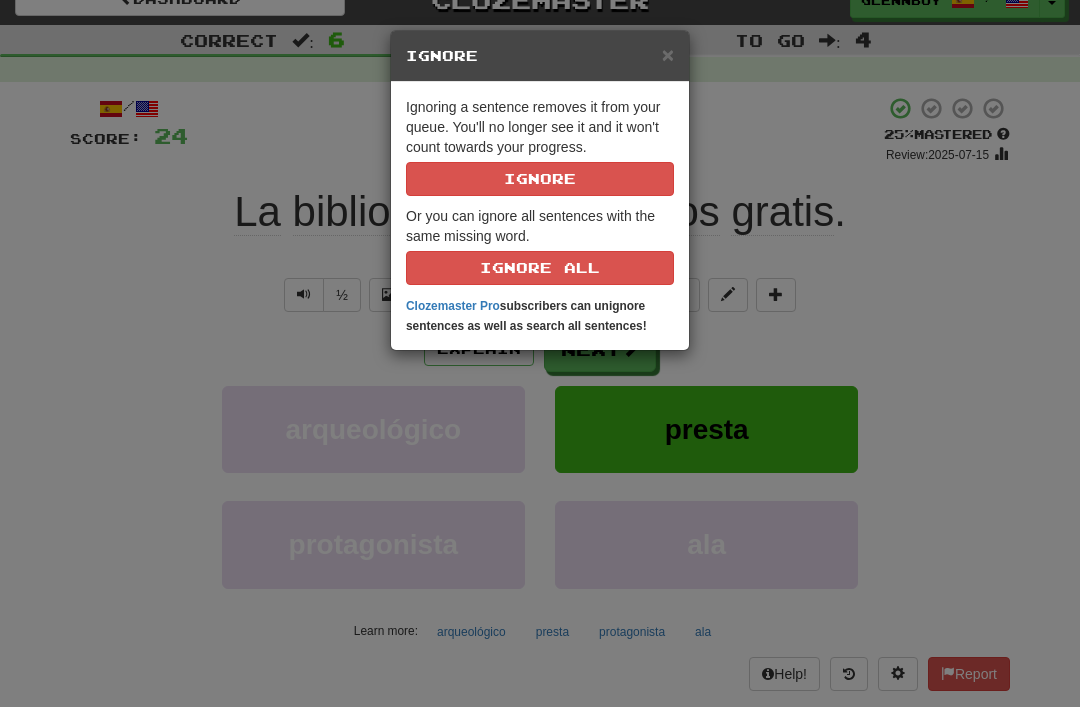 click on "Ignore" at bounding box center [540, 179] 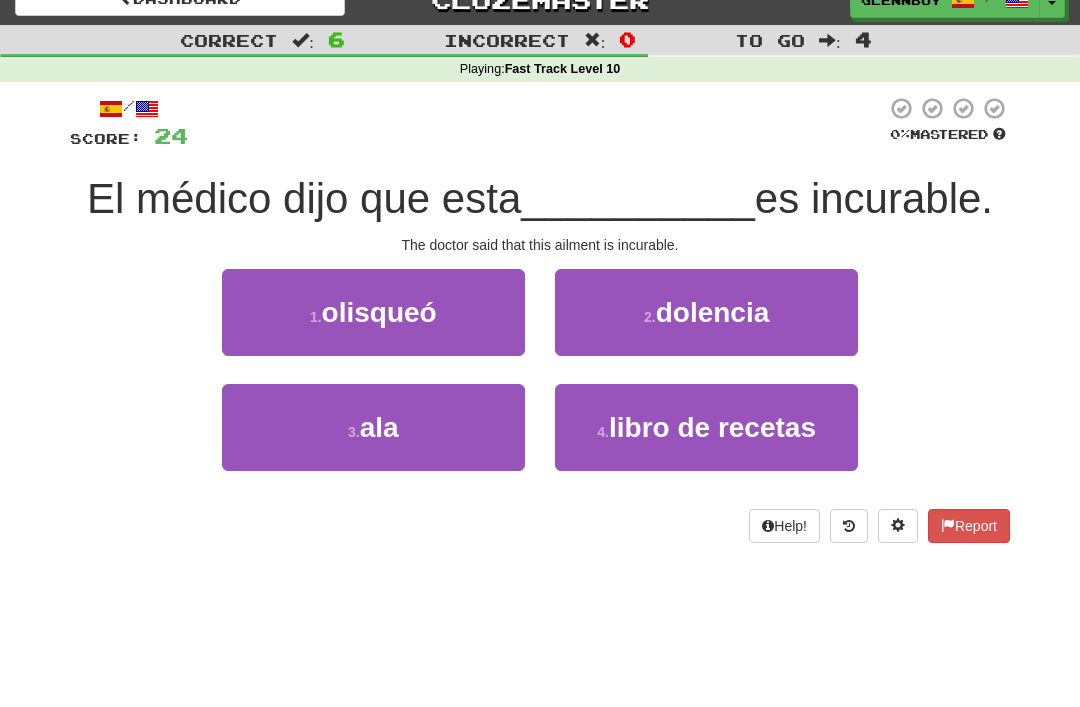 click on "2 . ailment" at bounding box center (706, 312) 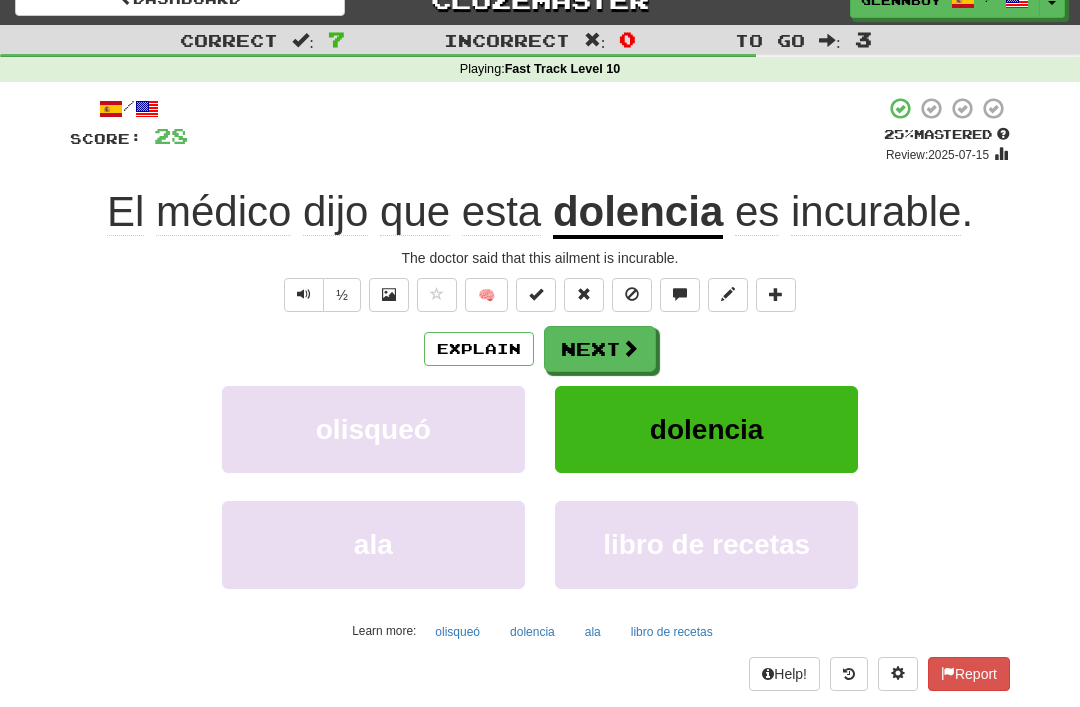 click on "Explain" at bounding box center [479, 349] 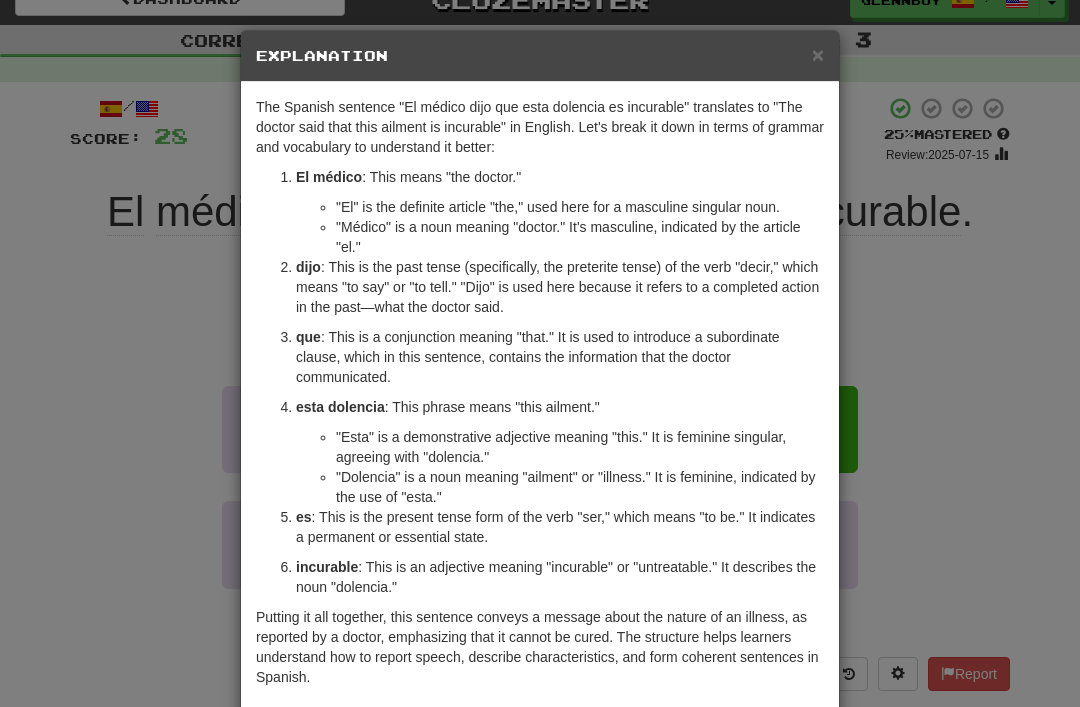 click on "×" at bounding box center [818, 54] 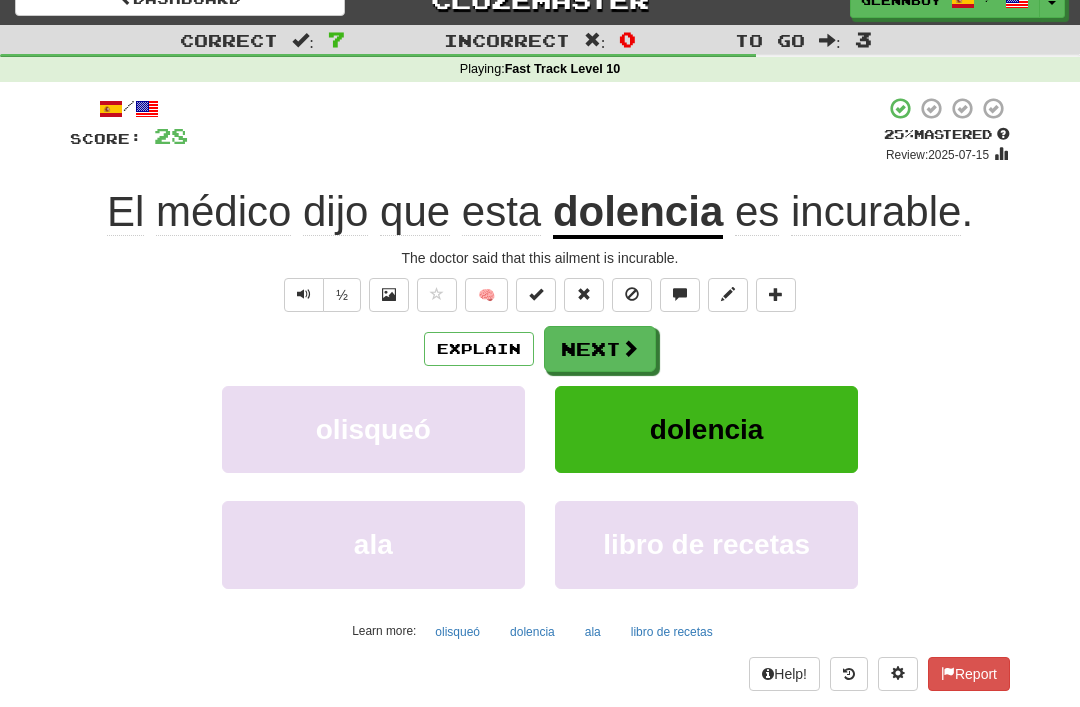click at bounding box center (632, 294) 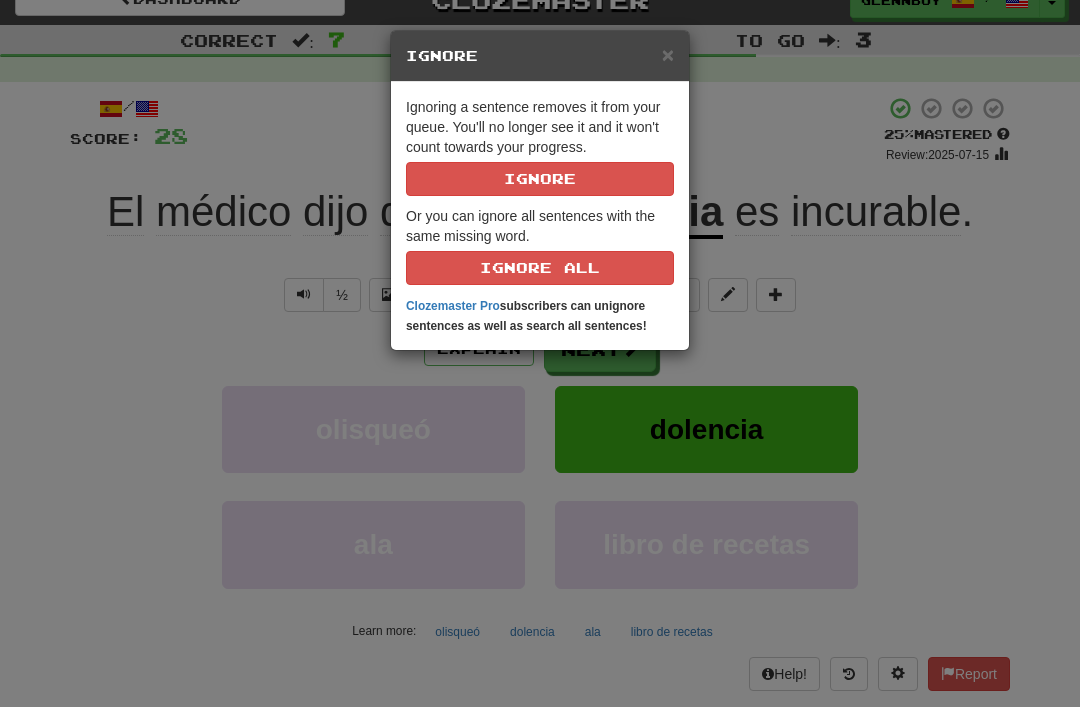 click on "Ignore" at bounding box center [540, 179] 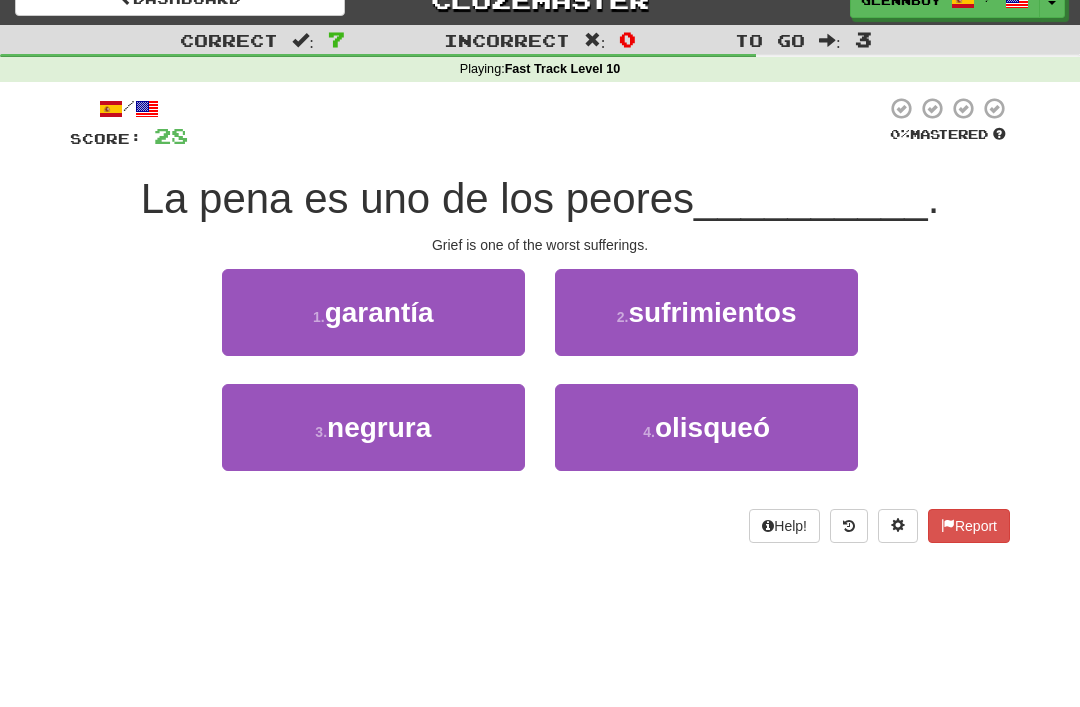 click on "sufrimientos" at bounding box center [712, 312] 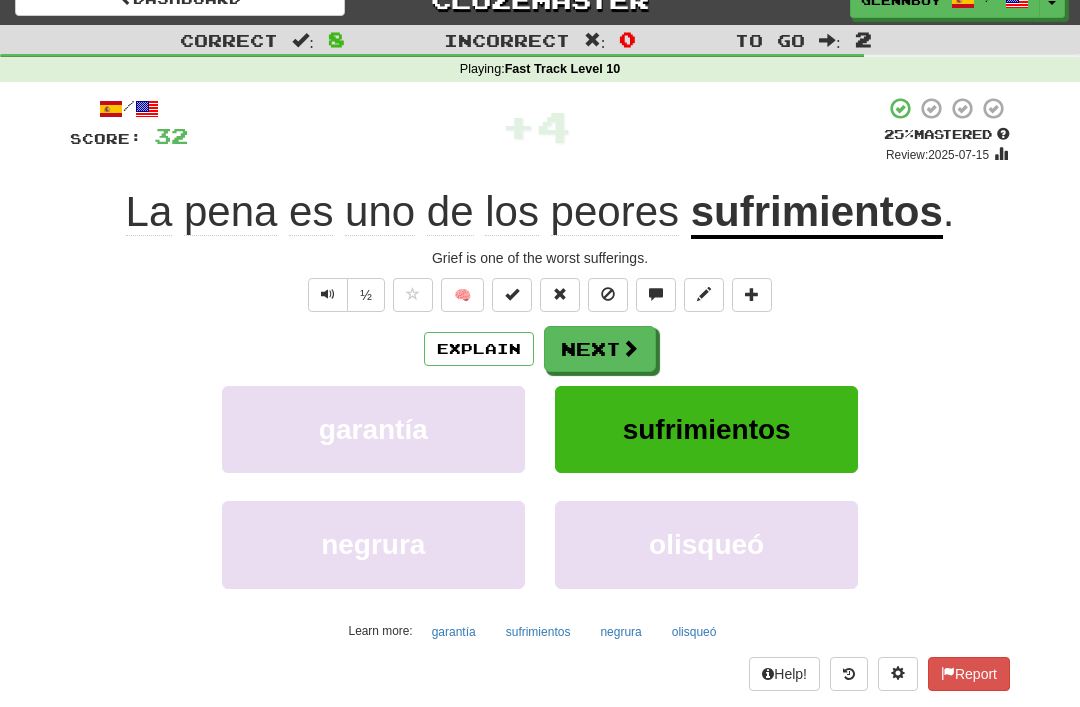 click on "Explain" at bounding box center (479, 349) 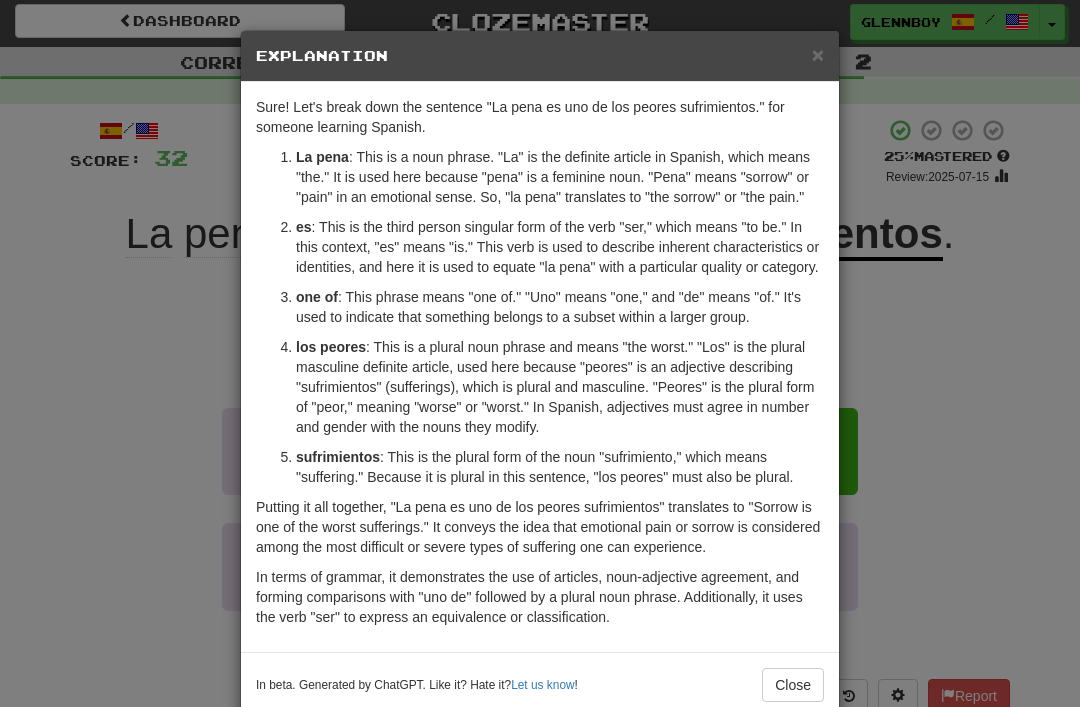scroll, scrollTop: 41, scrollLeft: 0, axis: vertical 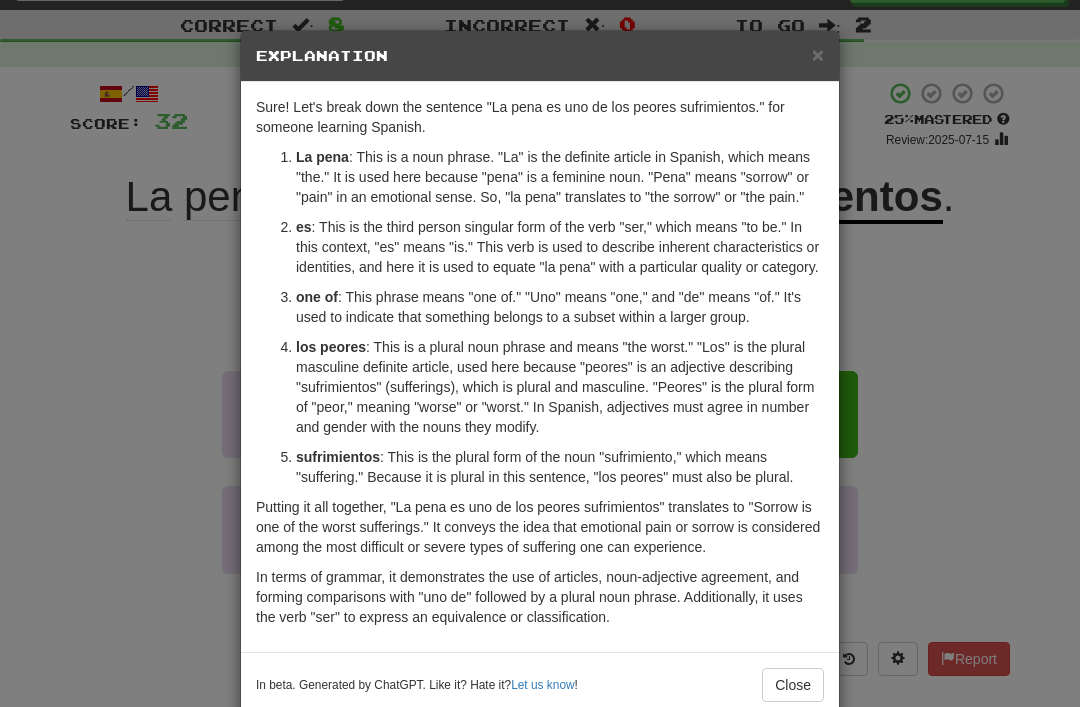 click on "×" at bounding box center (818, 54) 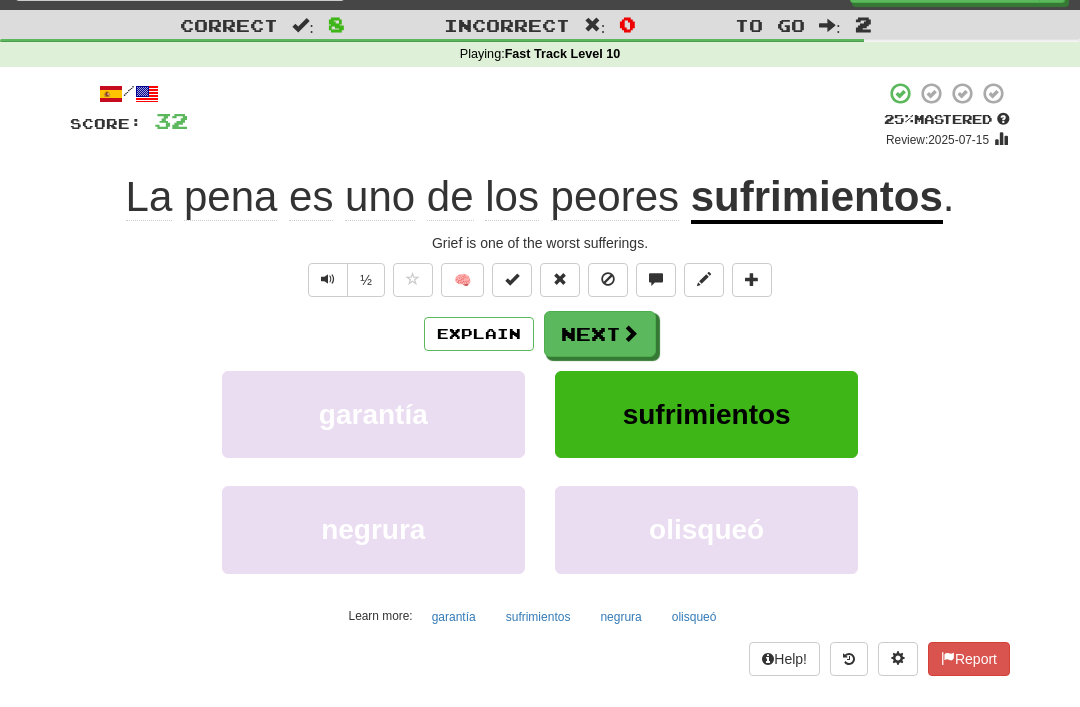 click at bounding box center (608, 279) 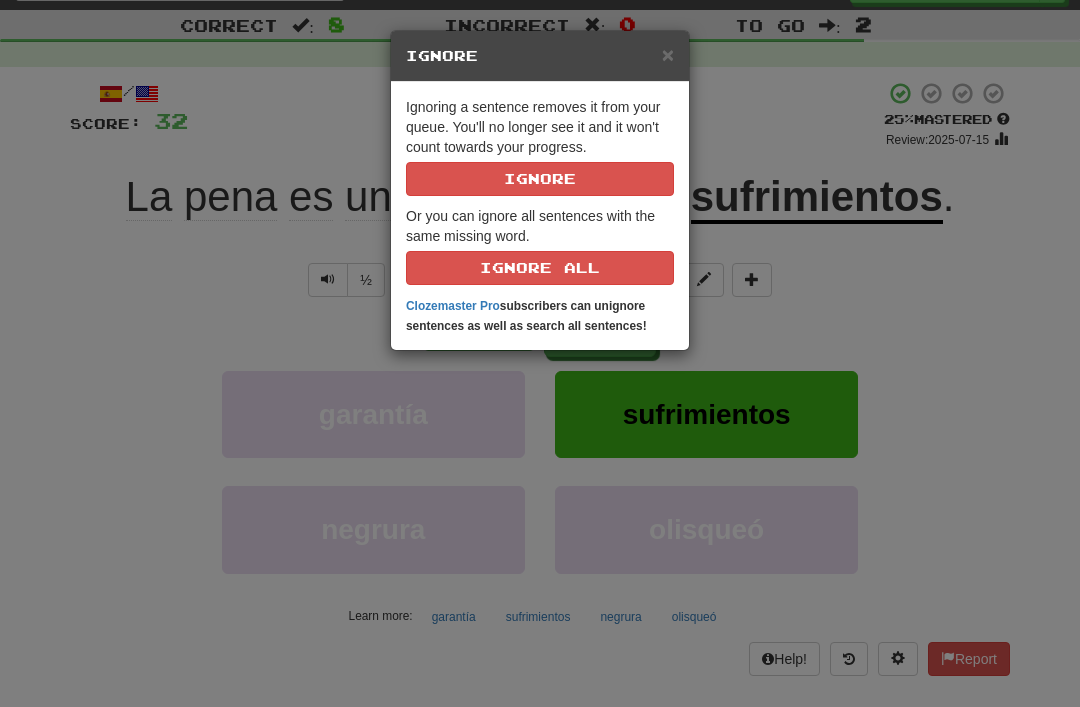 click on "Ignore" at bounding box center (540, 179) 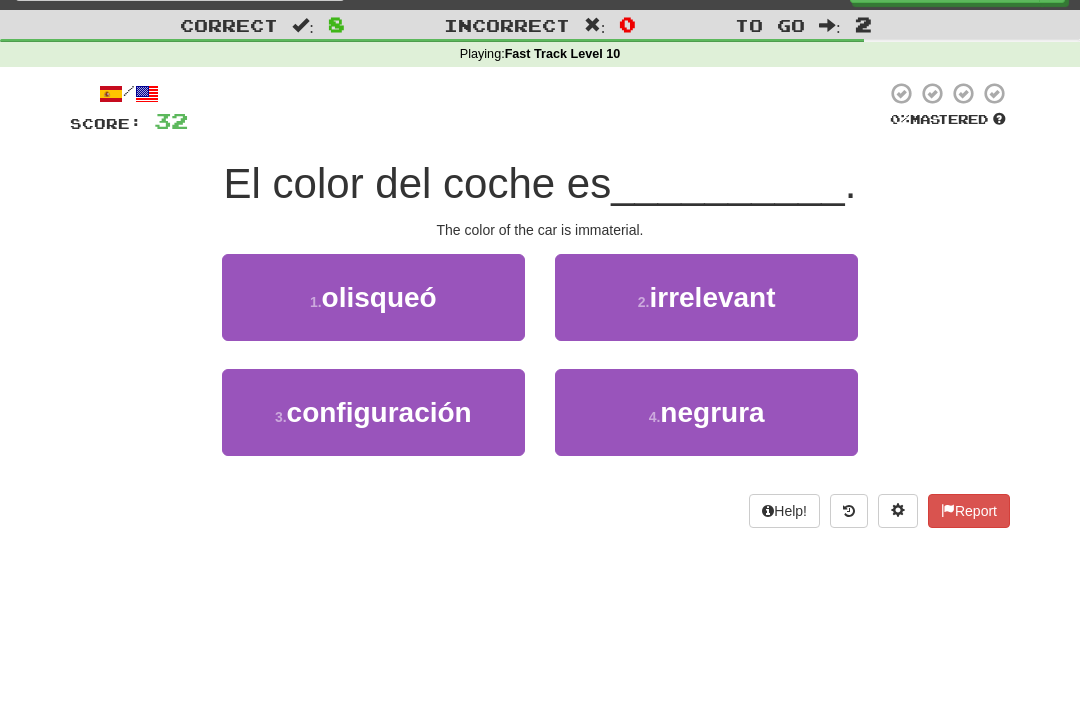 click on "2 .  irrelevante" at bounding box center [706, 297] 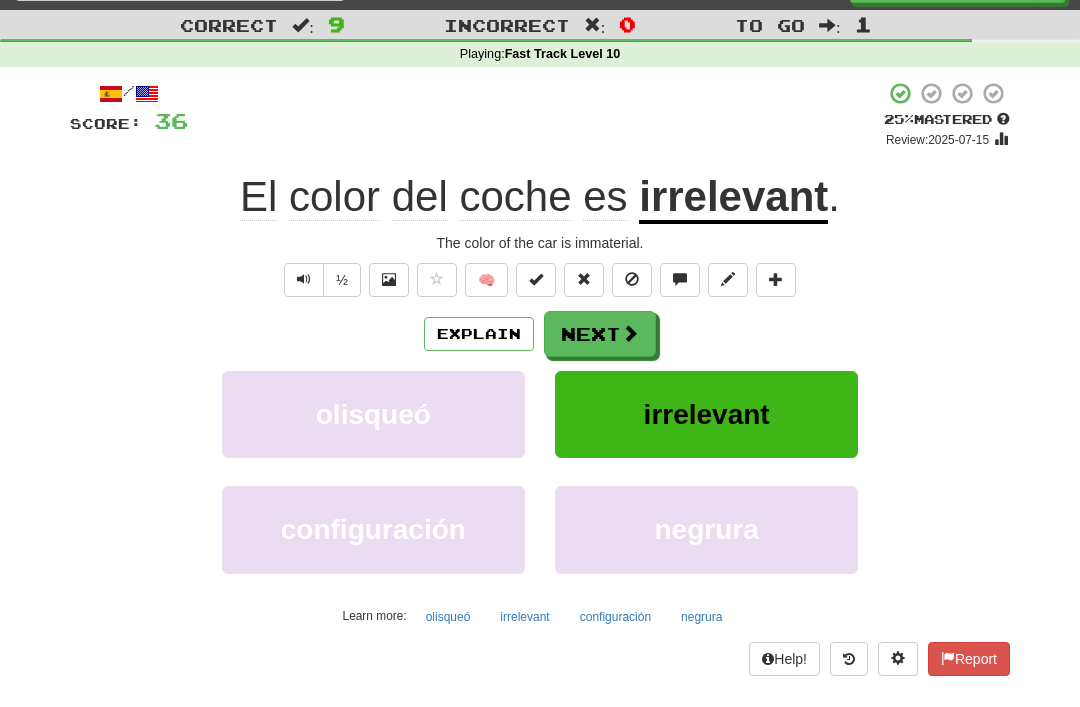 click at bounding box center (632, 279) 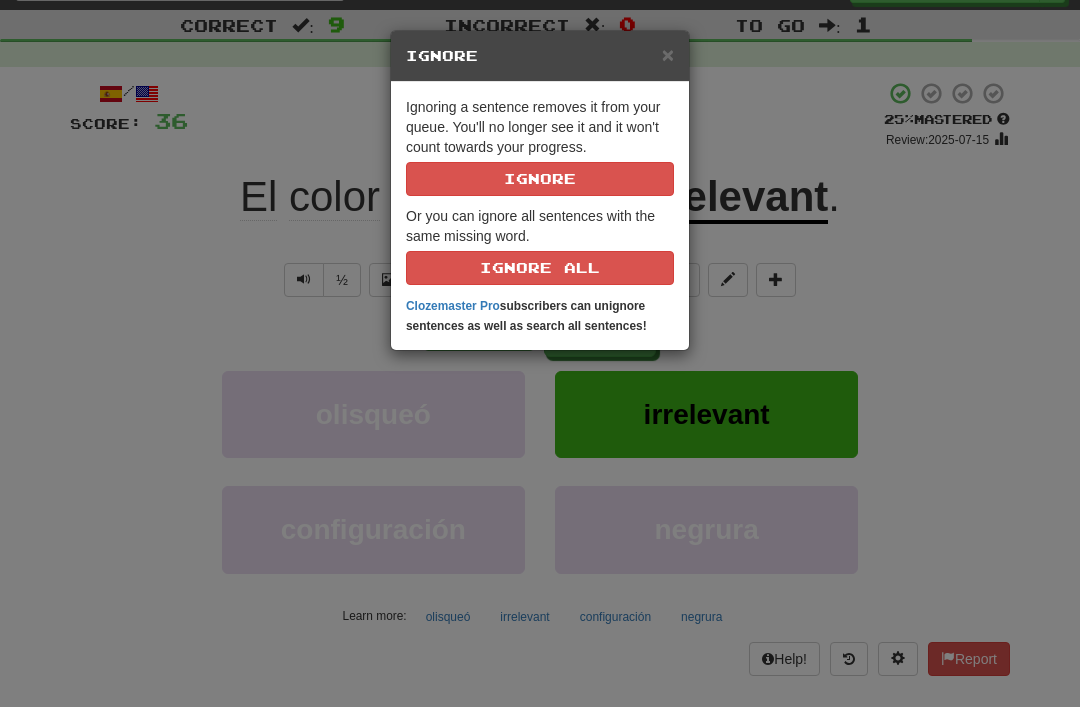 click on "Ignoring a sentence removes it from your queue. You'll no longer see it and it won't count towards your progress. Ignore" at bounding box center (540, 146) 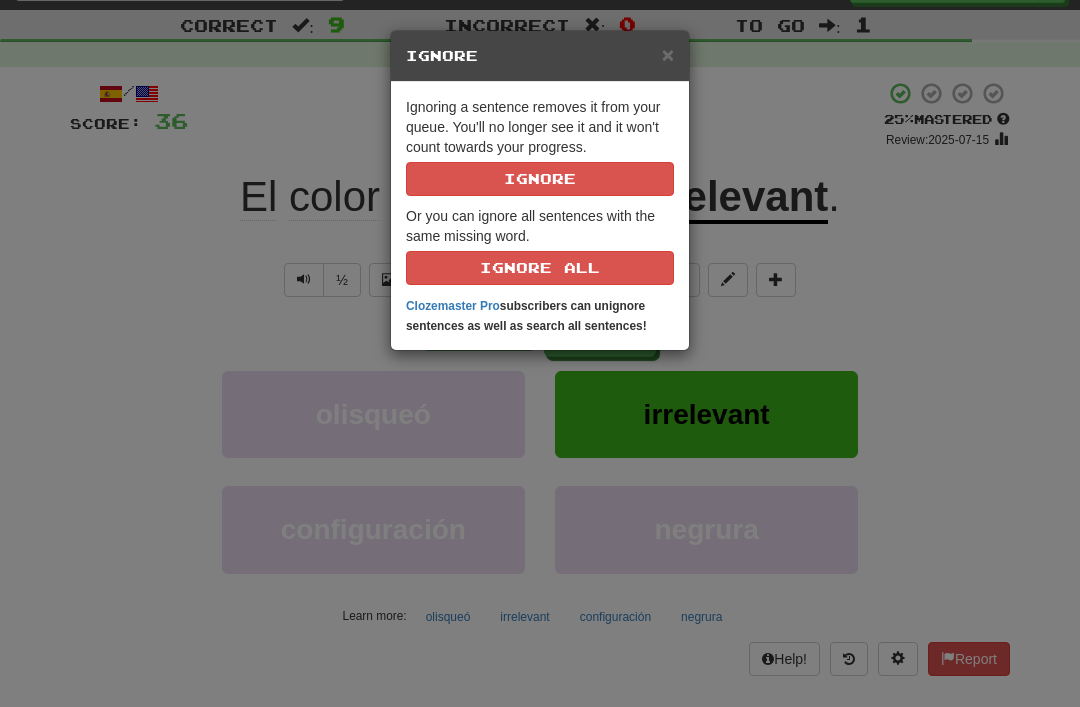click on "Ignore" at bounding box center (540, 179) 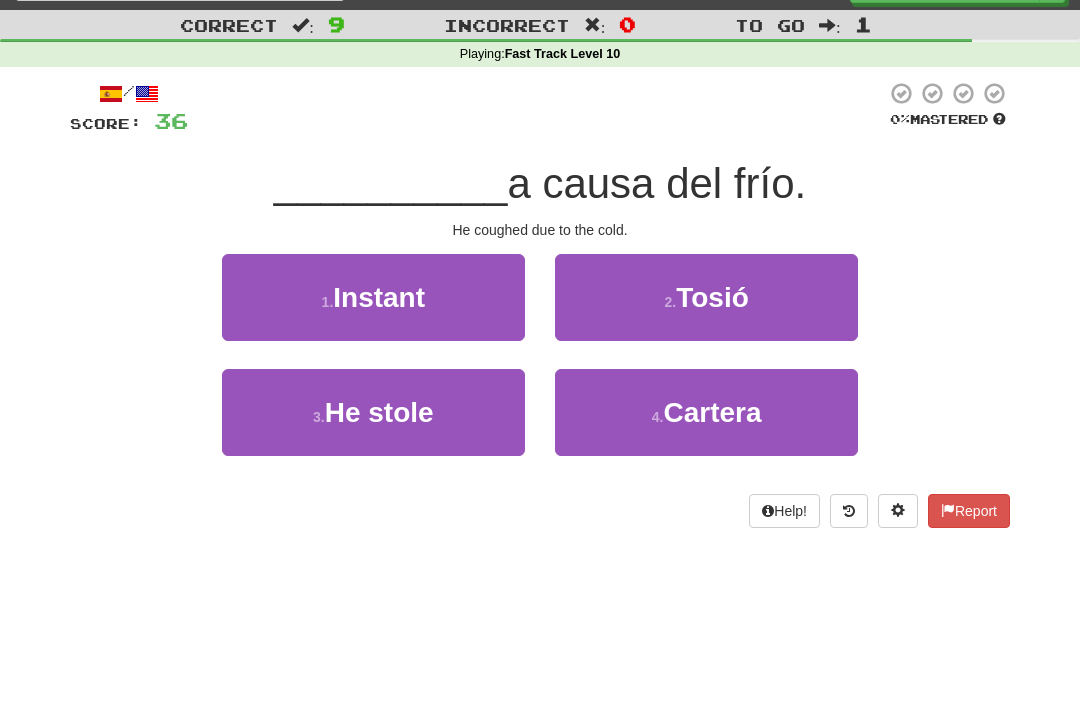 click on "2 .  Tosió" at bounding box center (706, 297) 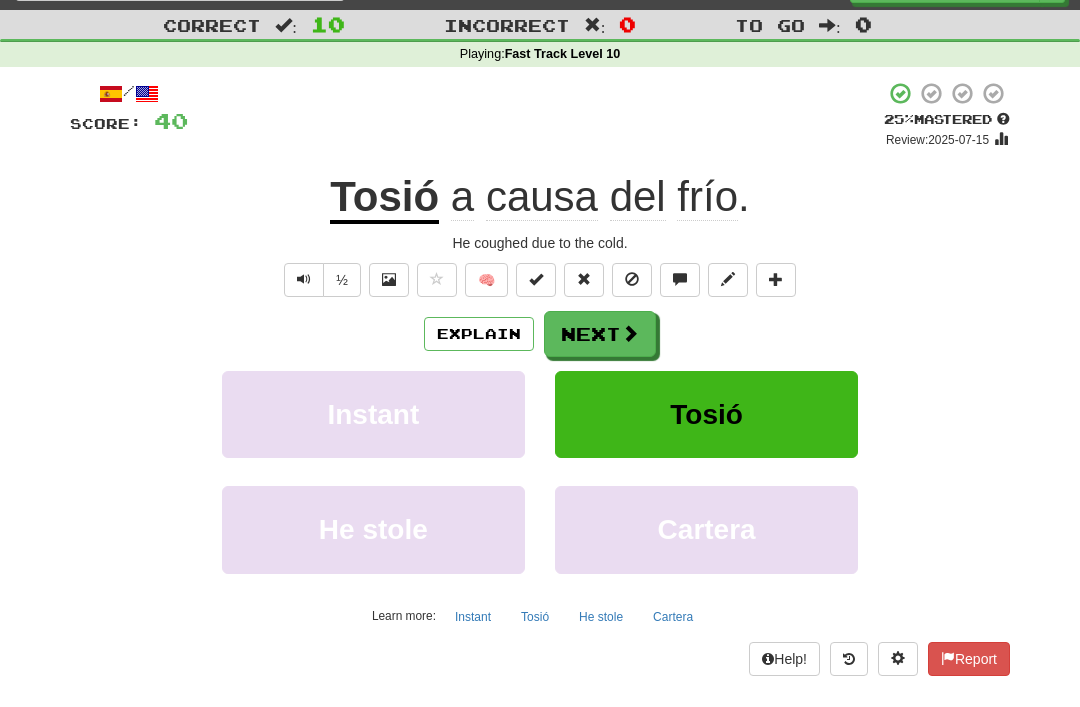 click at bounding box center (632, 279) 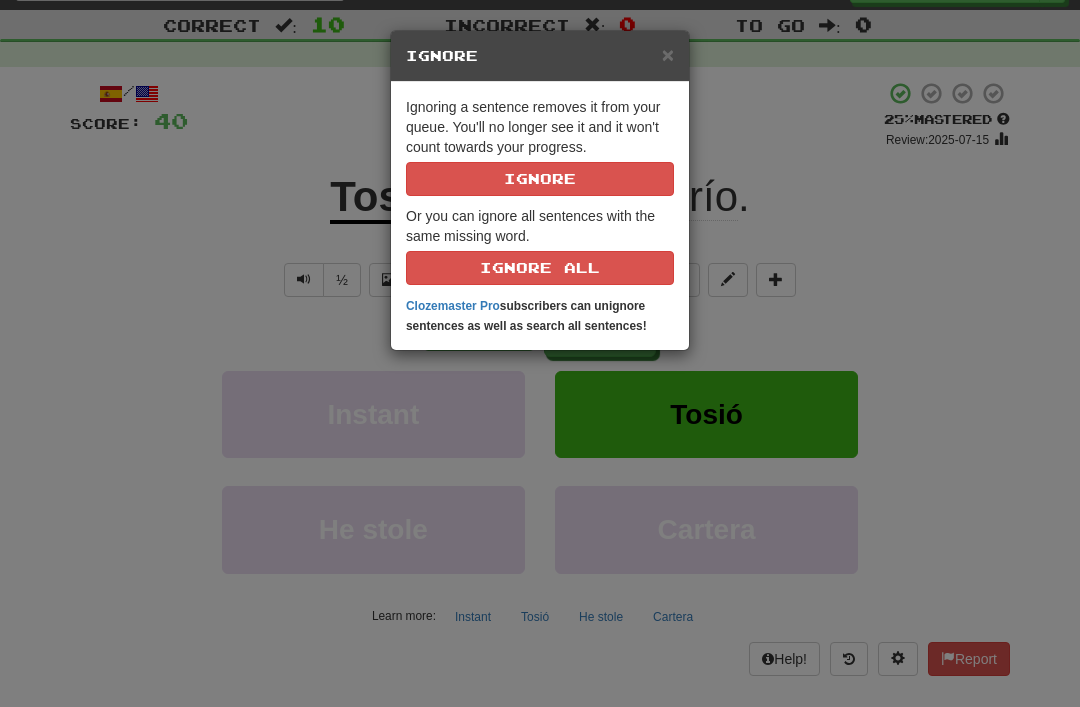 click on "Ignore" at bounding box center [540, 179] 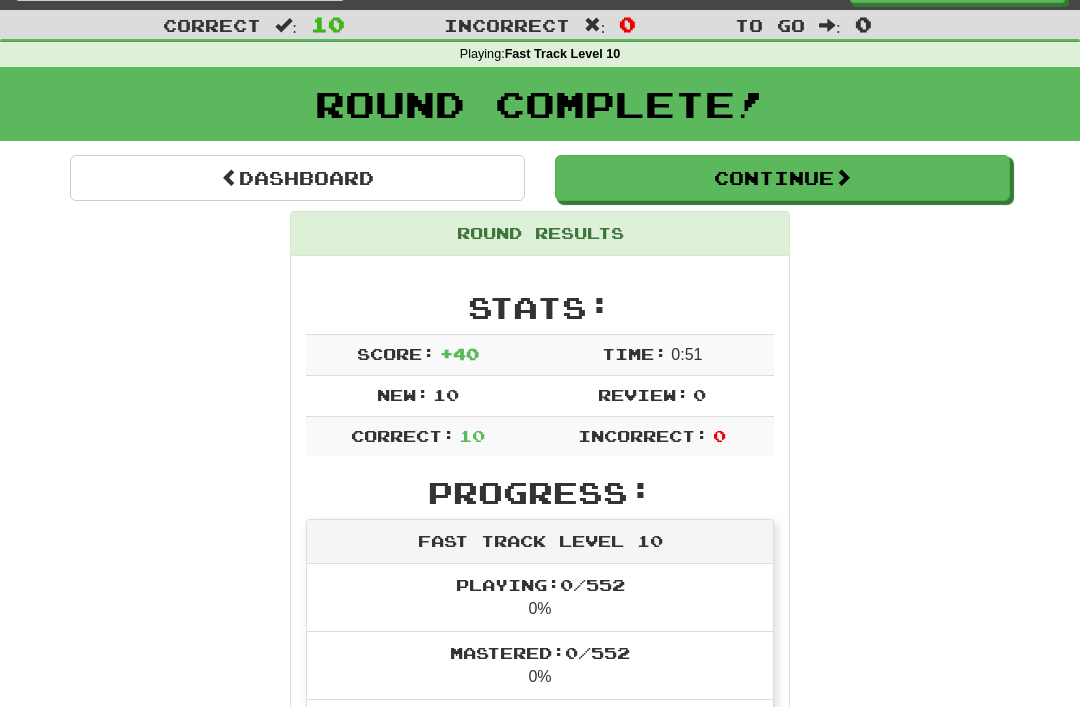 click on "Continue" at bounding box center [782, 178] 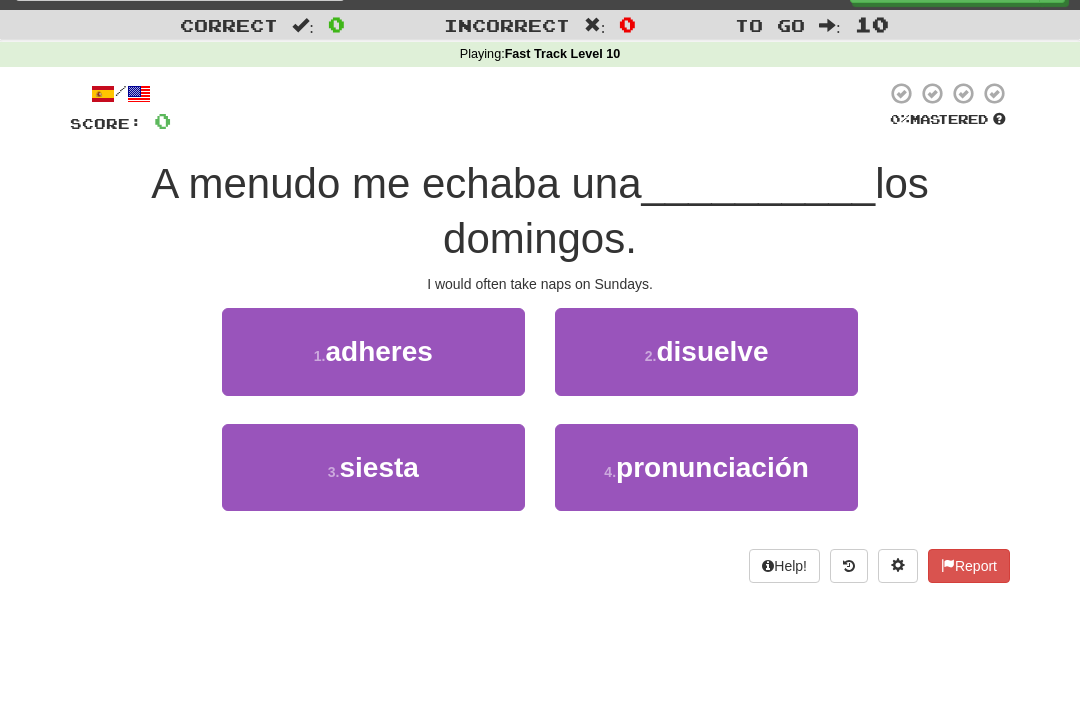 click on "siesta" at bounding box center (378, 467) 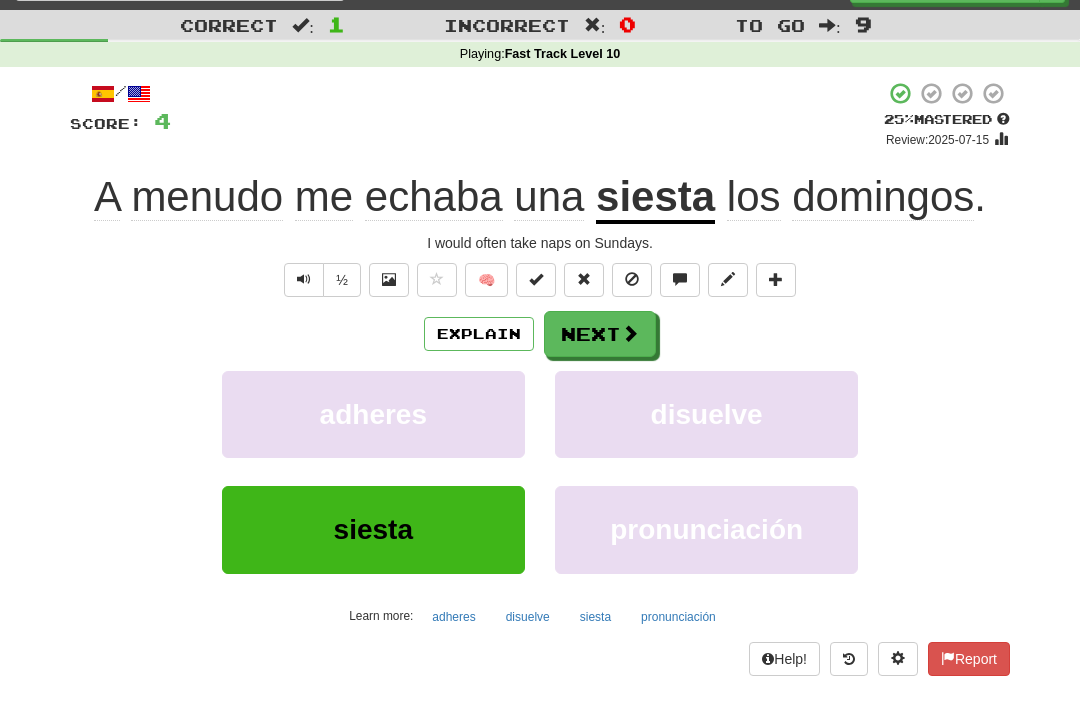click at bounding box center (632, 280) 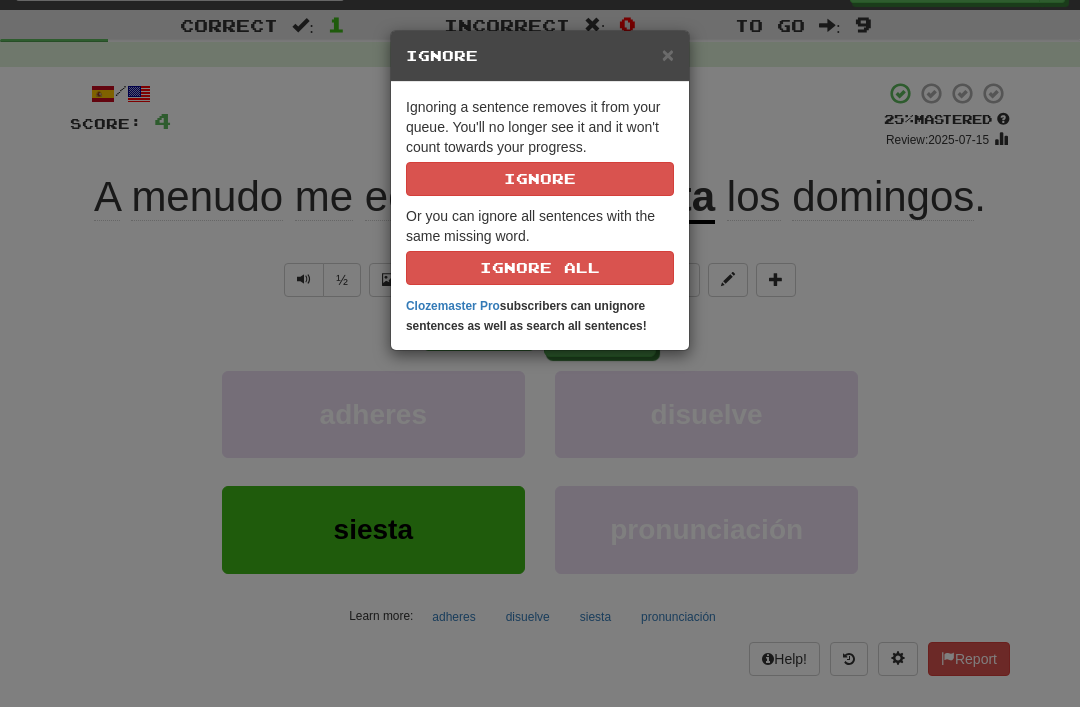click on "Ignore" at bounding box center (540, 179) 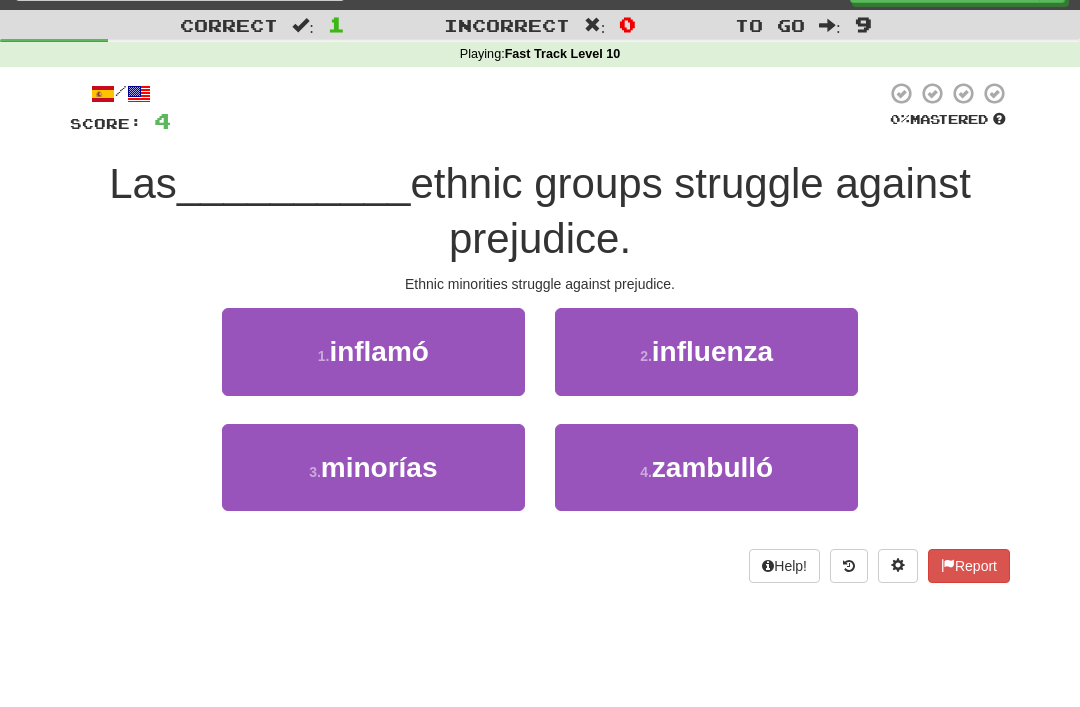 click on "minorías" at bounding box center [379, 467] 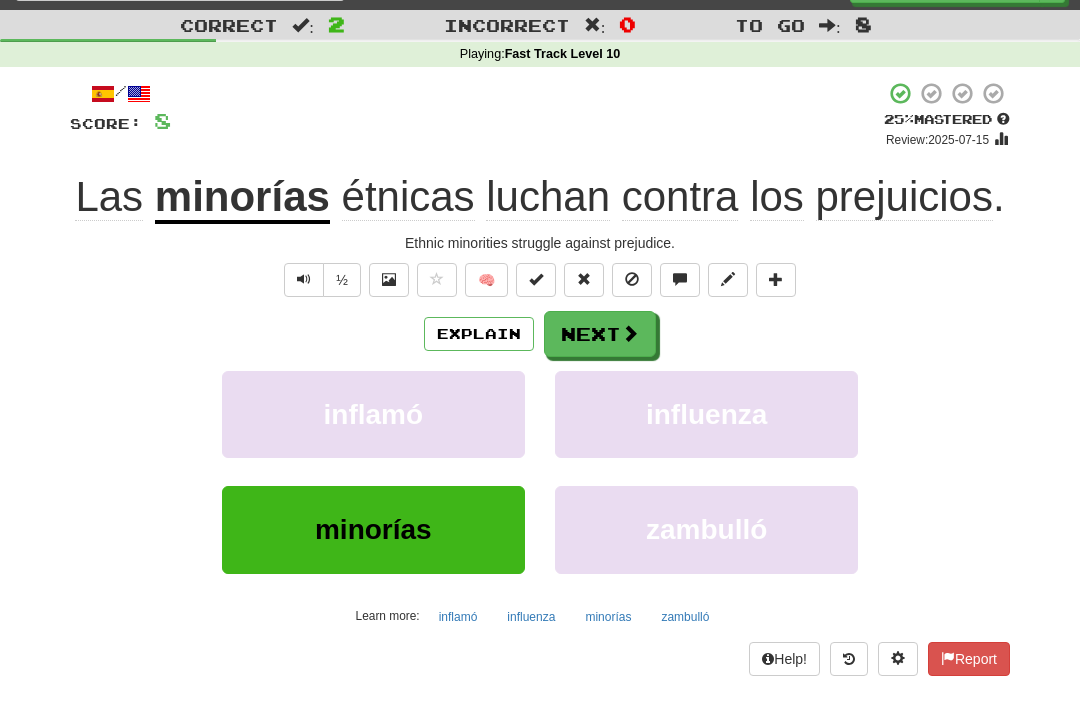 click at bounding box center (632, 280) 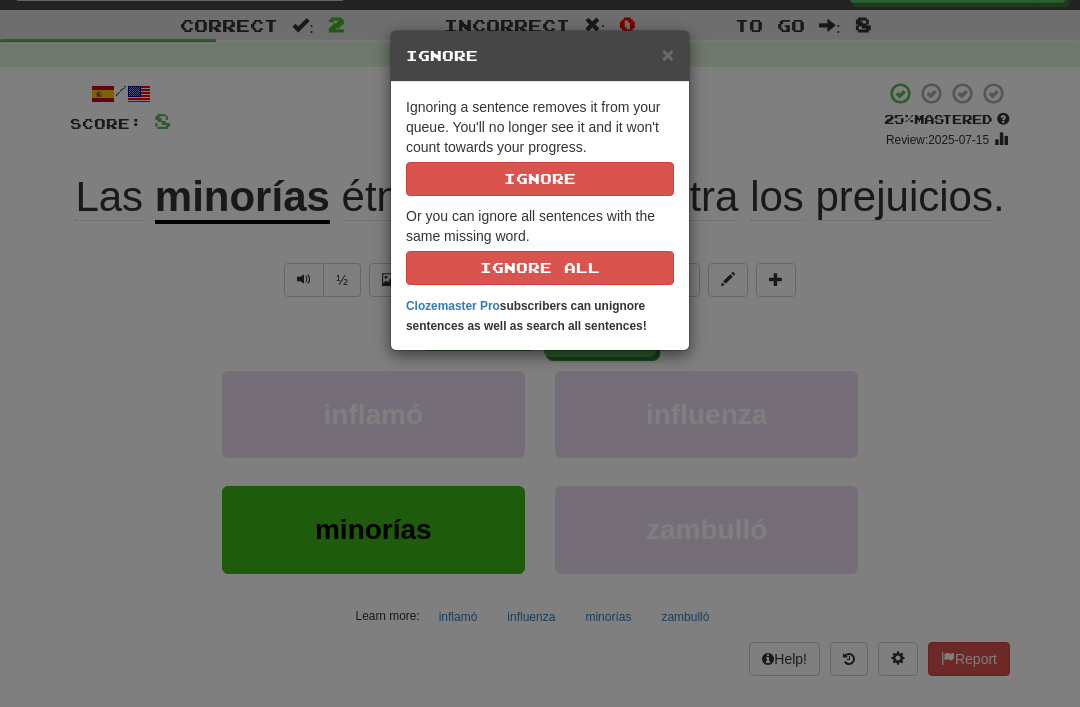 click on "Ignore" at bounding box center [540, 179] 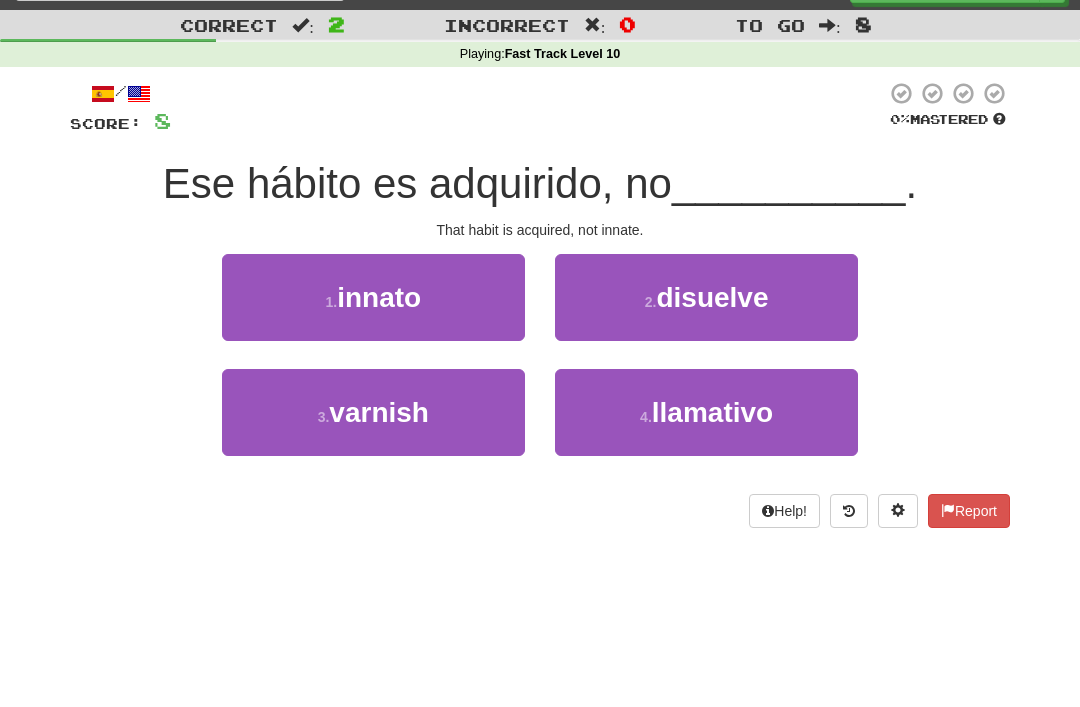click on "innato" at bounding box center (379, 297) 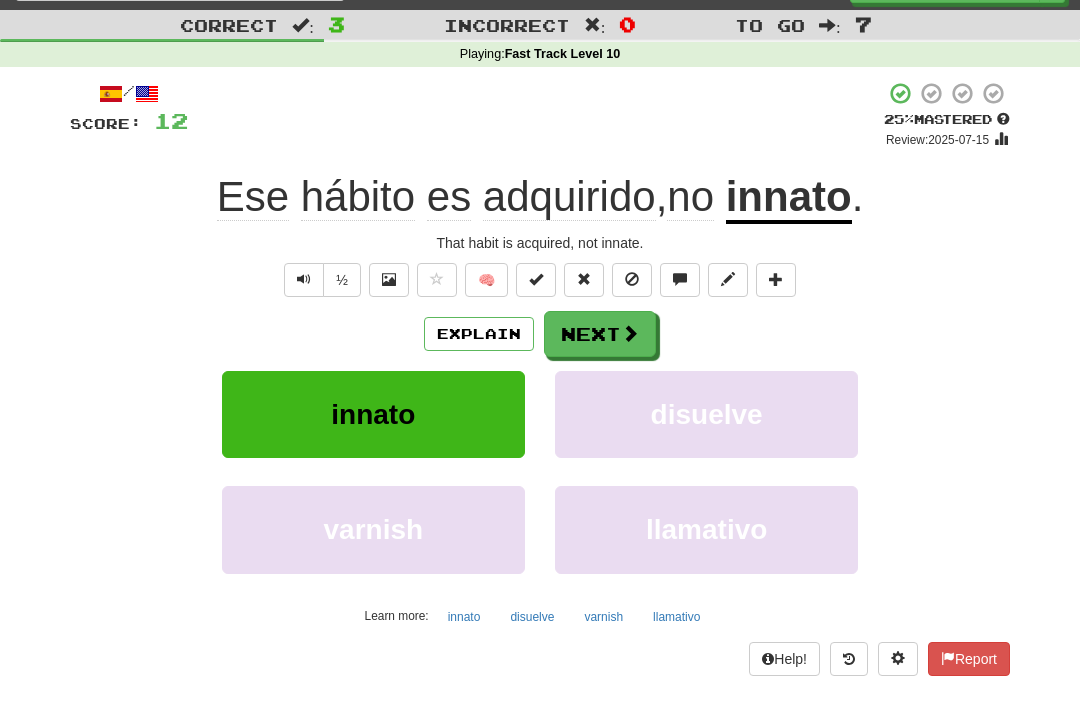 click at bounding box center [632, 280] 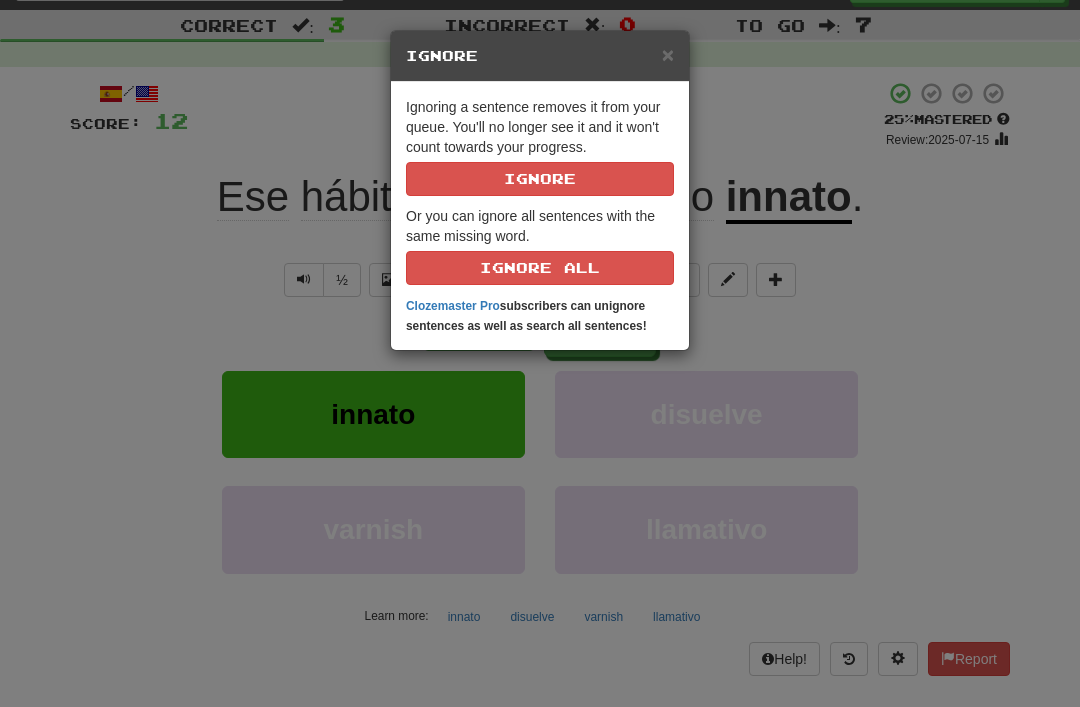 click on "Ignore" at bounding box center [540, 179] 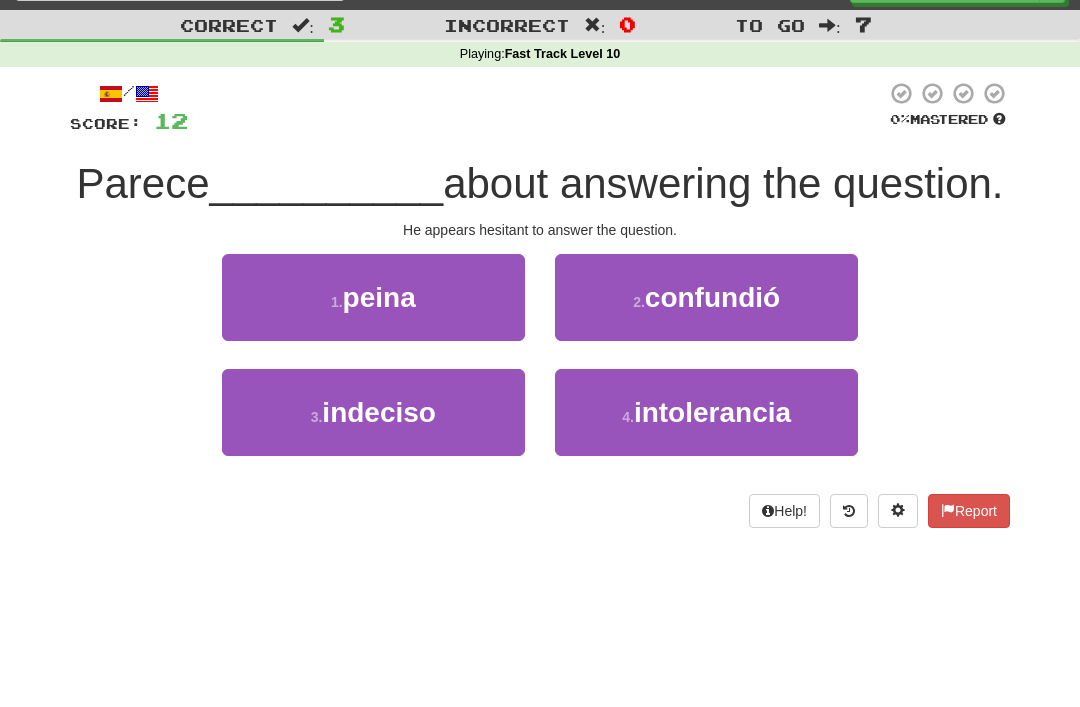 click on "indeciso" at bounding box center [379, 412] 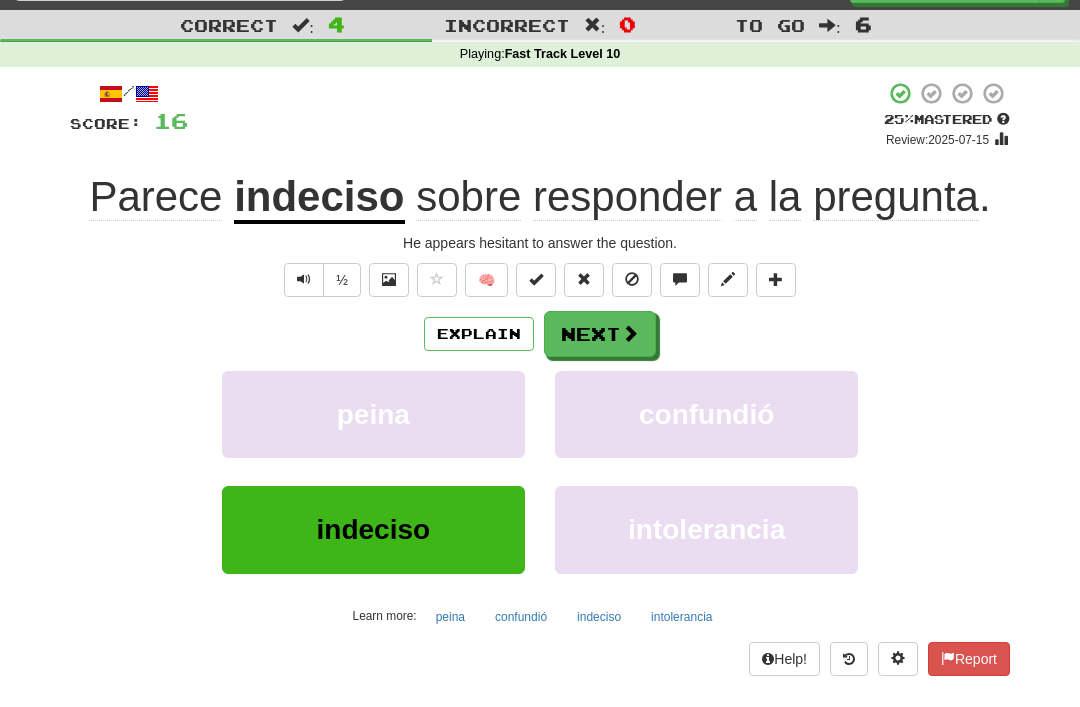 click on "Explain" at bounding box center [479, 334] 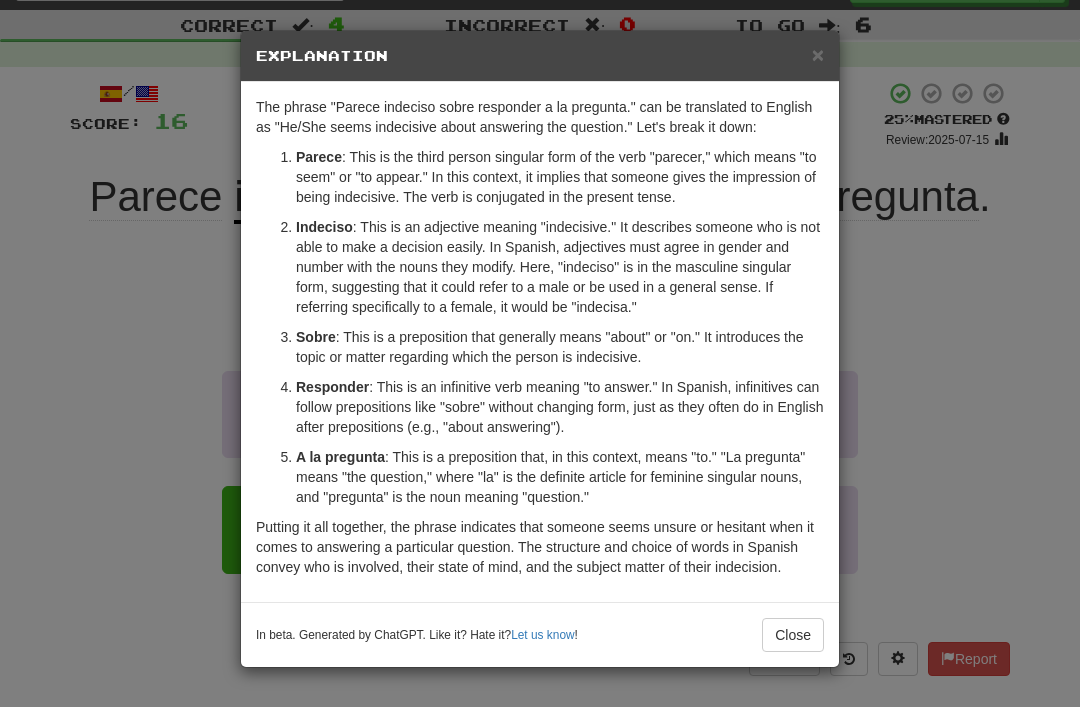 click on "×" at bounding box center (818, 54) 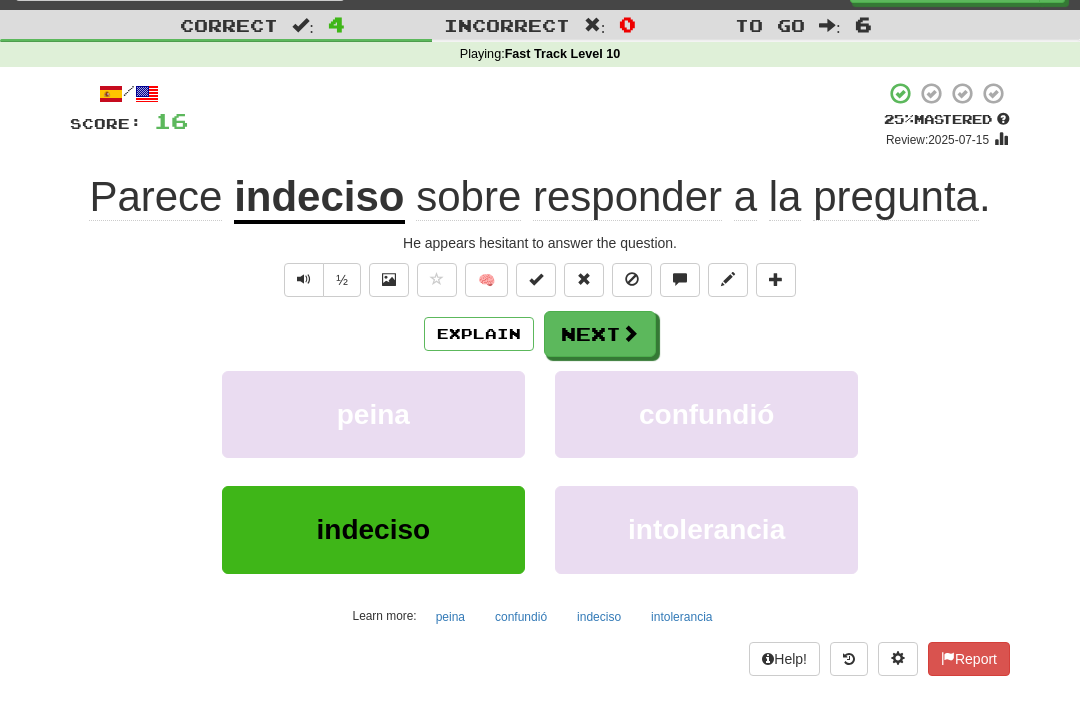 click at bounding box center (632, 279) 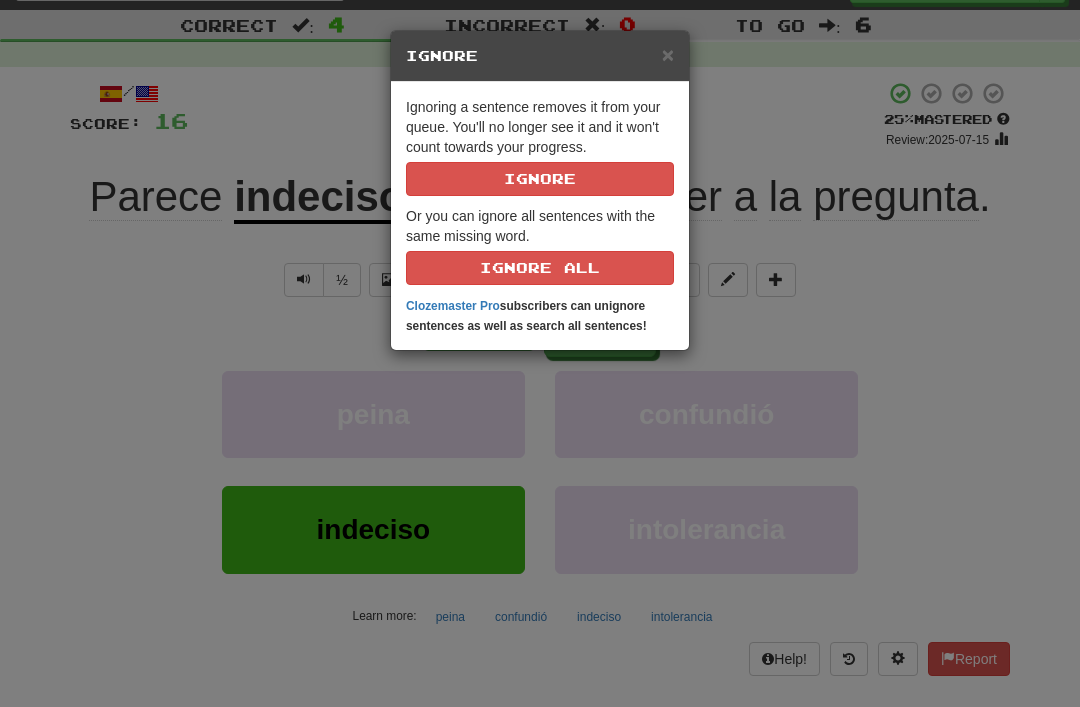 click on "Ignore" at bounding box center [540, 179] 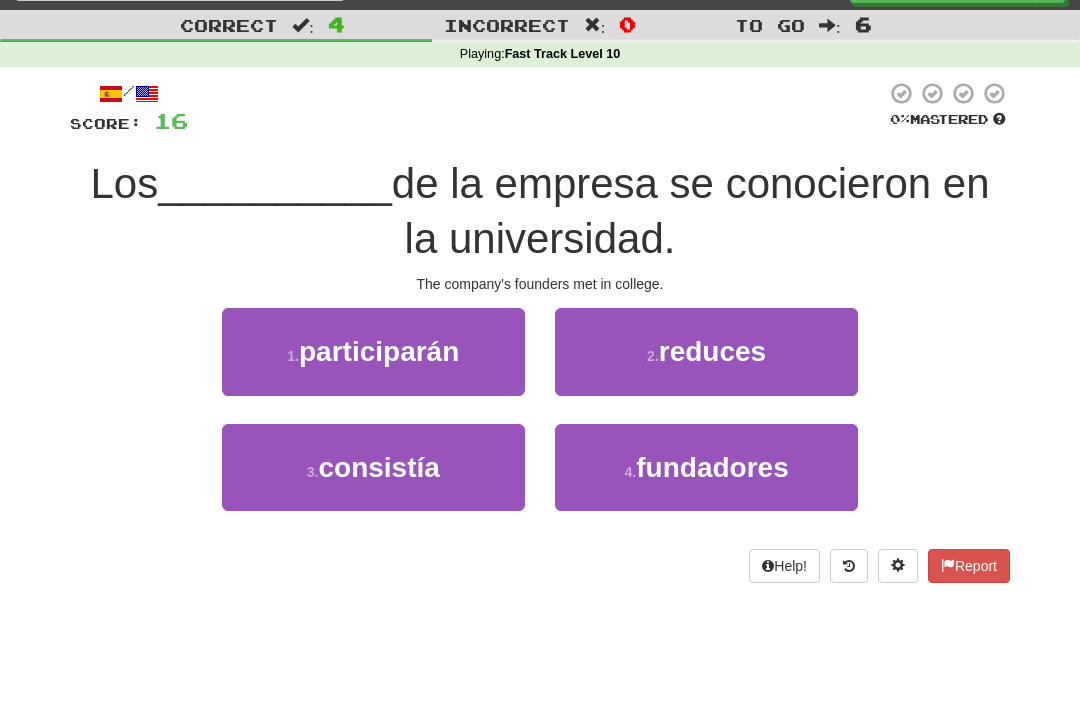 click on "fundadores" at bounding box center (712, 467) 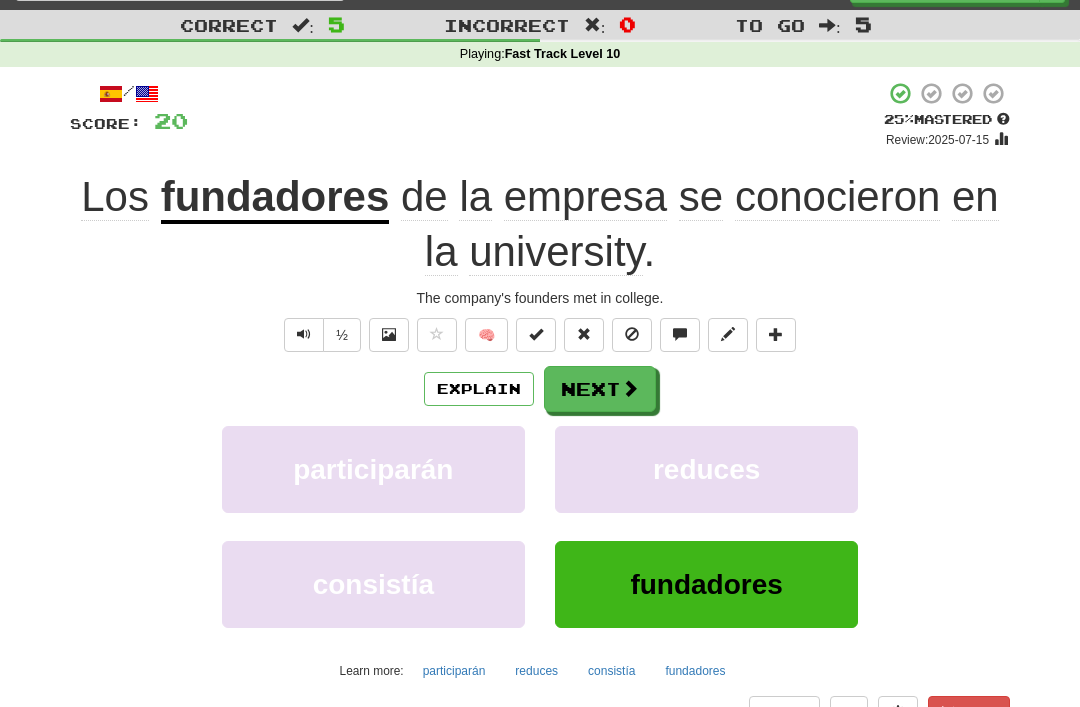click at bounding box center (632, 334) 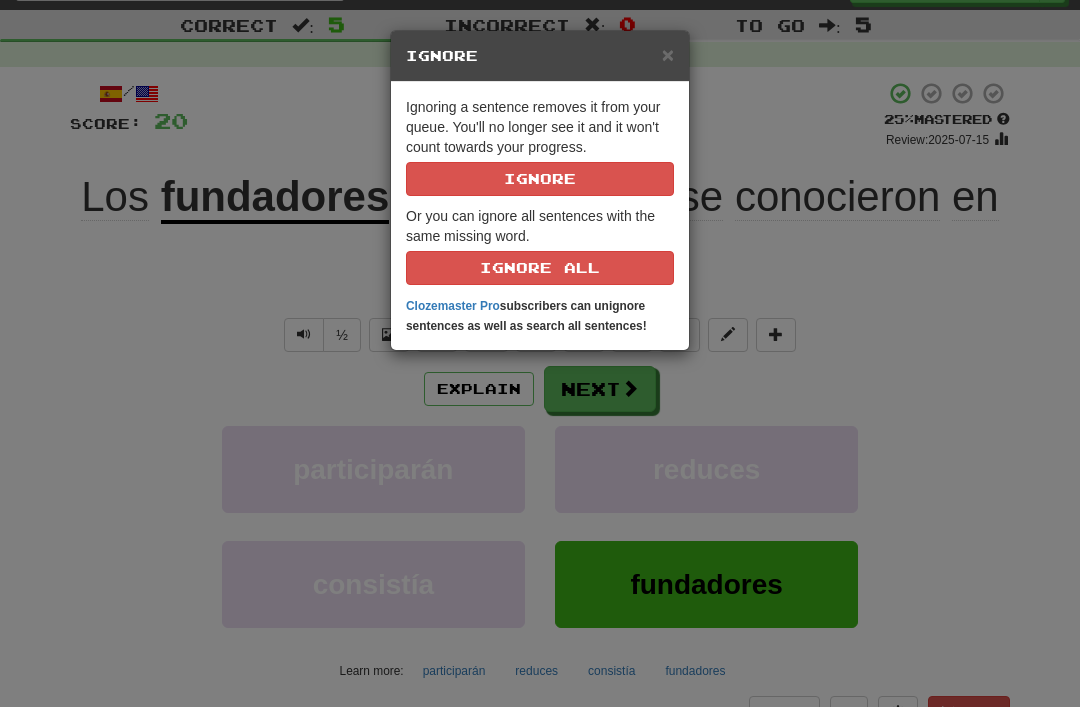 click on "Ignore" at bounding box center [540, 179] 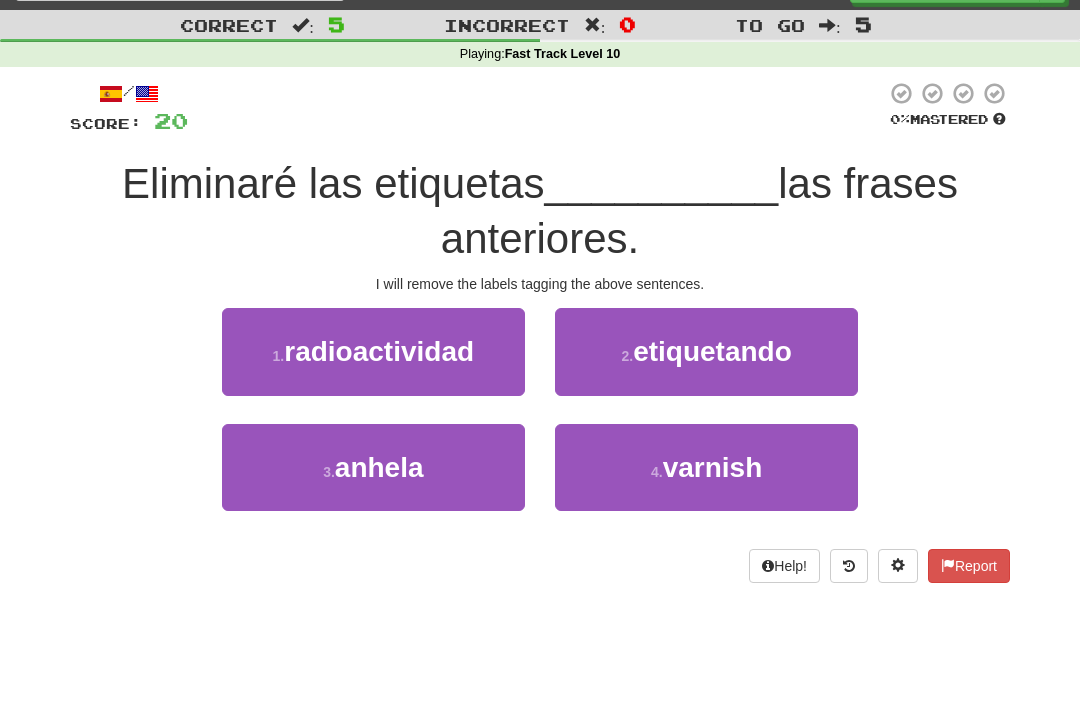 click on "etiquetando" at bounding box center (712, 351) 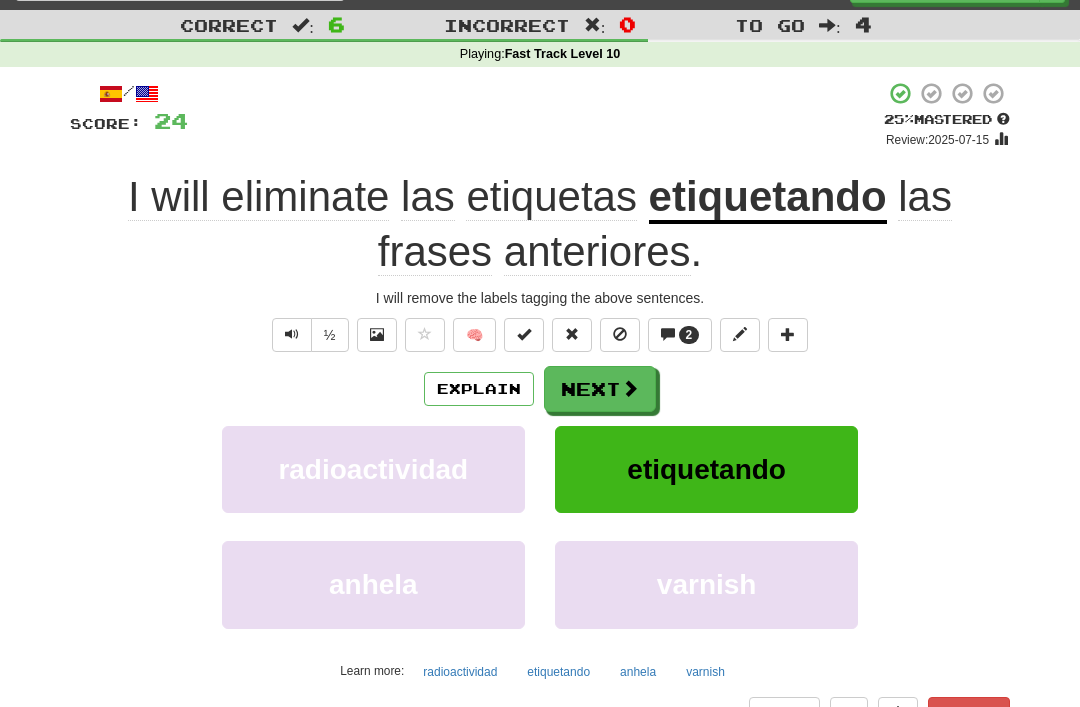 click at bounding box center [668, 334] 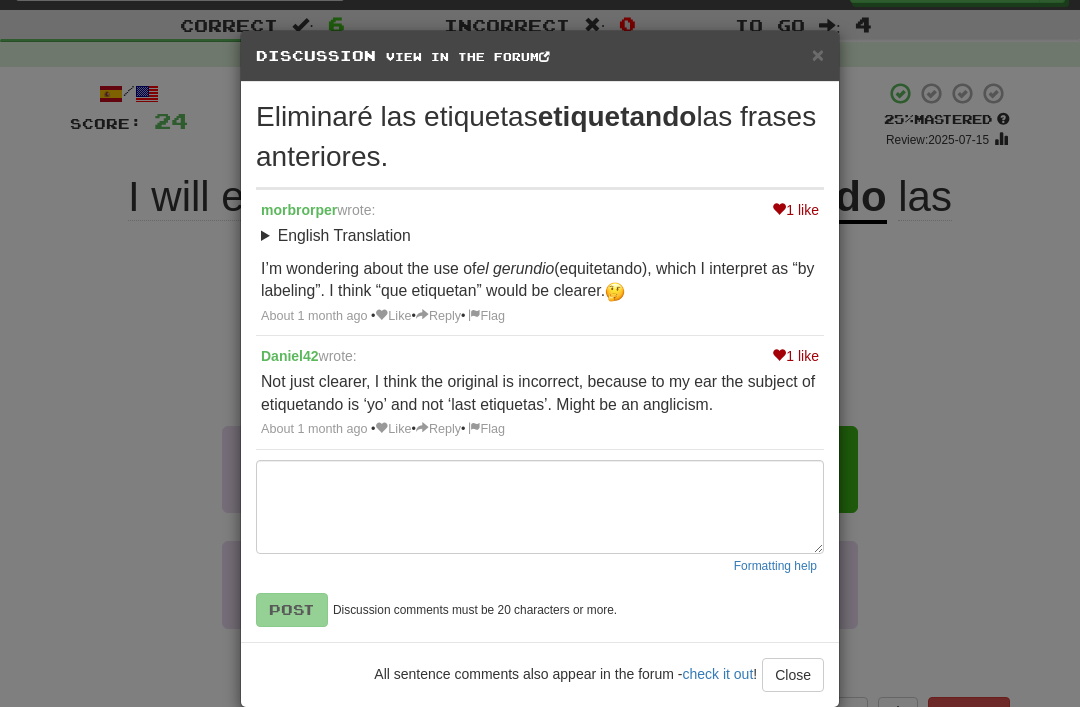 click on "×" at bounding box center (818, 54) 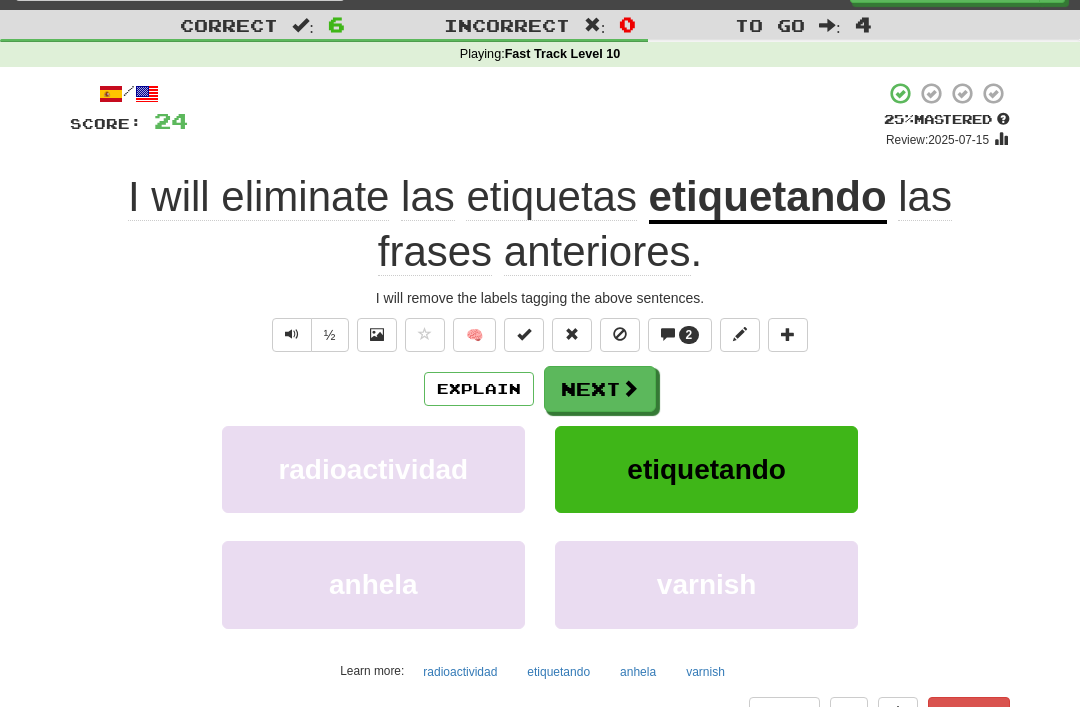 click on "2" at bounding box center [689, 335] 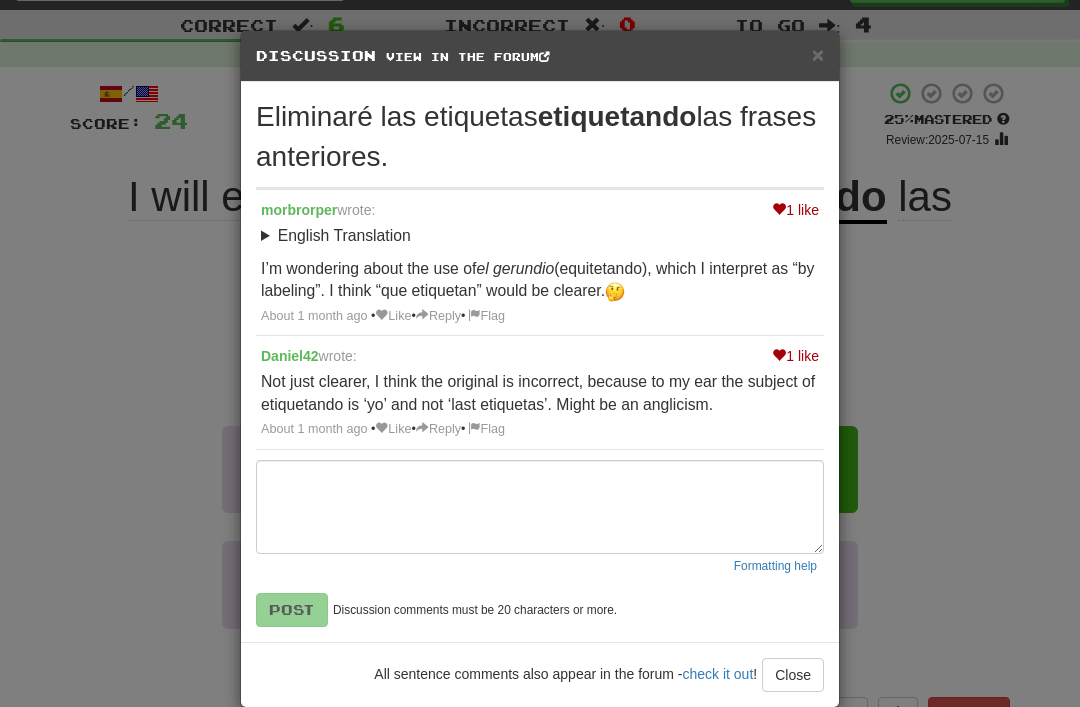 click on "×" at bounding box center (818, 54) 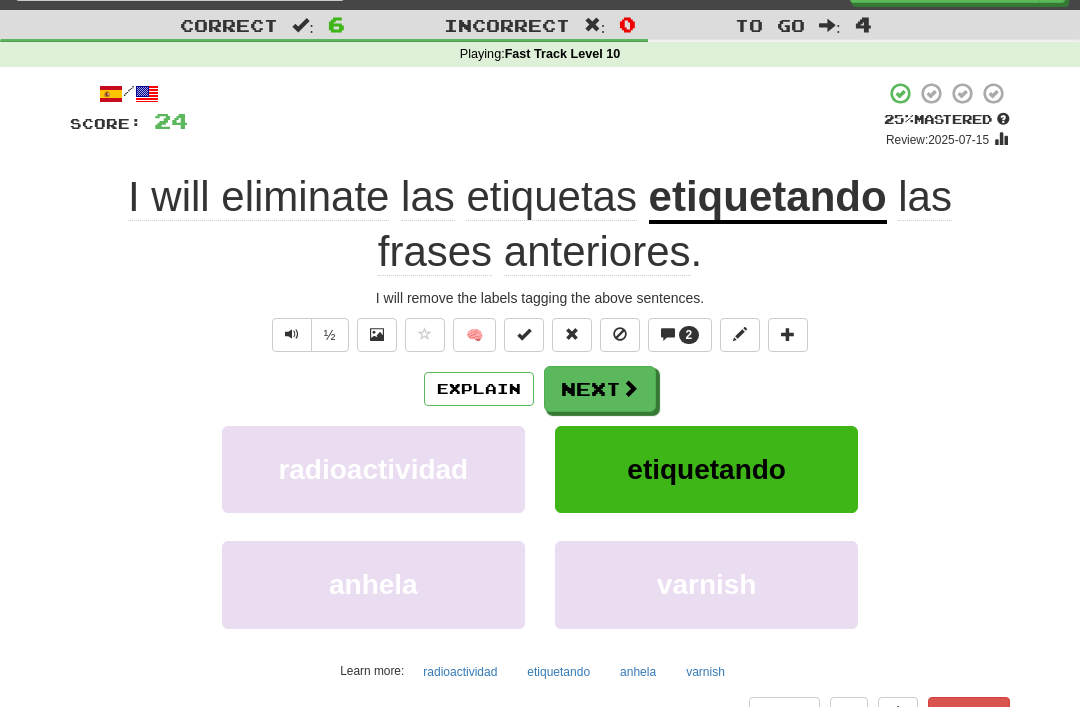 click at bounding box center (620, 335) 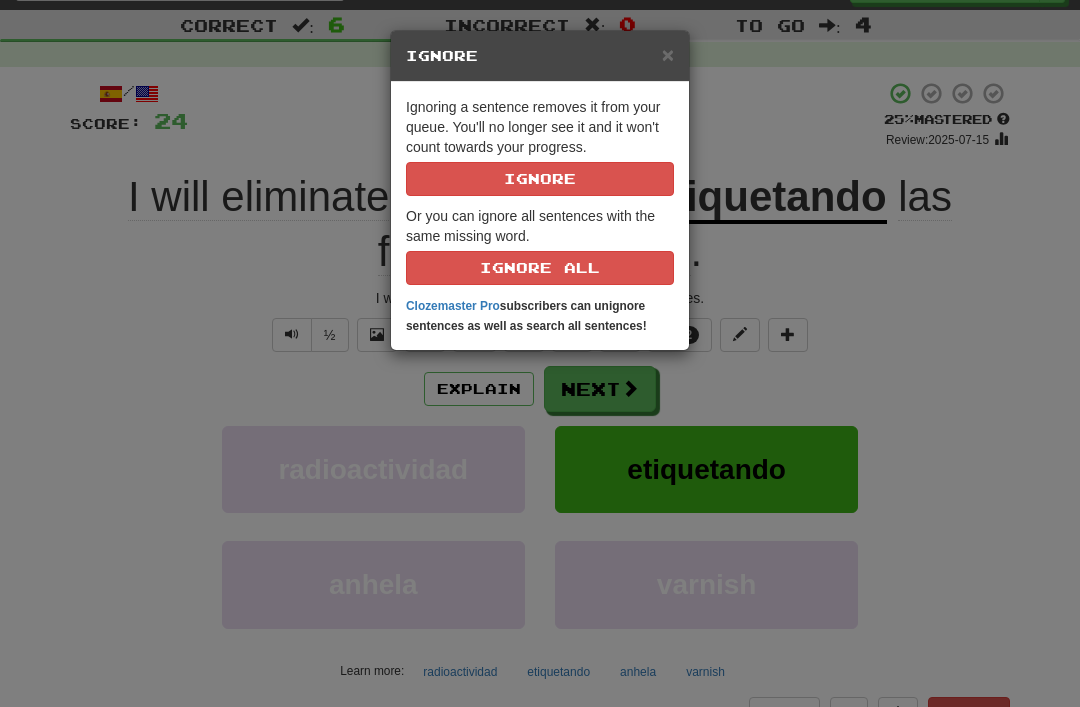 click on "Ignore" at bounding box center [540, 179] 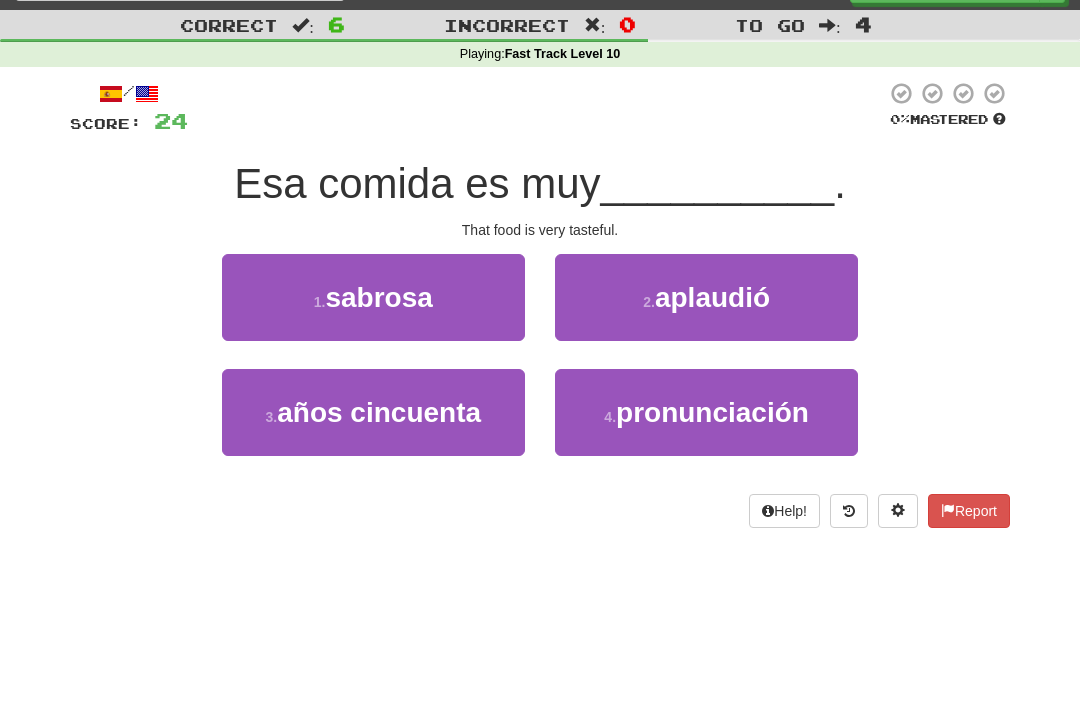 click on "sabrosa" at bounding box center [378, 297] 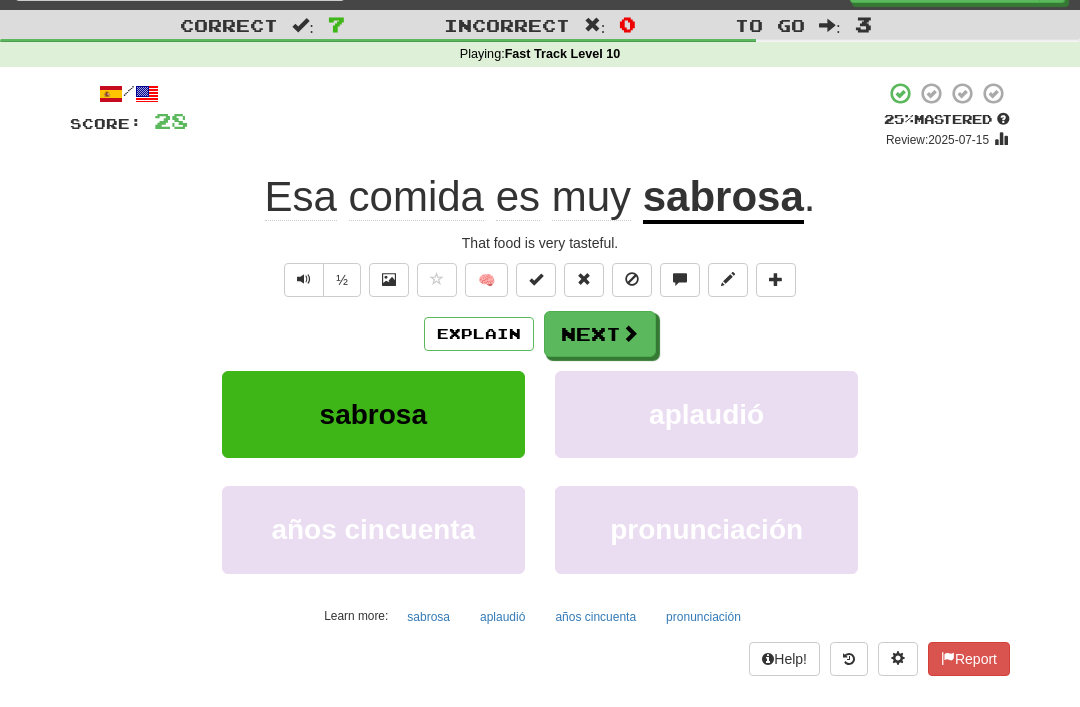 click at bounding box center (632, 280) 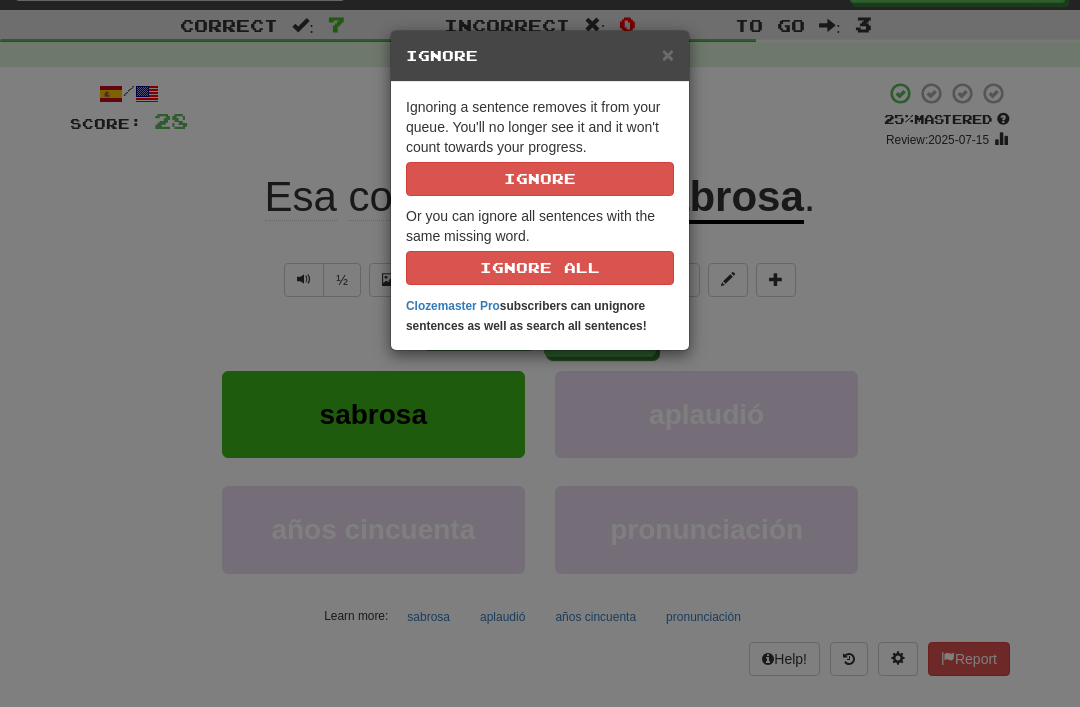 click on "Ignore" at bounding box center [540, 179] 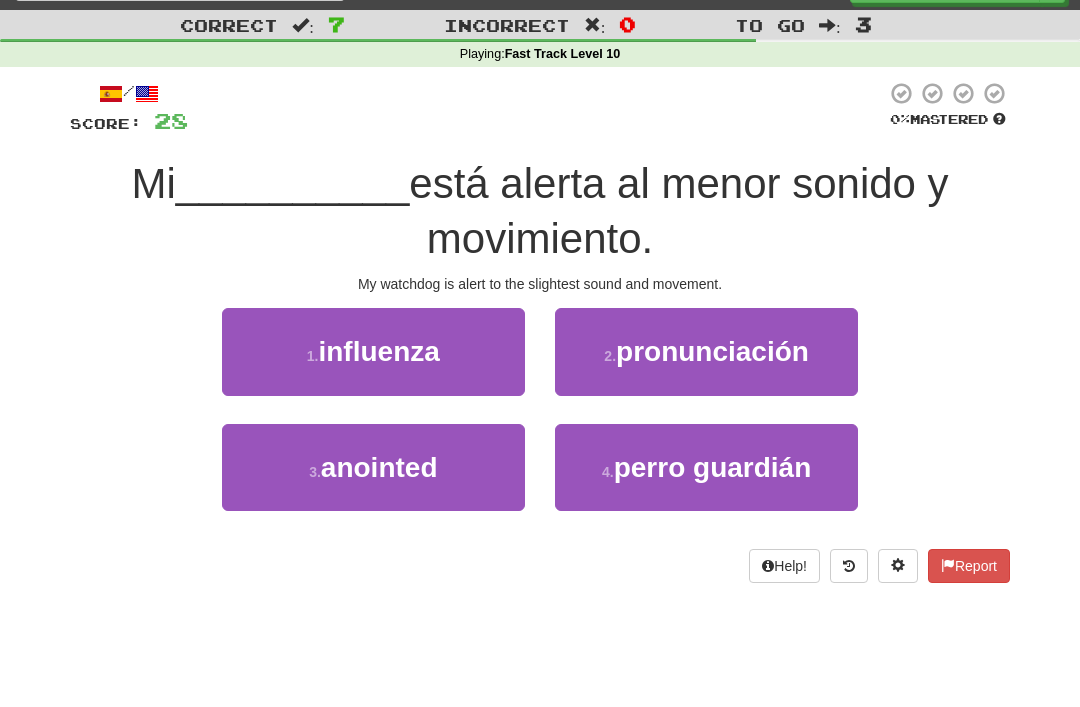 click on "perro guardián" at bounding box center (713, 467) 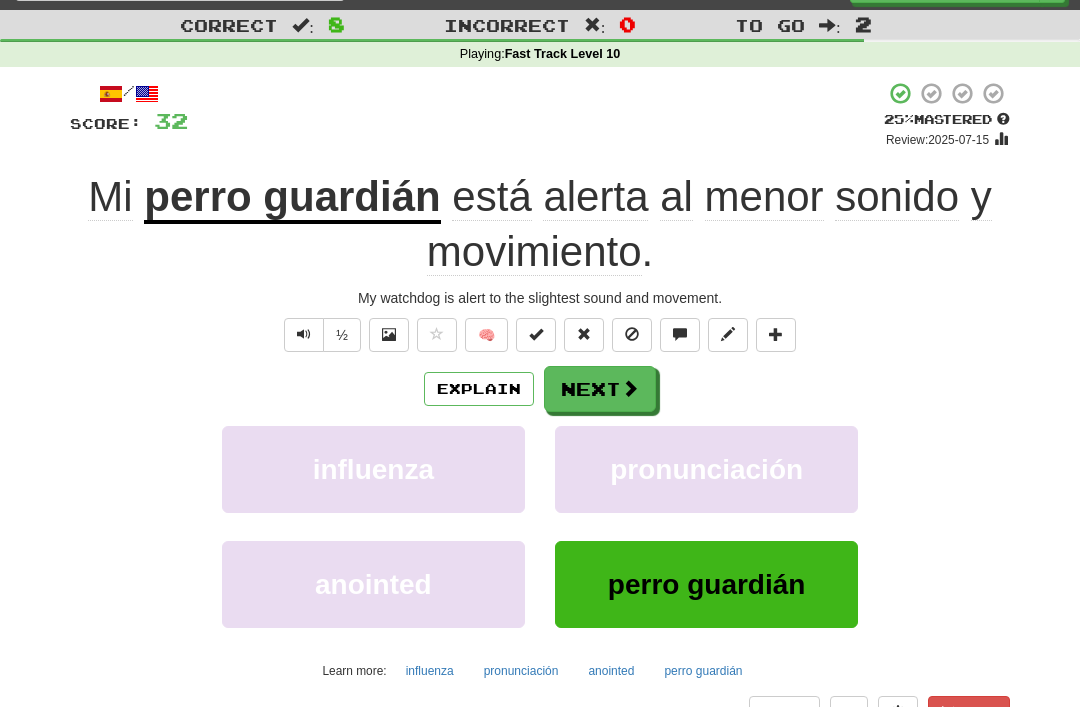 click at bounding box center [632, 335] 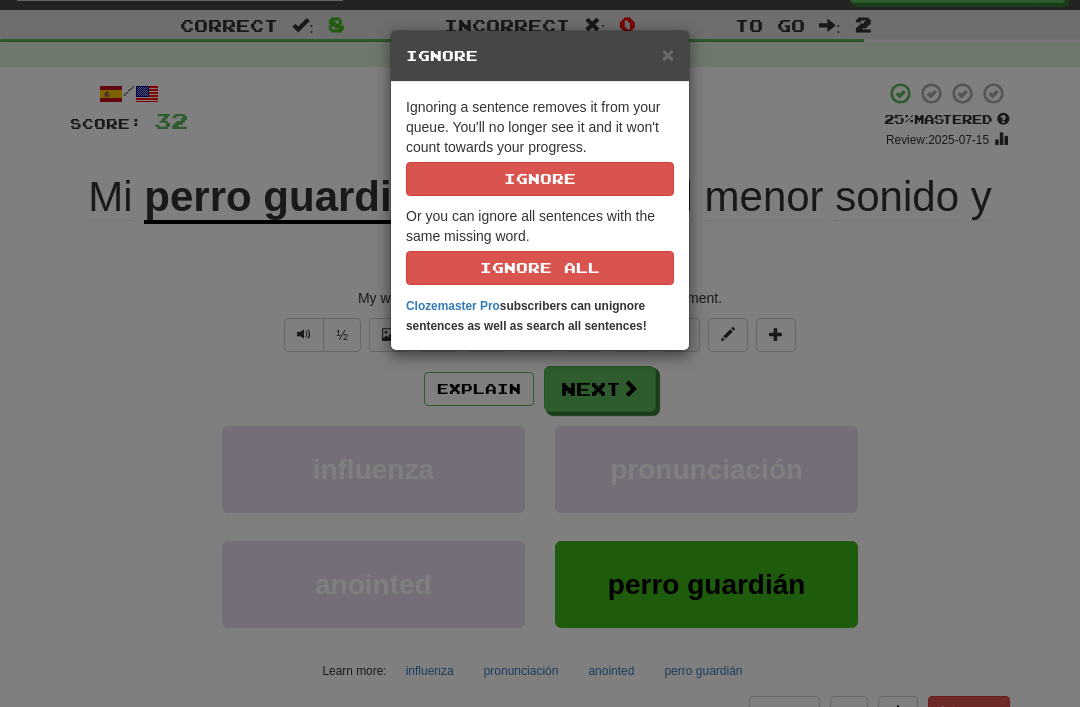 click on "Ignore" at bounding box center (540, 179) 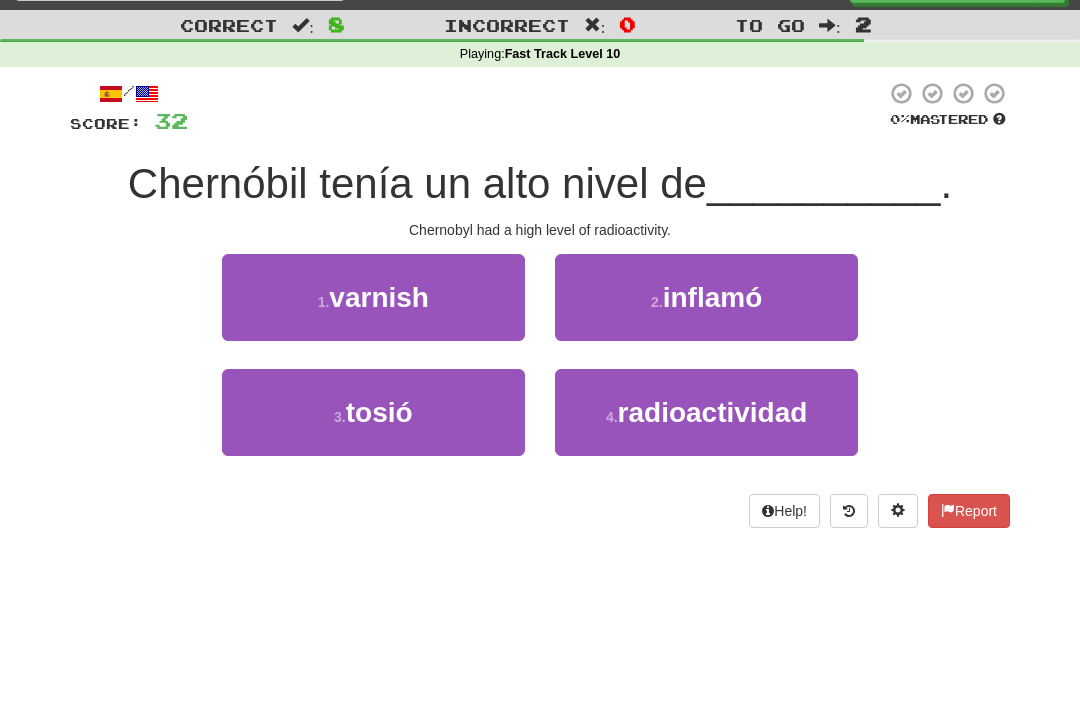 click on "radioactividad" at bounding box center (713, 412) 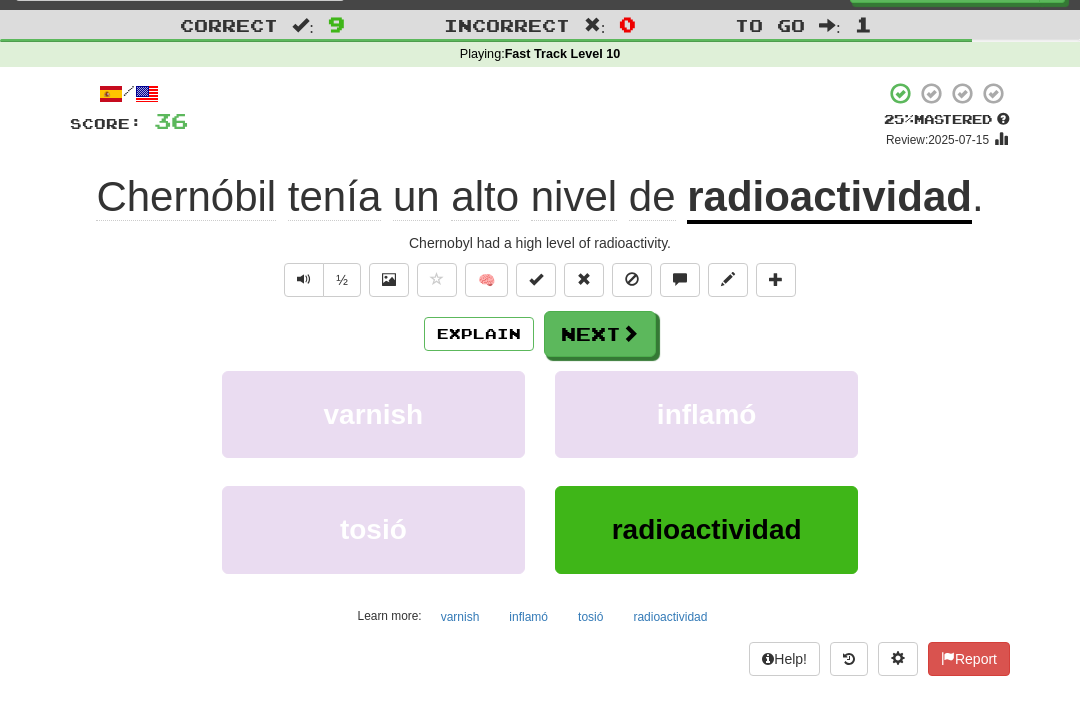 click at bounding box center [632, 280] 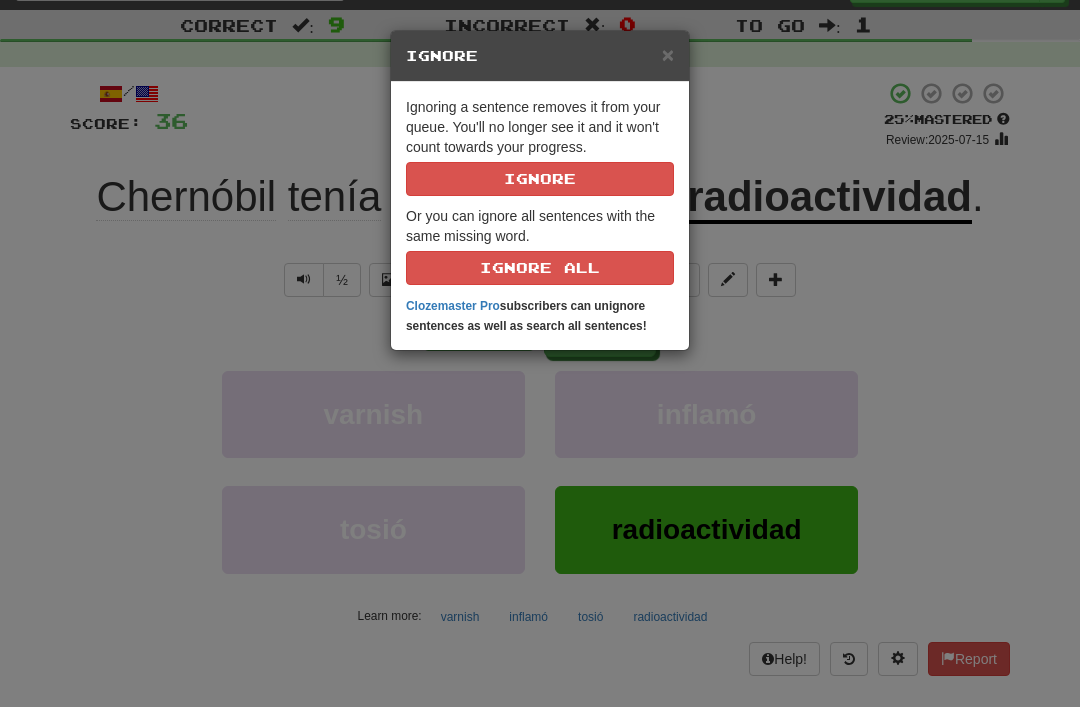 click on "Ignore" at bounding box center [540, 179] 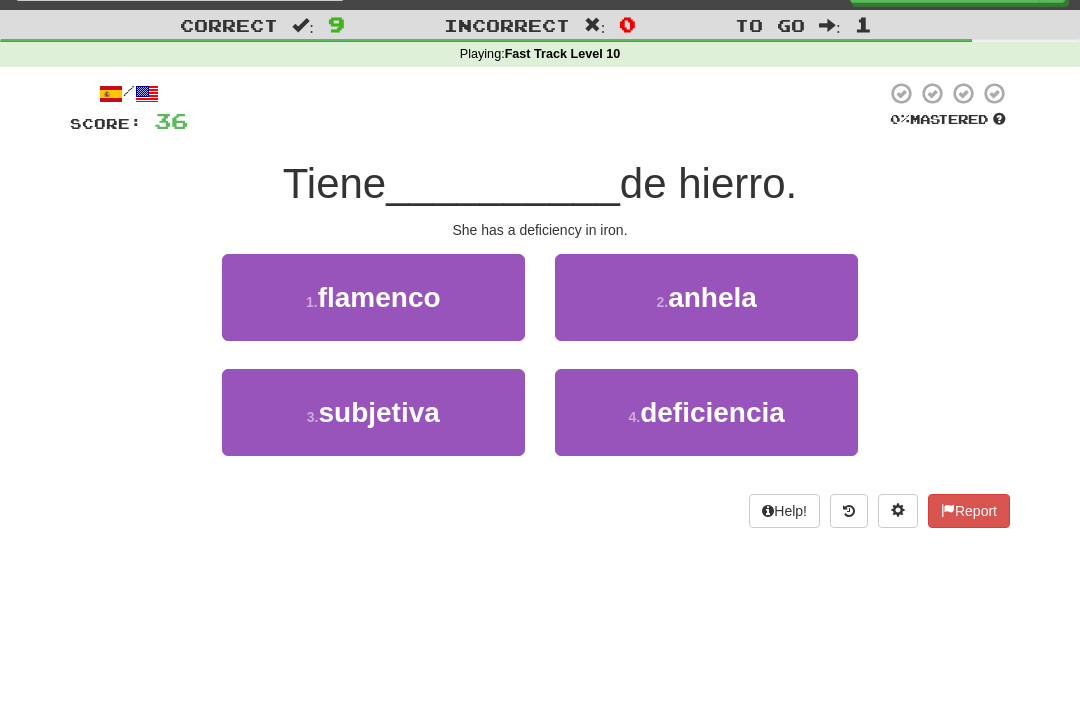 click on "deficiencia" at bounding box center [712, 412] 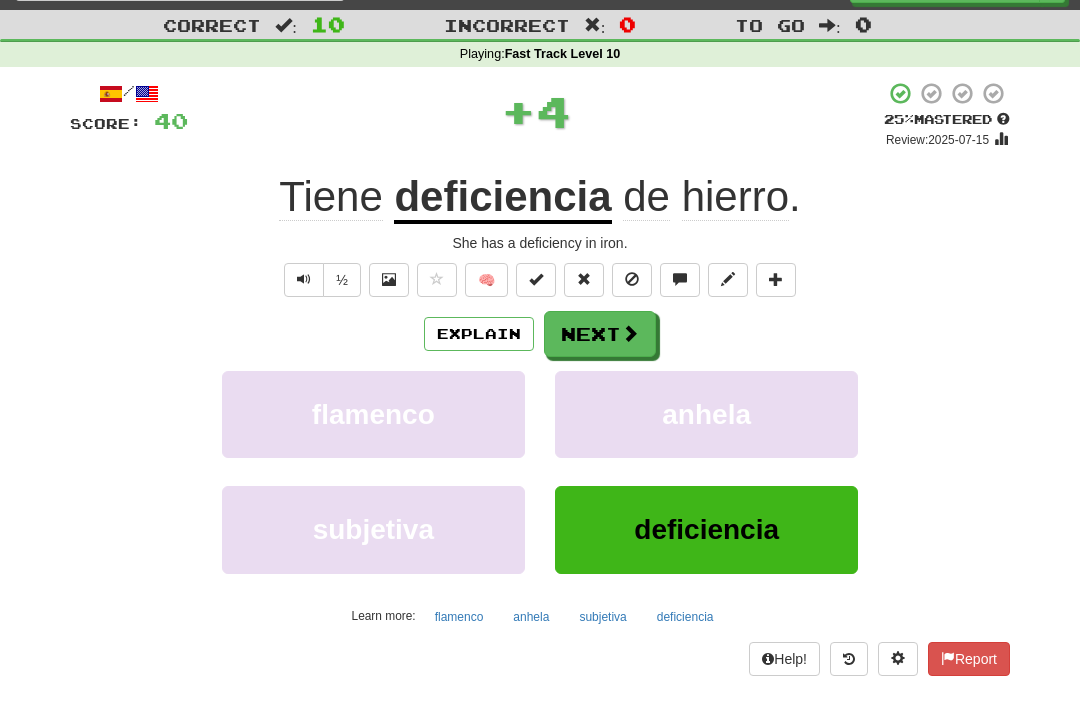 click at bounding box center (632, 279) 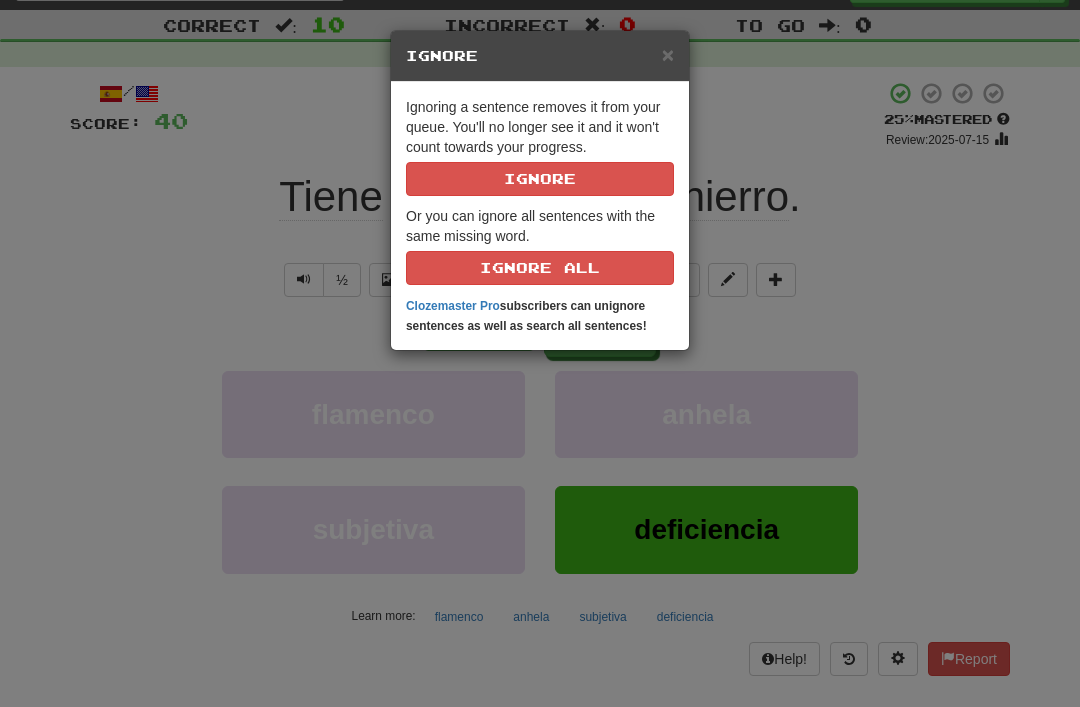click on "Ignore" at bounding box center (540, 179) 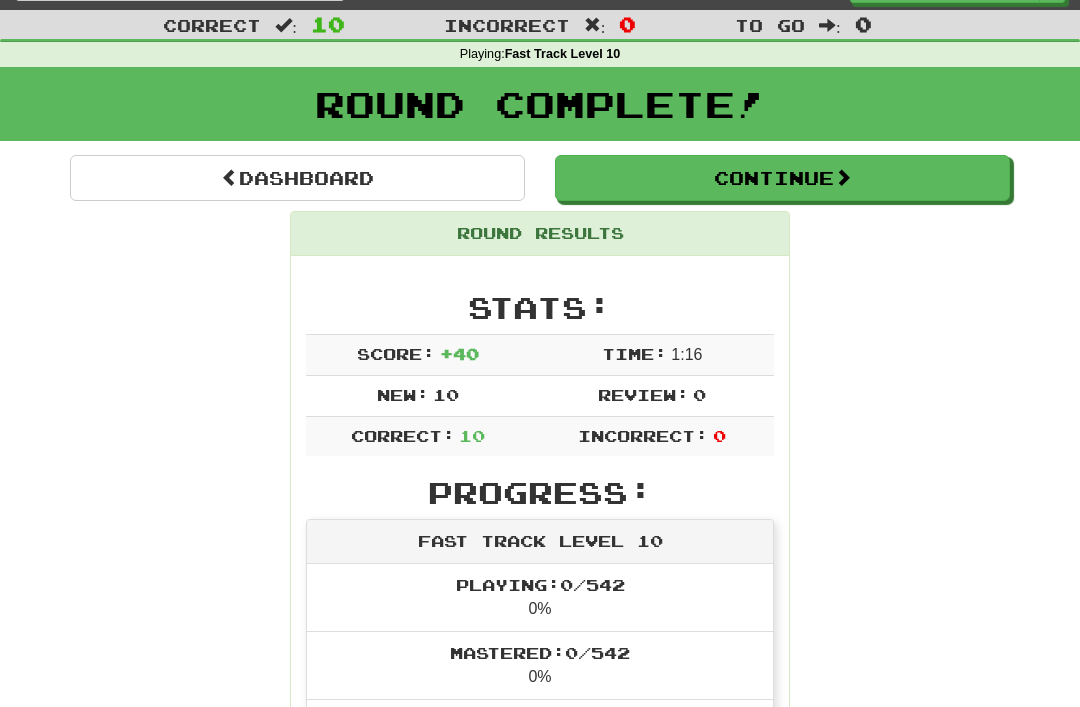 click on "Continue" at bounding box center (782, 178) 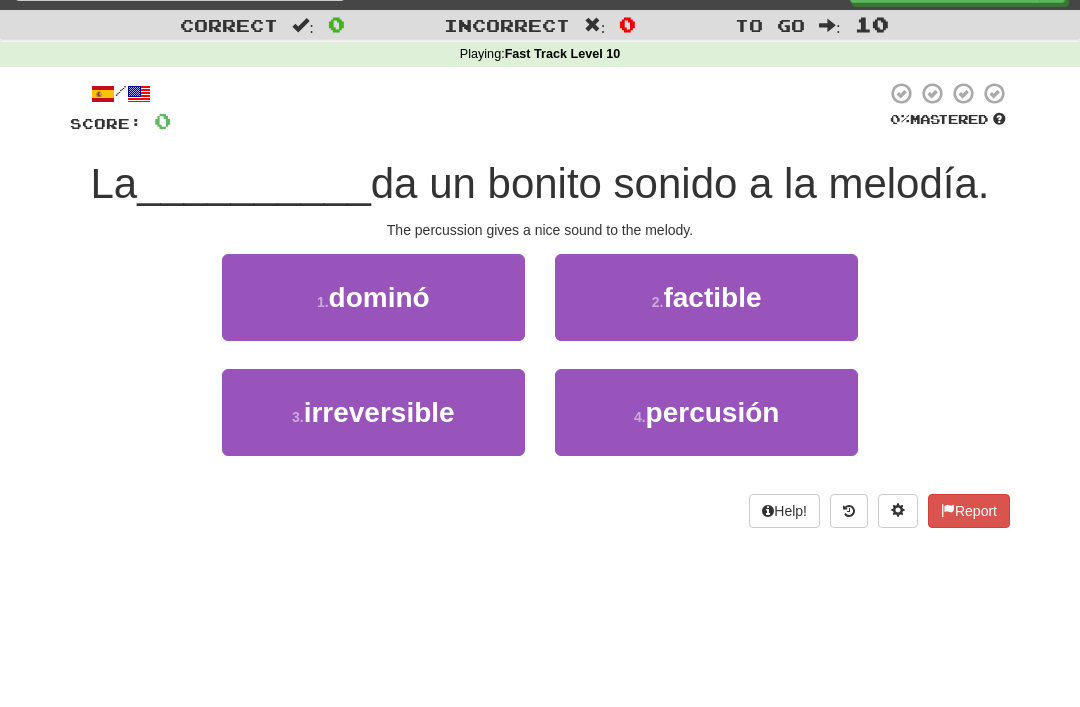 click on "percusión" at bounding box center (713, 412) 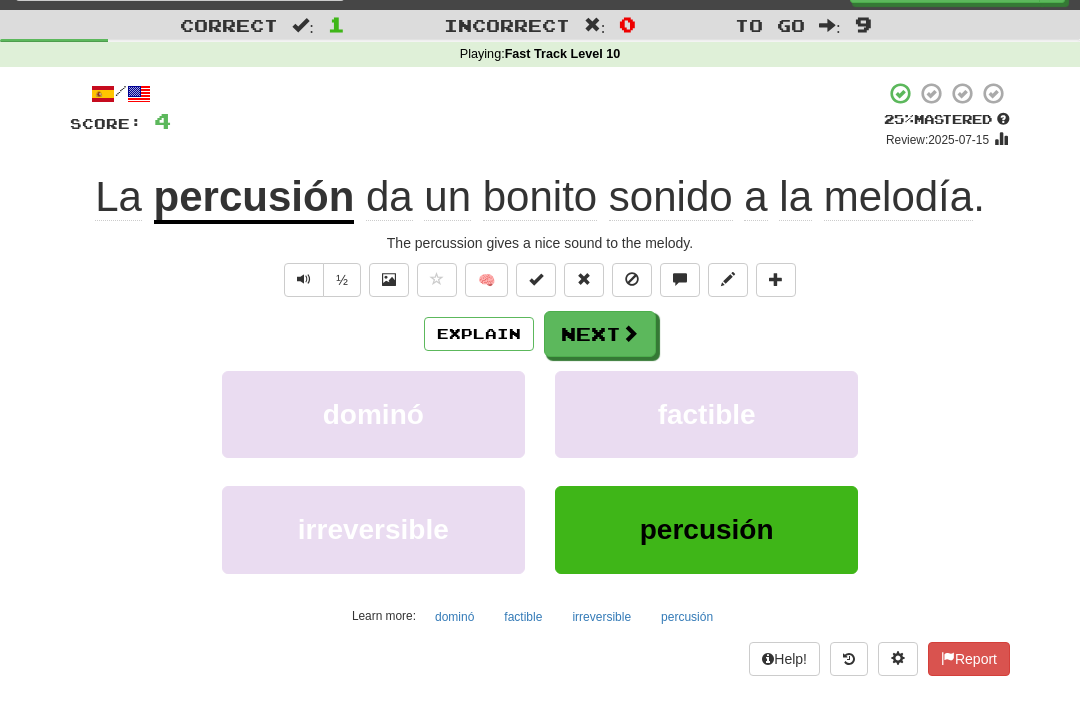 click at bounding box center [632, 279] 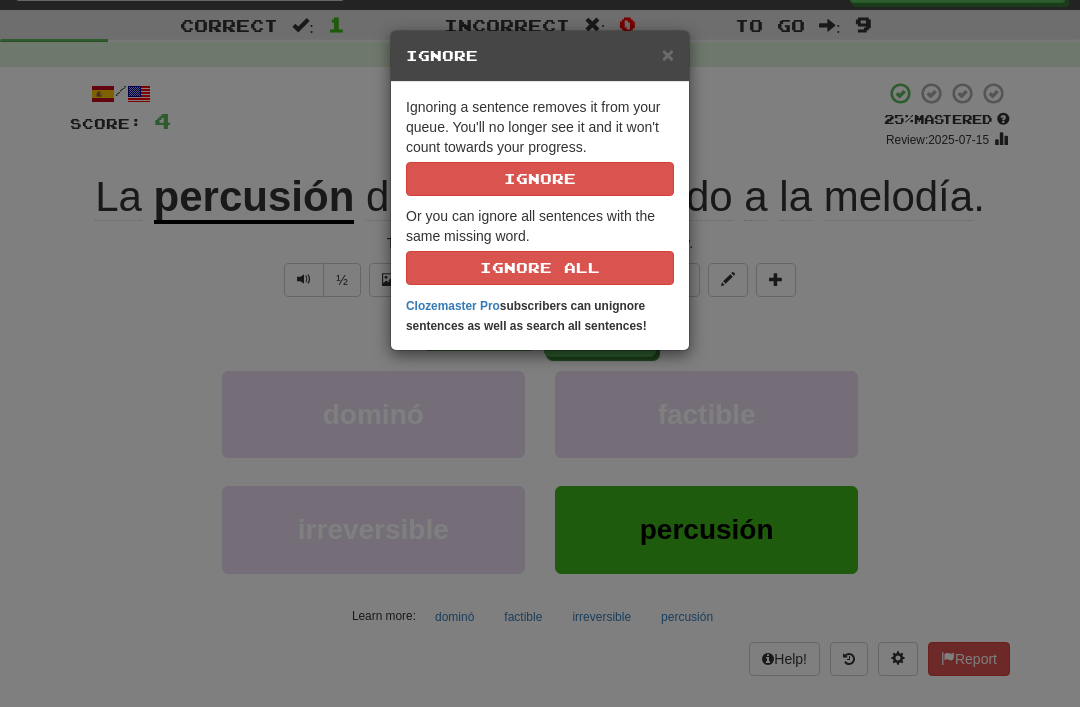 click on "Ignore" at bounding box center (540, 179) 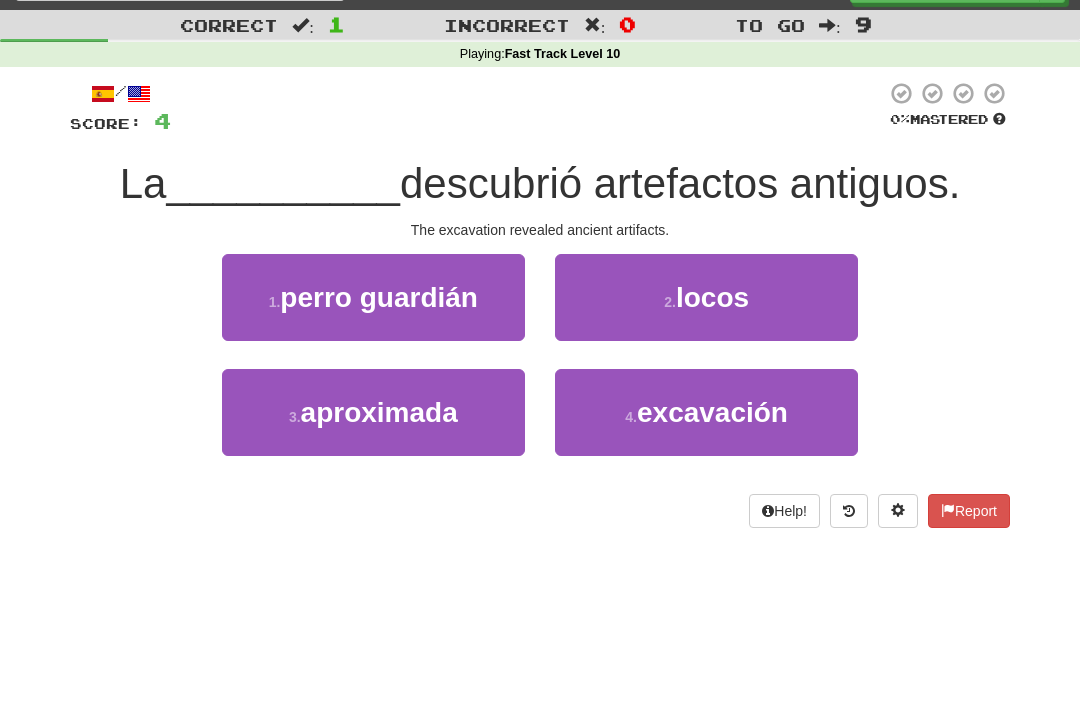 click on "excavación" at bounding box center [712, 412] 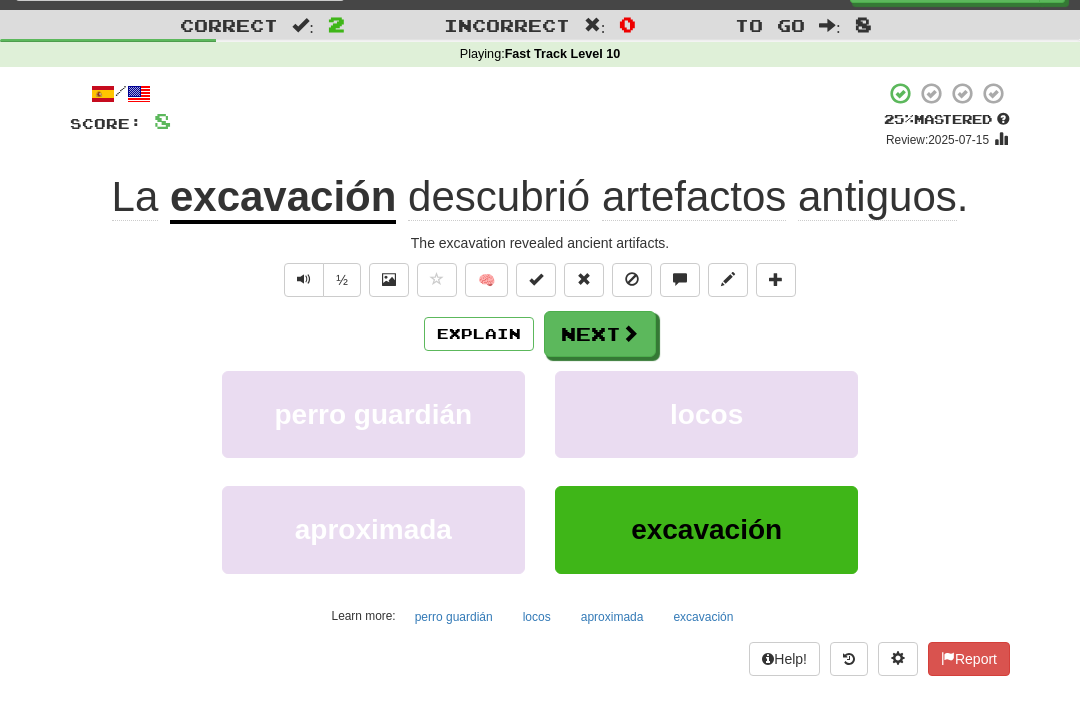 click at bounding box center [632, 279] 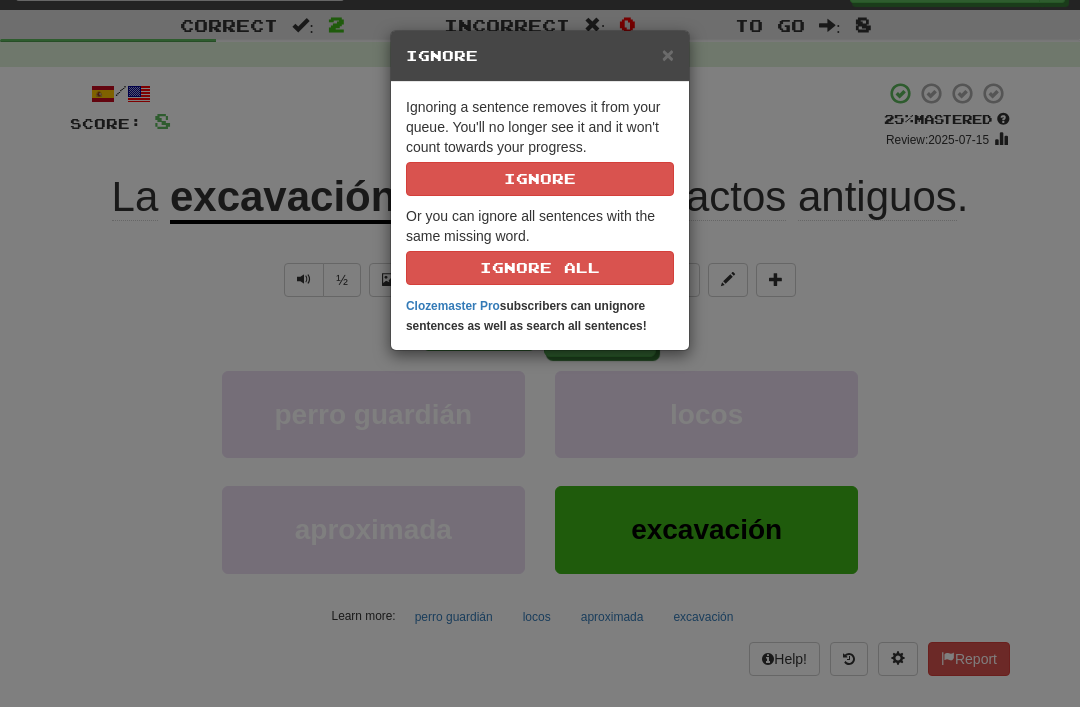 click on "Ignore" at bounding box center (540, 179) 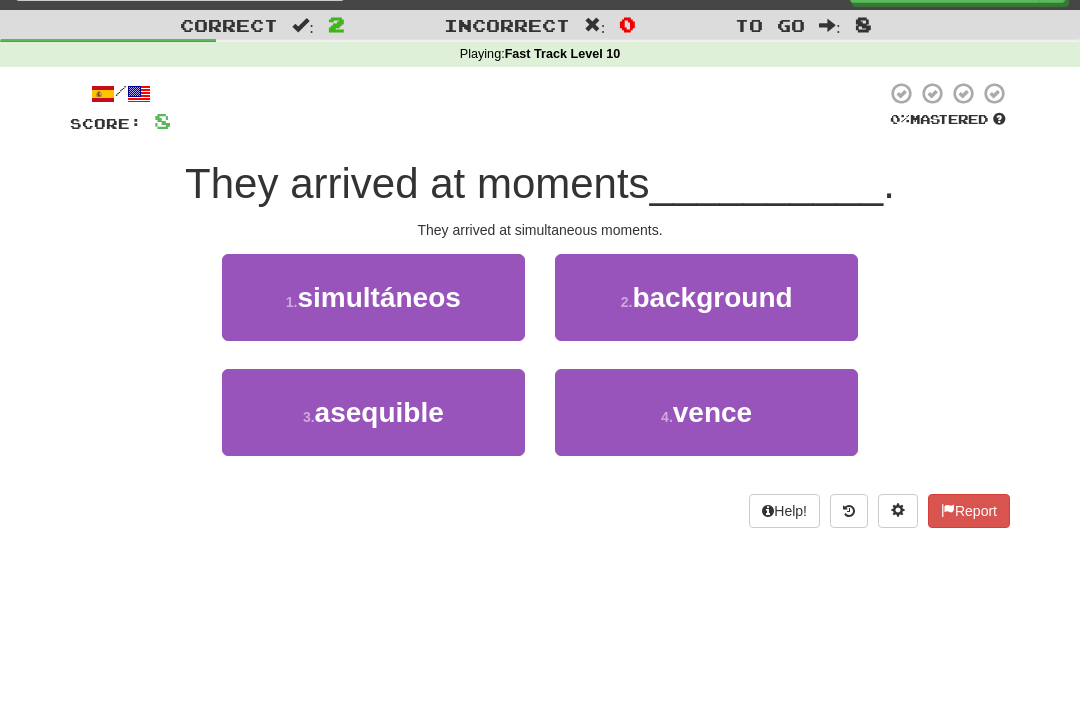 click on "simultáneos" at bounding box center [378, 297] 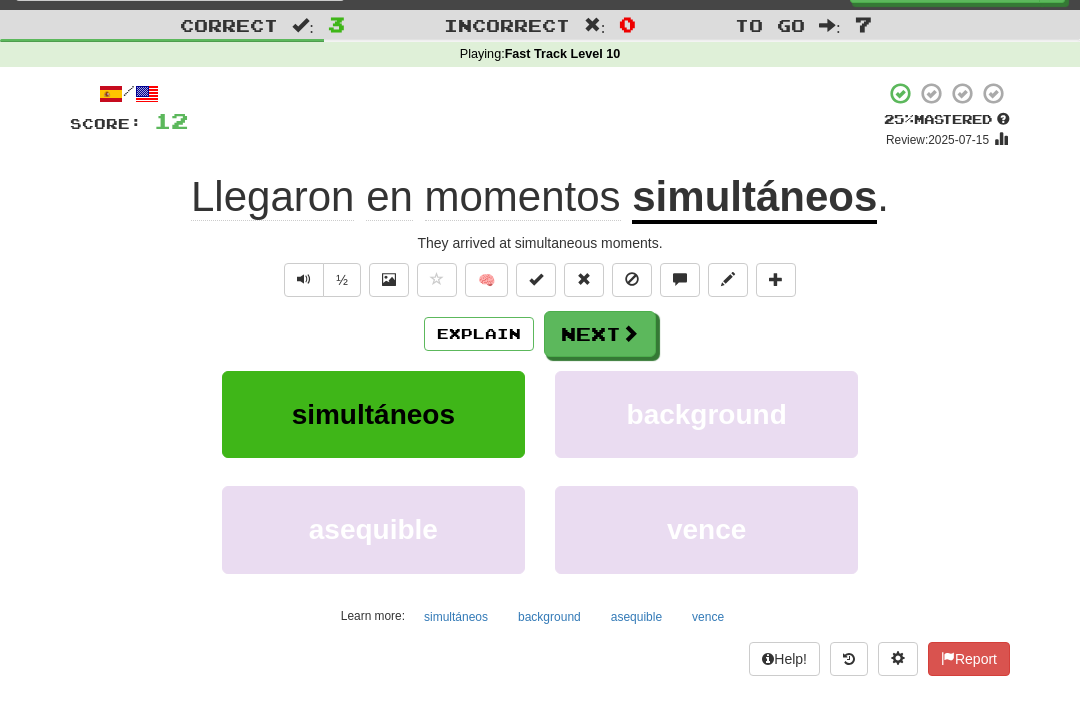 click at bounding box center [632, 279] 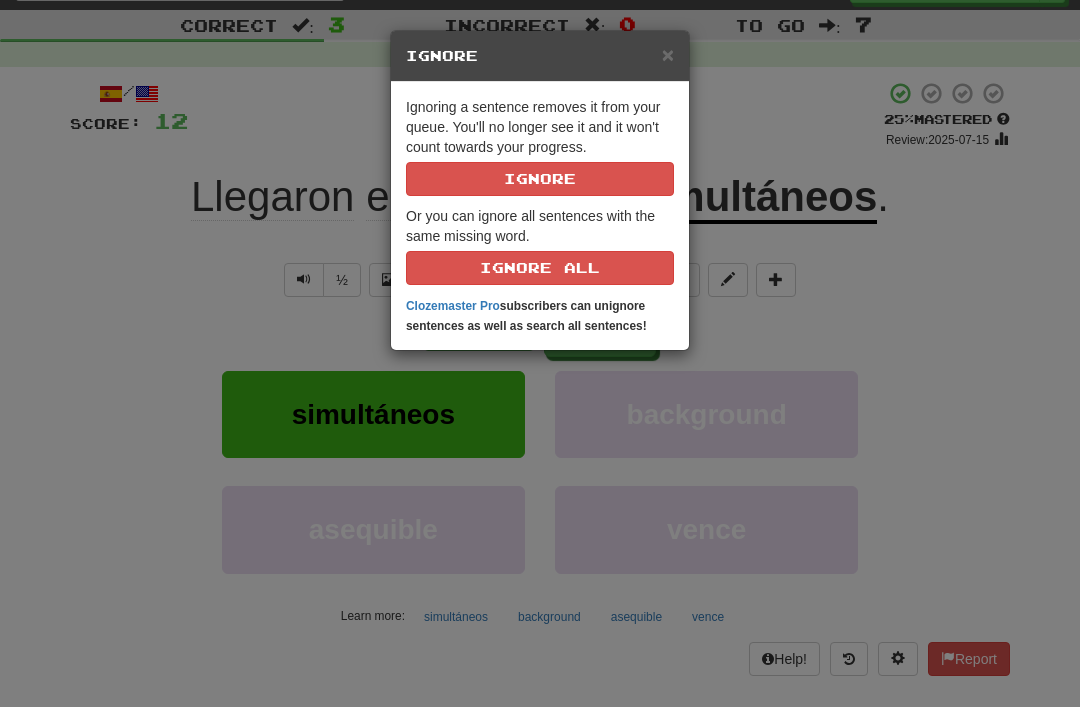 click on "Ignore" at bounding box center (540, 179) 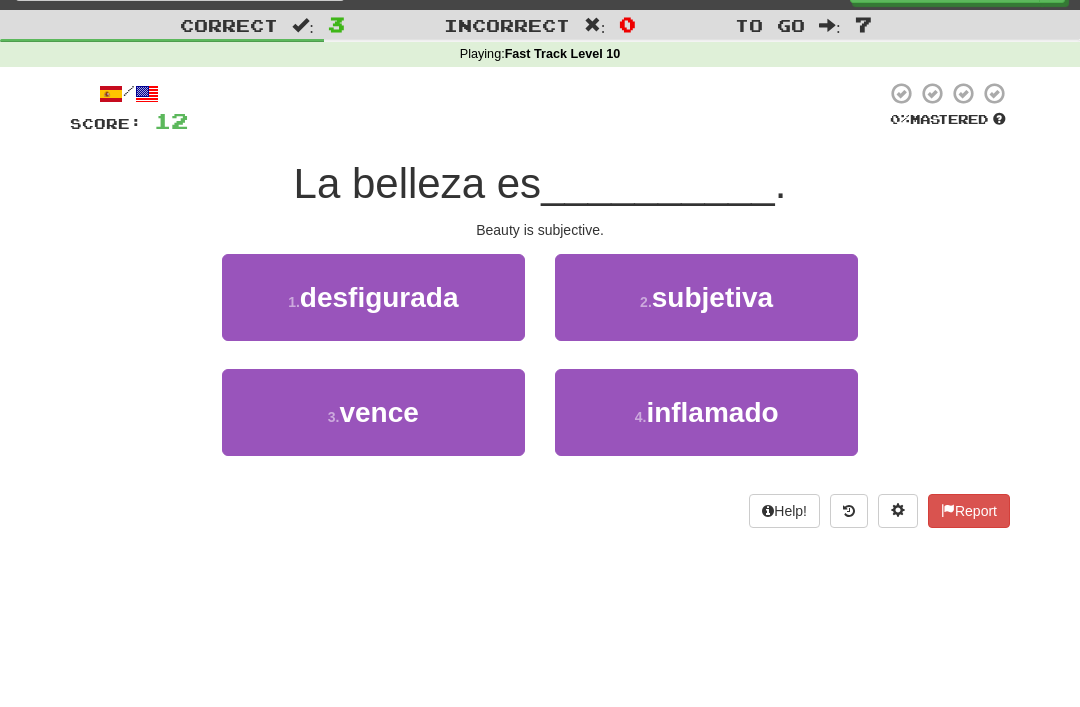 click on "subjetiva" at bounding box center (712, 297) 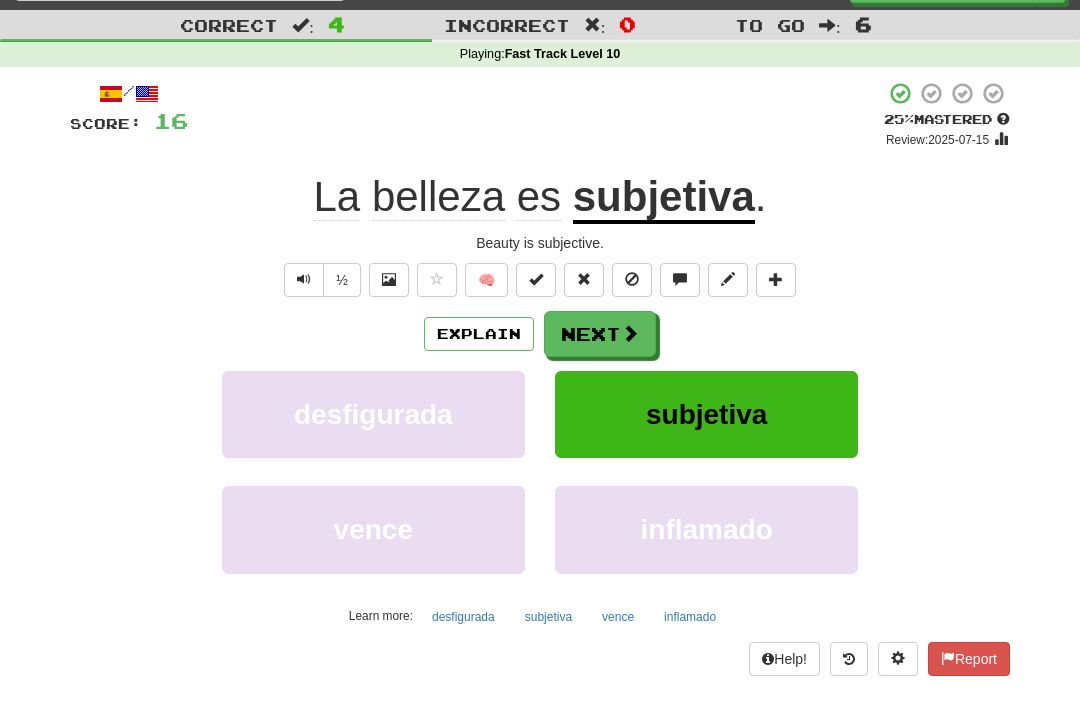 click at bounding box center [632, 280] 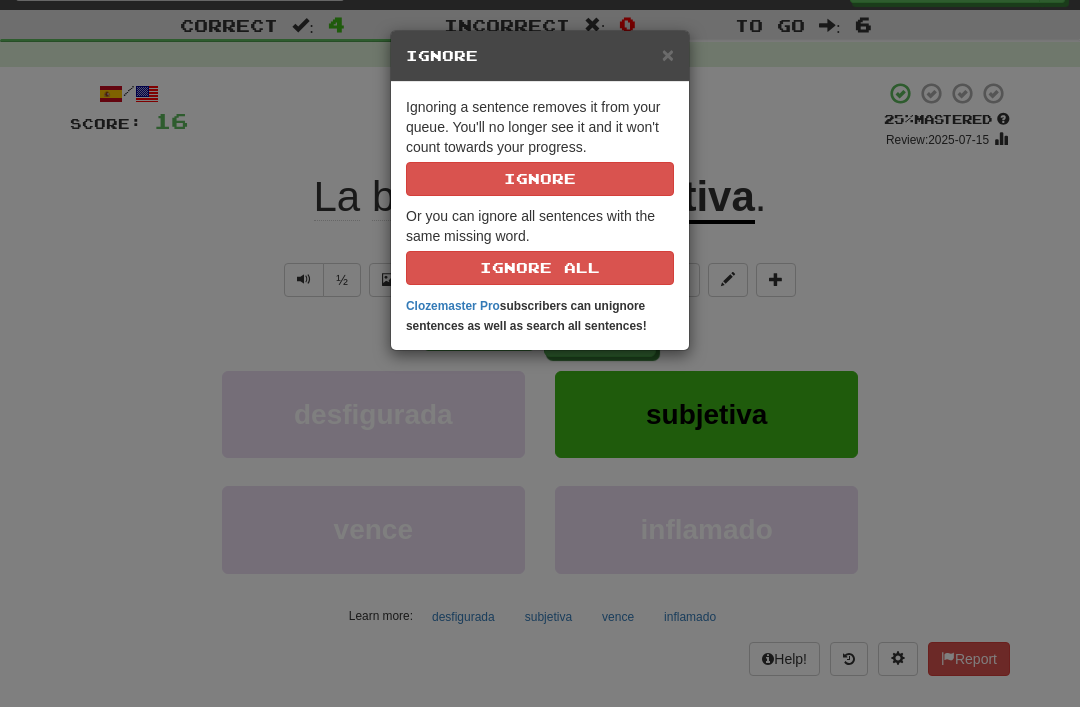 click on "Ignore" at bounding box center [540, 179] 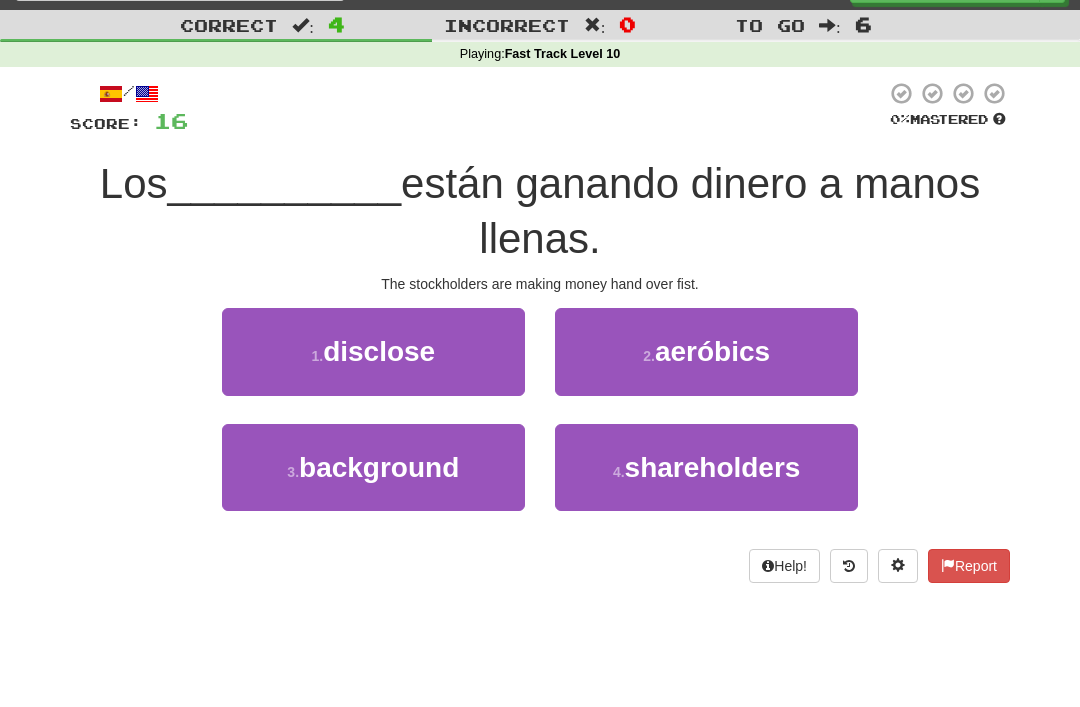 click on "shareholders" at bounding box center [713, 467] 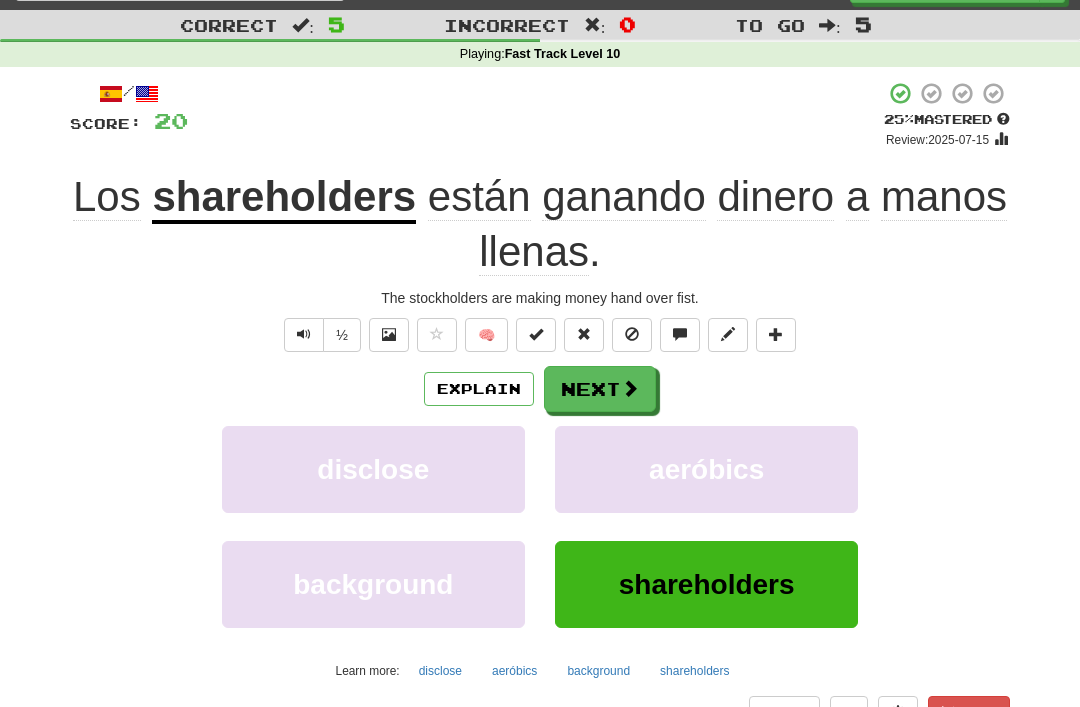 click on "Explain" at bounding box center (479, 389) 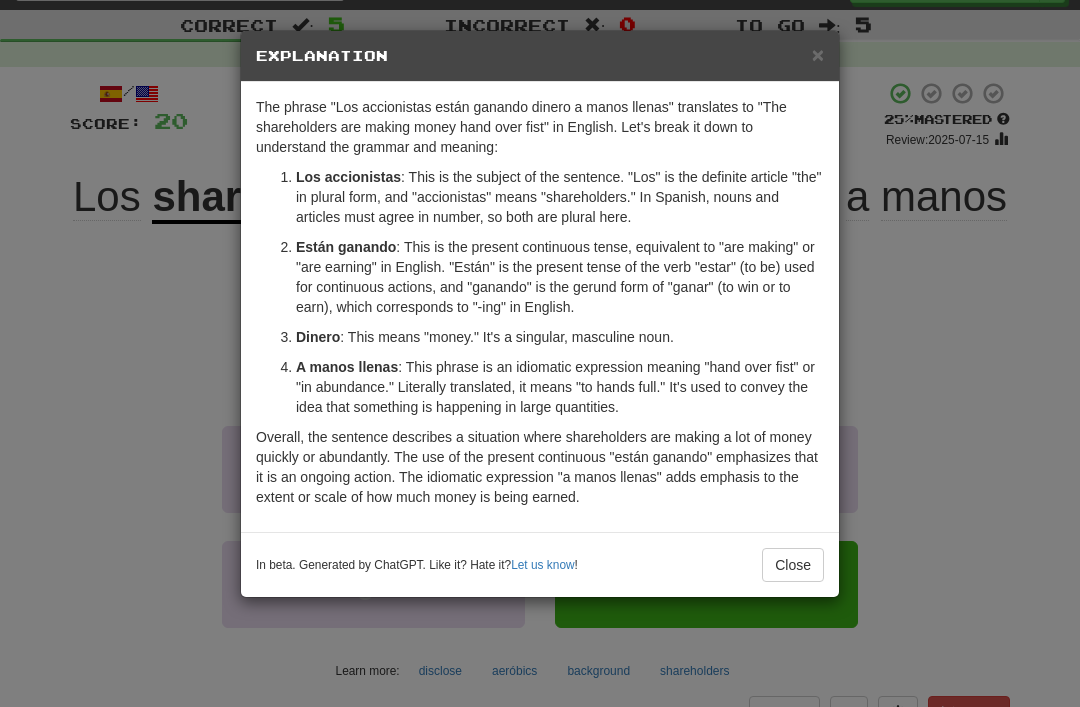 click on "In beta. Generated by ChatGPT. Like it? Hate it?  Let us know ! Close" at bounding box center (540, 565) 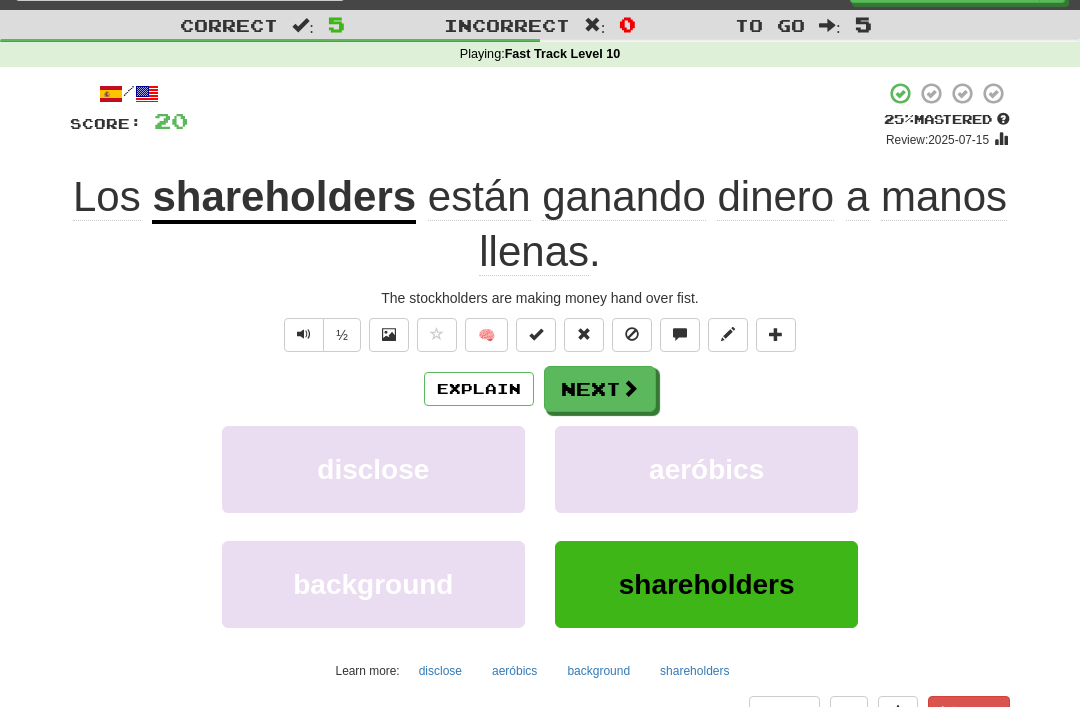 click at bounding box center (632, 334) 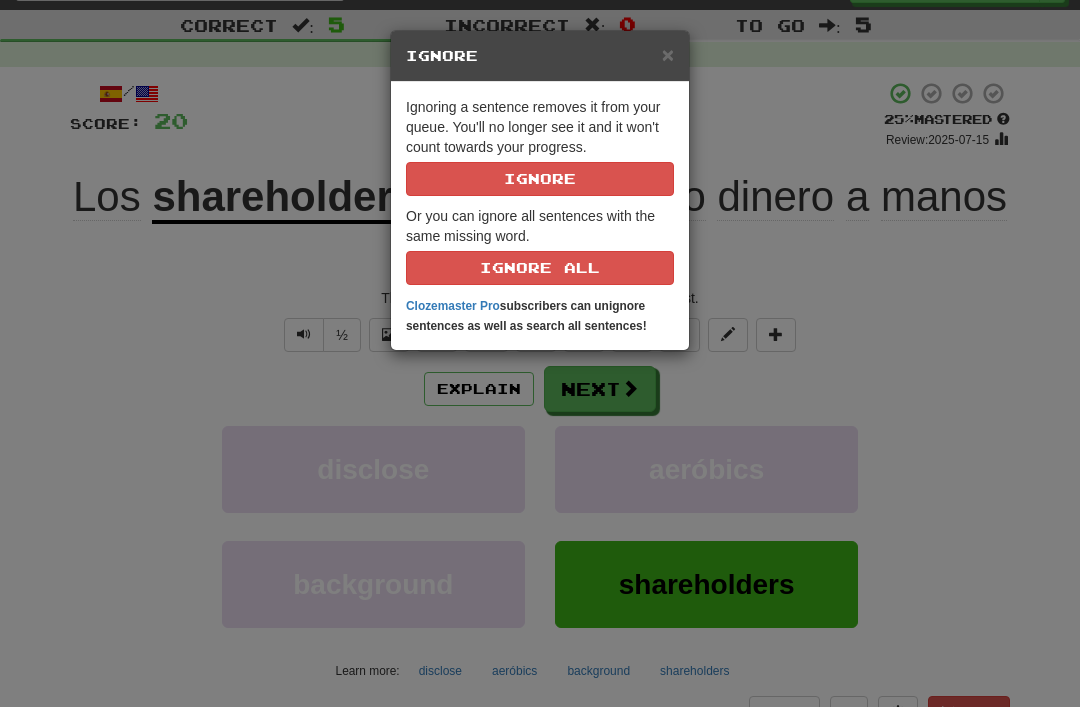 click on "Ignore" at bounding box center (540, 179) 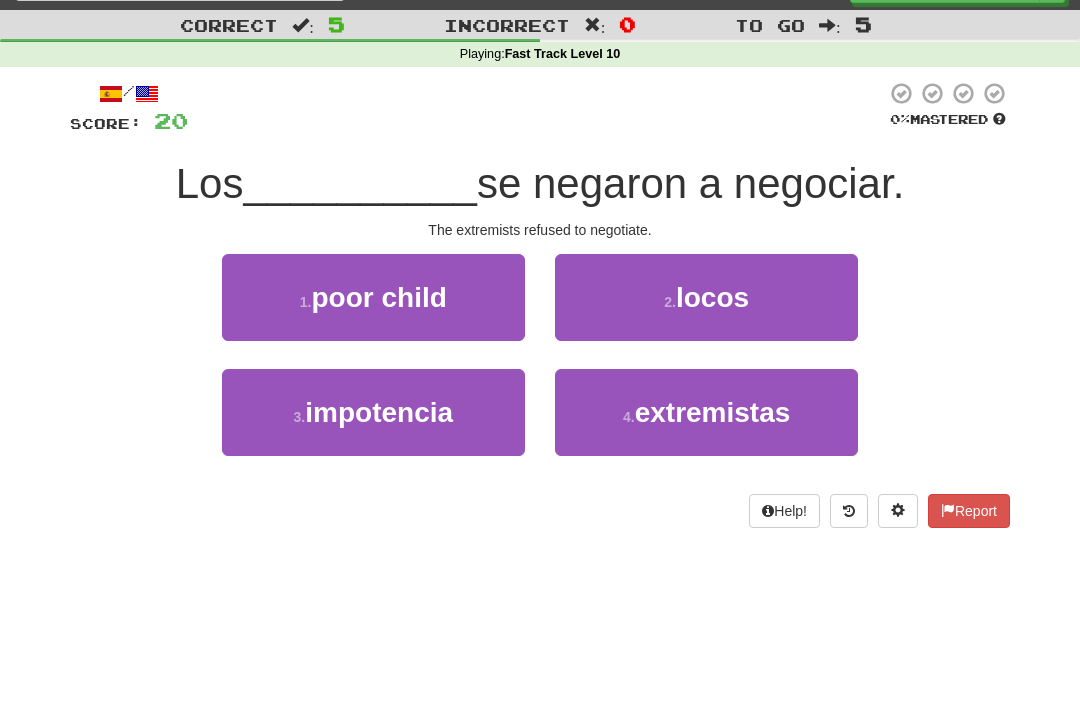 click on "extremistas" at bounding box center [713, 412] 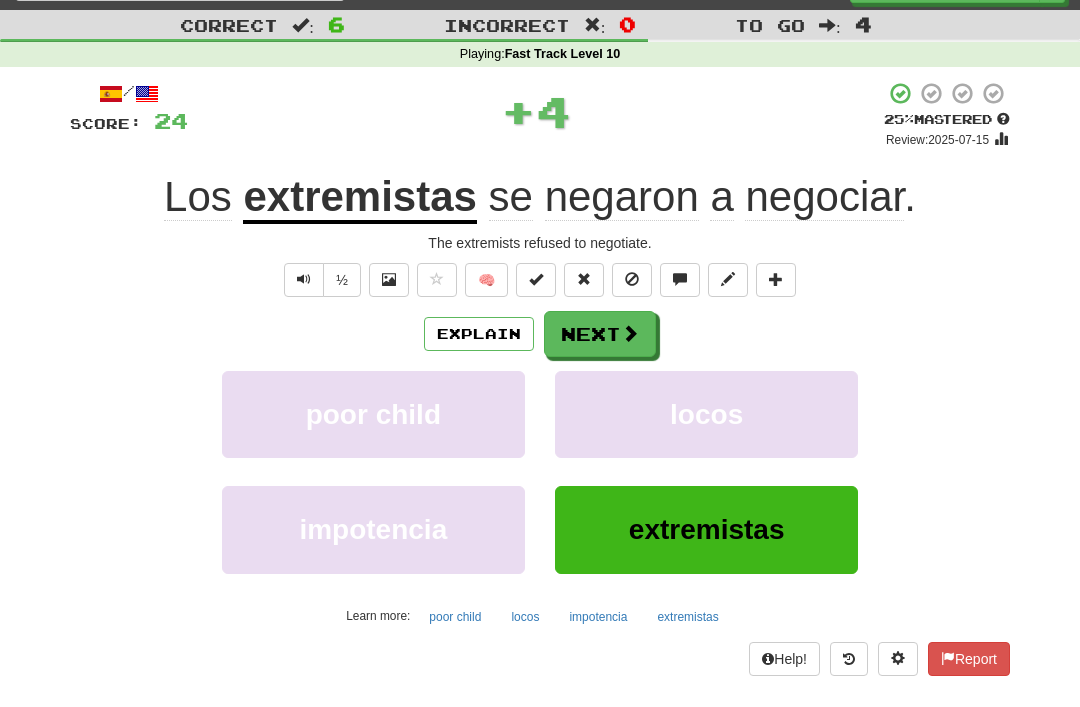 click at bounding box center (632, 280) 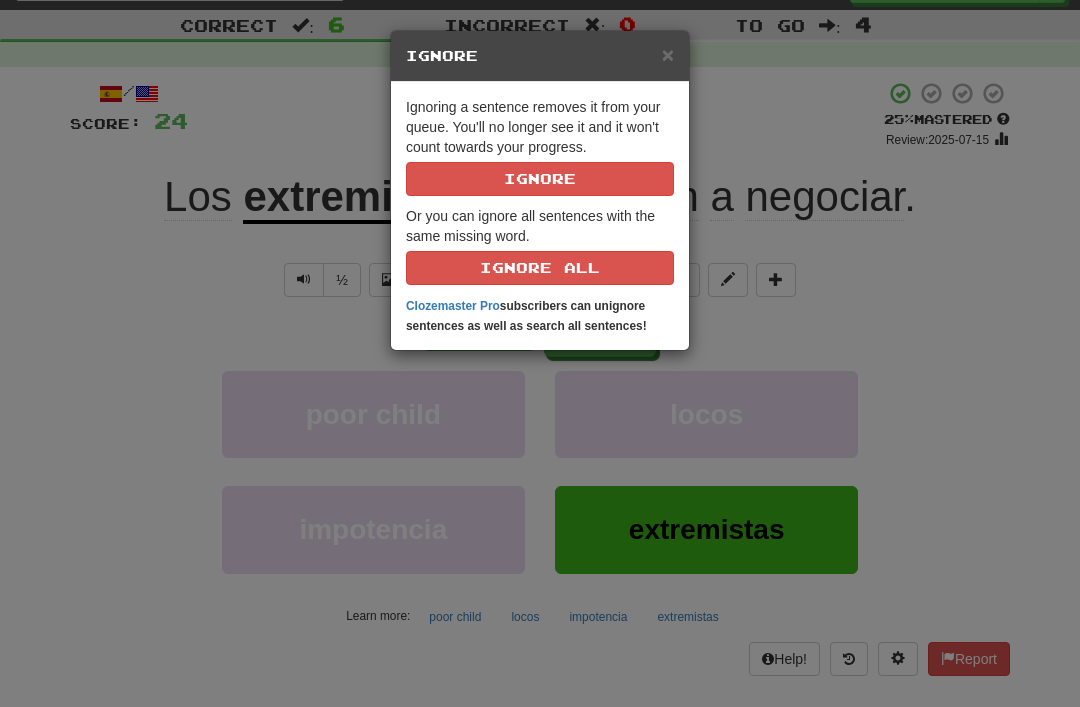 click on "Ignore" at bounding box center (540, 179) 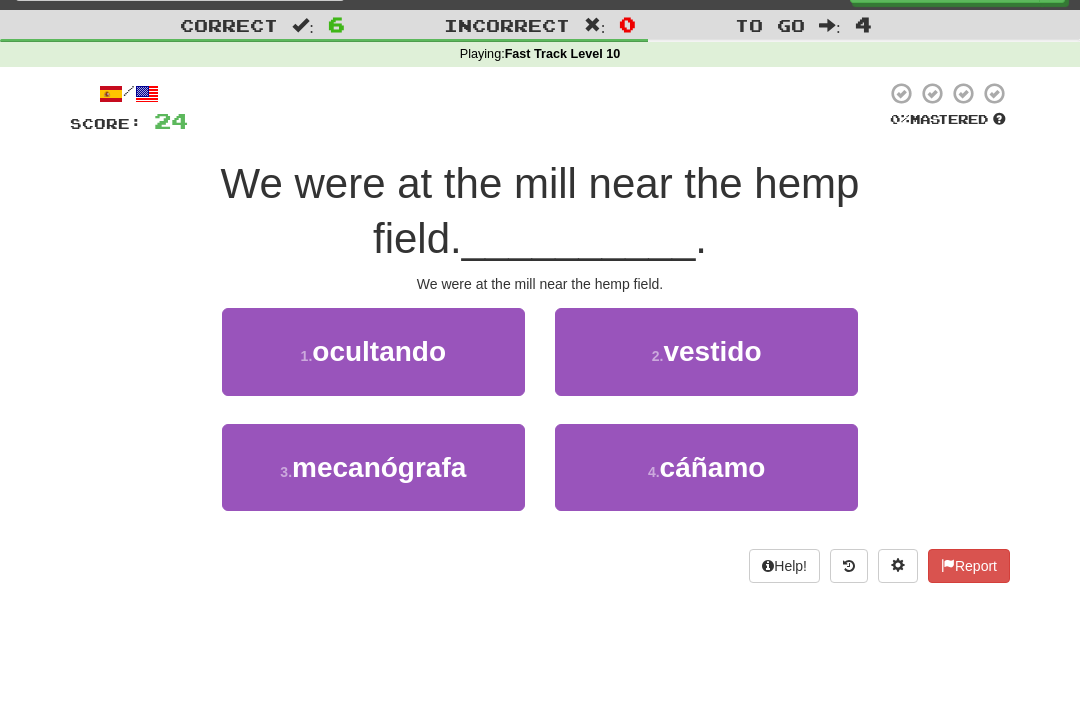 click on "cáñamo" at bounding box center (713, 467) 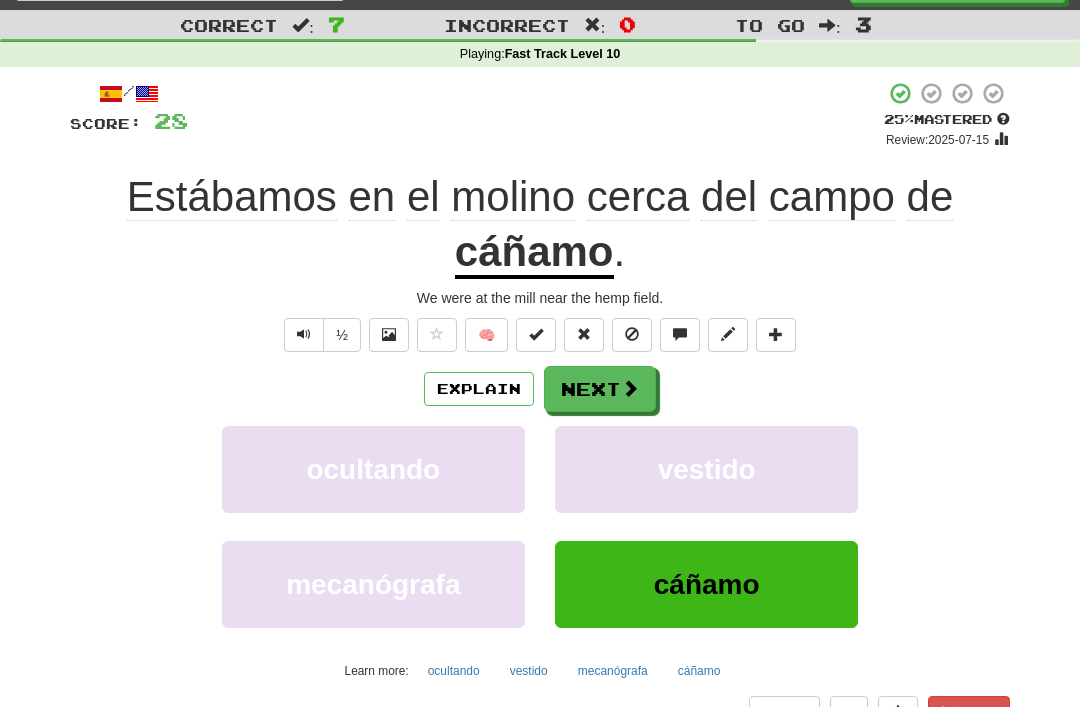 click at bounding box center (632, 335) 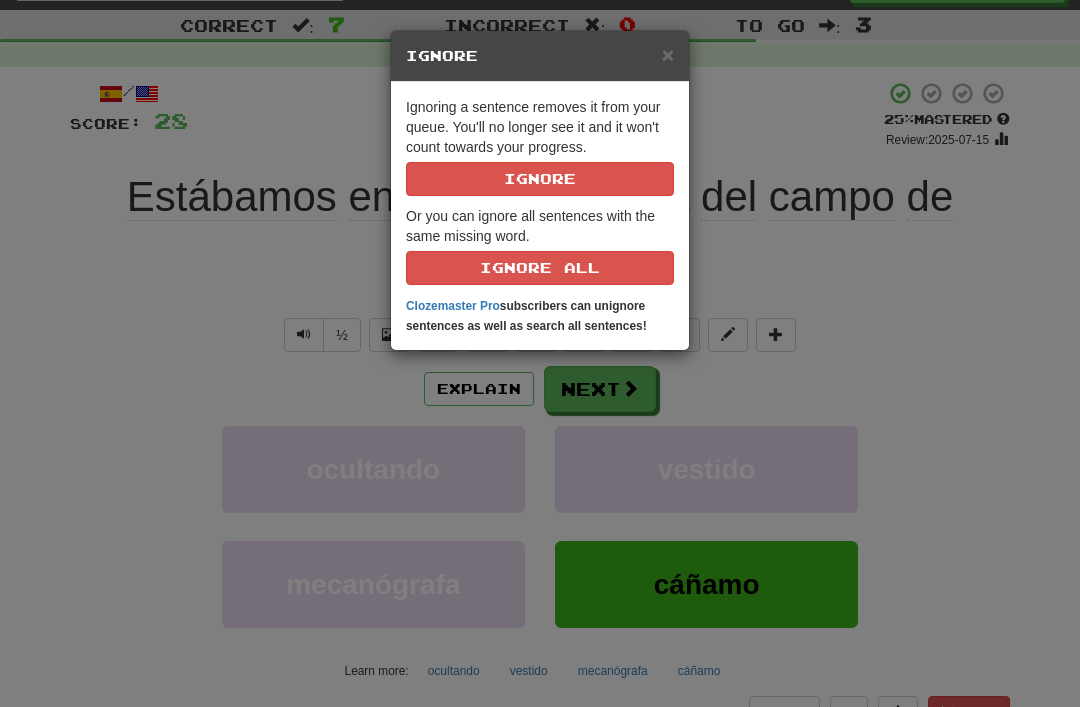 click on "Ignore" at bounding box center (540, 179) 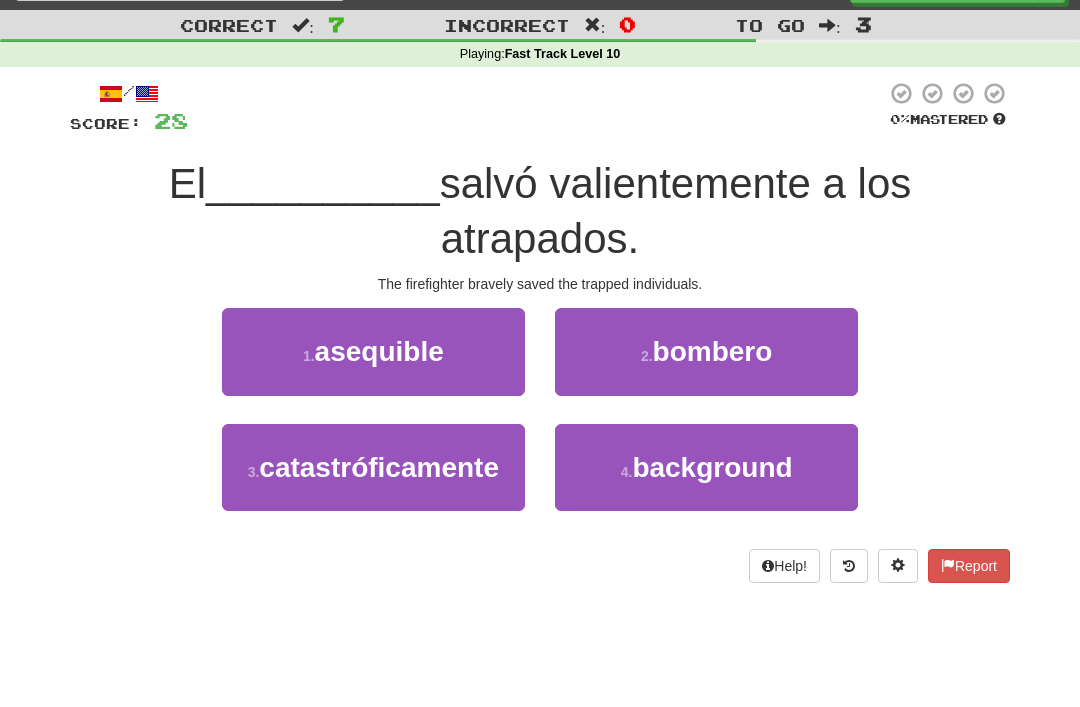 click on "2 . firefighter" at bounding box center (706, 351) 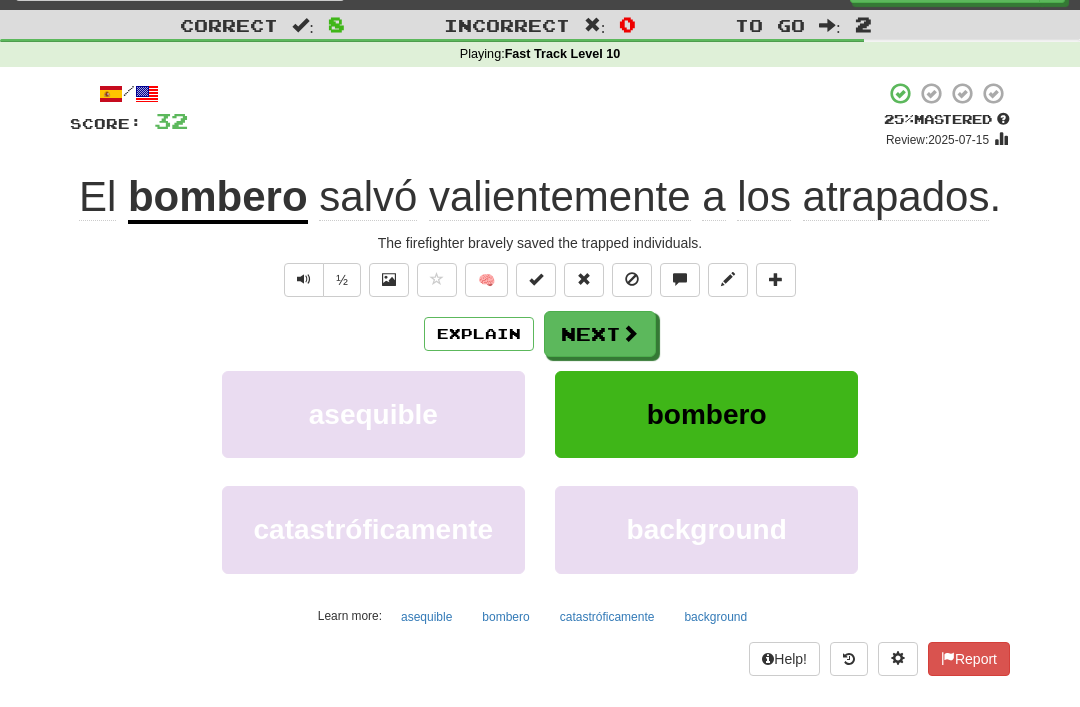 click at bounding box center [632, 280] 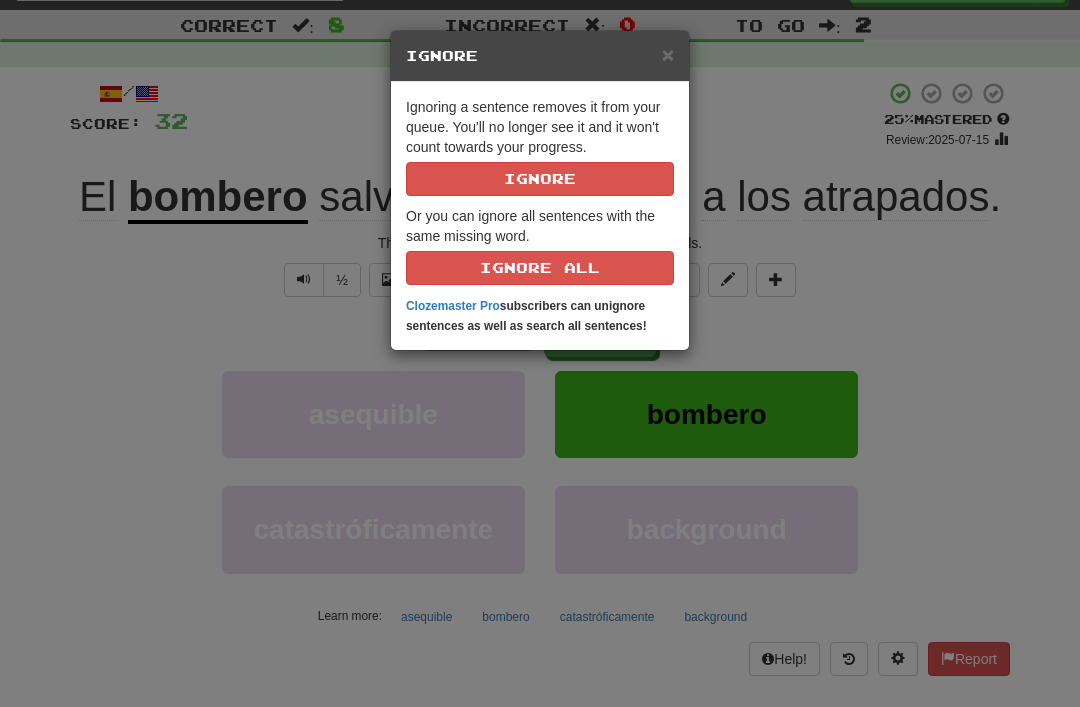 click on "Ignore" at bounding box center [540, 179] 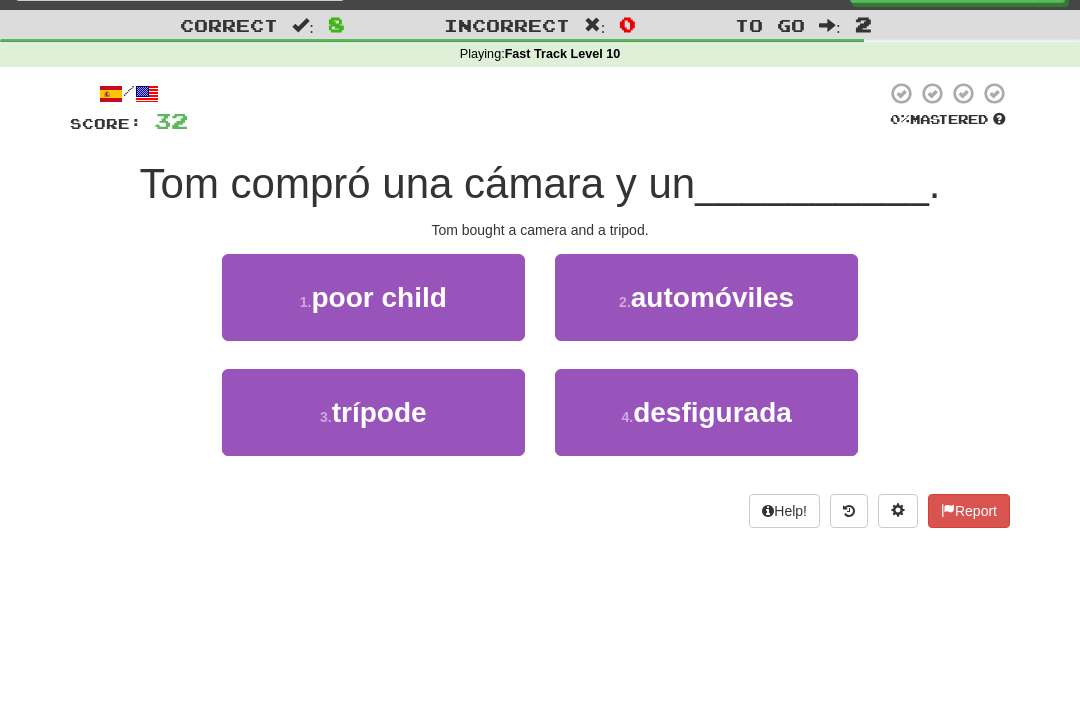 click on "trípode" at bounding box center (379, 412) 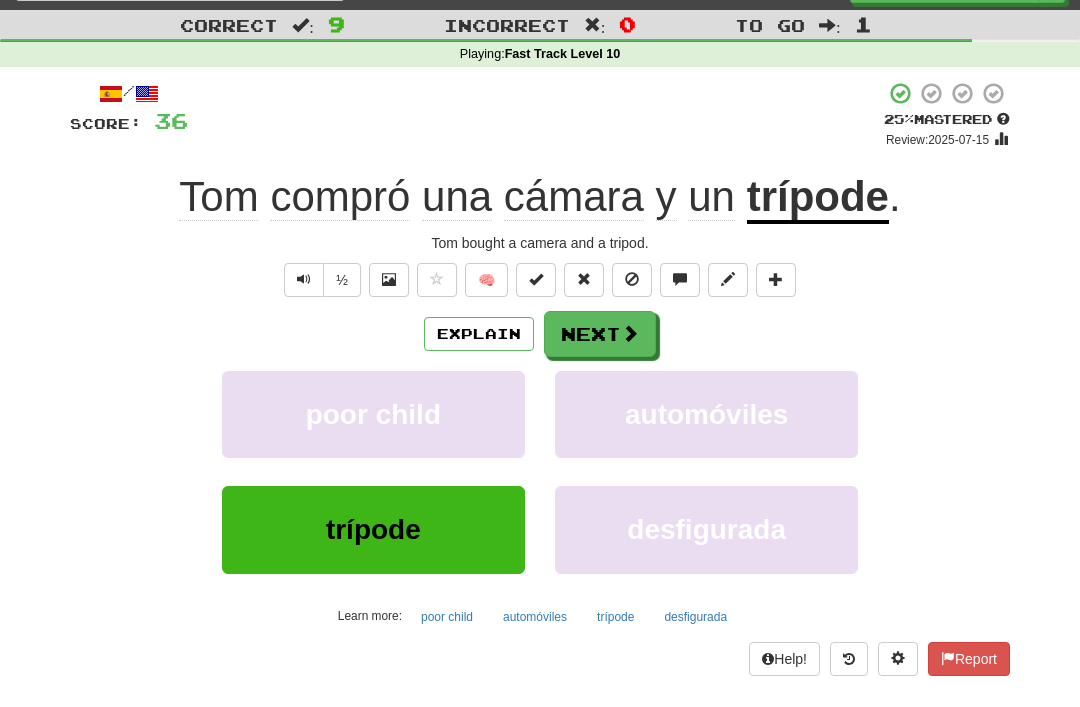 click at bounding box center [632, 280] 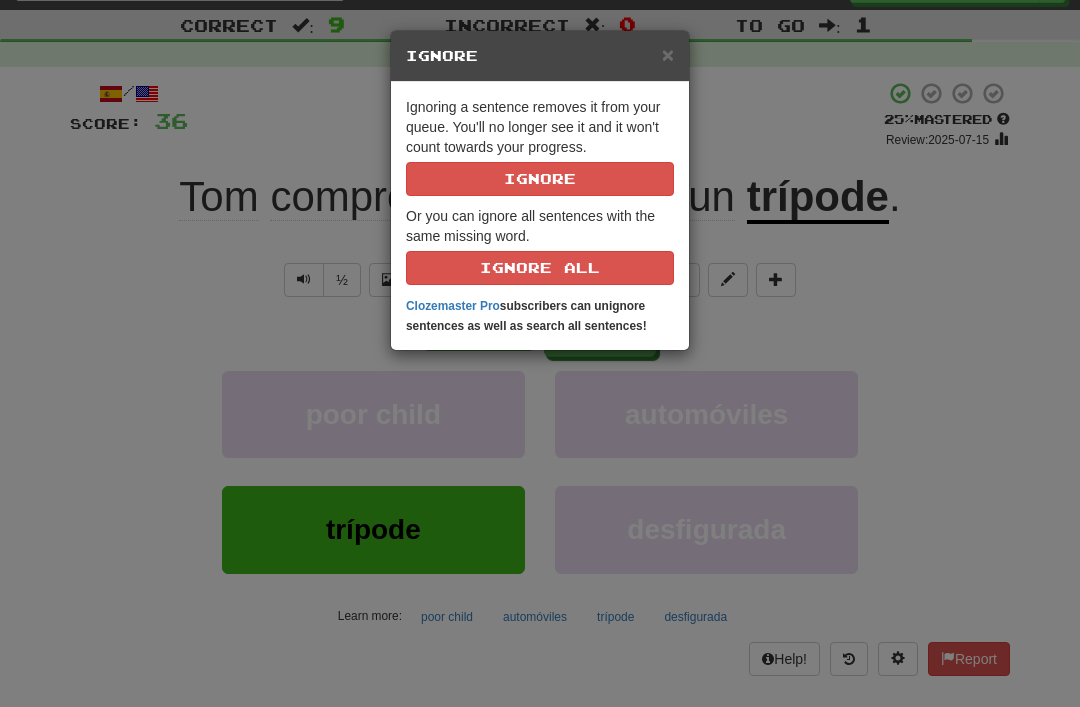 click on "Ignore" at bounding box center [540, 179] 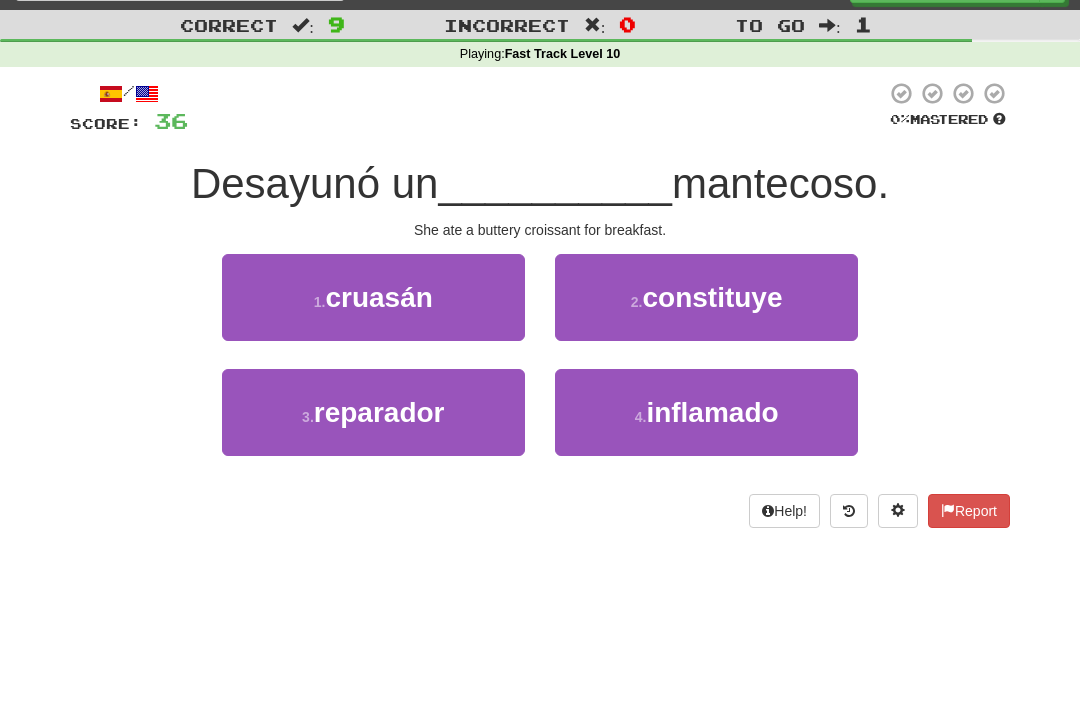 click on "cruasán" at bounding box center [378, 297] 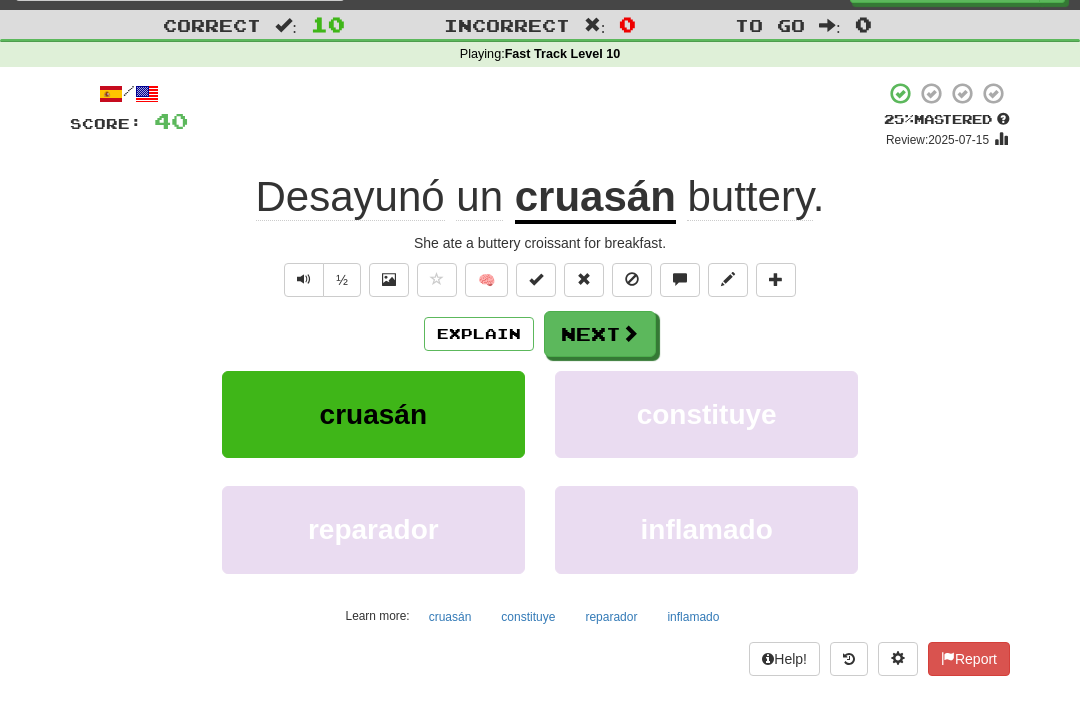 click at bounding box center [632, 280] 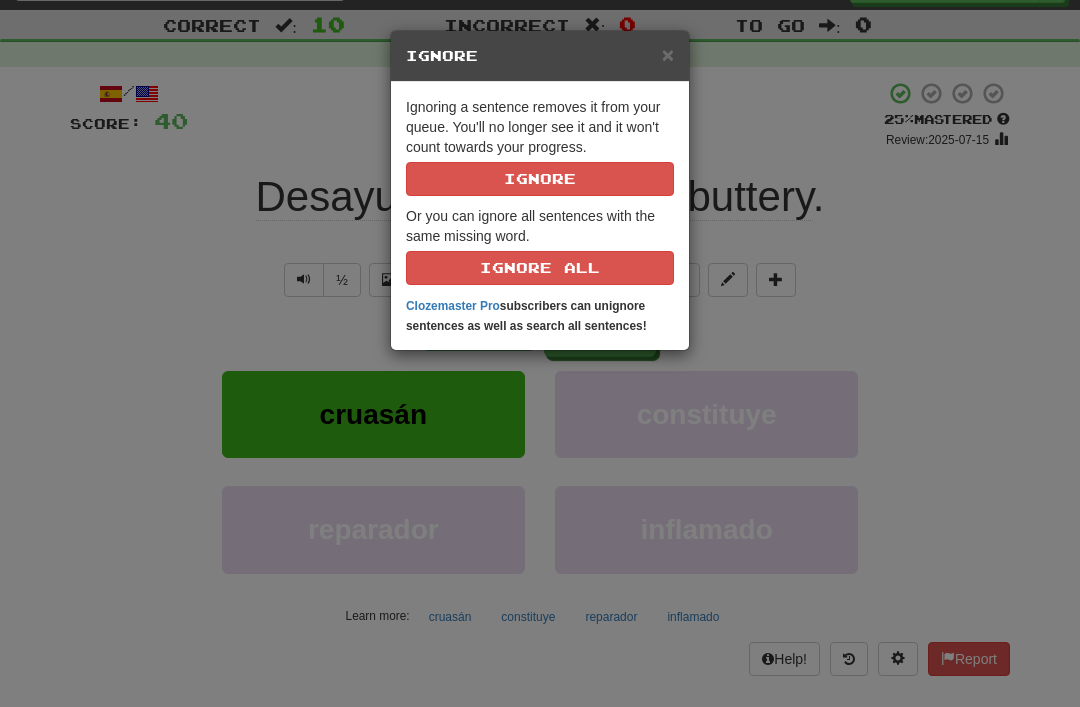click on "Ignore" at bounding box center (540, 179) 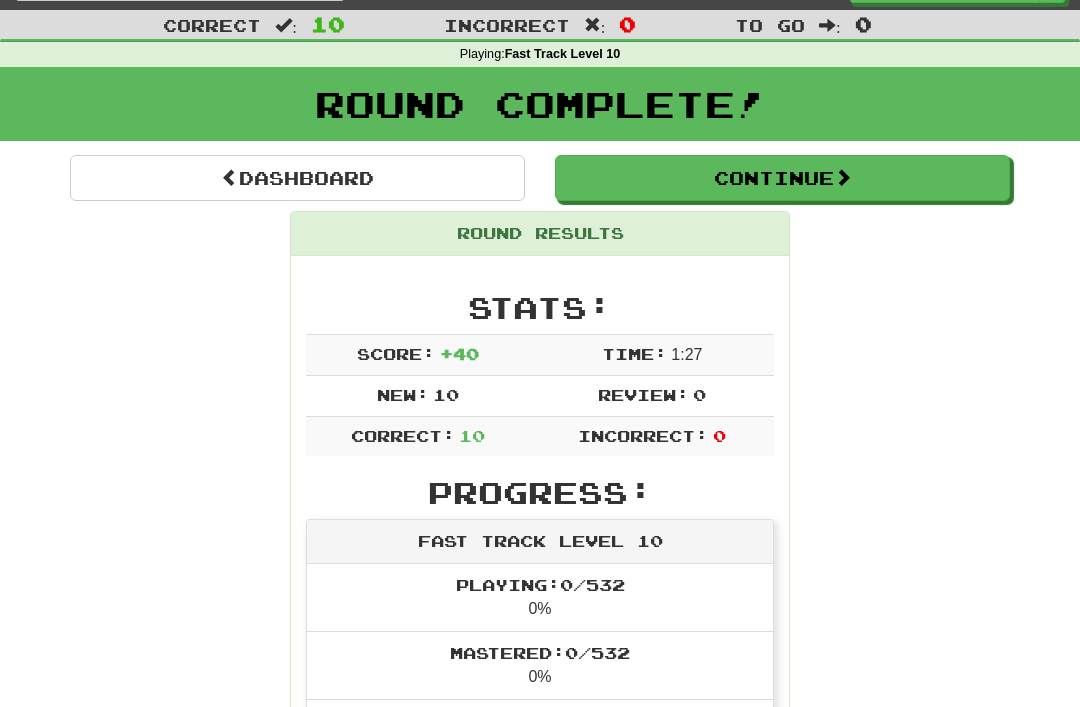 click on "Continue" at bounding box center [782, 178] 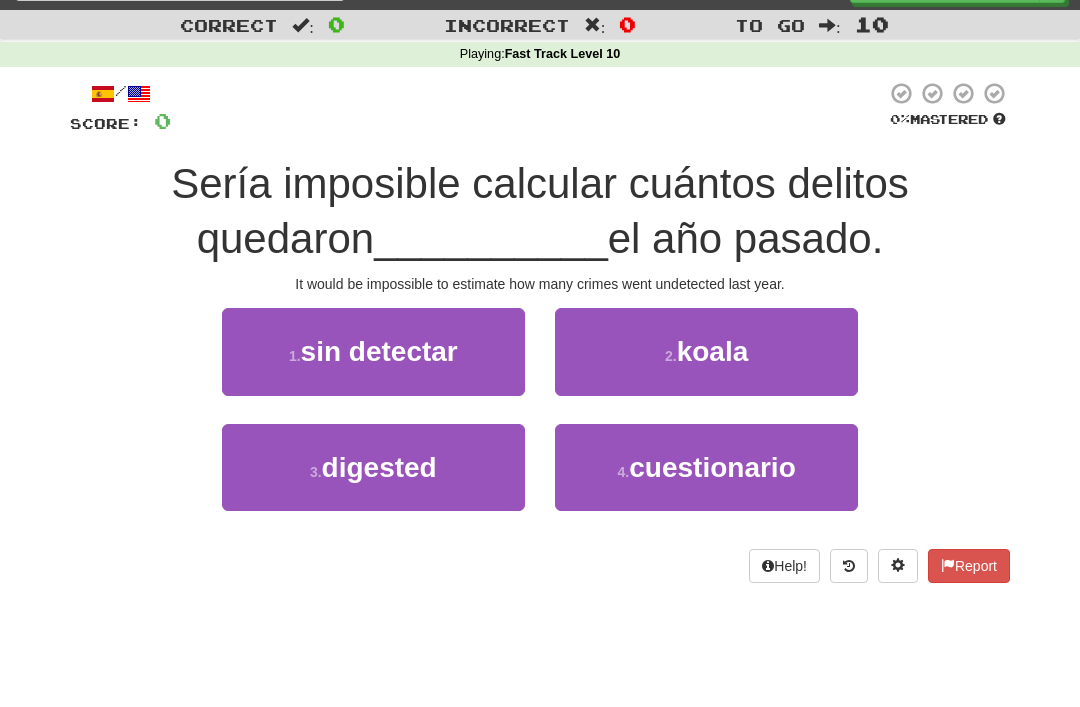 click on "sin detectar" at bounding box center [379, 351] 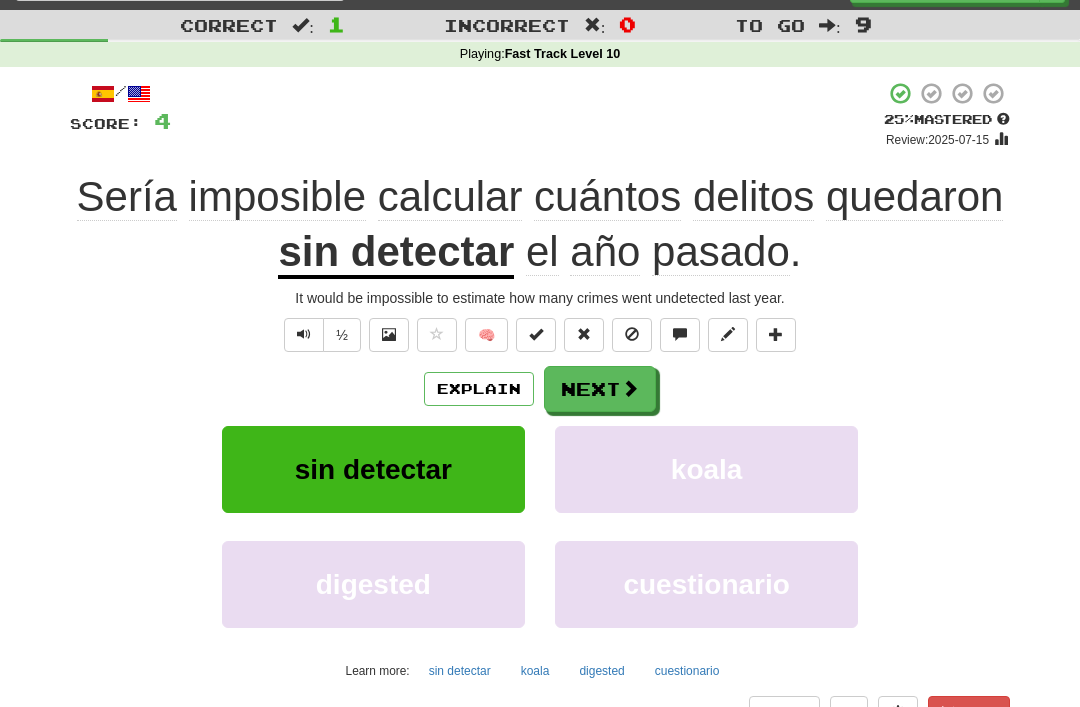click at bounding box center (632, 335) 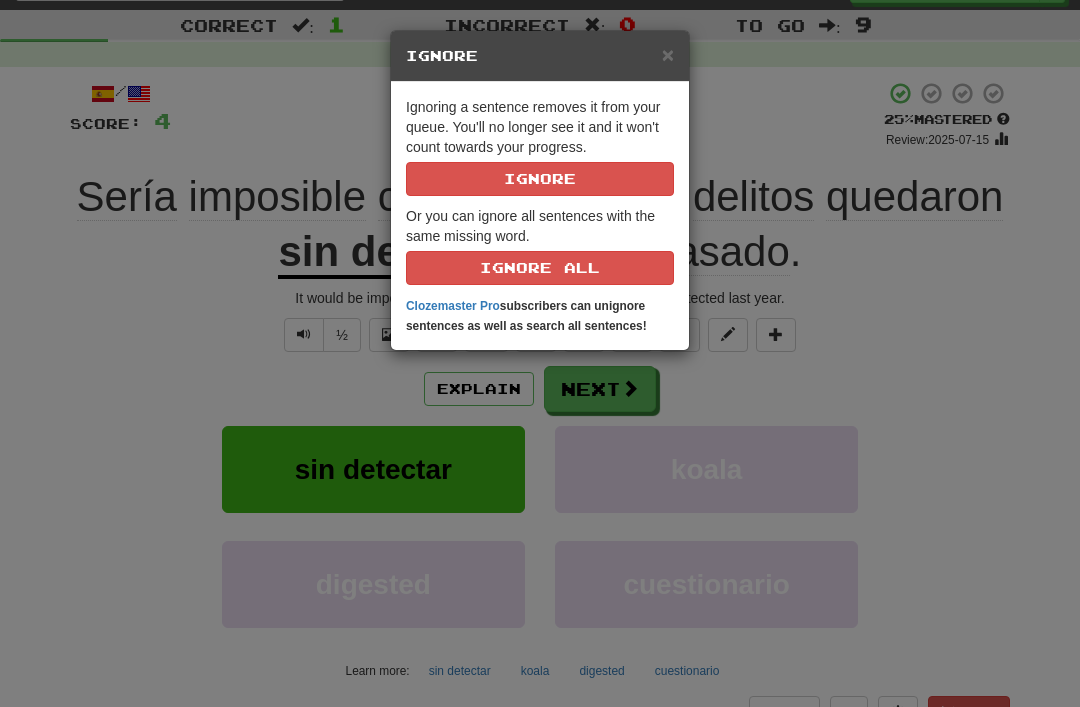 click on "Ignore" at bounding box center (540, 179) 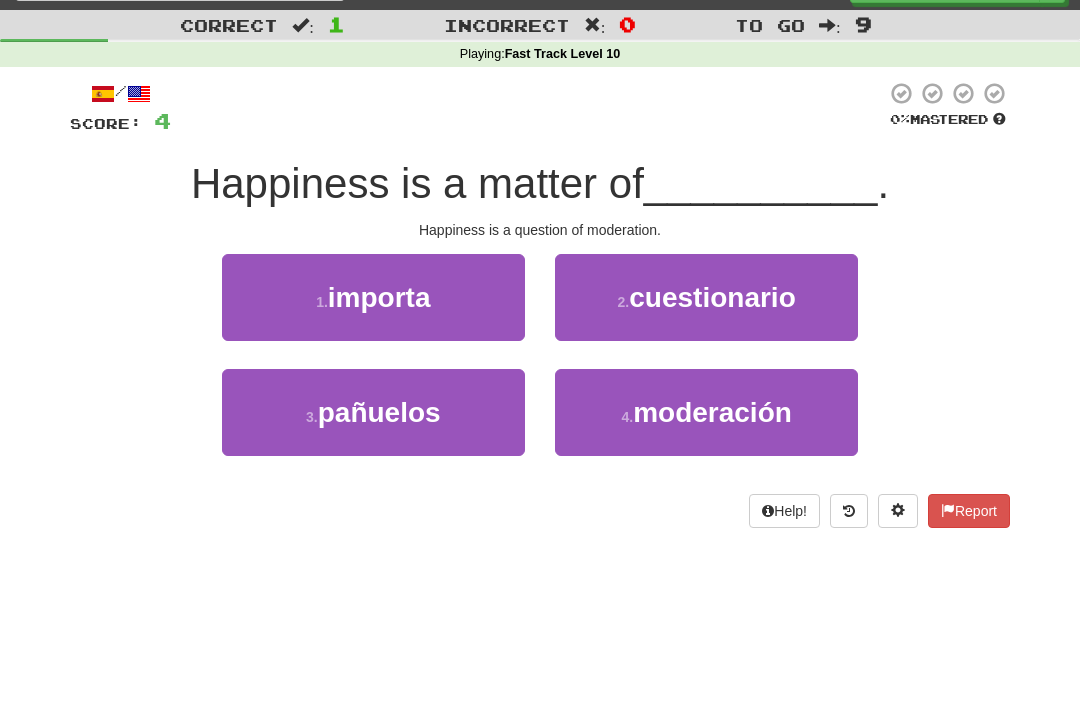 click on "moderación" at bounding box center [712, 412] 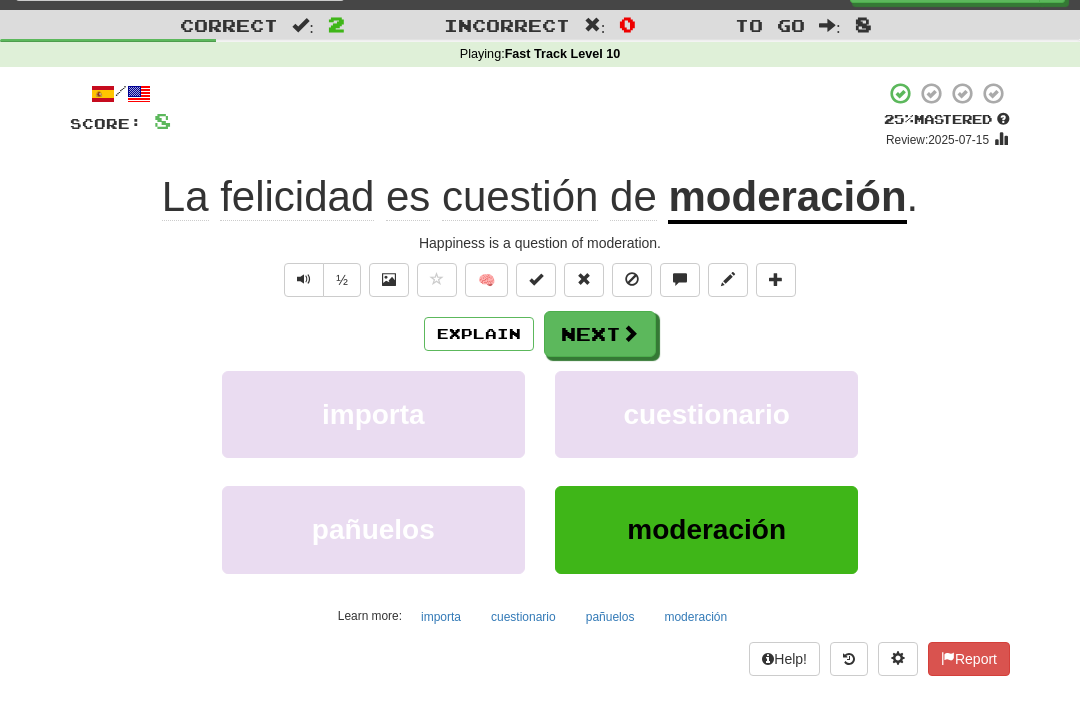 click at bounding box center [632, 280] 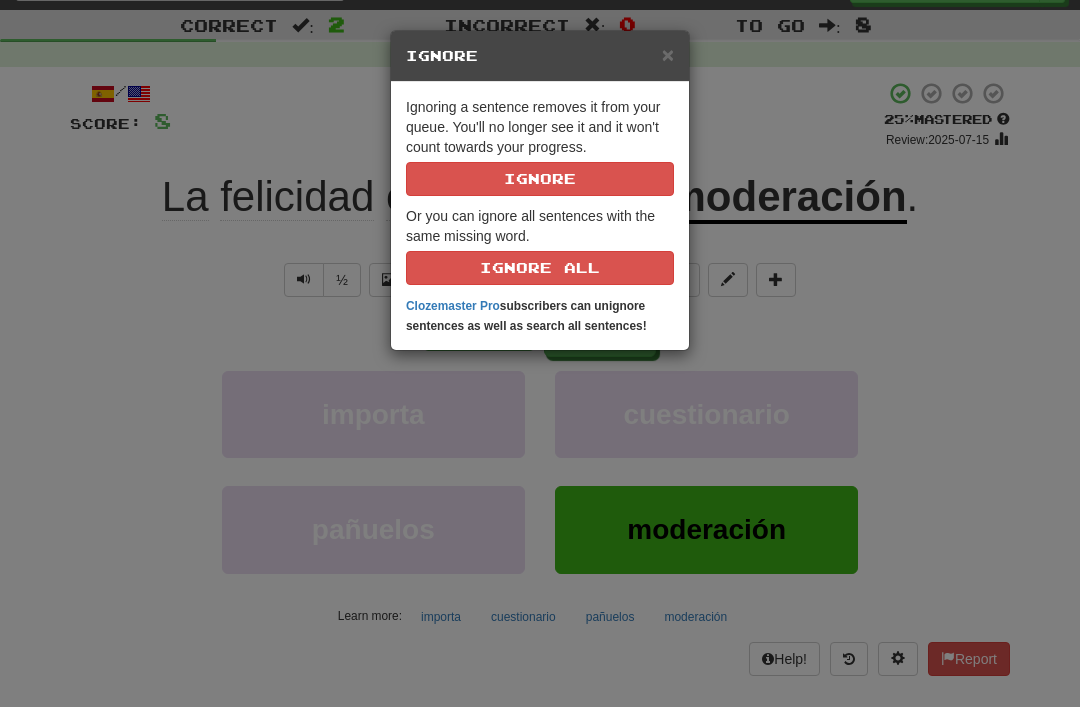 click on "Ignore" at bounding box center [540, 179] 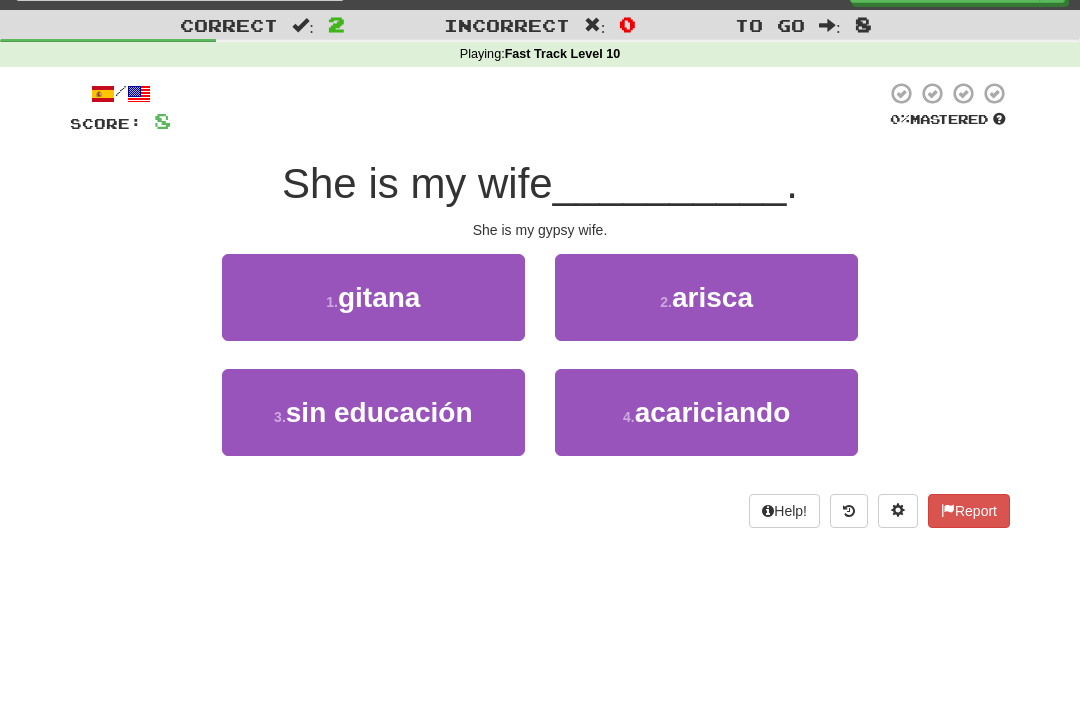 click on "gitana" at bounding box center (379, 297) 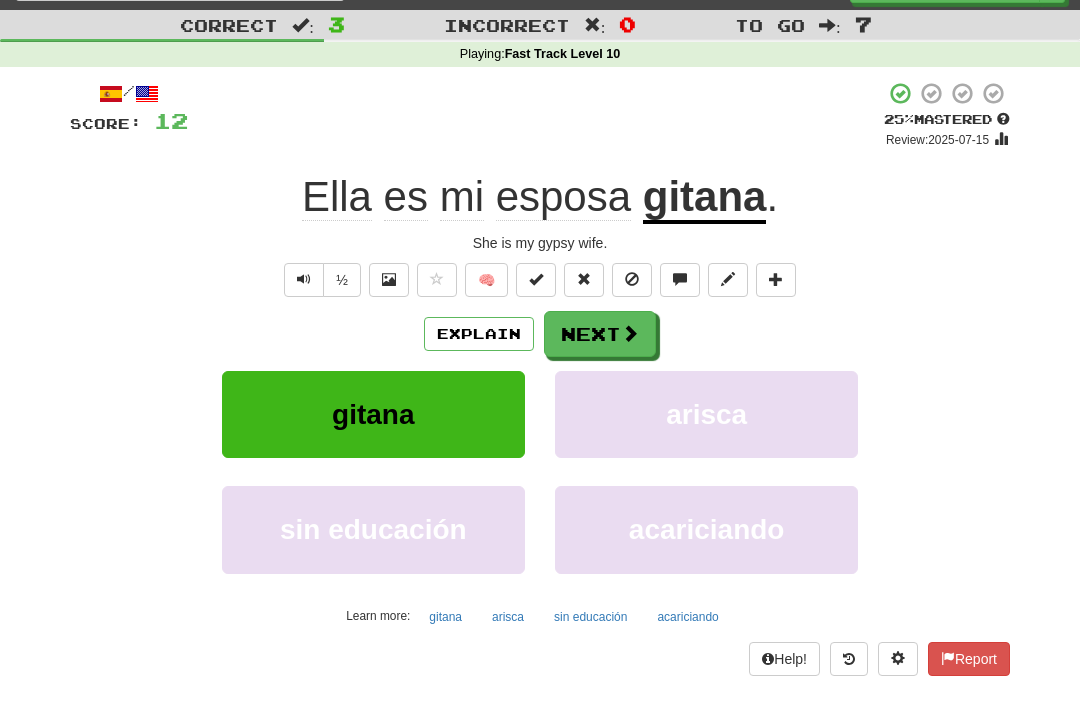 click at bounding box center [632, 280] 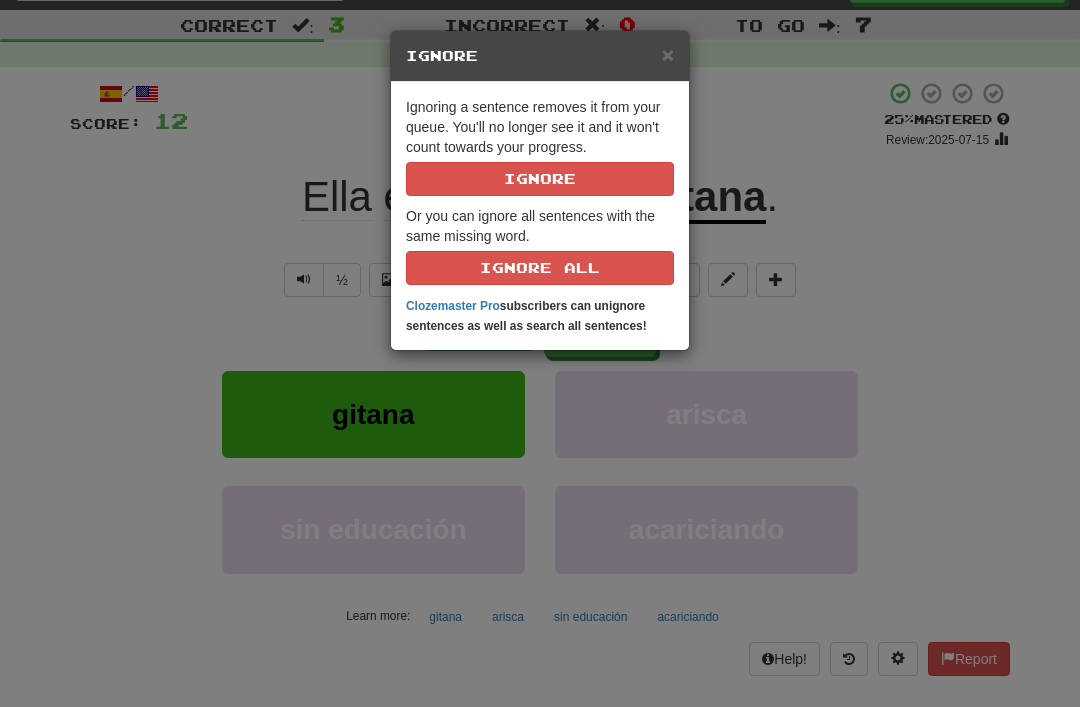 click on "Ignore" at bounding box center (540, 179) 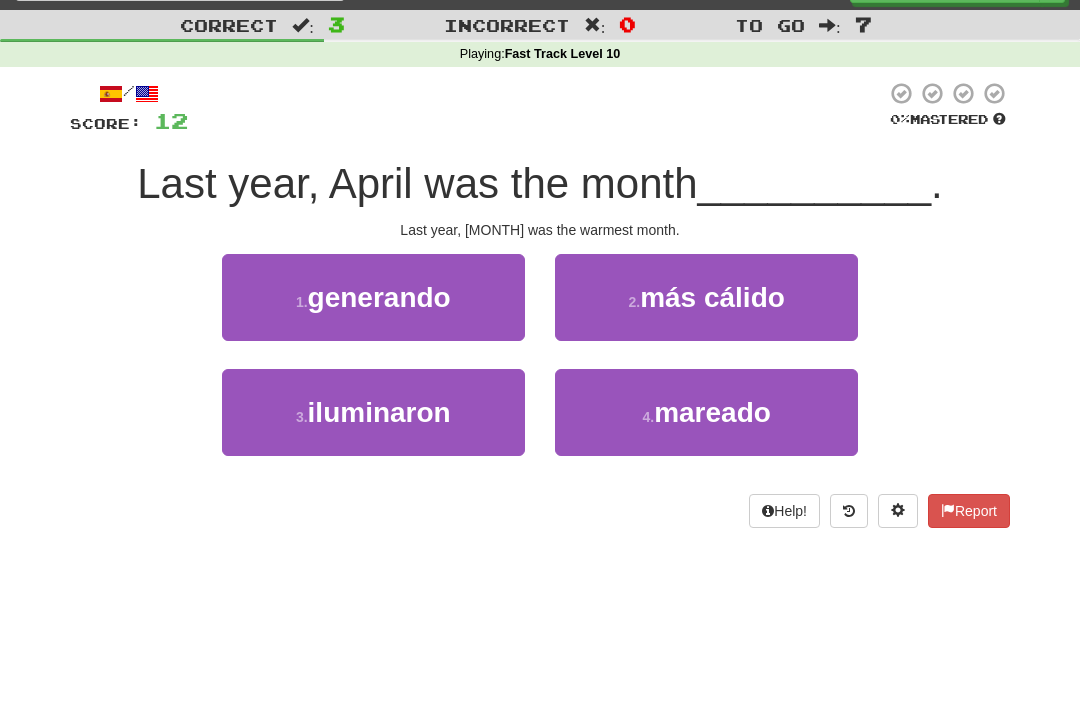 click on "más cálido" at bounding box center [712, 297] 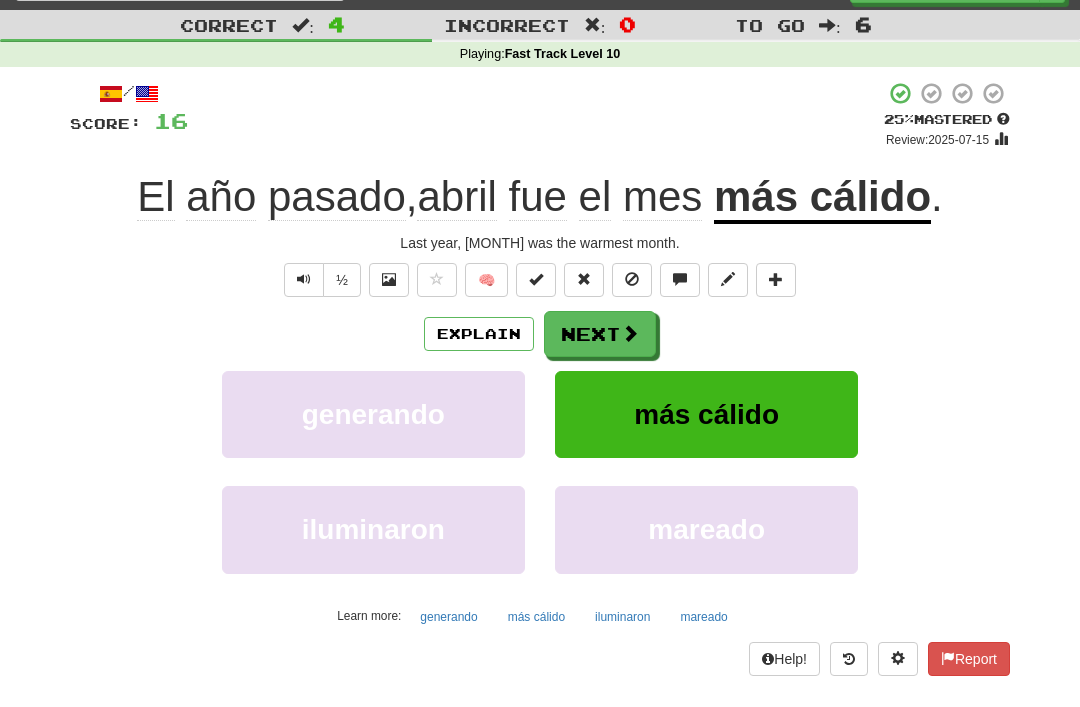 click at bounding box center [632, 280] 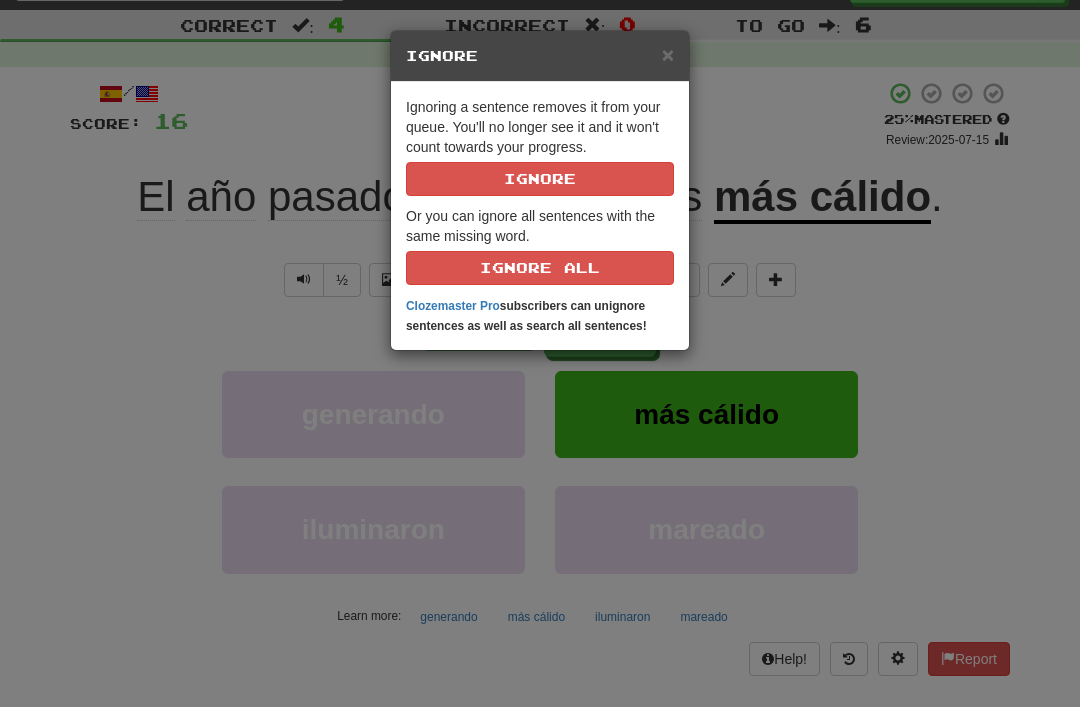 click on "Ignore" at bounding box center (540, 179) 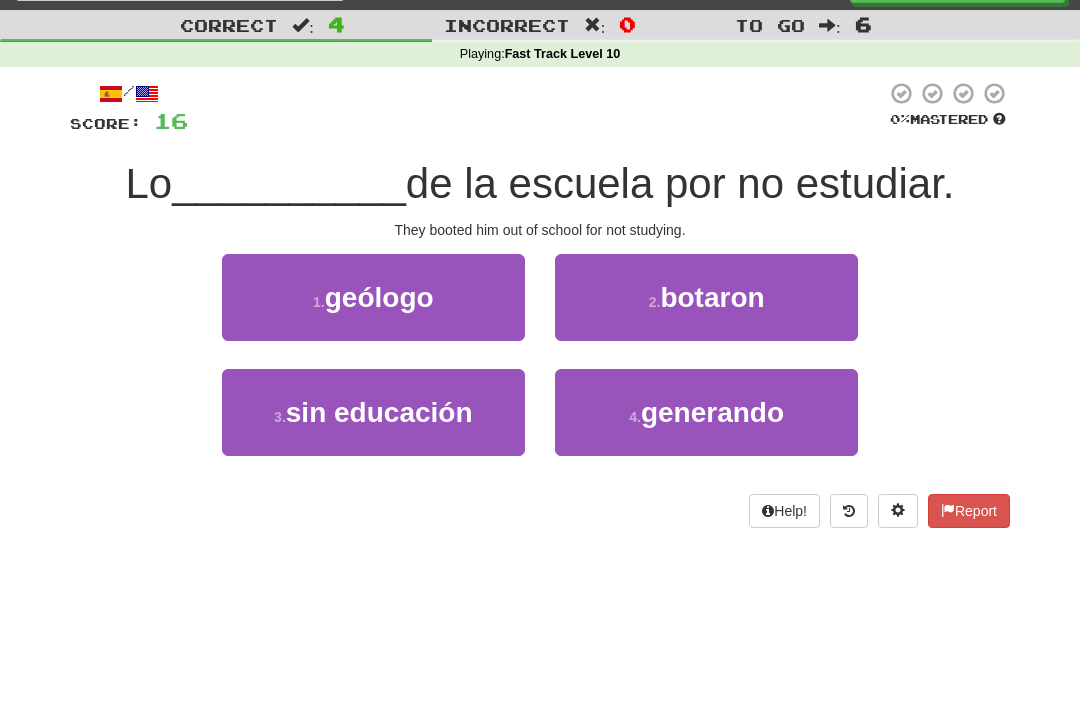 click on "2 .  botaron" at bounding box center (706, 297) 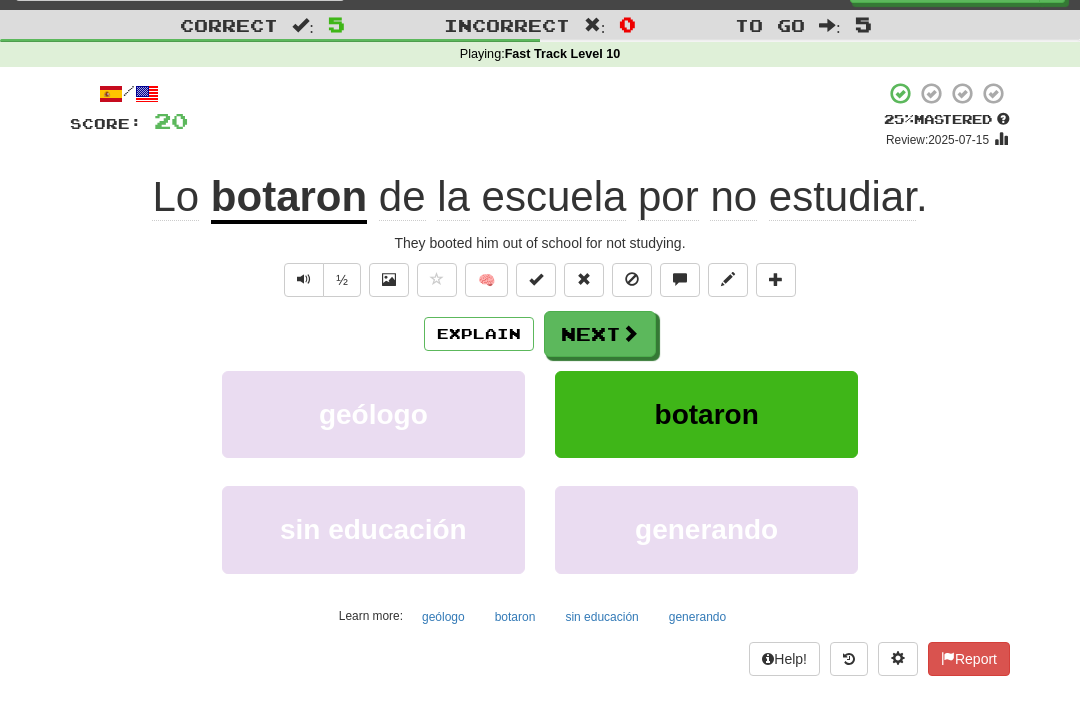 click at bounding box center (632, 279) 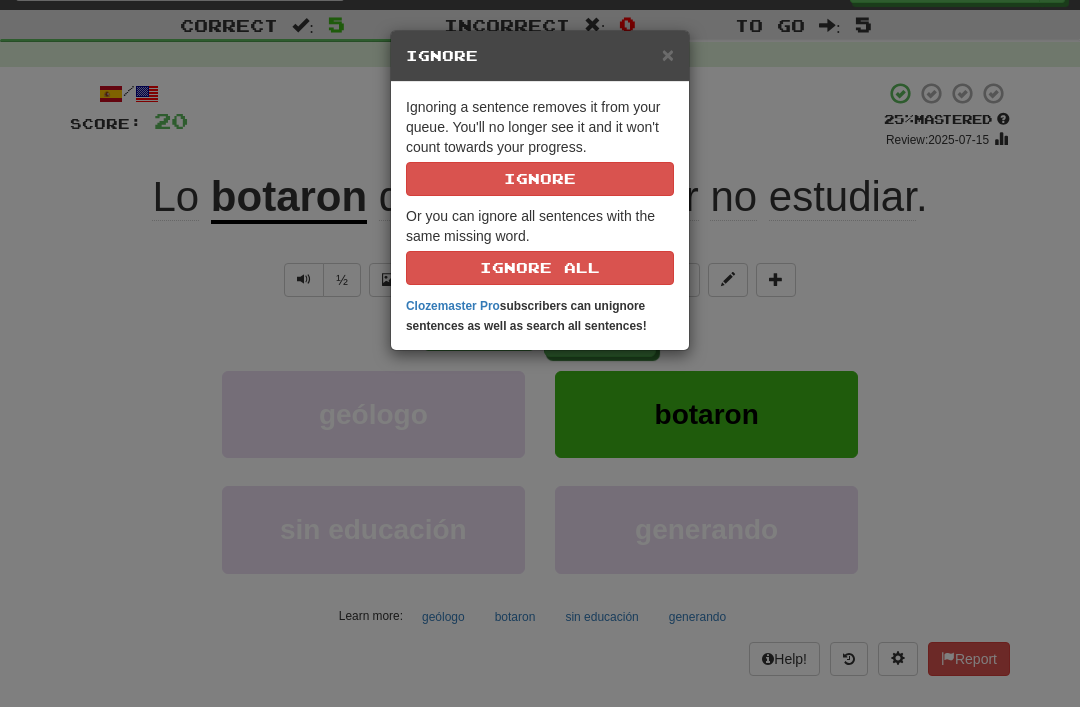click on "Ignore" at bounding box center [540, 179] 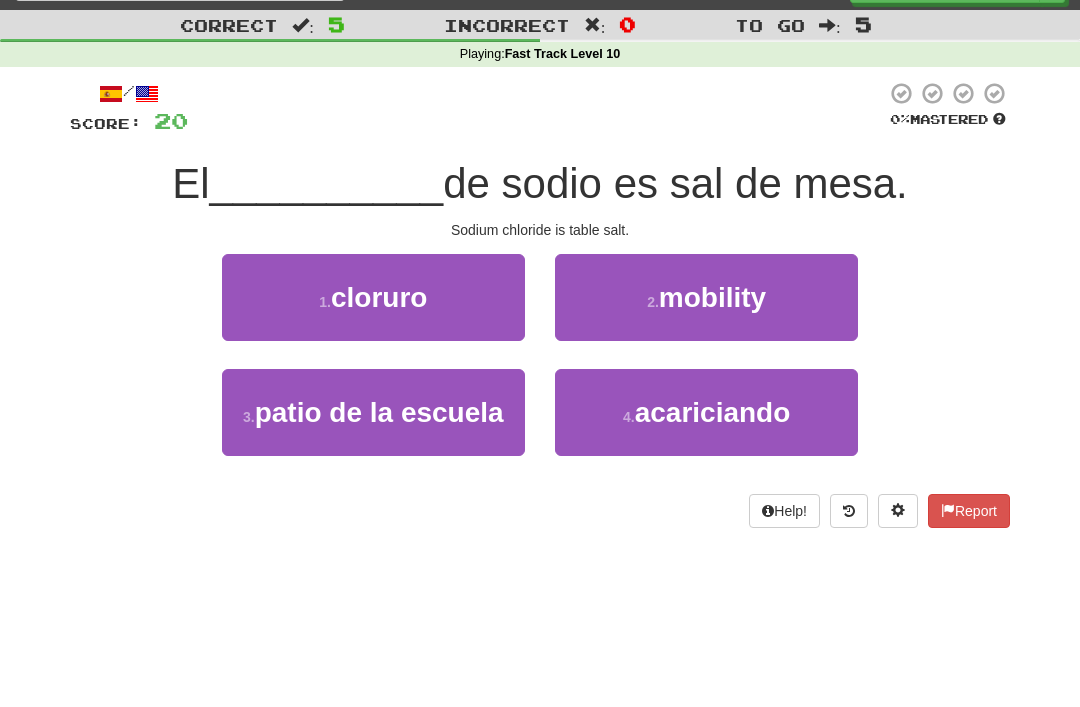 click on "1 .  cloruro" at bounding box center [373, 297] 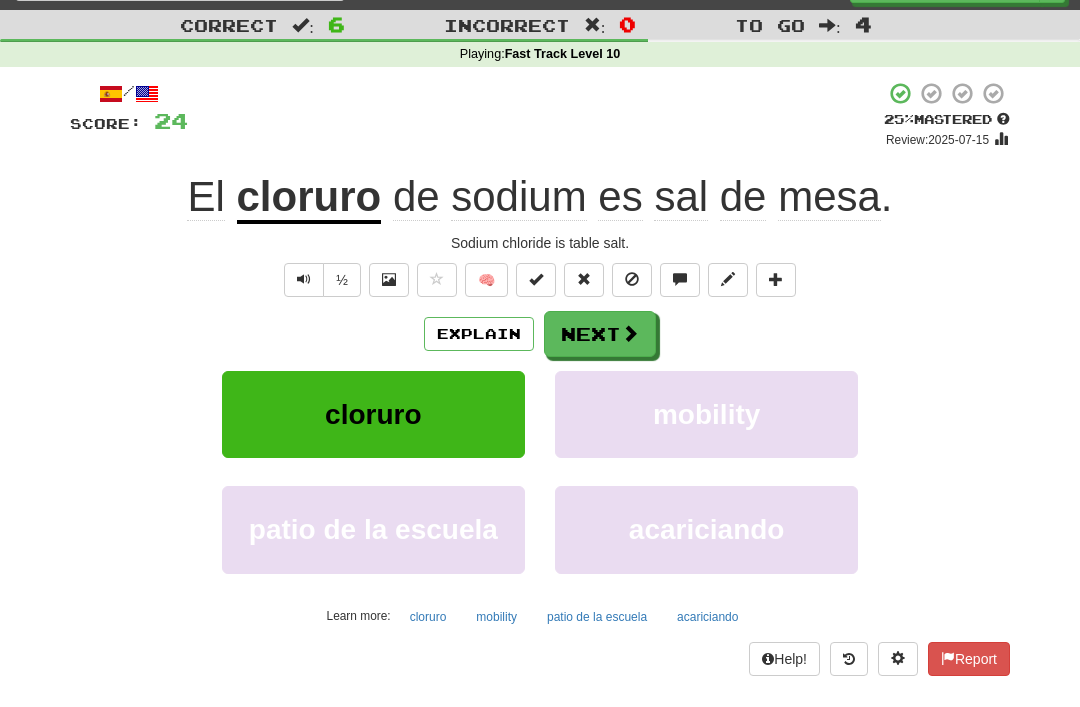 click at bounding box center [632, 280] 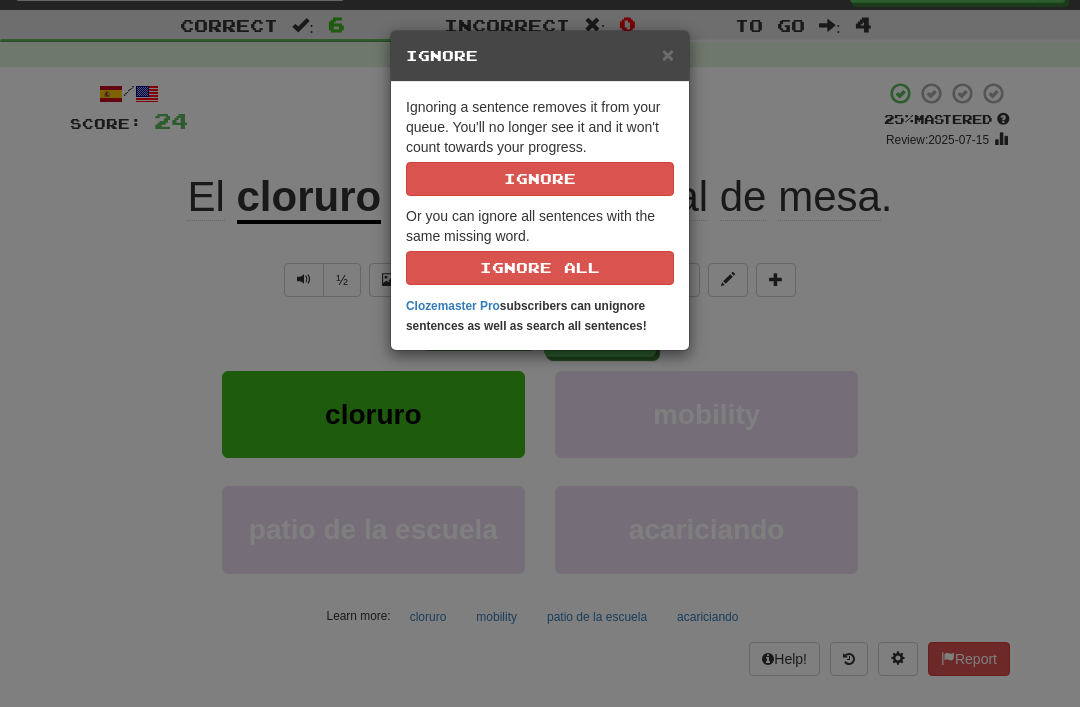 click on "Ignore" at bounding box center [540, 179] 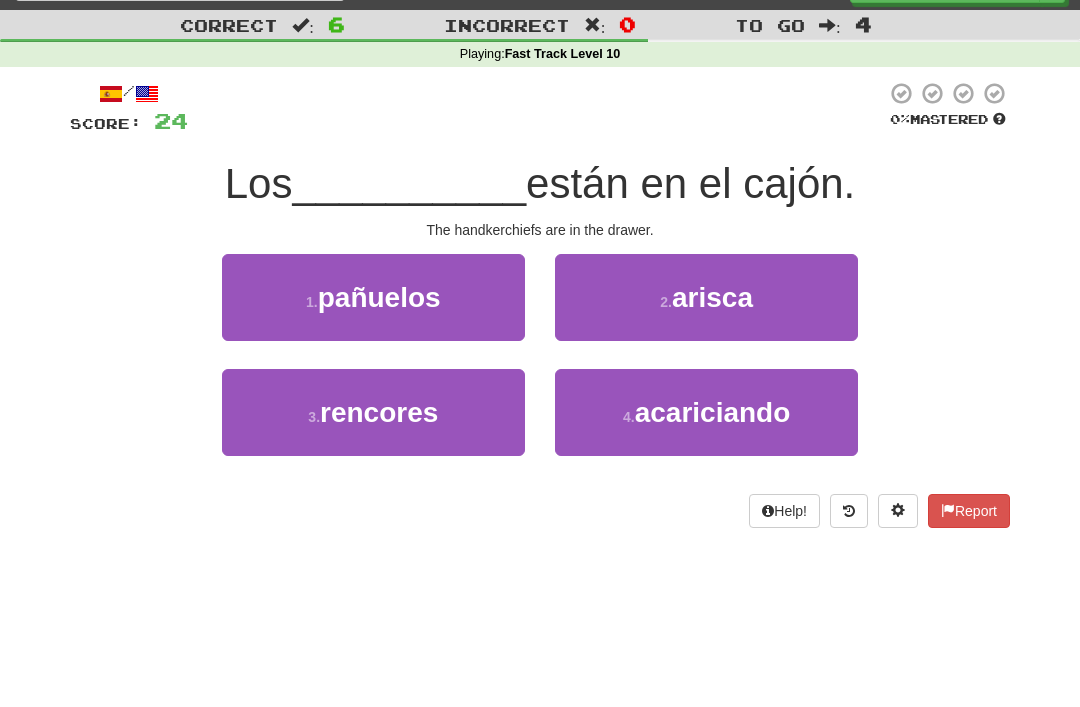 click on "pañuelos" at bounding box center (379, 297) 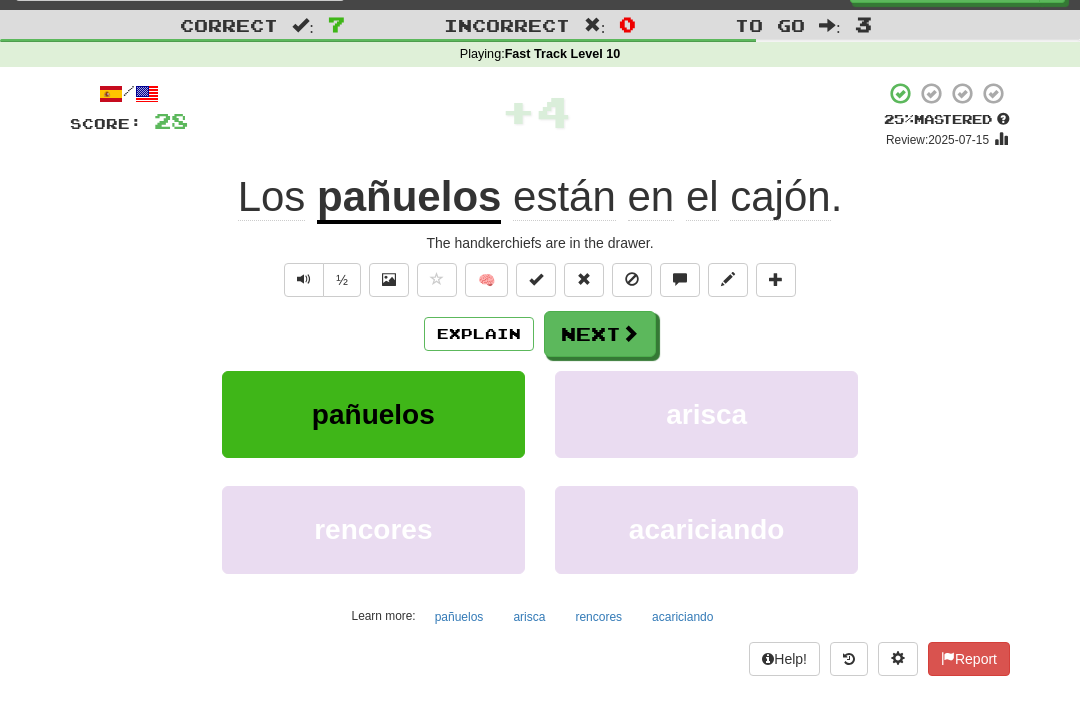 click at bounding box center [632, 280] 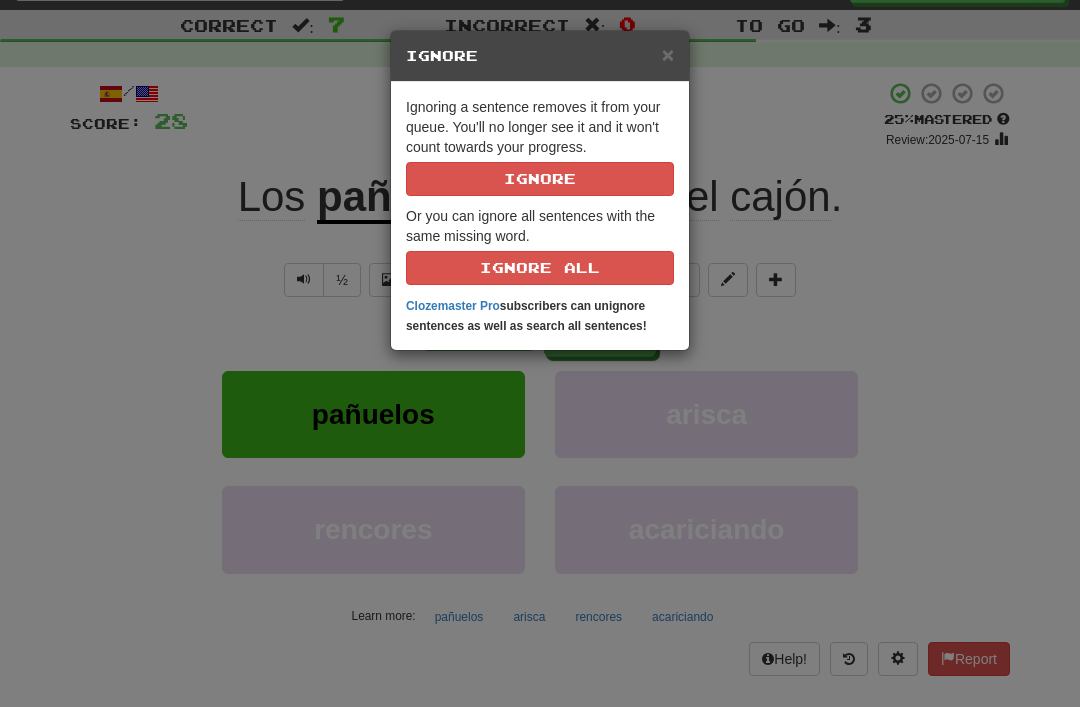 click on "Ignore" at bounding box center [540, 179] 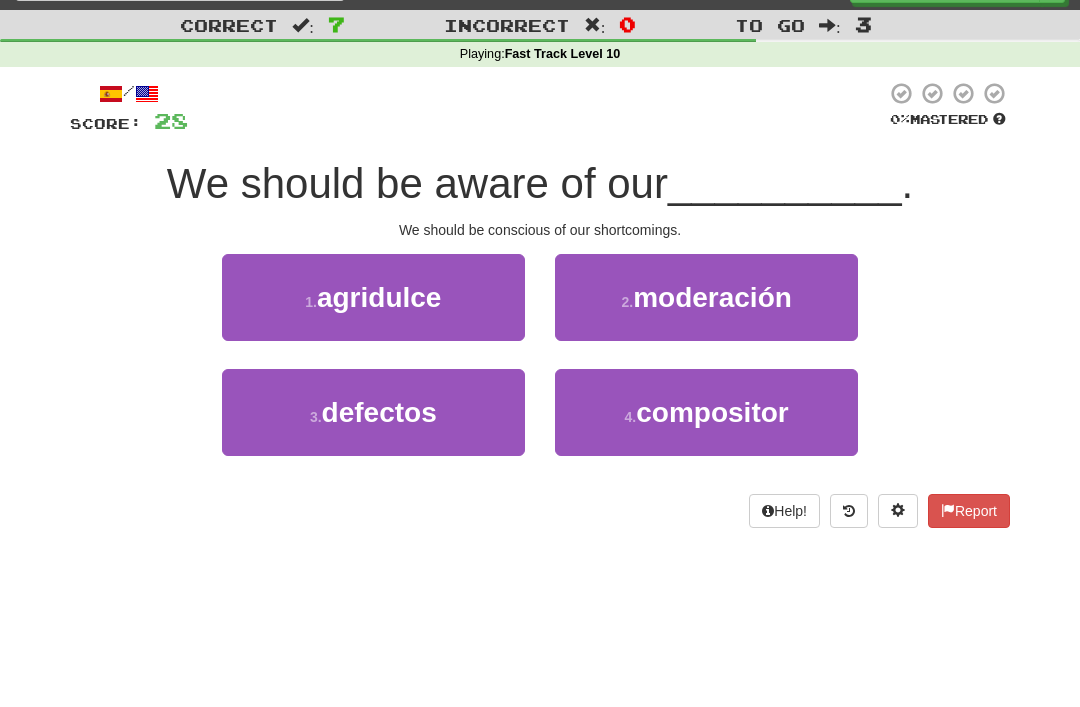 click on "defectos" at bounding box center (379, 412) 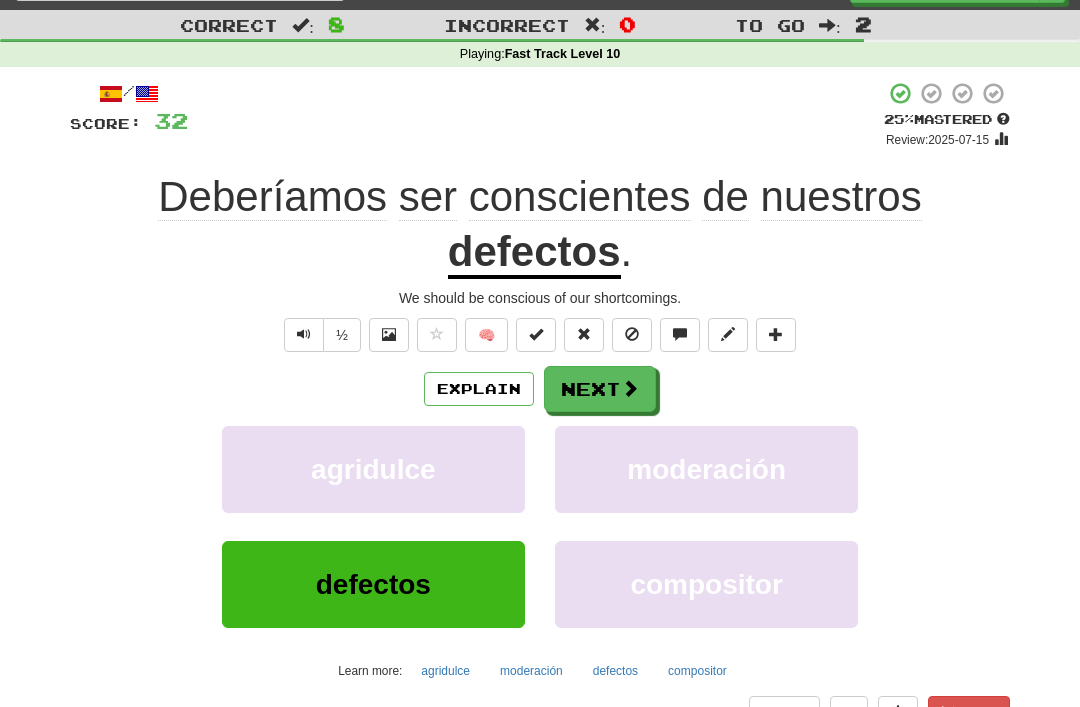 click at bounding box center (632, 335) 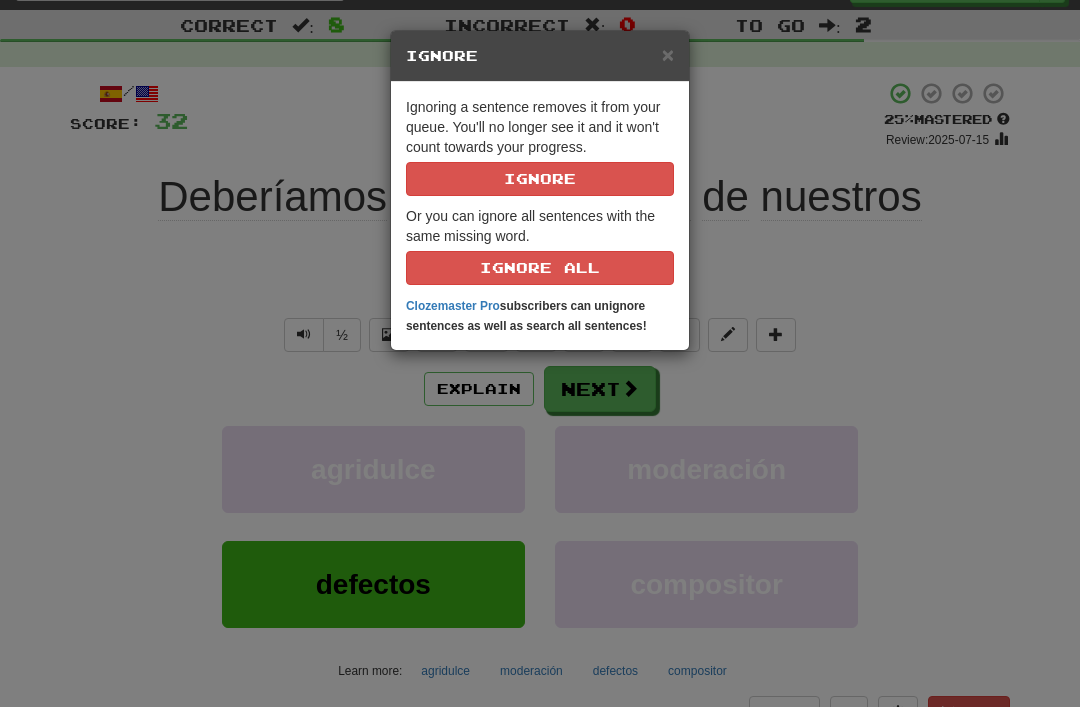 click on "Ignore" at bounding box center (540, 179) 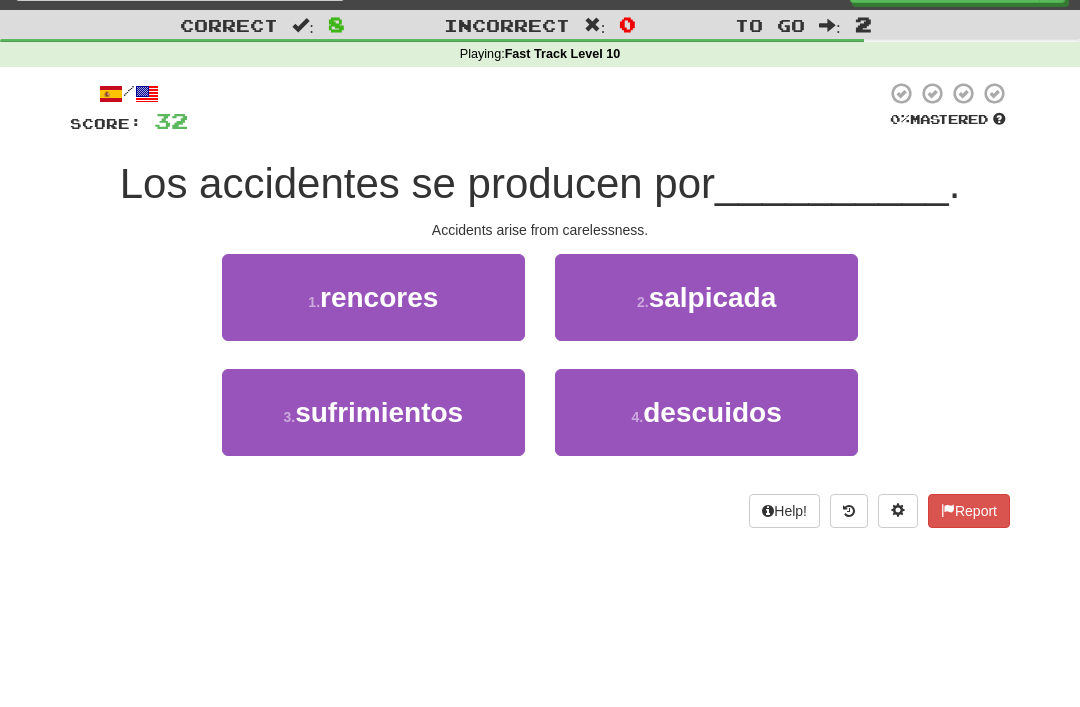 click on "descuidos" at bounding box center [712, 412] 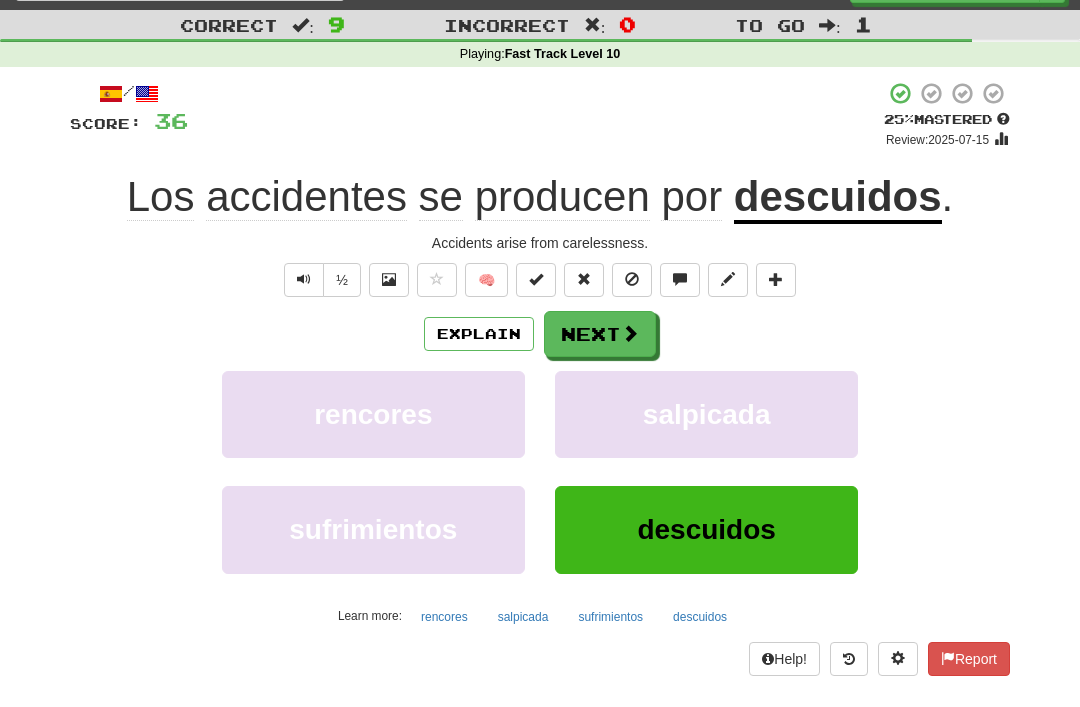 click at bounding box center (632, 280) 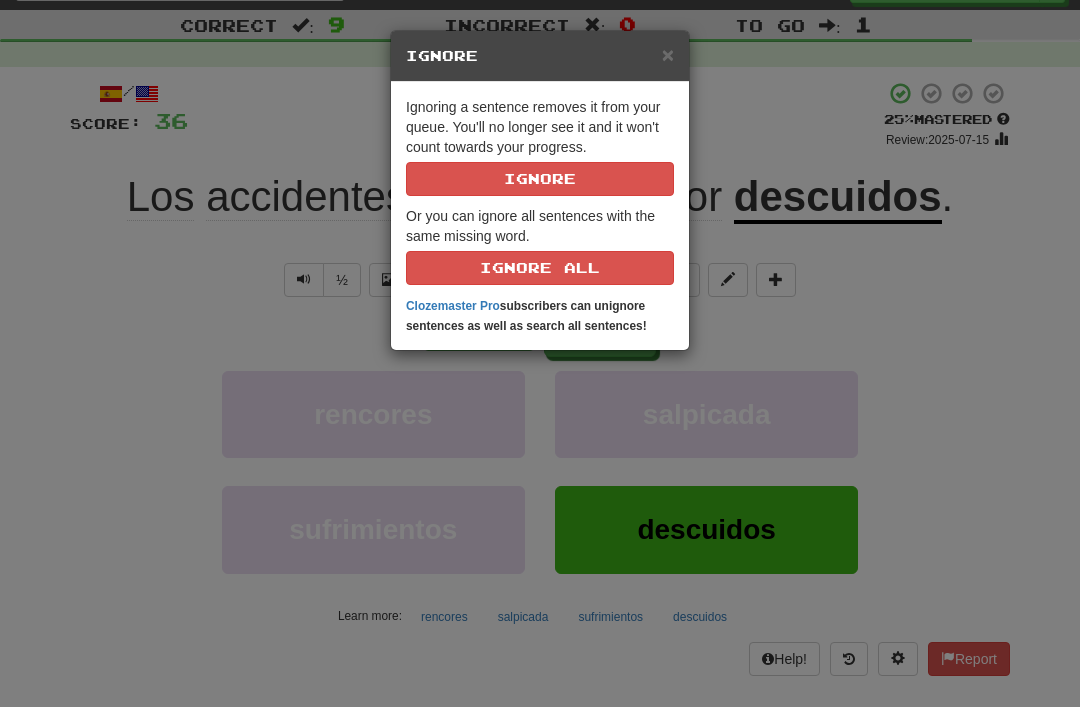 click on "Ignore" at bounding box center [540, 179] 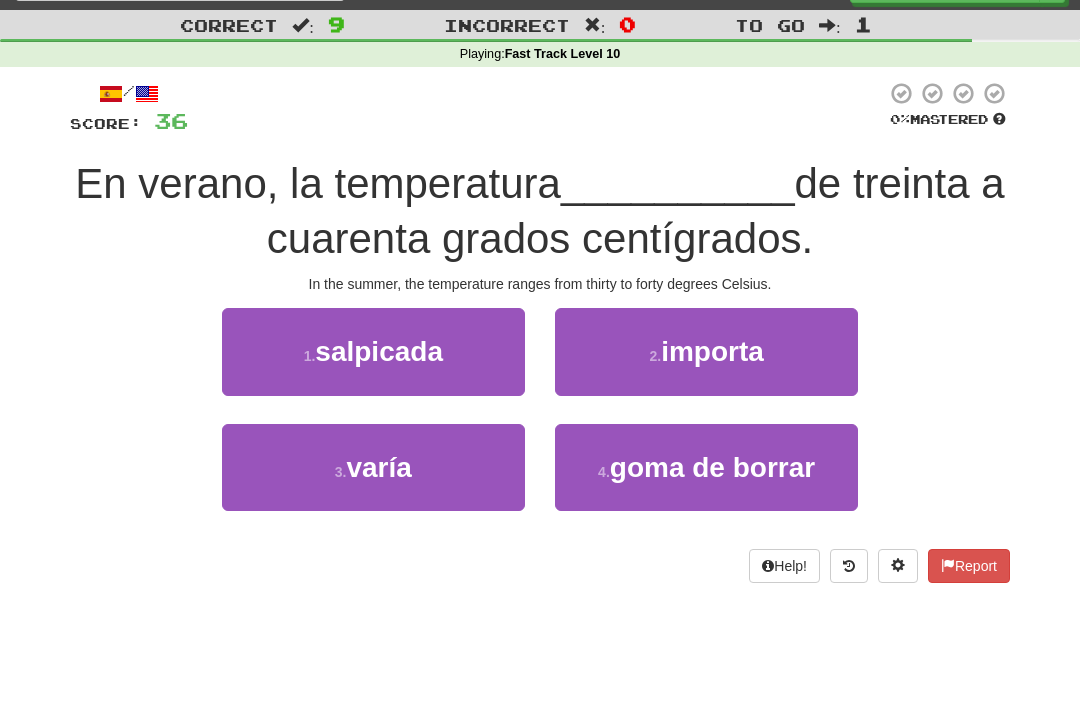 click on "varía" at bounding box center [378, 467] 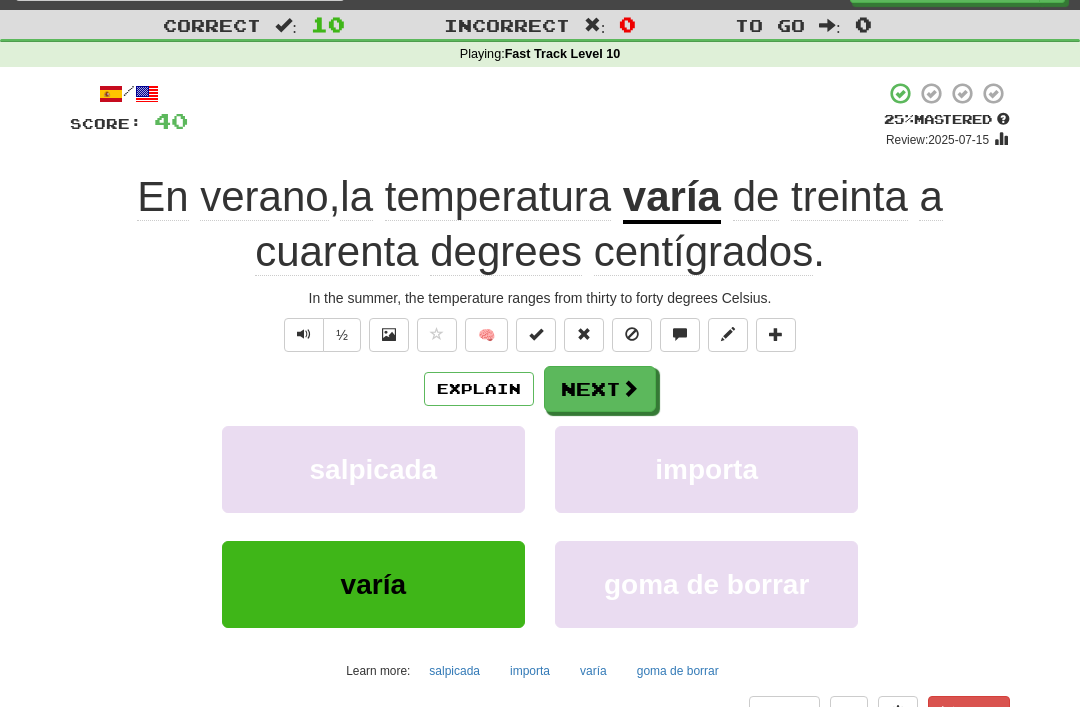 click at bounding box center (632, 334) 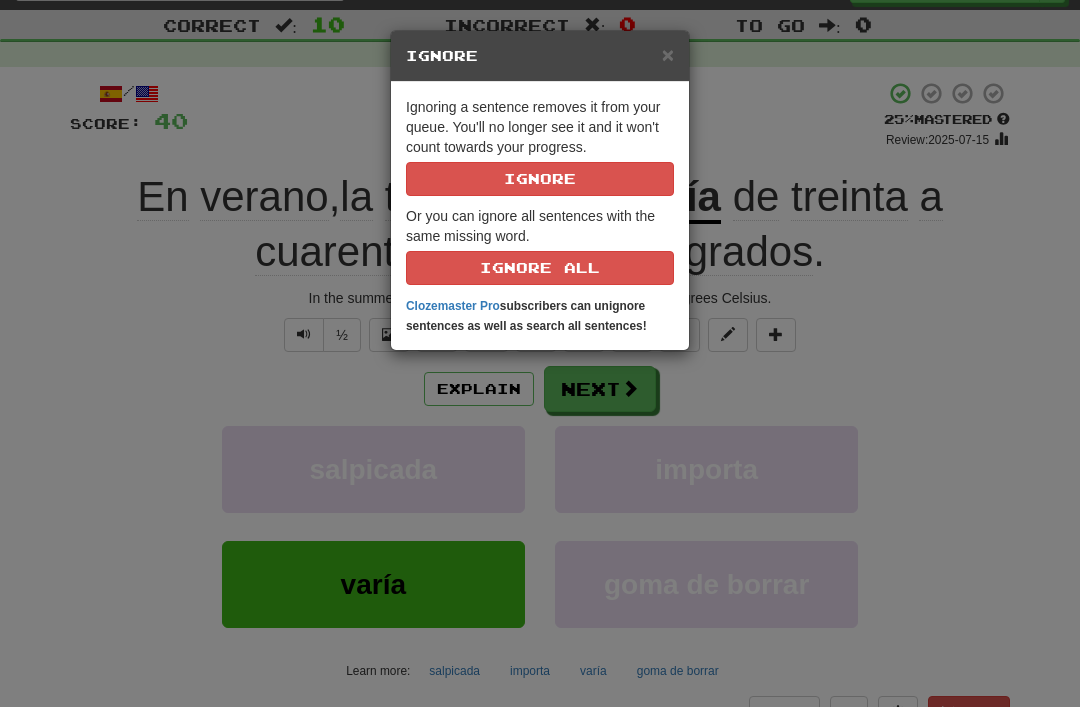 click on "Ignore" at bounding box center [540, 179] 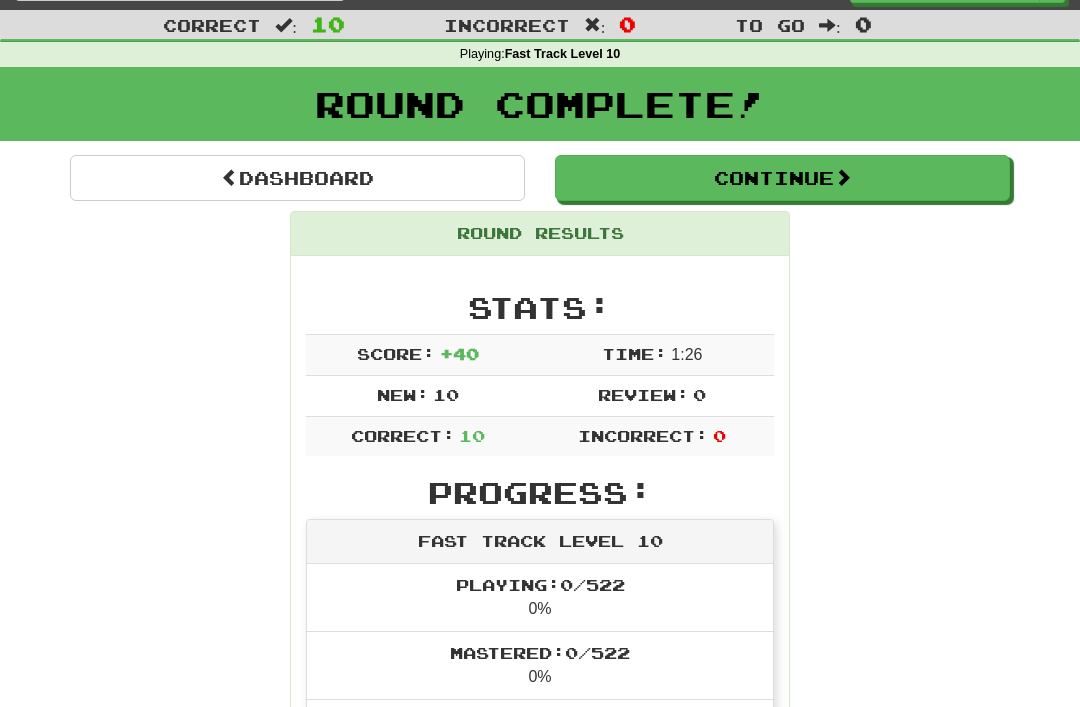 click on "Continue" at bounding box center [782, 178] 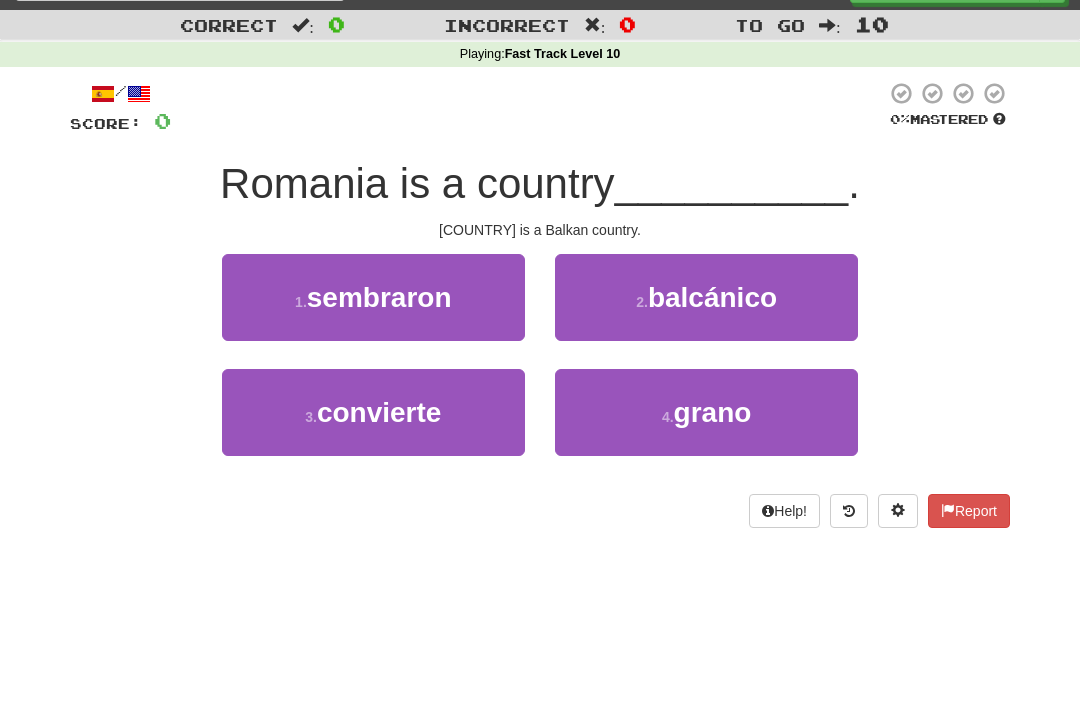 click on "balcánico" at bounding box center (712, 297) 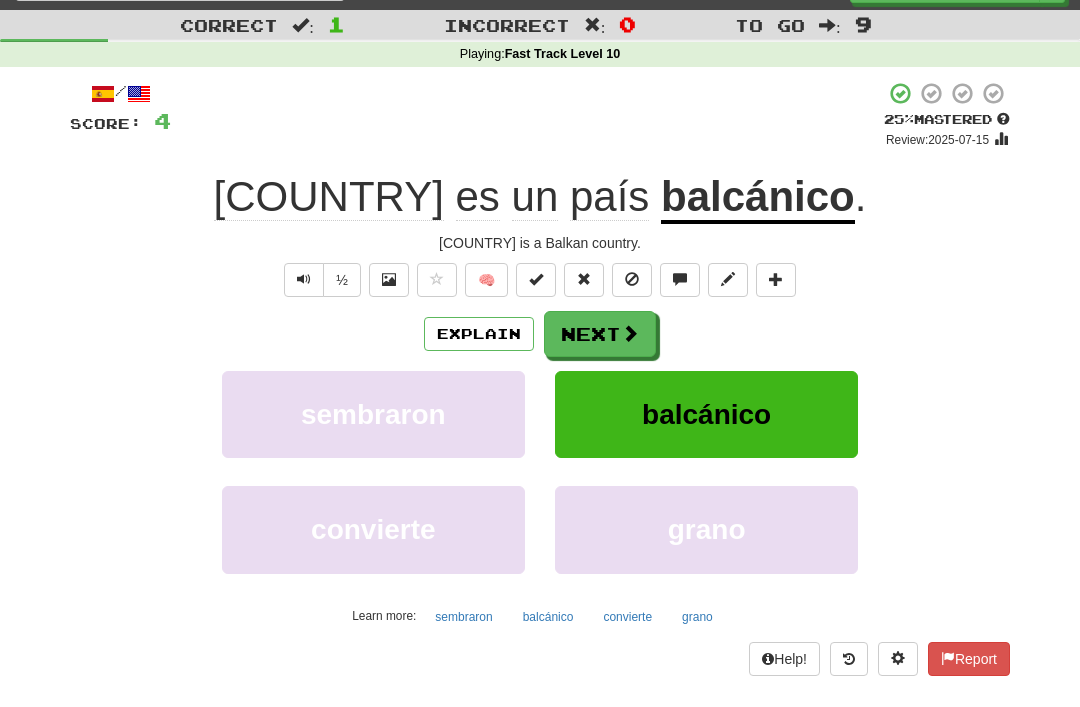 click on "½" at bounding box center (342, 280) 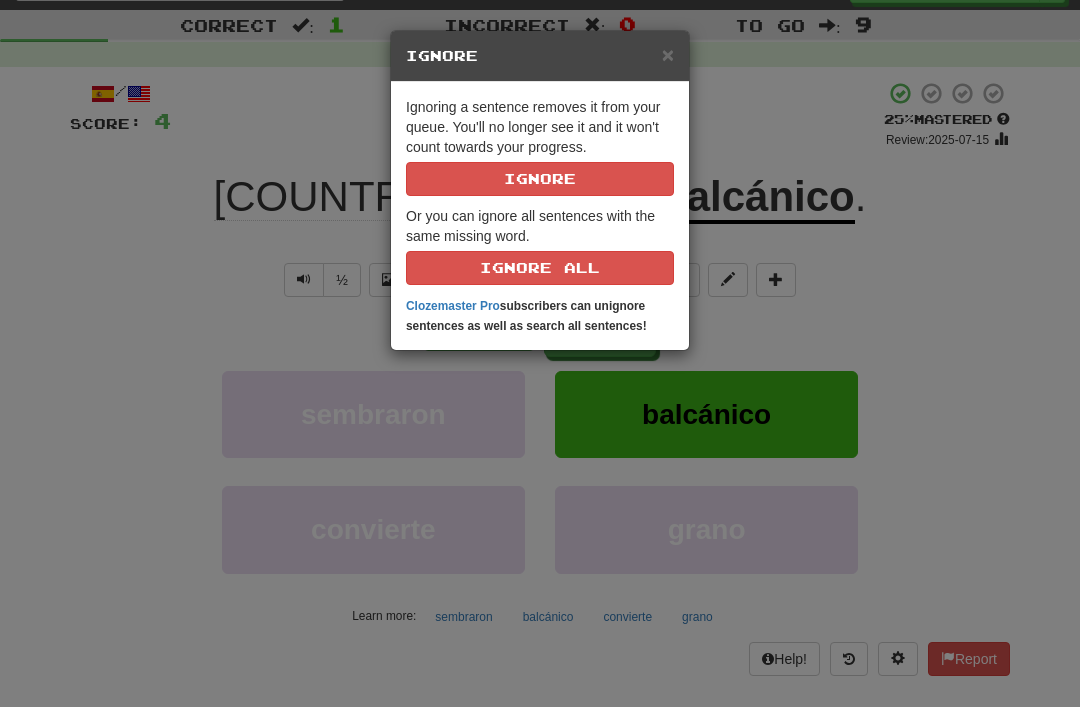 click on "Ignore" at bounding box center [540, 179] 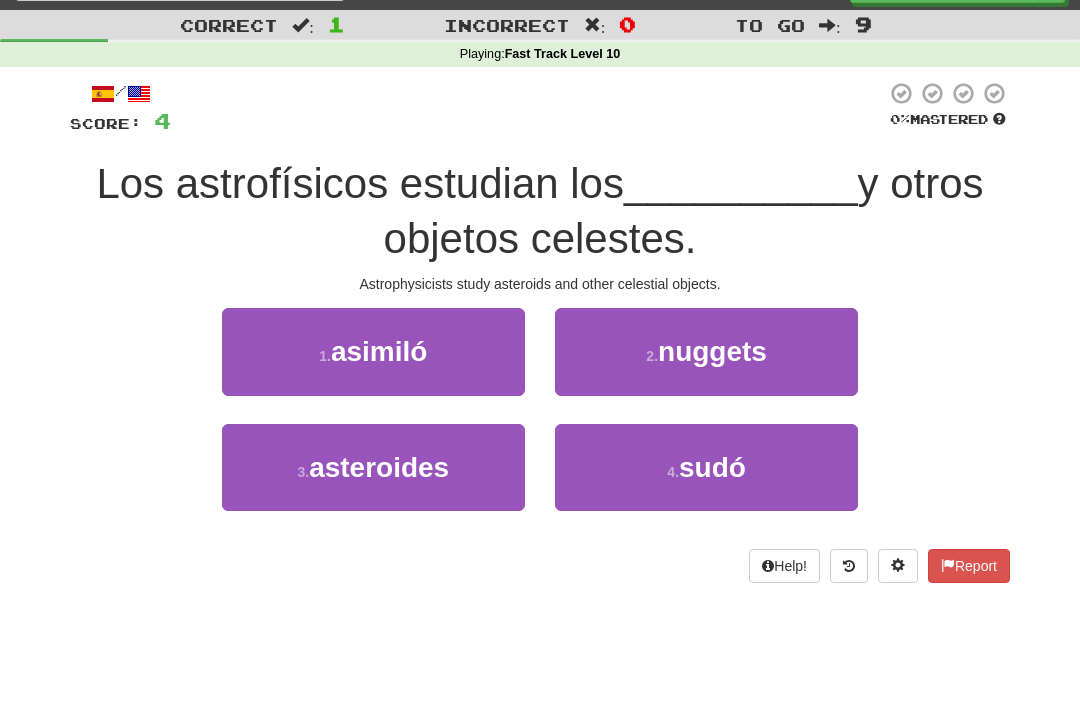 click on "asteroides" at bounding box center (379, 467) 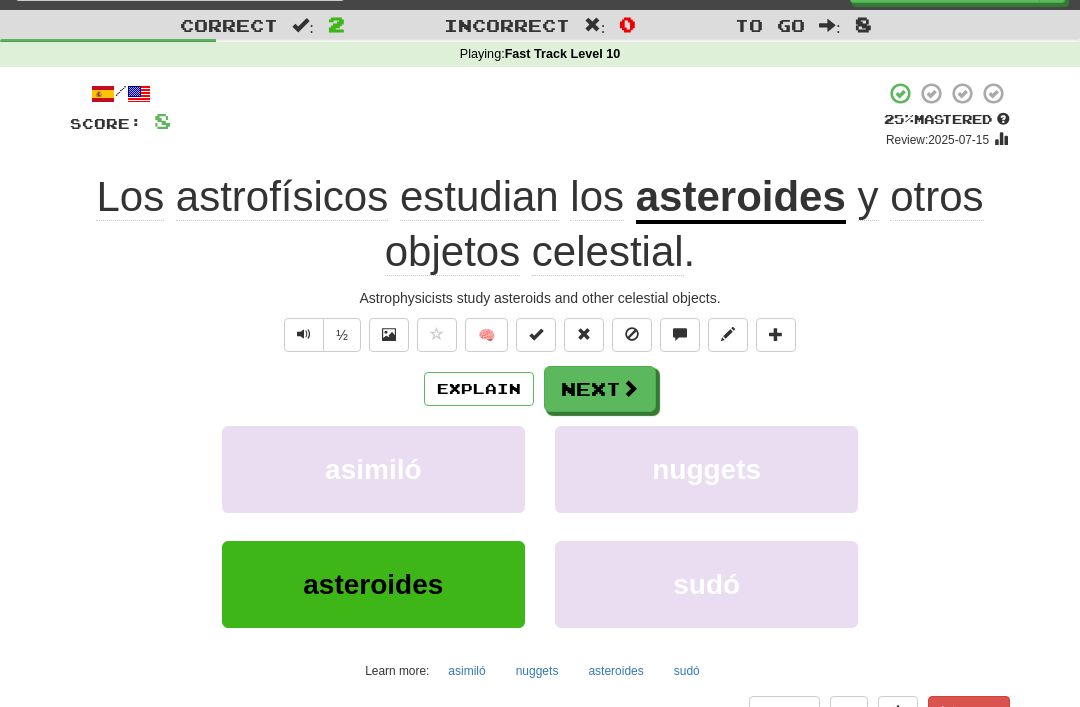 click at bounding box center [632, 334] 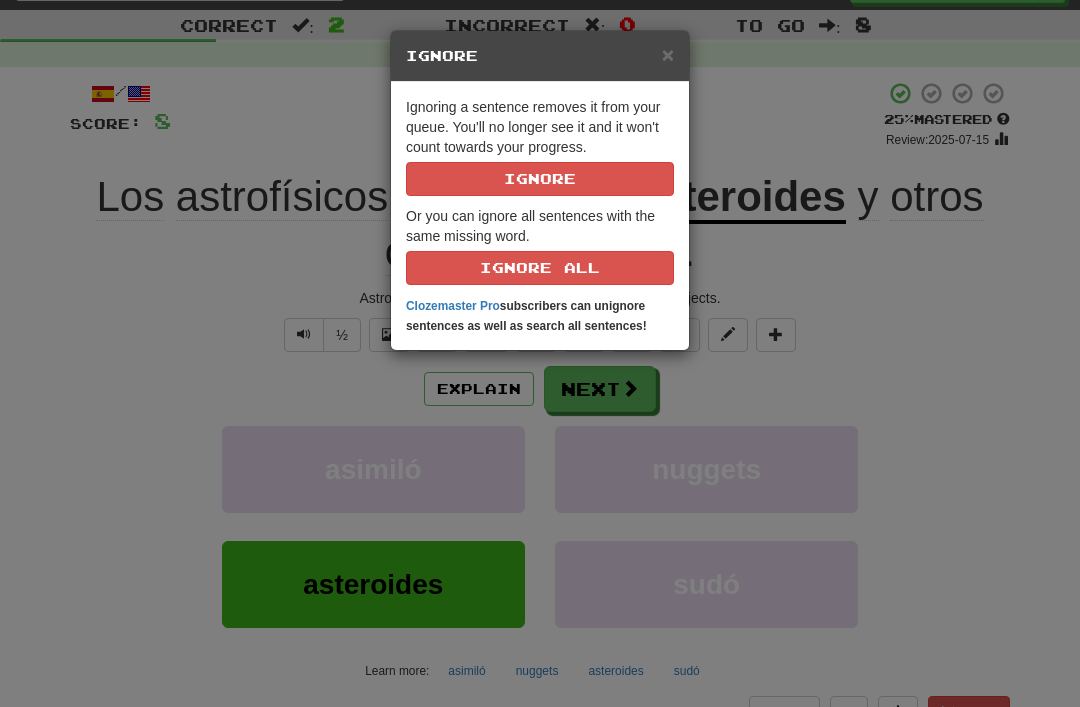 click on "Ignore" at bounding box center (540, 179) 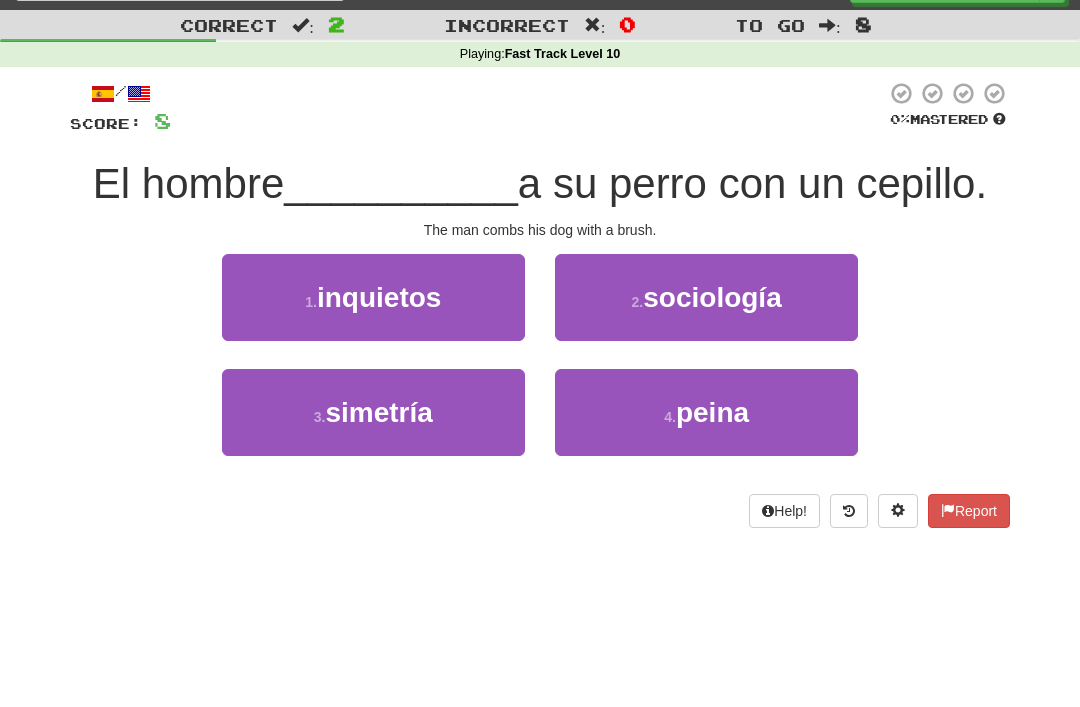 click on "4 .  peina" at bounding box center [706, 412] 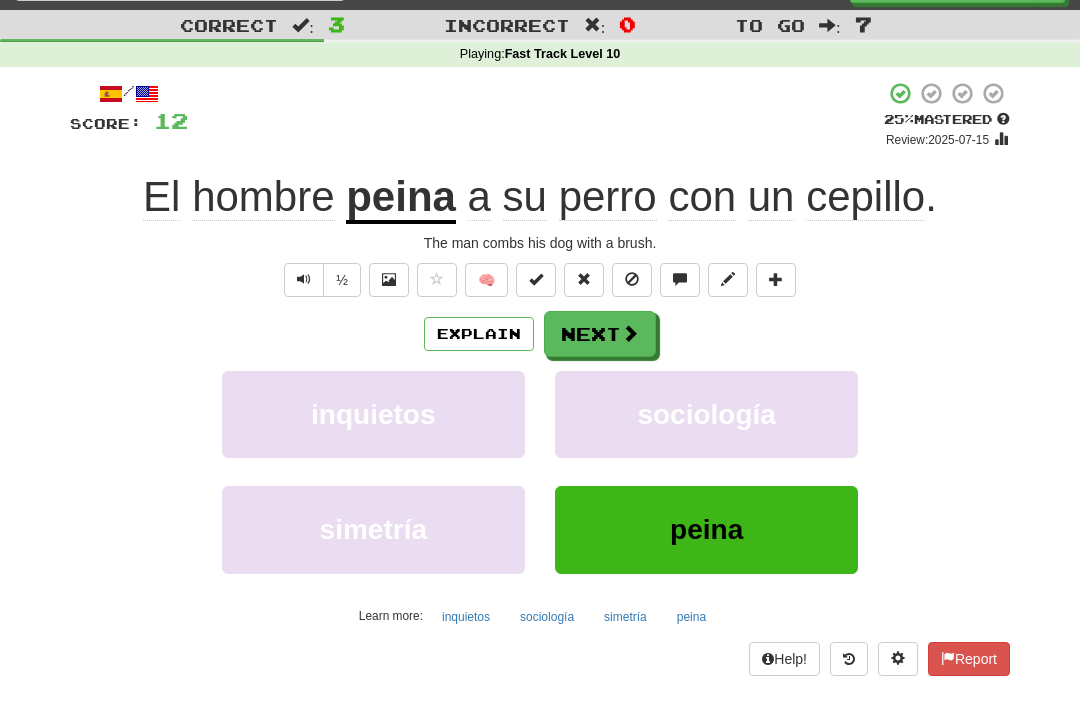 click at bounding box center (632, 279) 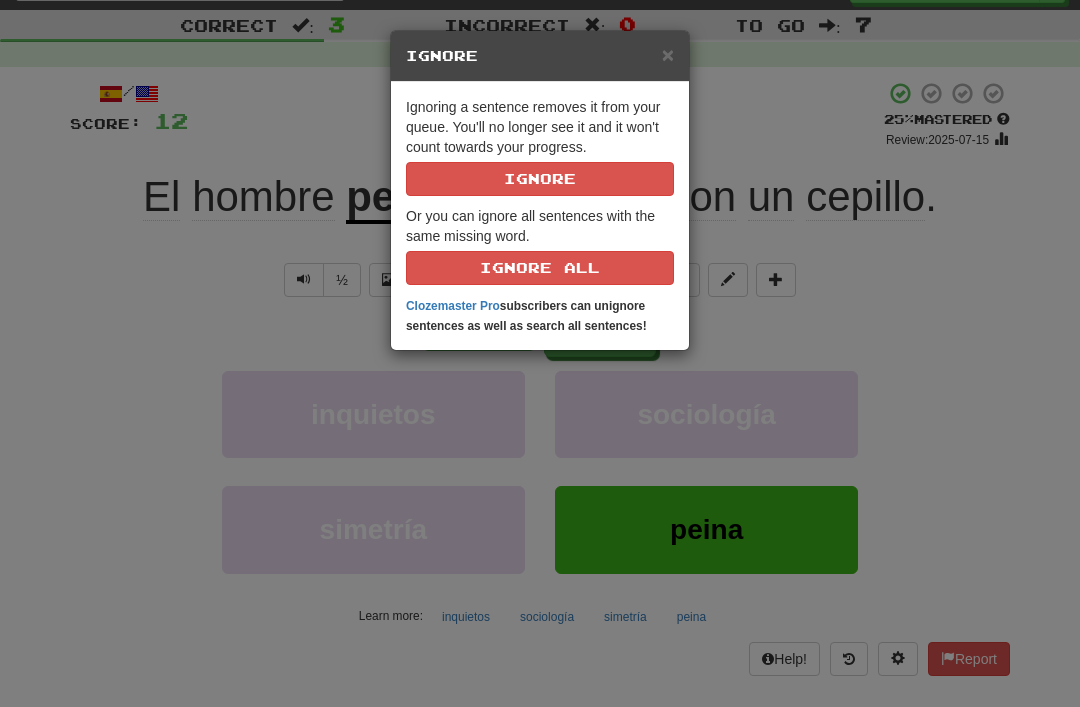 click on "Ignore" at bounding box center (540, 179) 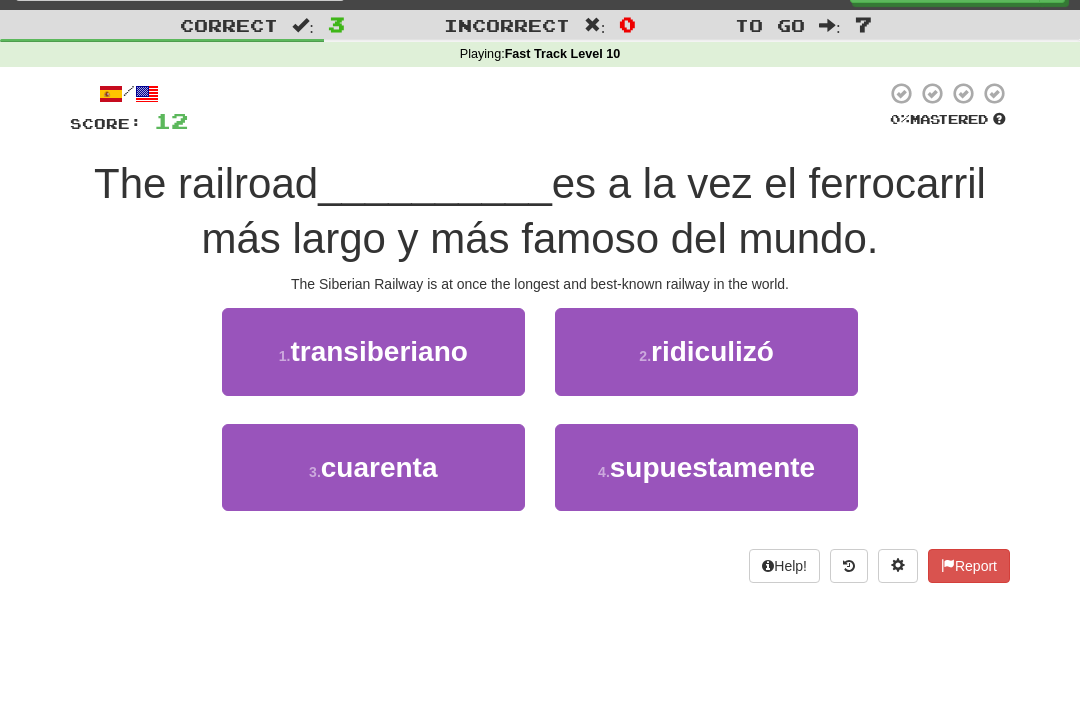 click on "transiberiano" at bounding box center [378, 351] 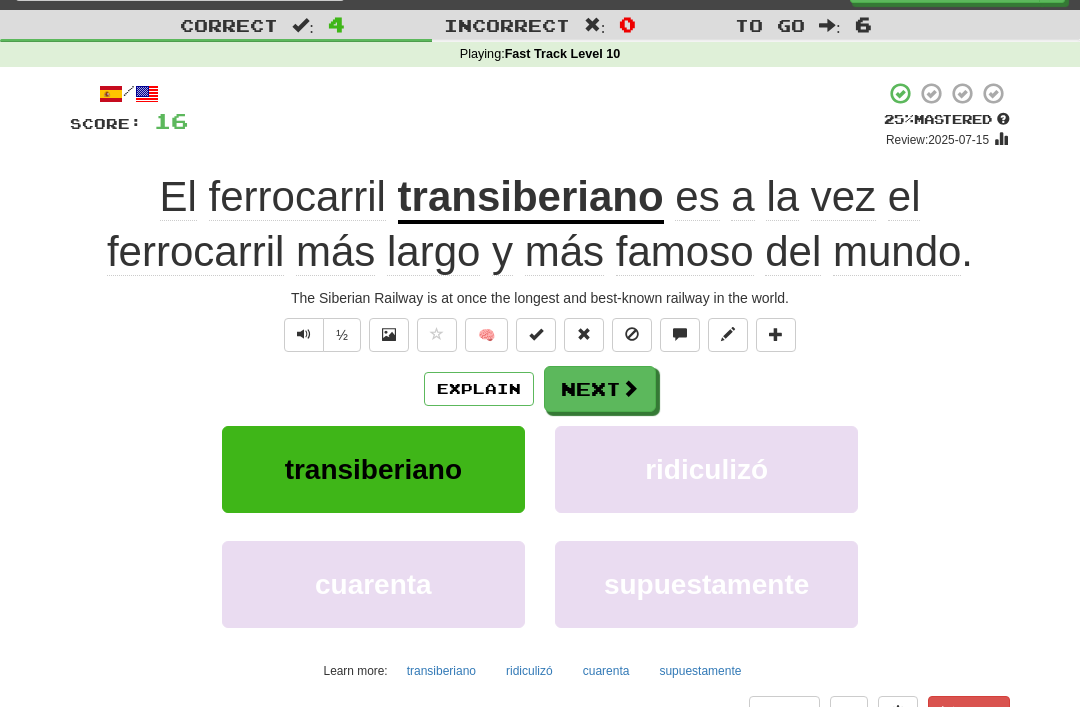 click at bounding box center [632, 335] 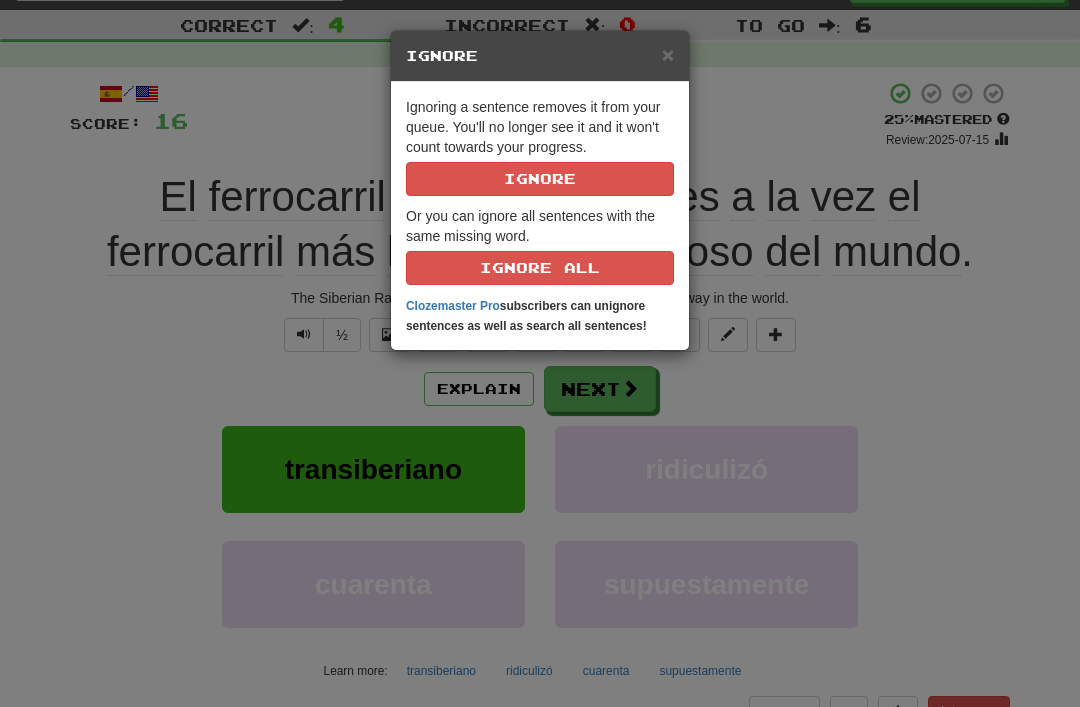 click on "Ignore" at bounding box center (540, 179) 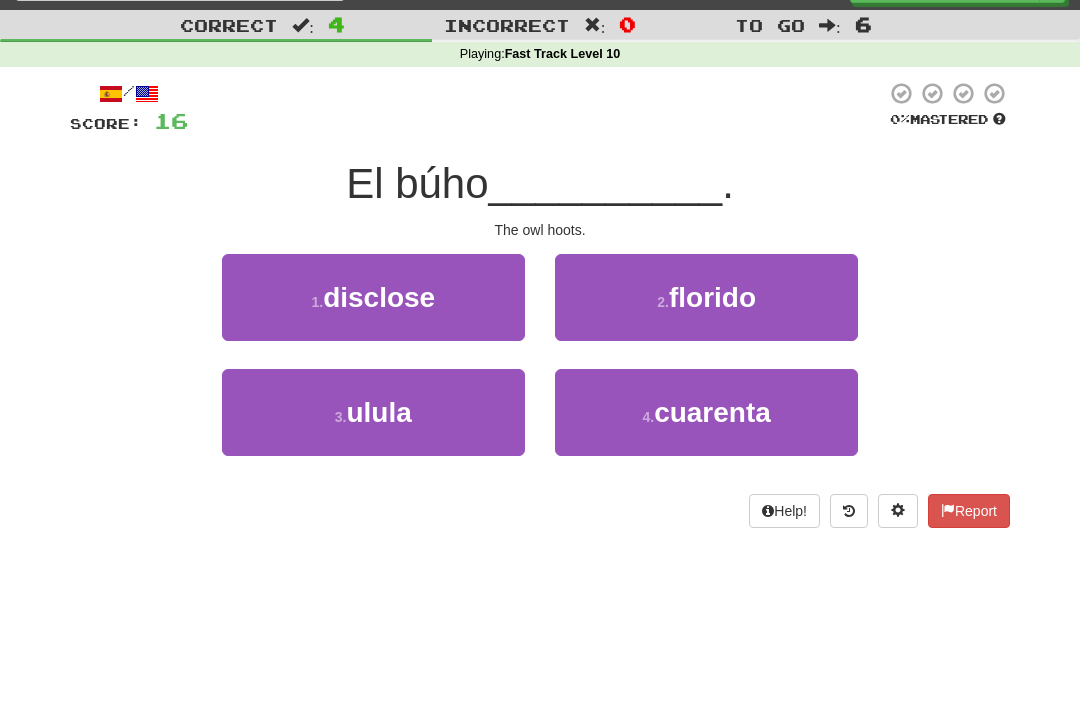 click on "3 . hoots" at bounding box center [373, 412] 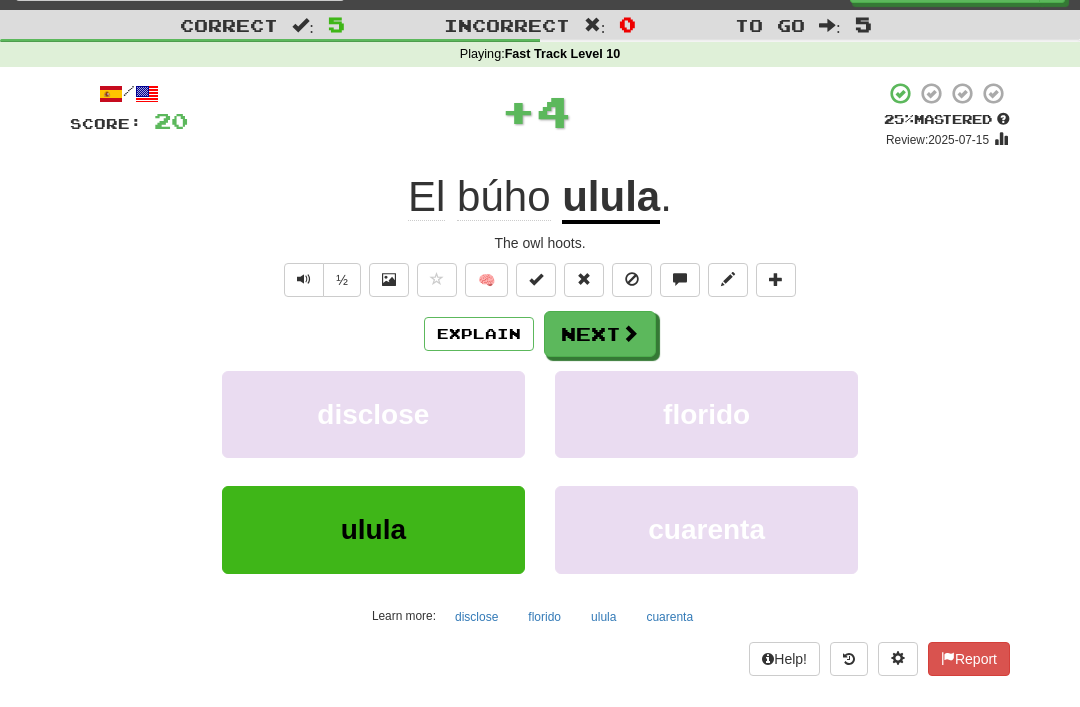 click at bounding box center (632, 280) 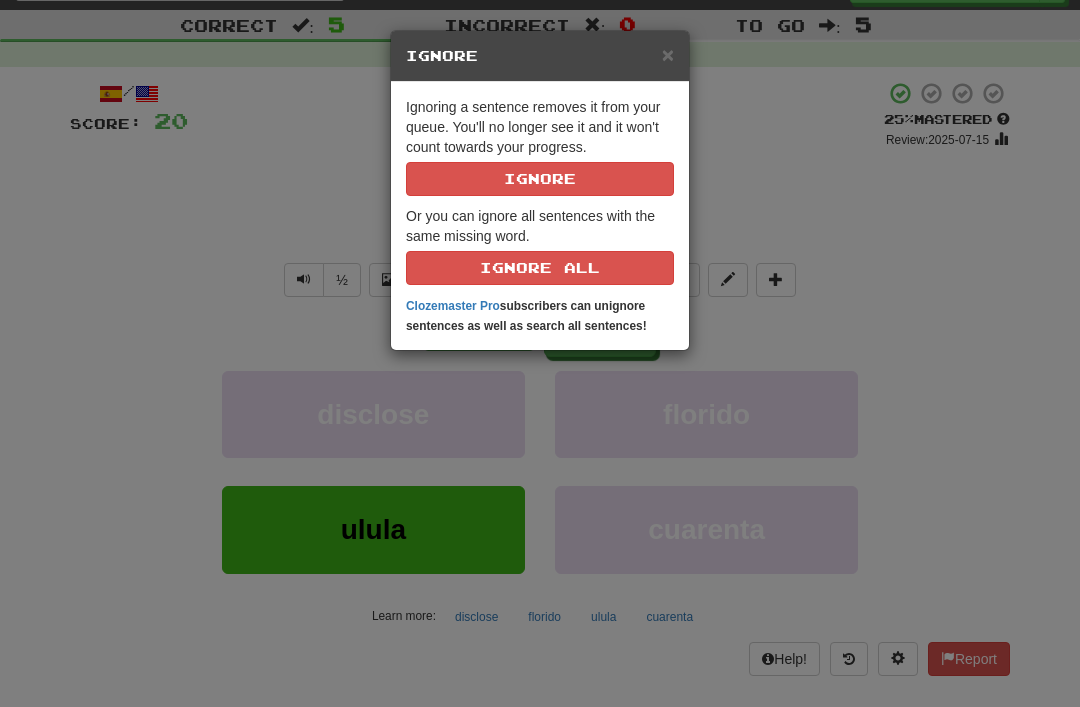 click on "Ignore" at bounding box center [540, 179] 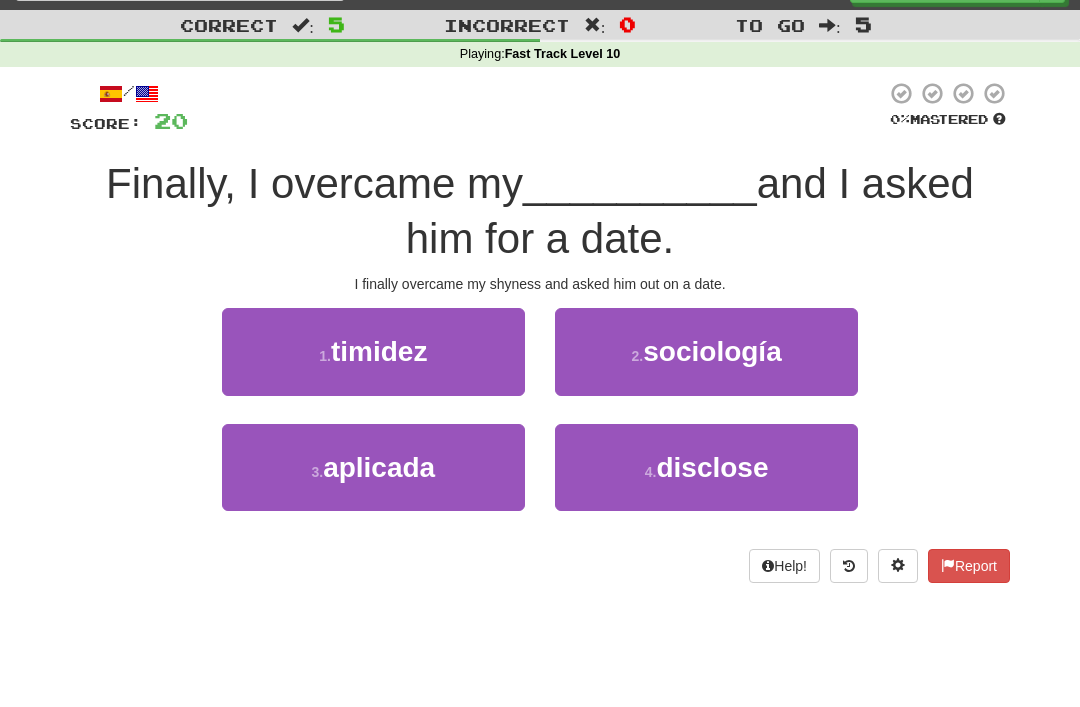 click on "timidez" at bounding box center (379, 351) 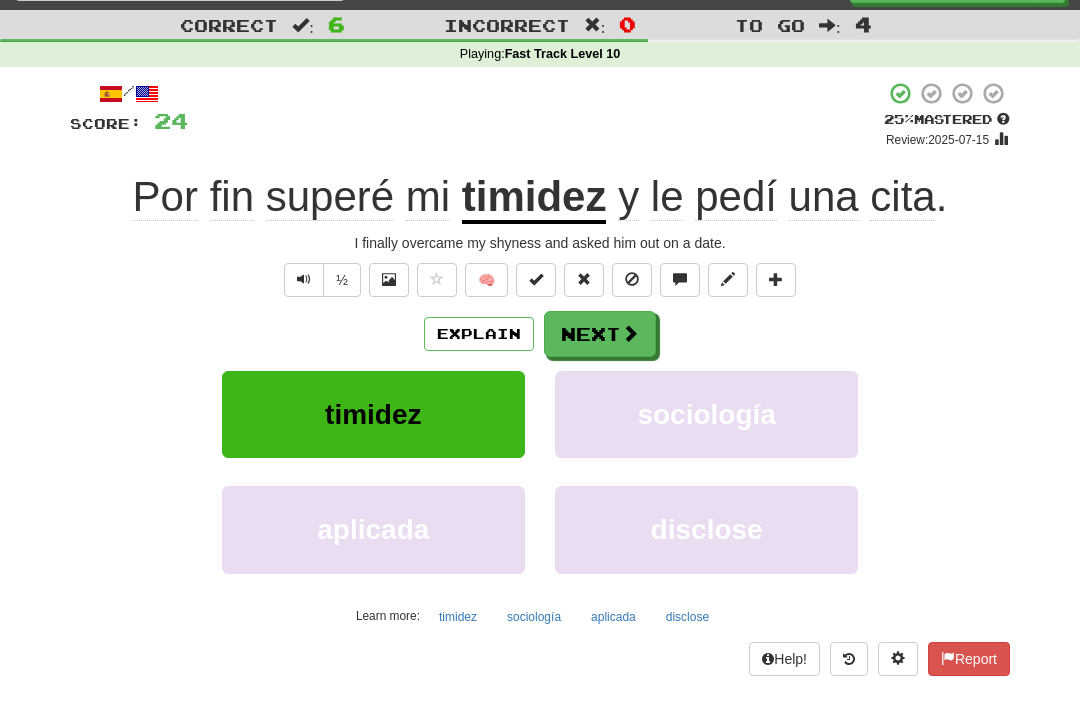 click at bounding box center (632, 279) 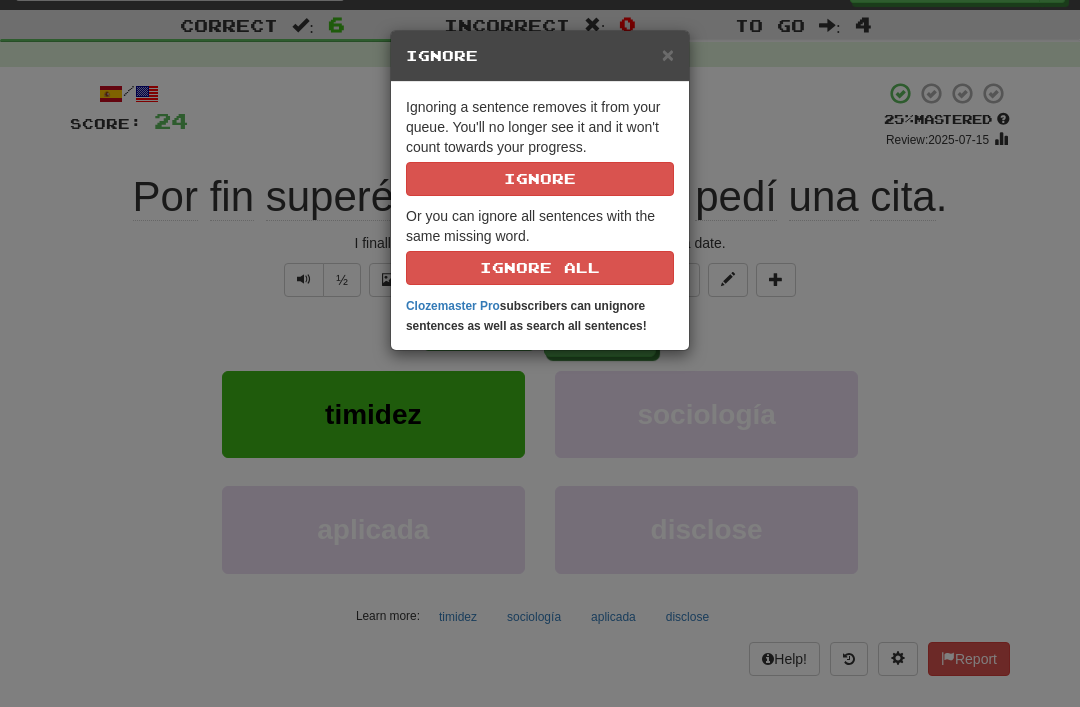 click on "Ignore" at bounding box center (540, 179) 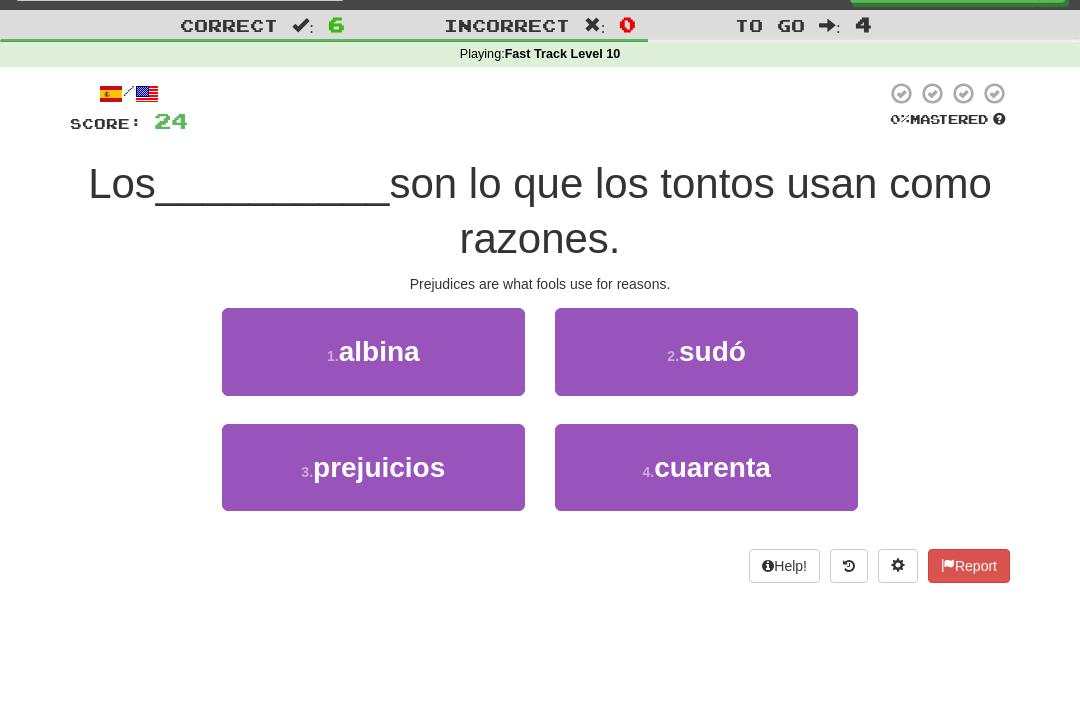 click on "prejuicios" at bounding box center (379, 467) 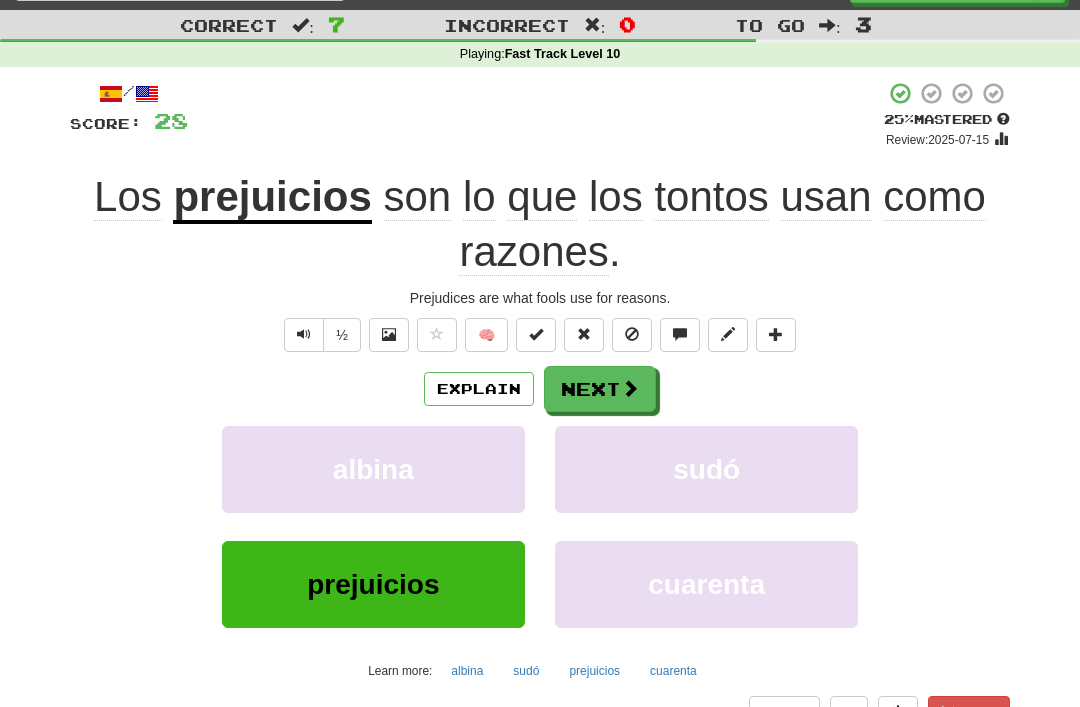 click at bounding box center (632, 335) 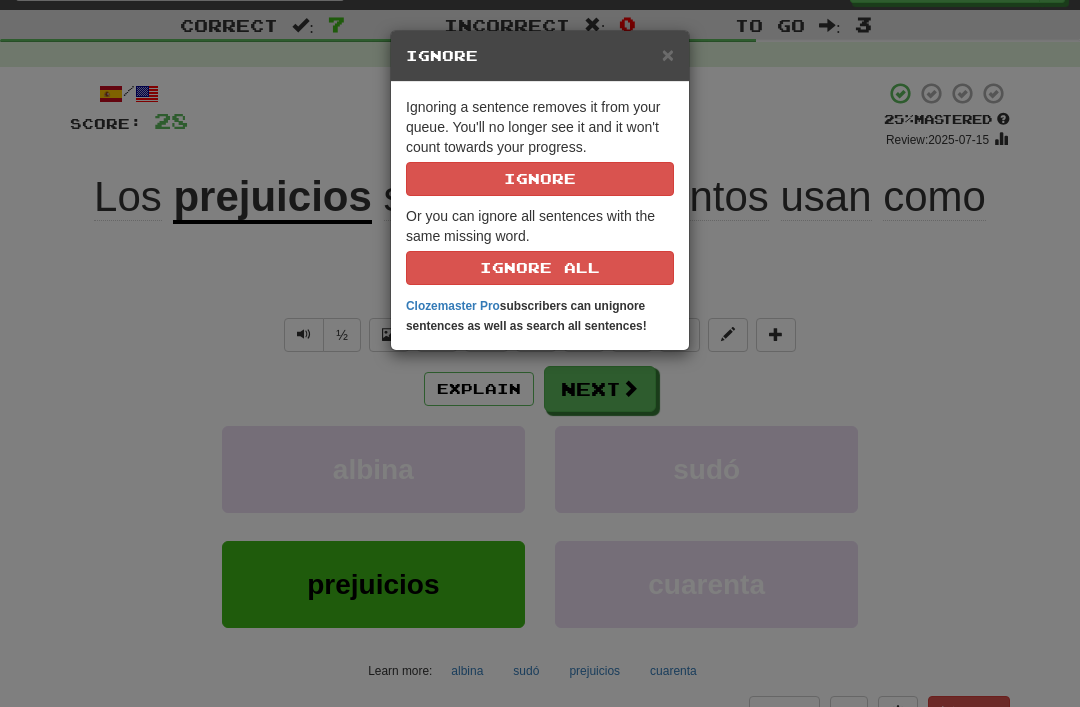 click on "Ignore" at bounding box center [540, 179] 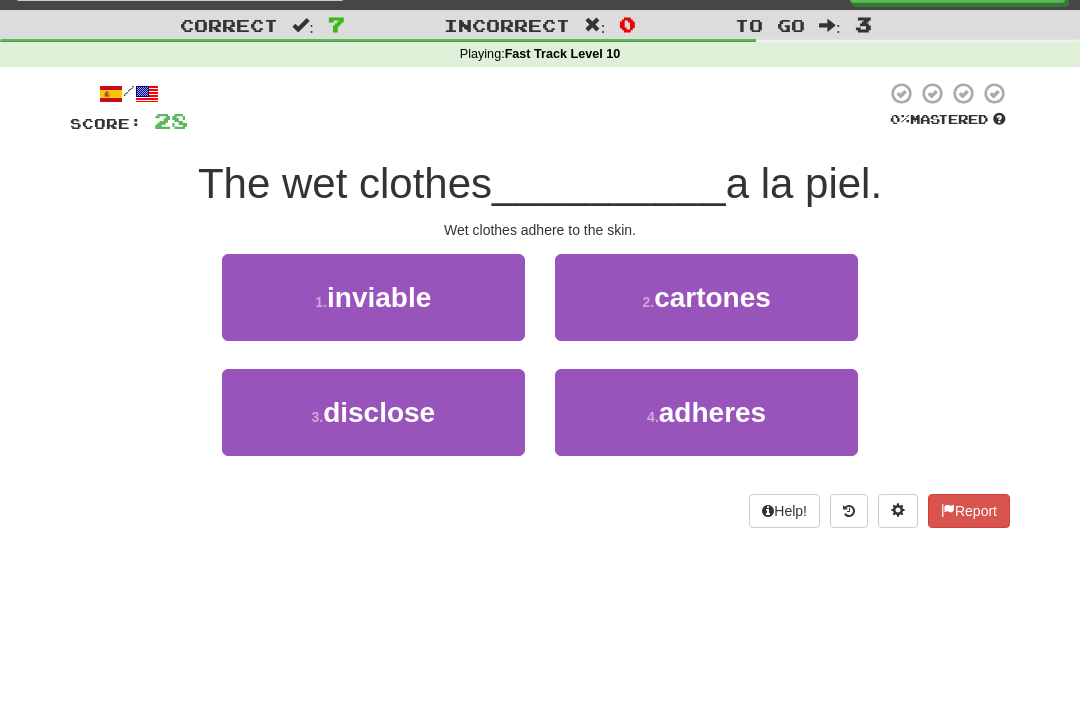 click on "4 .  adhiere" at bounding box center (706, 412) 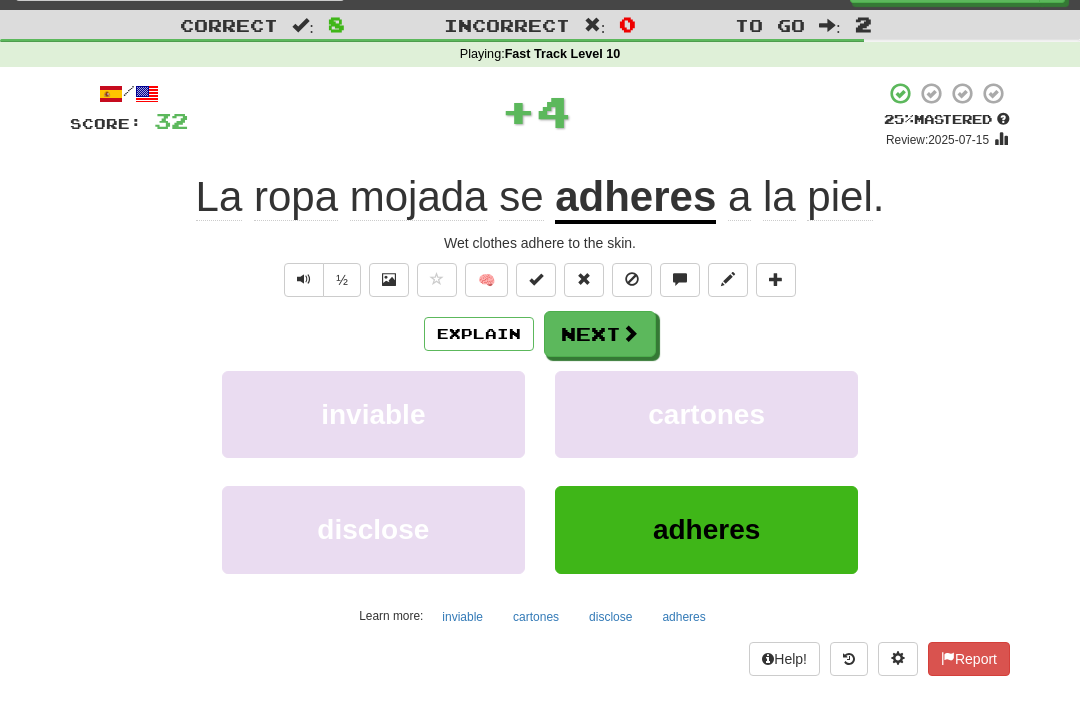 click at bounding box center (632, 280) 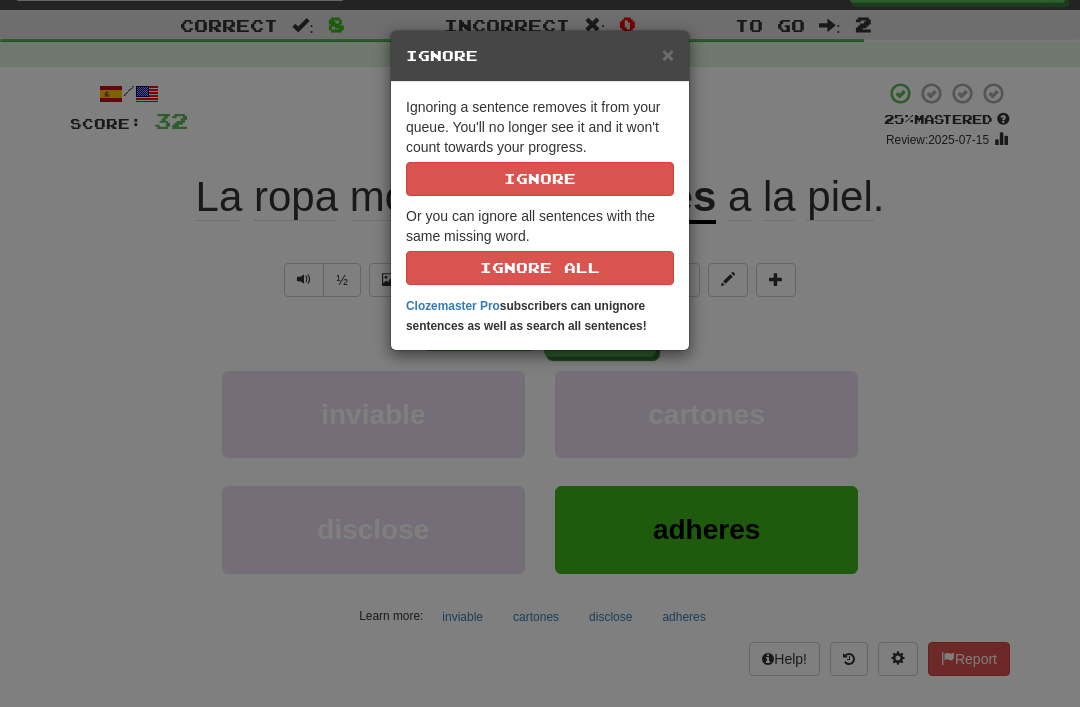 click on "Ignore" at bounding box center (540, 179) 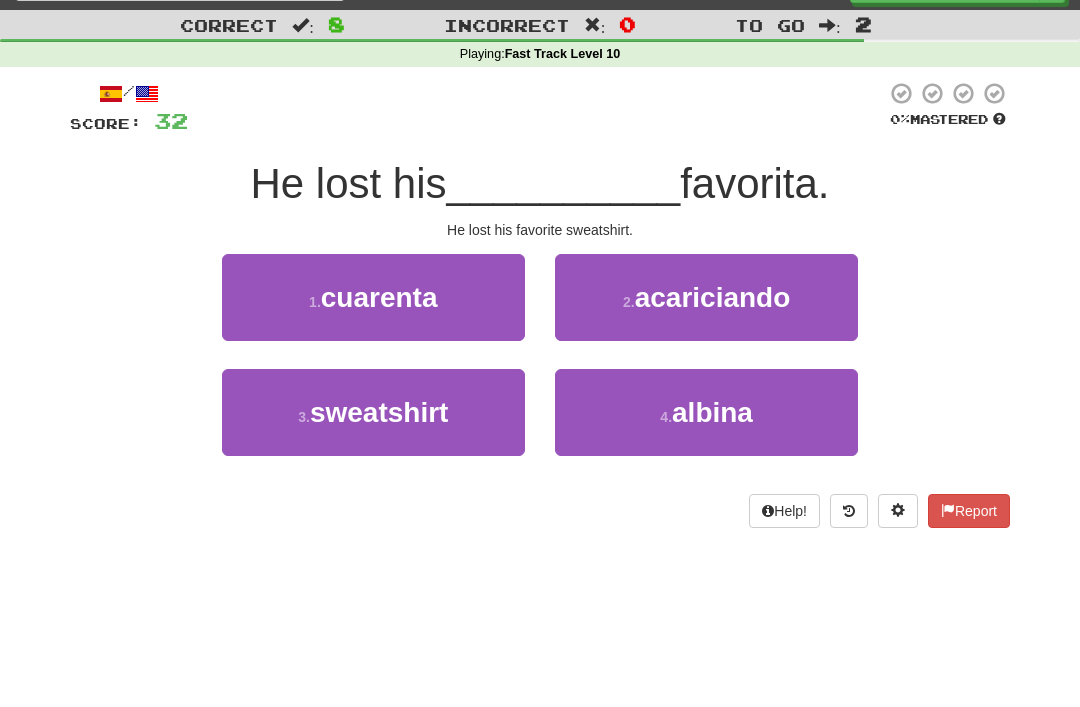 click on "sweatshirt" at bounding box center (379, 412) 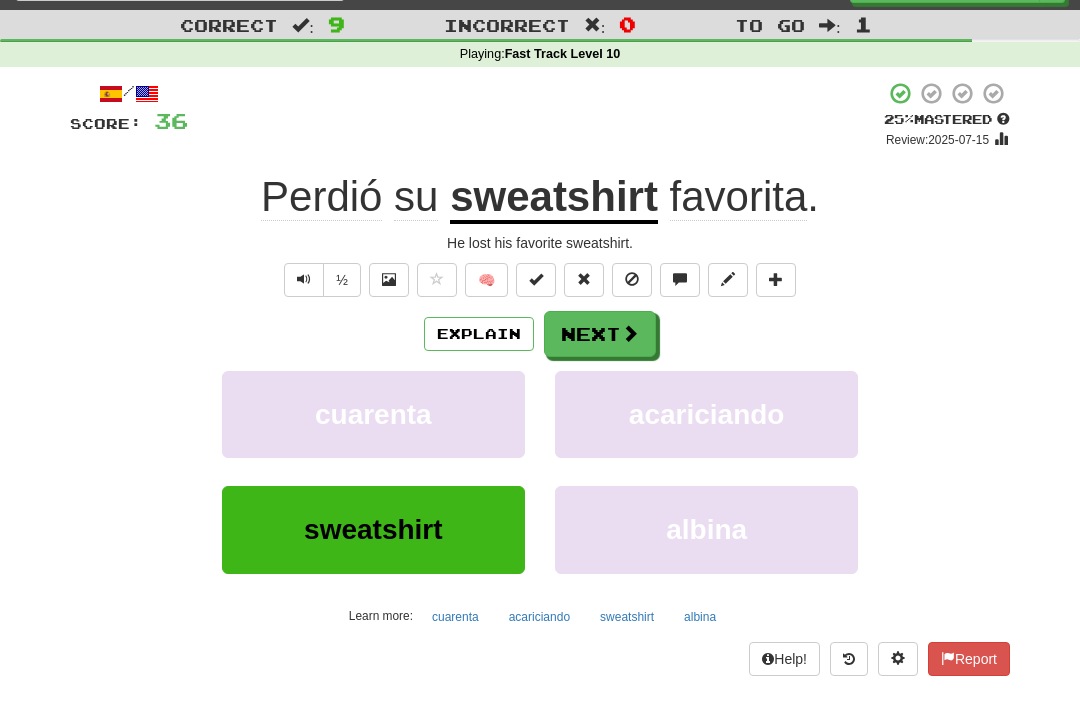 click at bounding box center [632, 280] 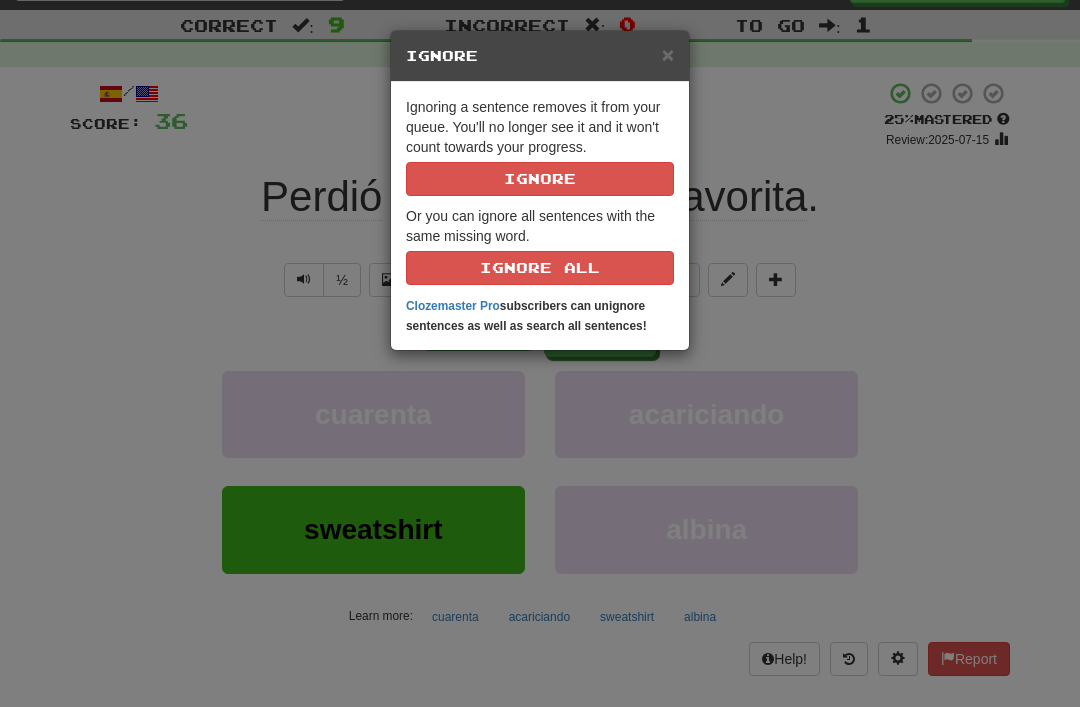 click on "Ignore" at bounding box center [540, 179] 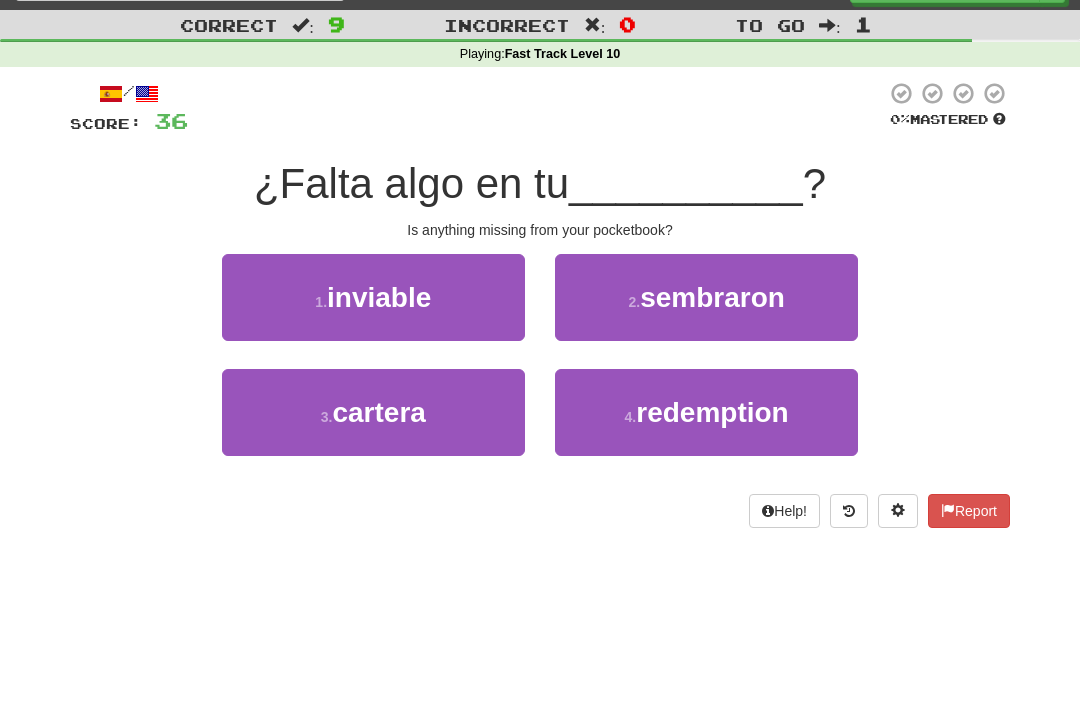 click on "cartera" at bounding box center (378, 412) 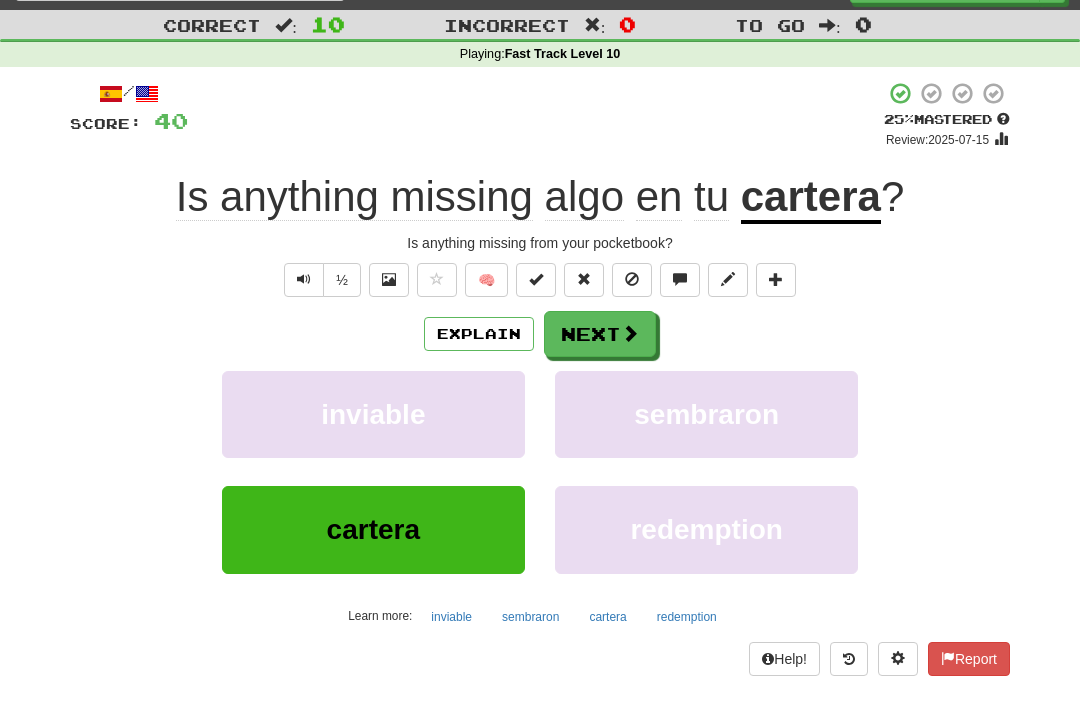 click at bounding box center (632, 280) 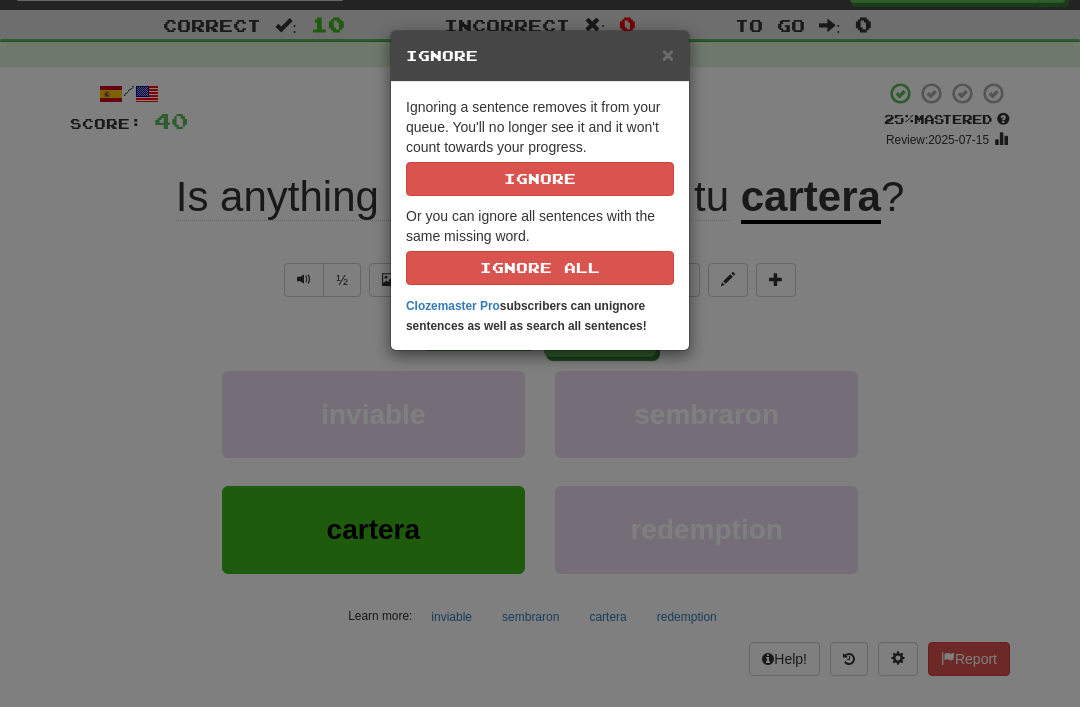 click on "Ignore" at bounding box center (540, 179) 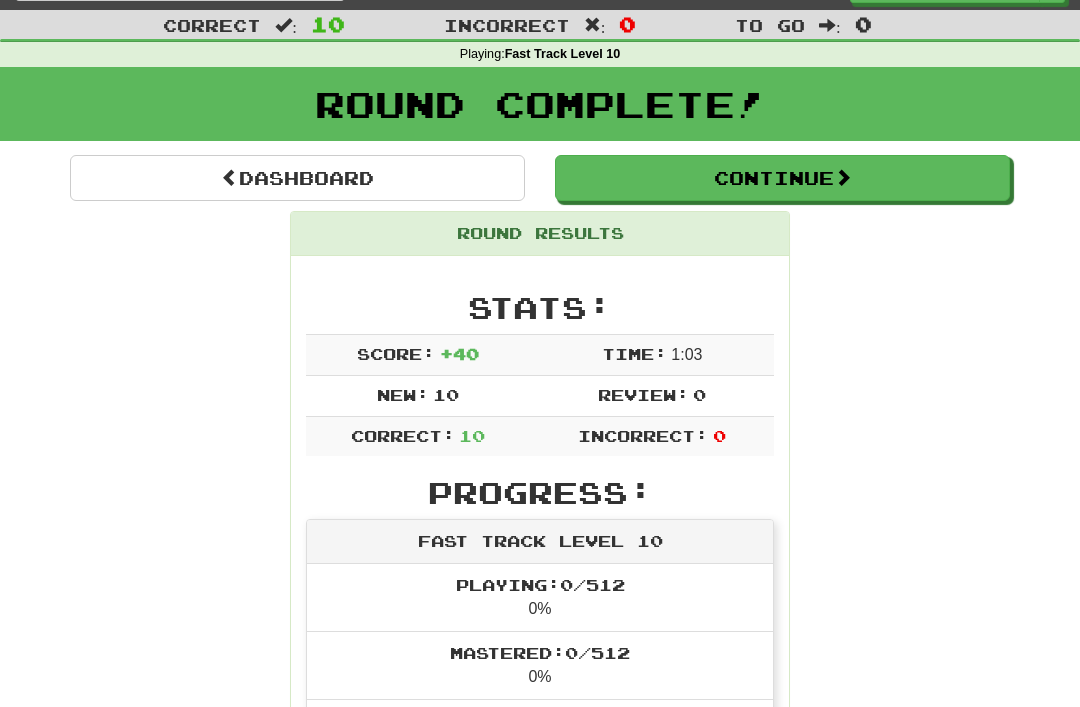 click on "Continue" at bounding box center (782, 178) 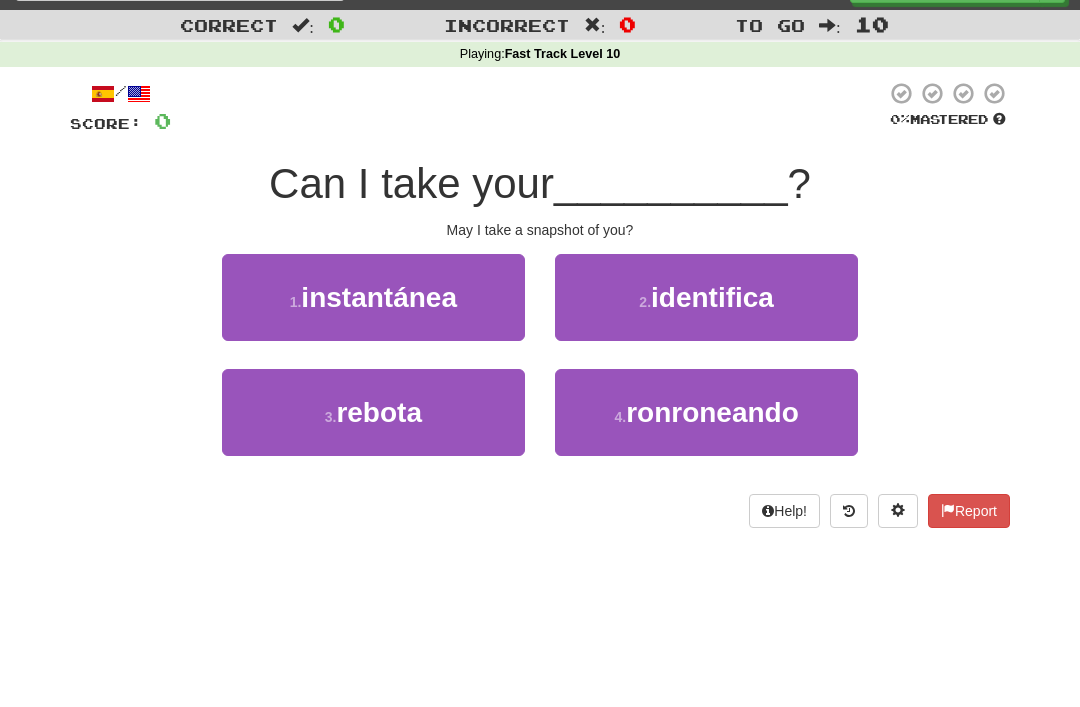 click on "instantánea" at bounding box center (379, 297) 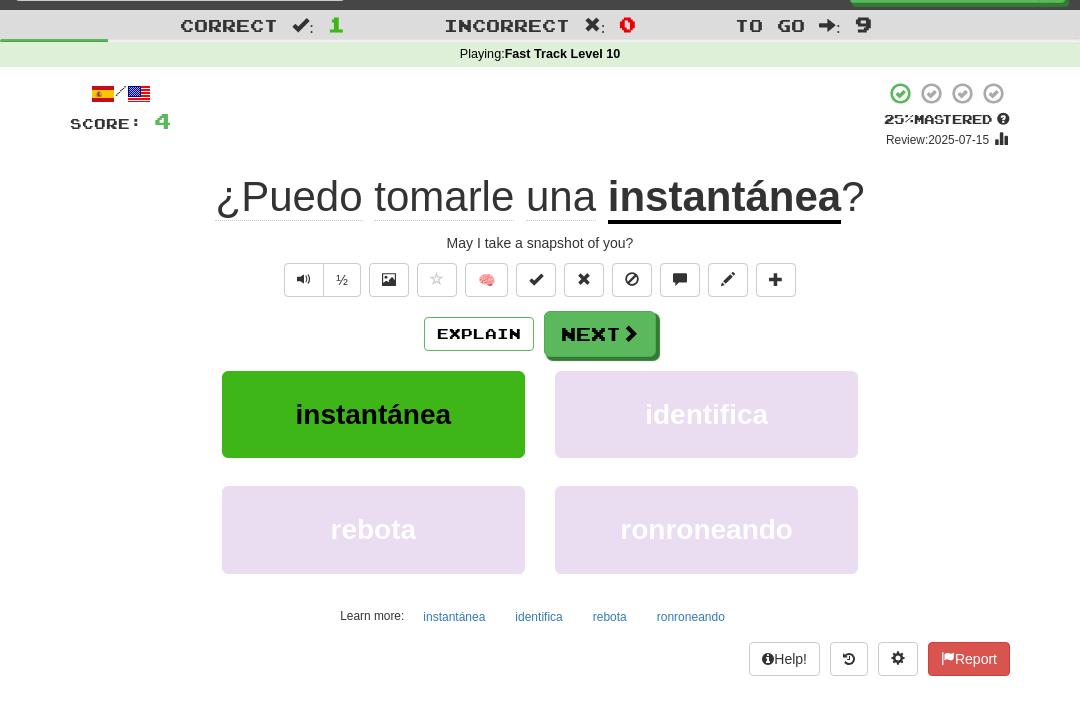 click at bounding box center (632, 279) 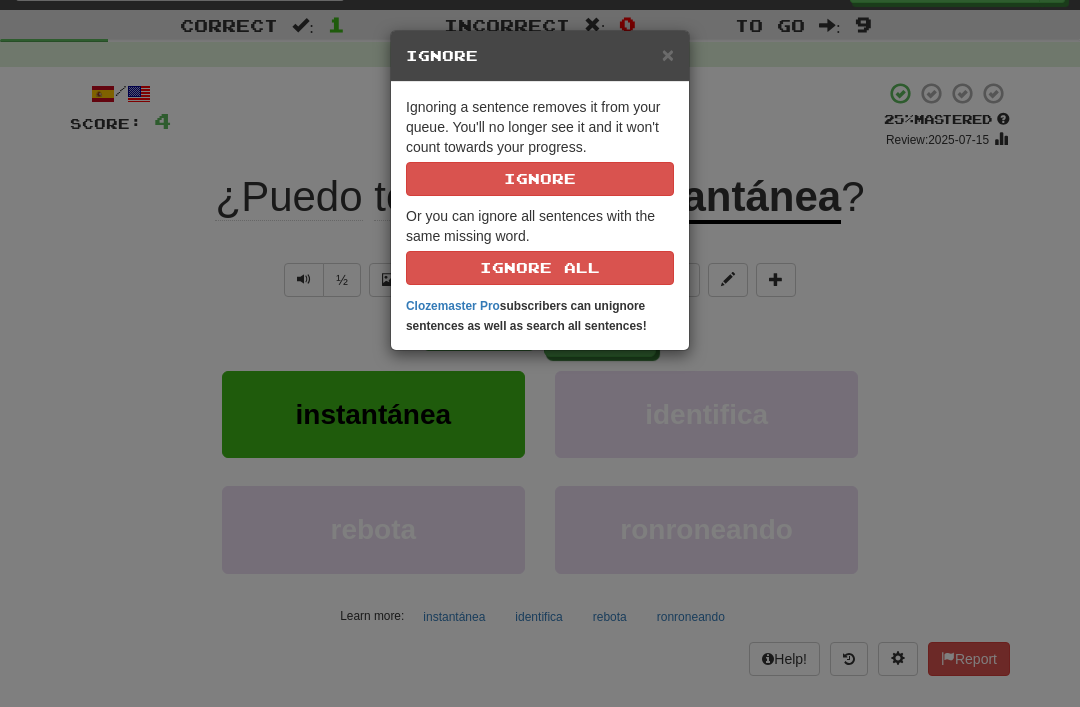 click on "Ignoring a sentence removes it from your queue. You'll no longer see it and it won't count towards your progress. Ignore" at bounding box center [540, 146] 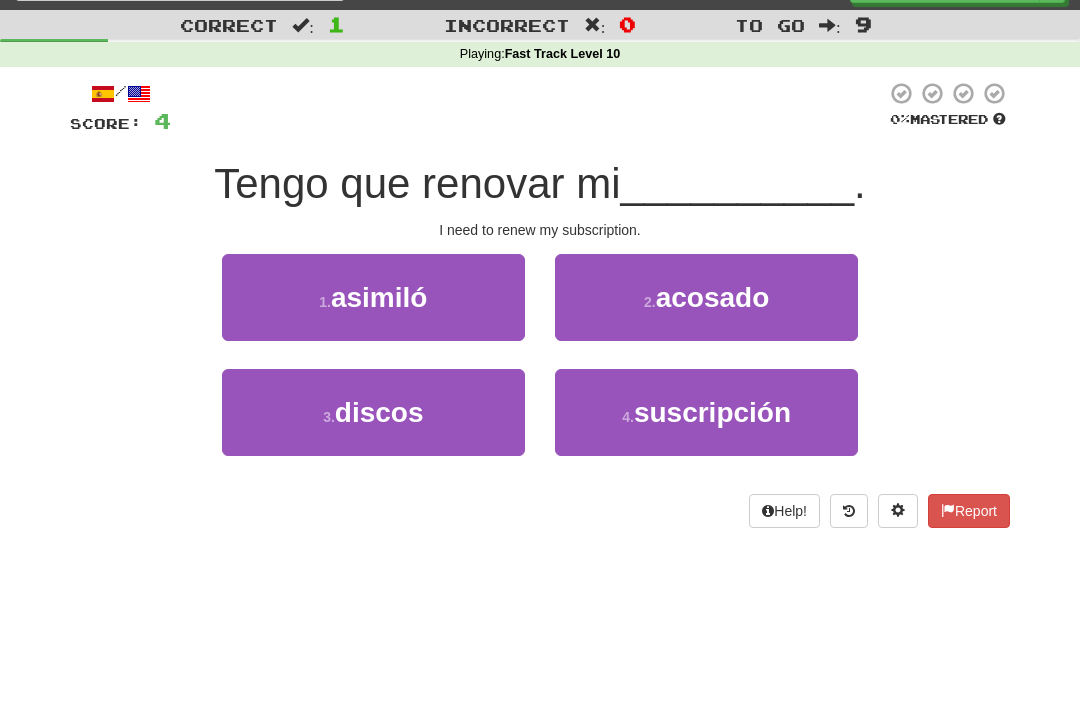 click on "suscripción" at bounding box center (712, 412) 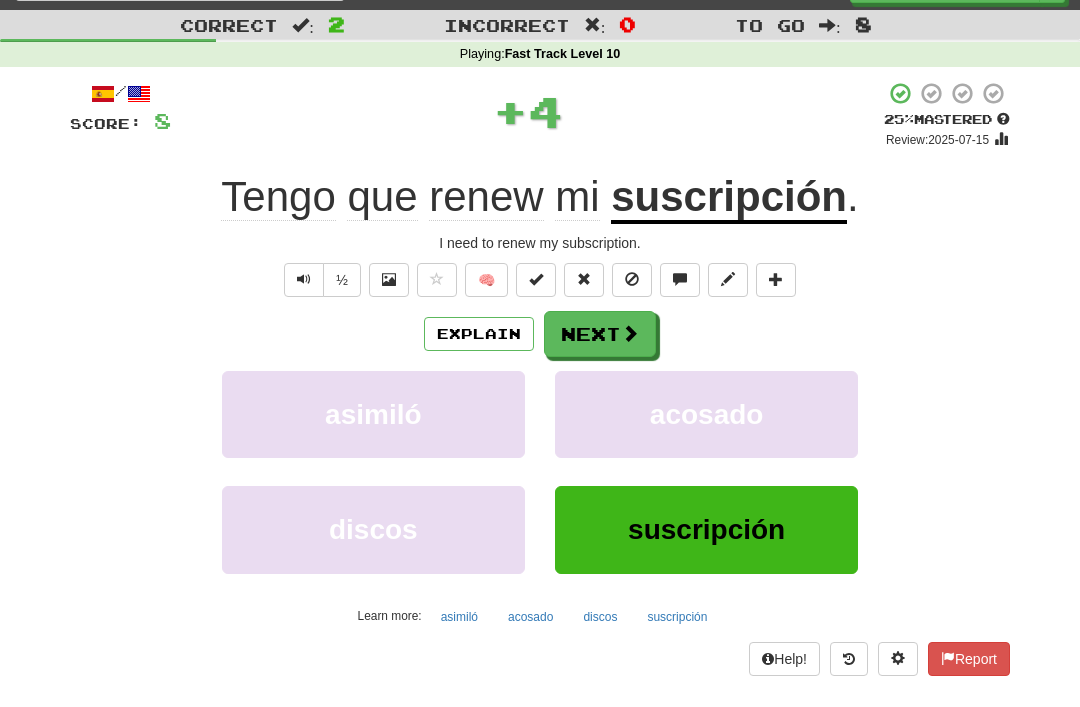 click at bounding box center (632, 280) 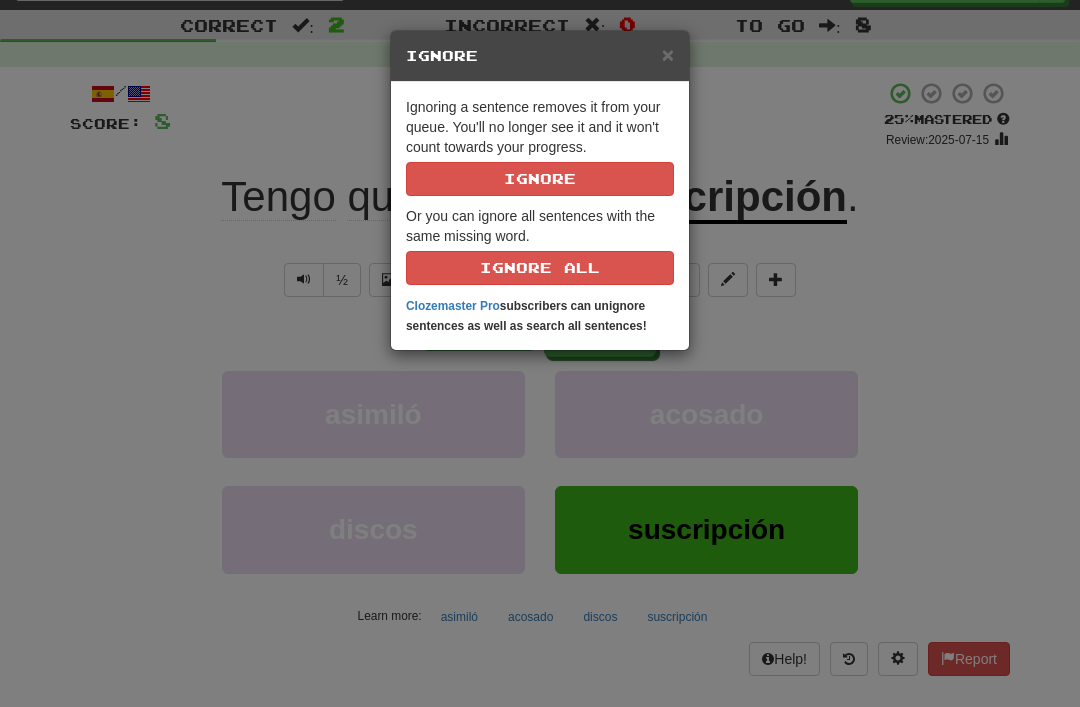 click on "Ignoring a sentence removes it from your queue. You'll no longer see it and it won't count towards your progress. Ignore" at bounding box center (540, 146) 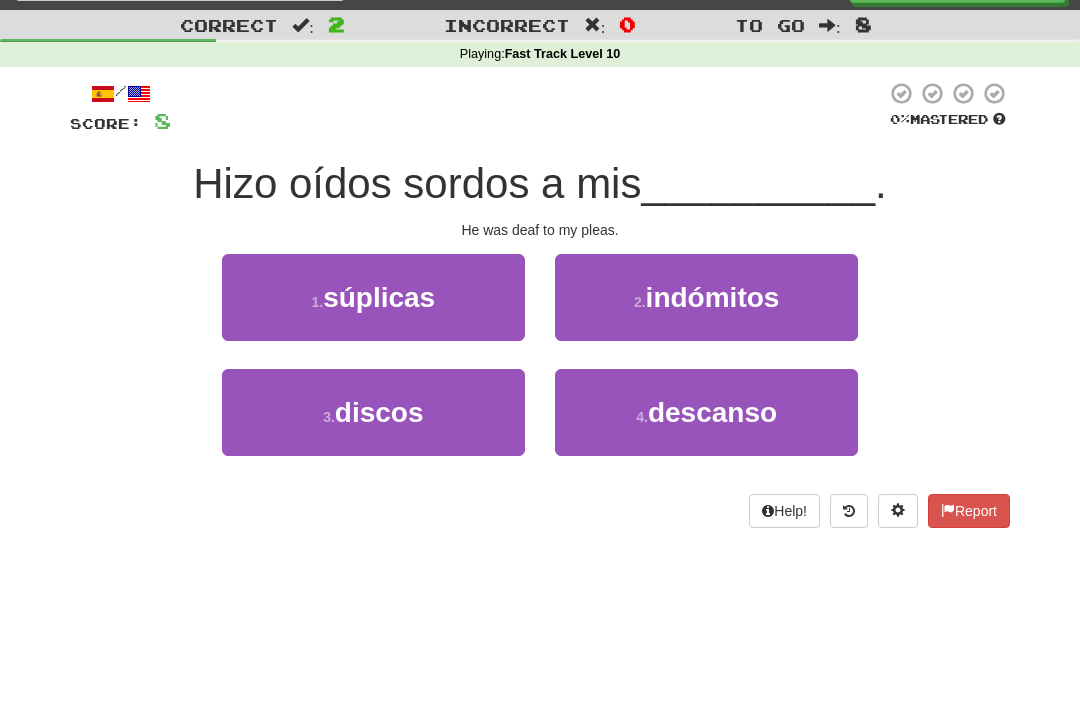 click on "súplicas" at bounding box center [379, 297] 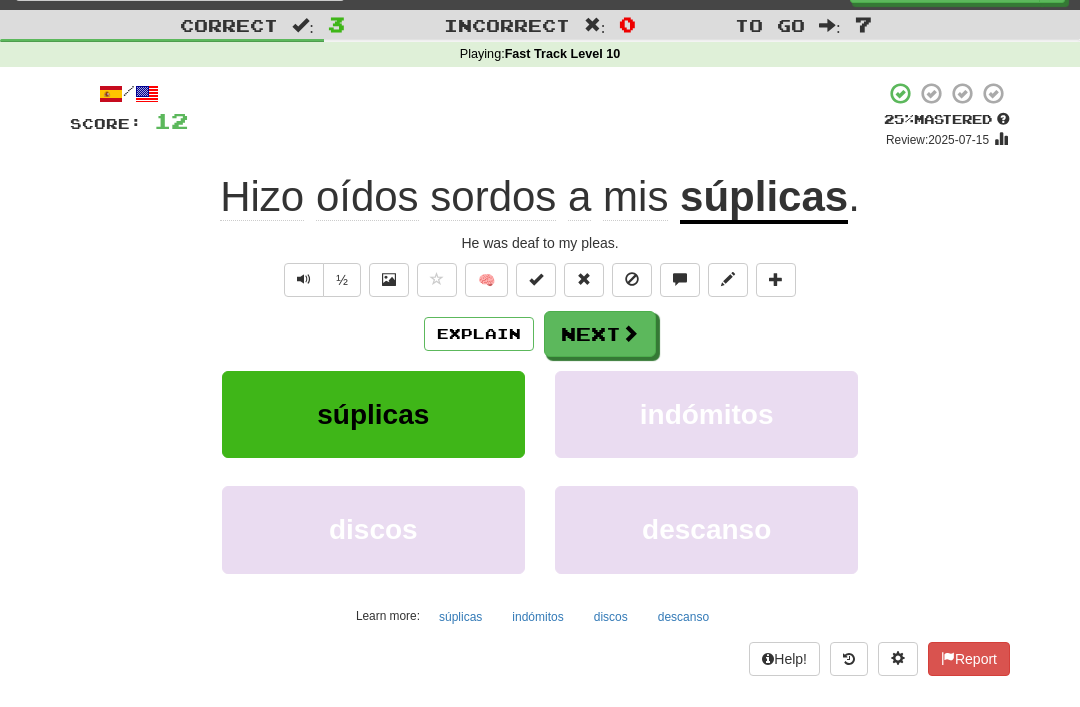 click at bounding box center [632, 279] 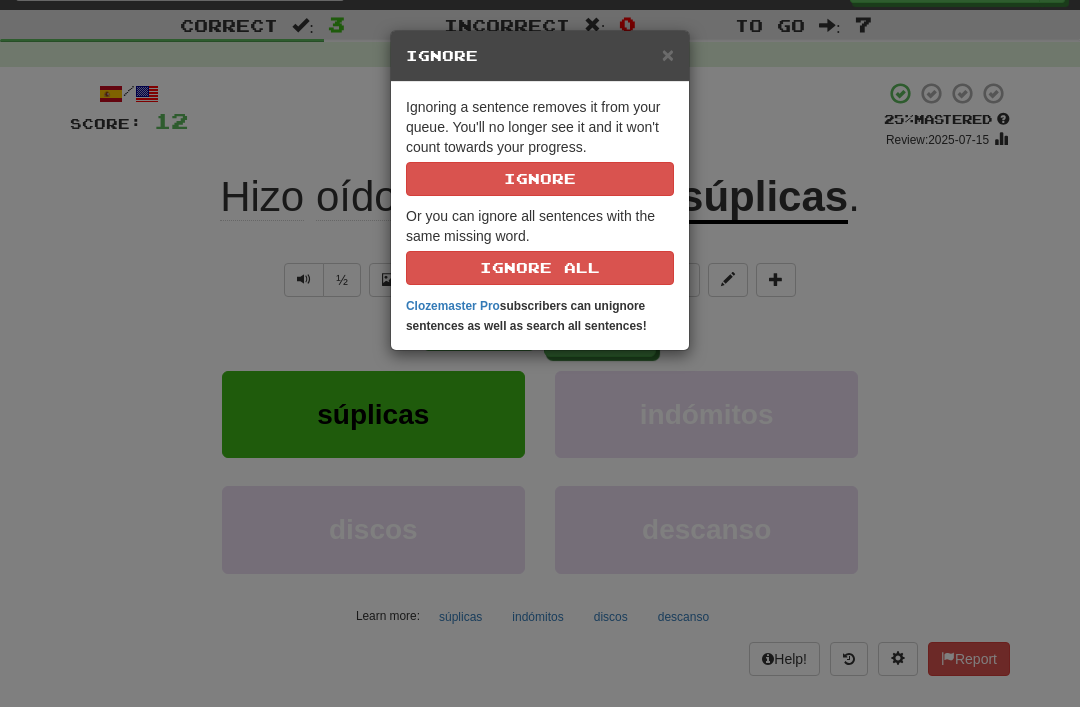 click on "Ignore" at bounding box center (540, 179) 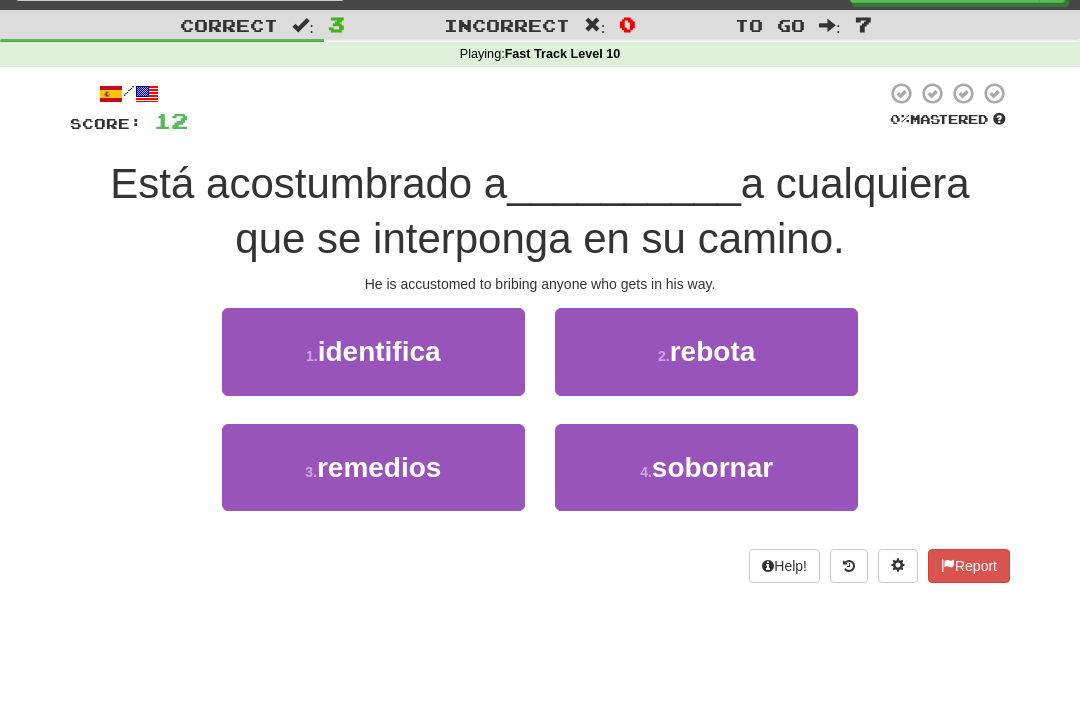 click on "sobornar" at bounding box center (712, 467) 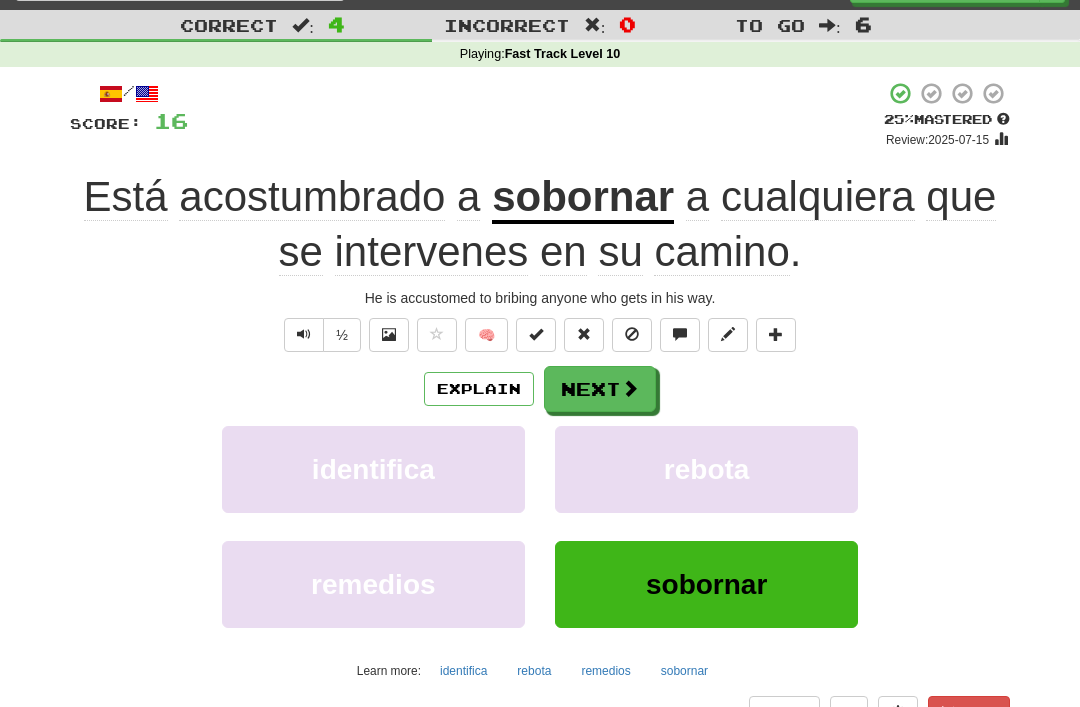 click on "Explain" at bounding box center (479, 389) 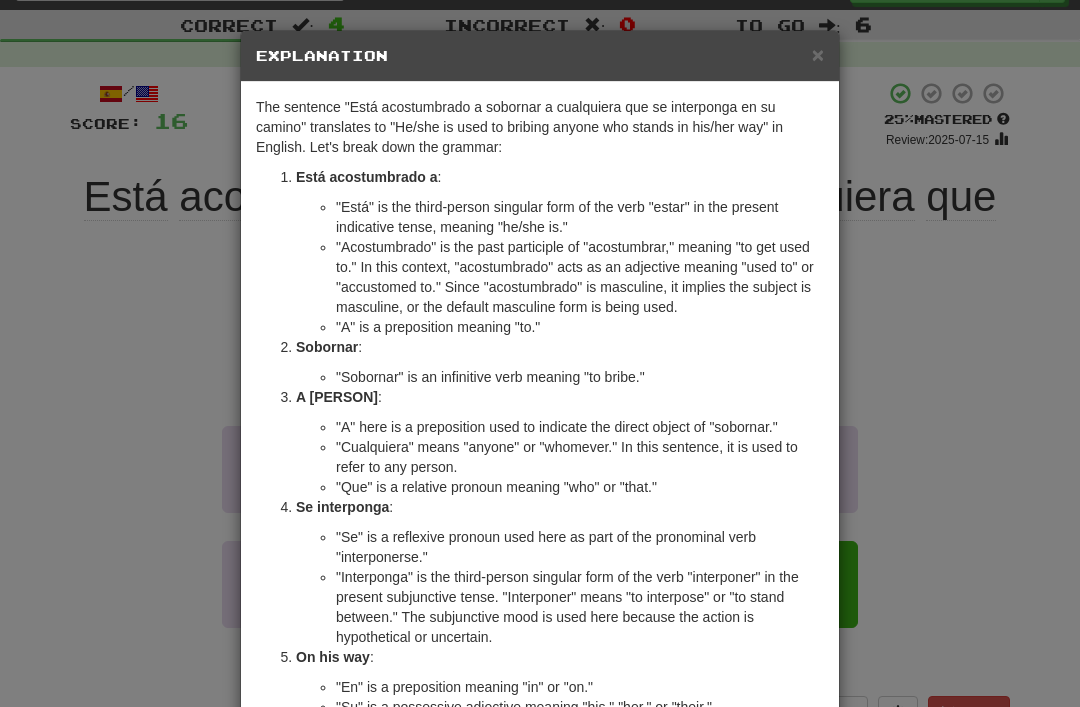 scroll, scrollTop: 0, scrollLeft: 0, axis: both 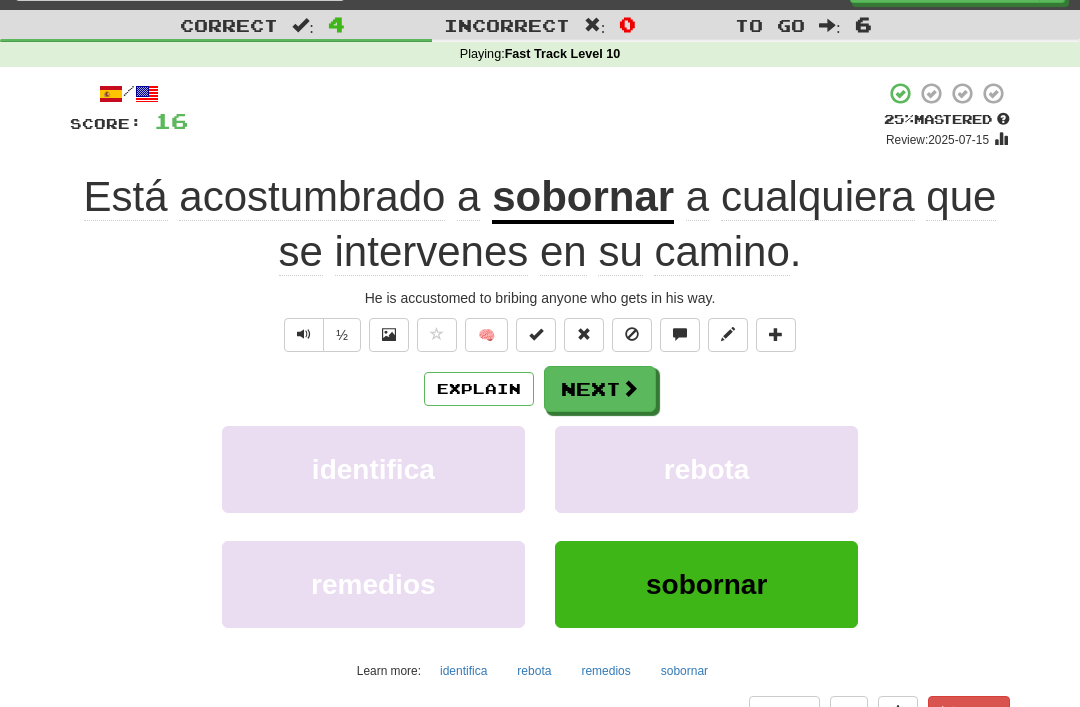 click at bounding box center [632, 334] 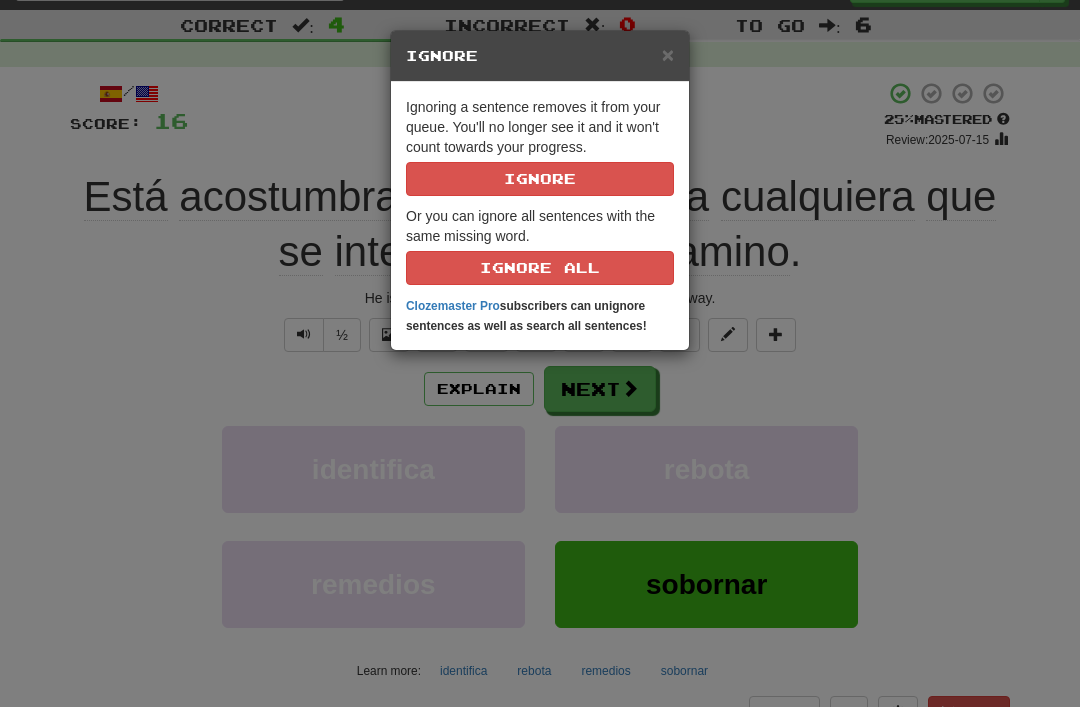 click on "Ignore" at bounding box center (540, 179) 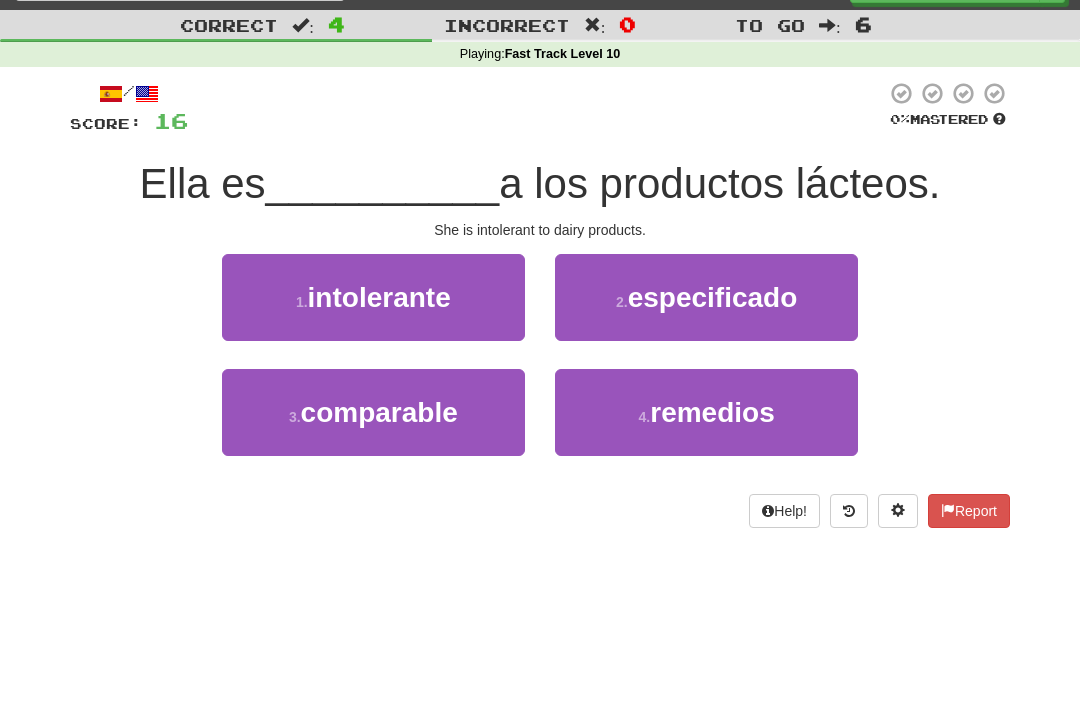click on "intolerante" at bounding box center [379, 297] 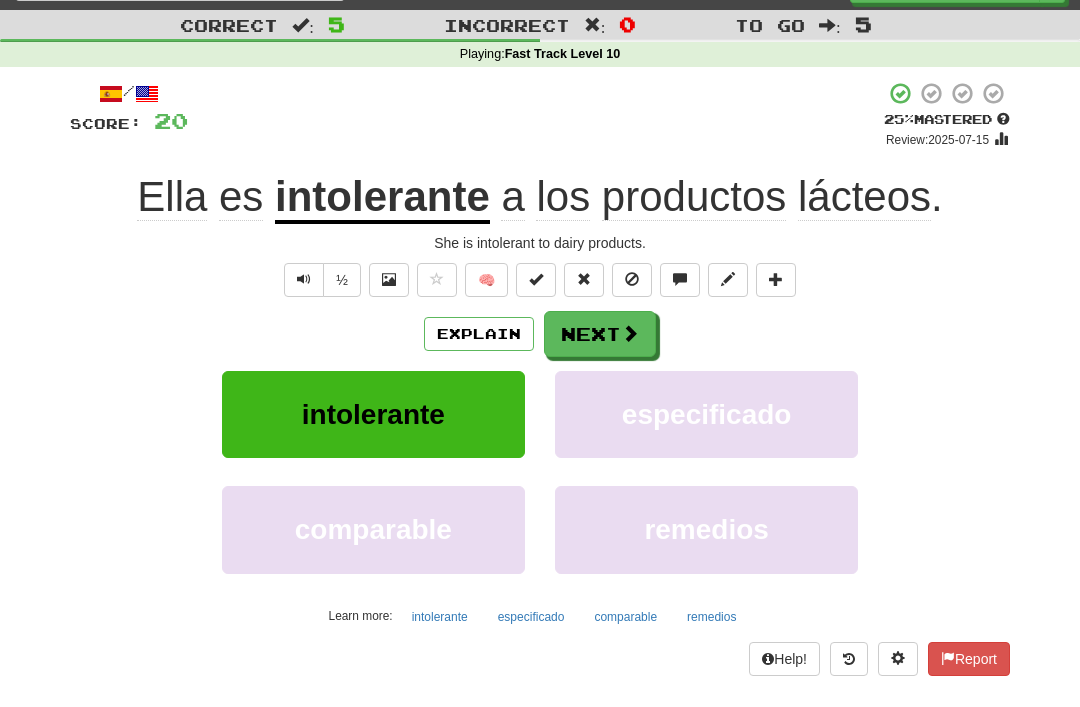 click at bounding box center [632, 280] 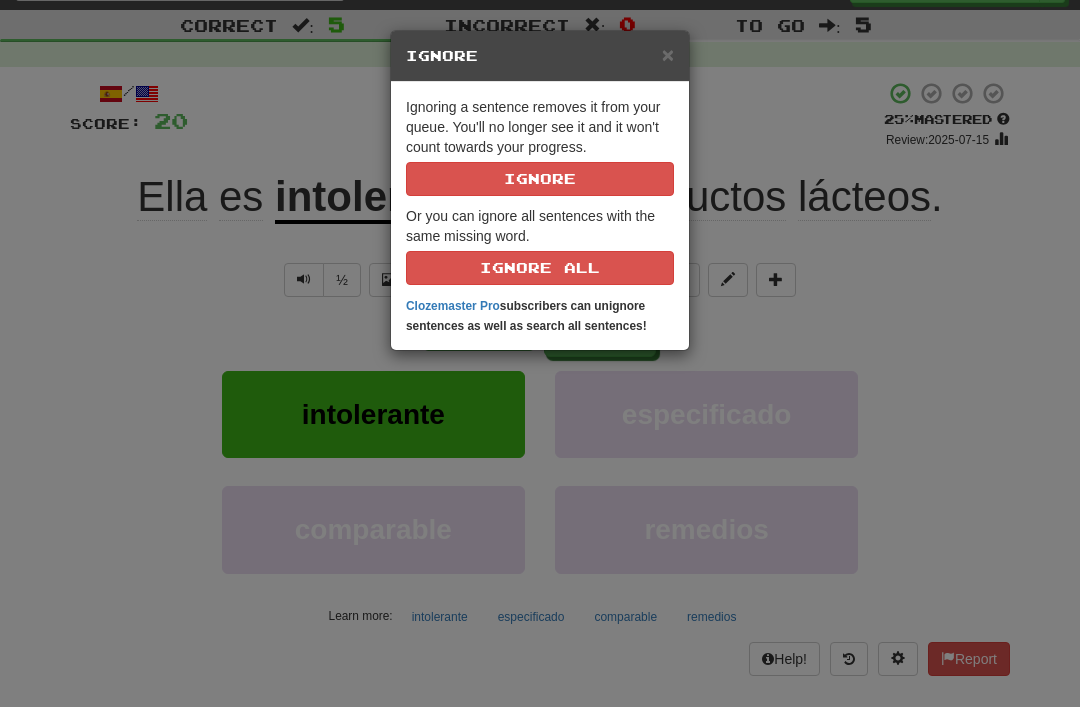 click on "Ignore" at bounding box center (540, 179) 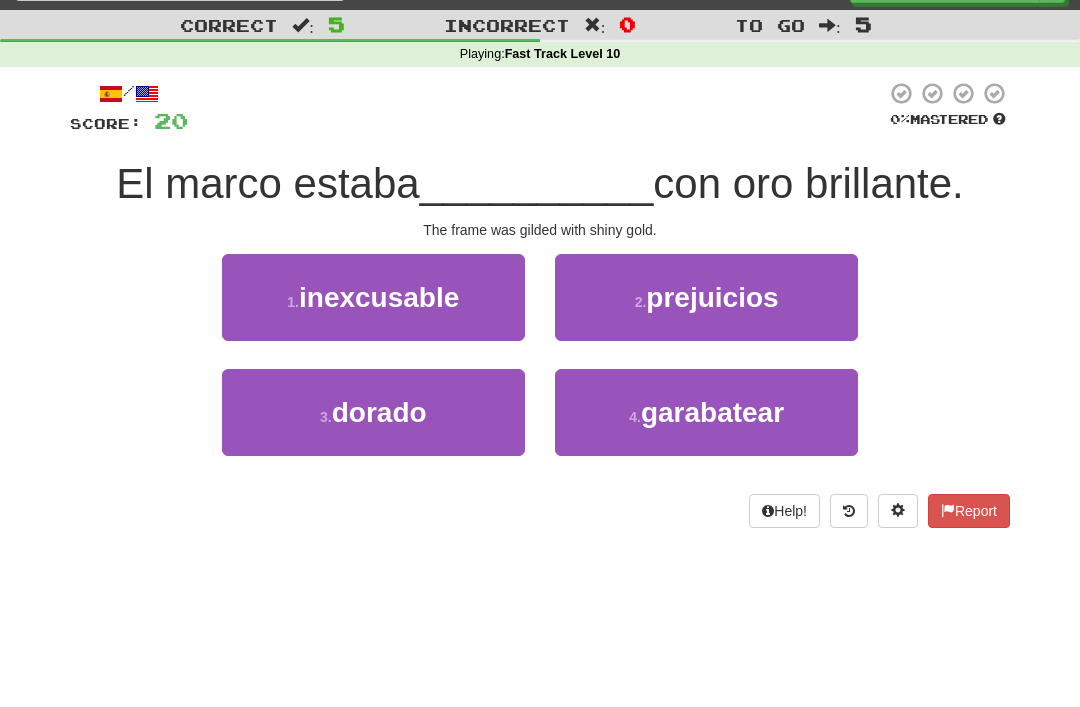 click on "dorado" at bounding box center (379, 412) 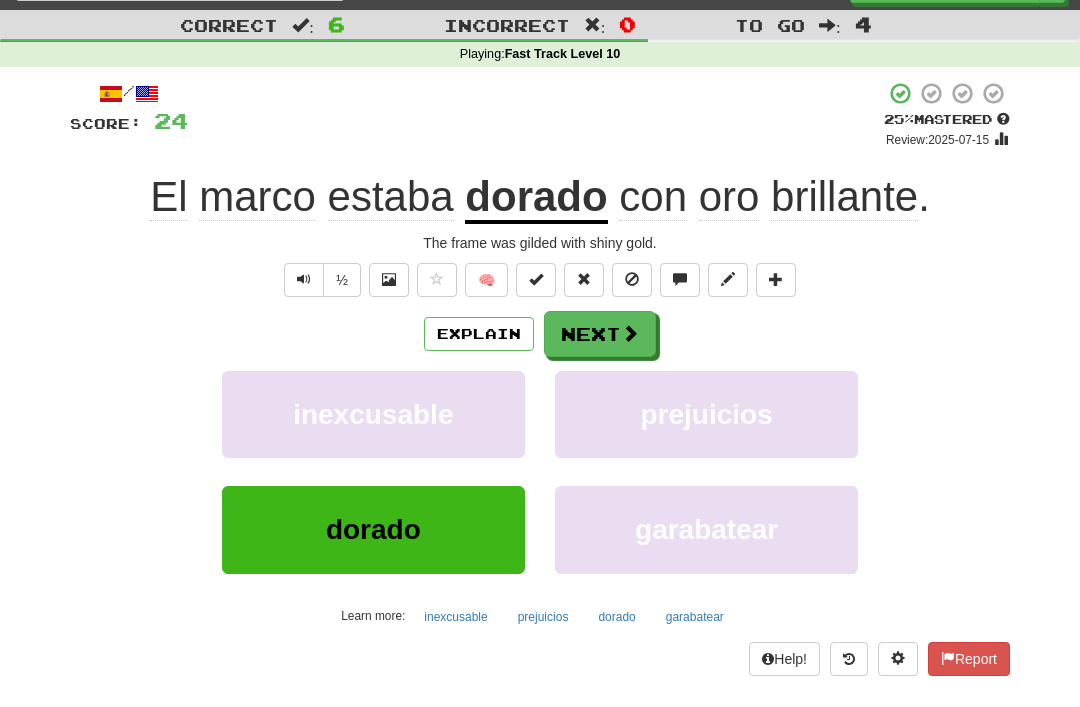click at bounding box center (632, 280) 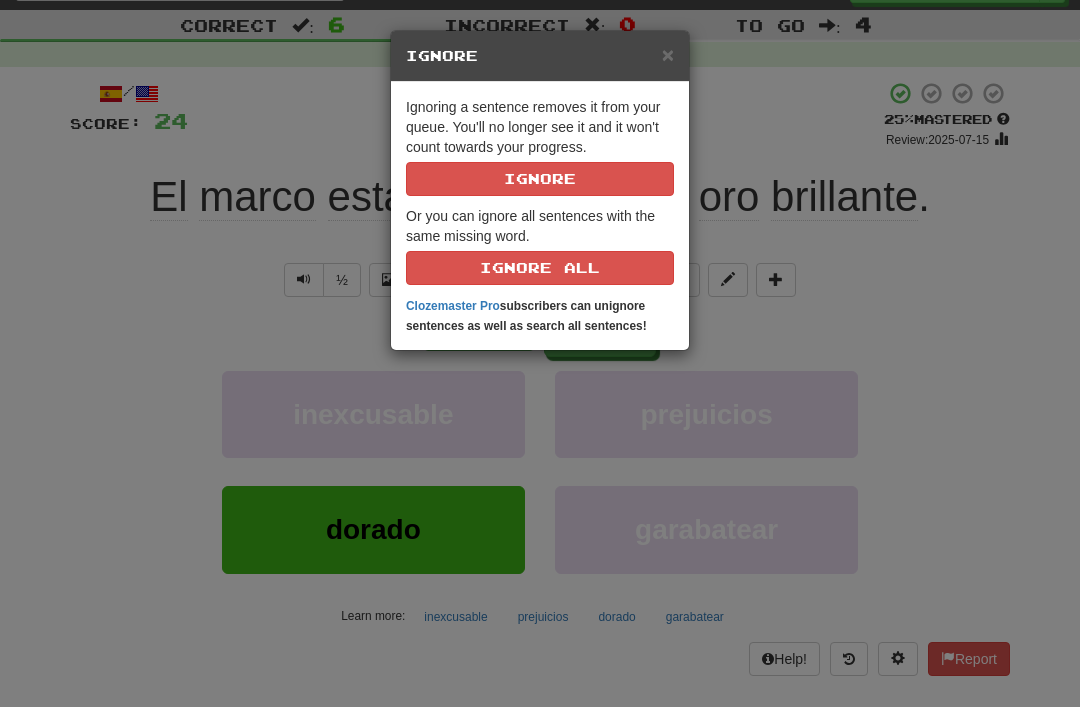 click on "Ignore" at bounding box center [540, 179] 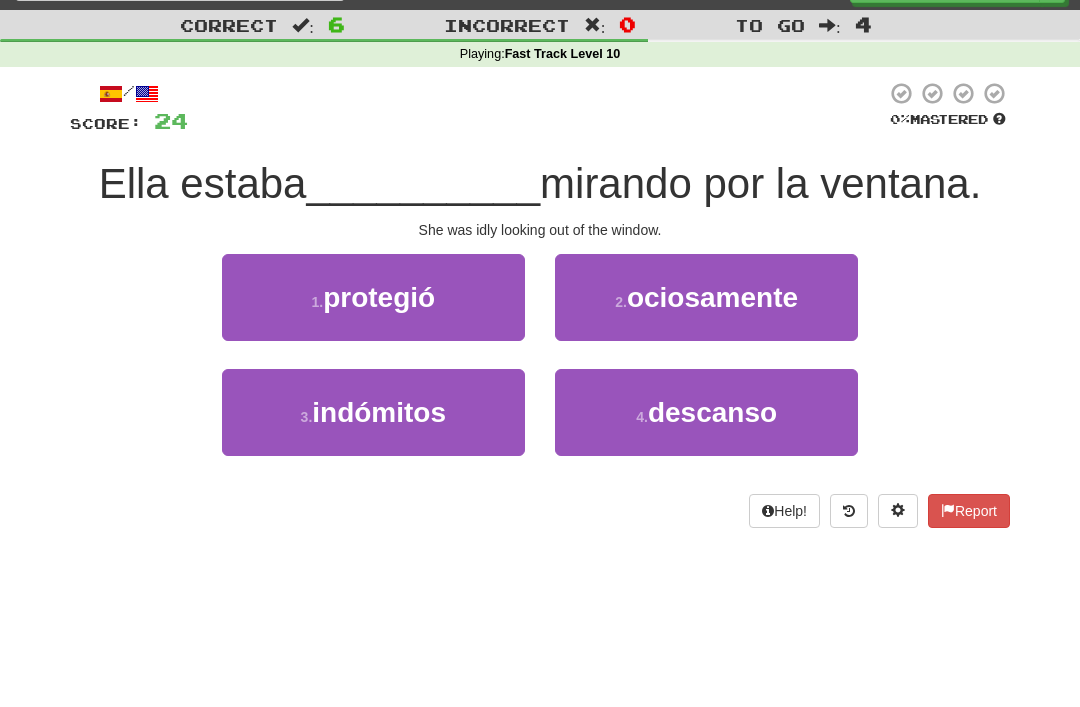 click on "ociosamente" at bounding box center [712, 297] 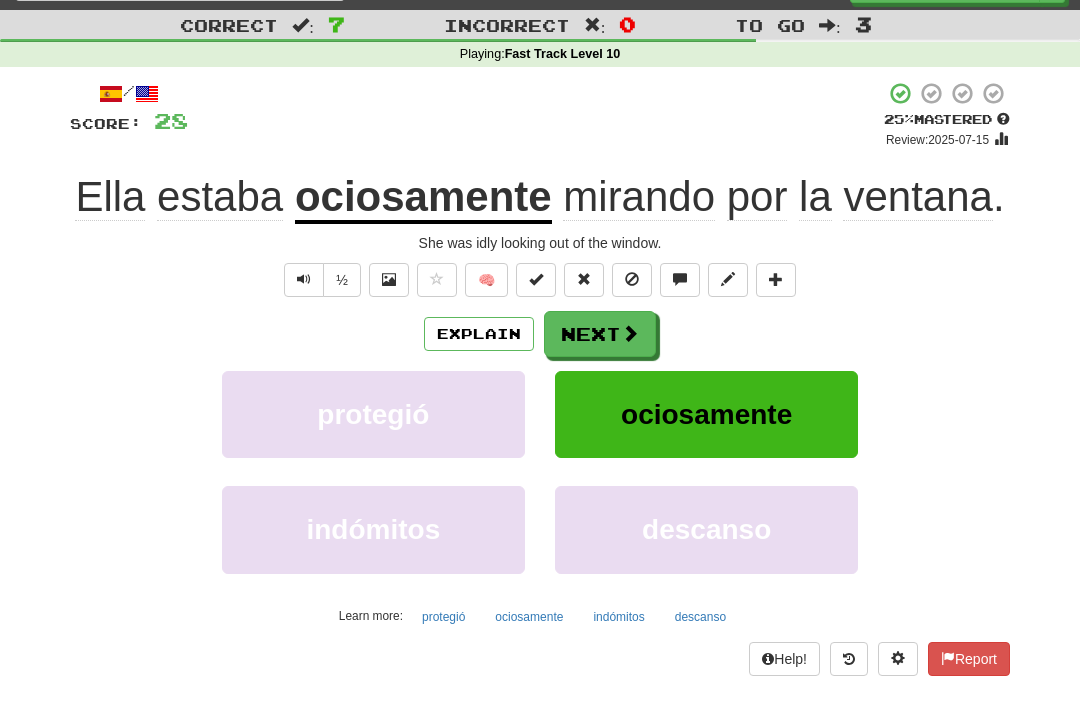 click at bounding box center (632, 279) 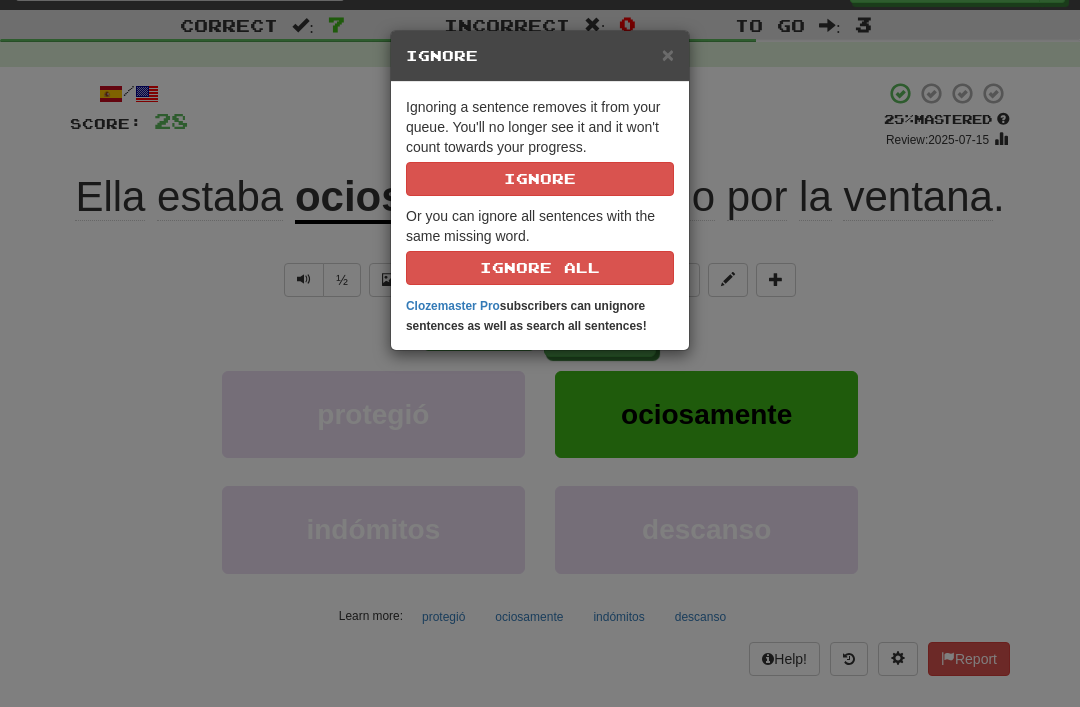 click on "Ignore" at bounding box center [540, 179] 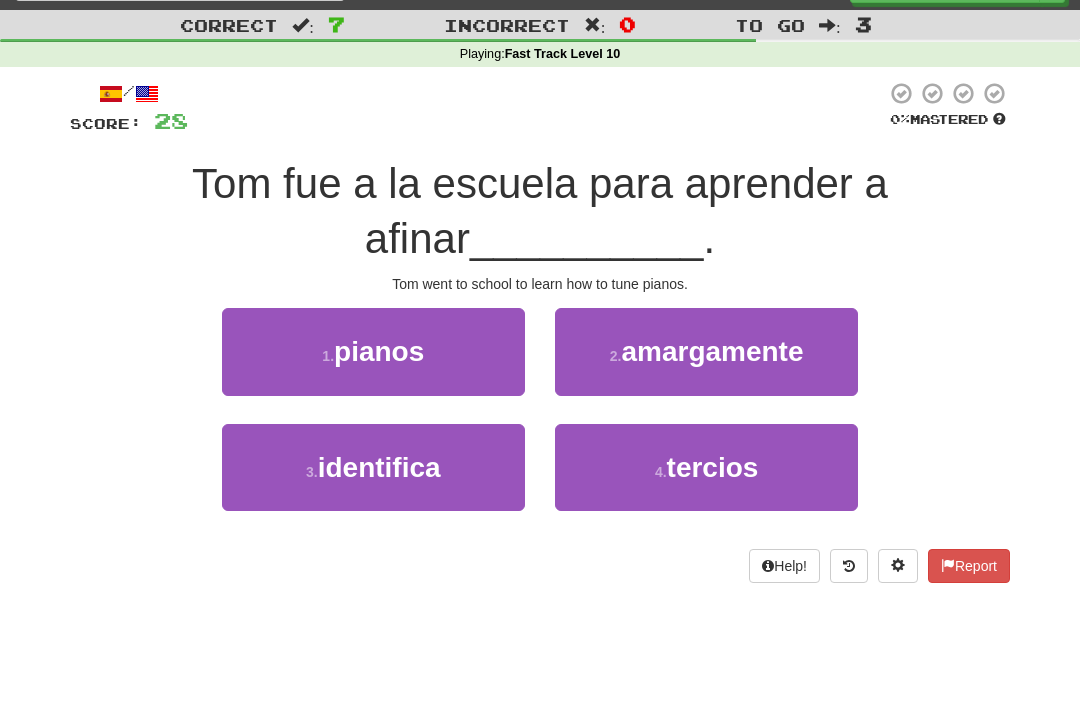 click on "pianos" at bounding box center [379, 351] 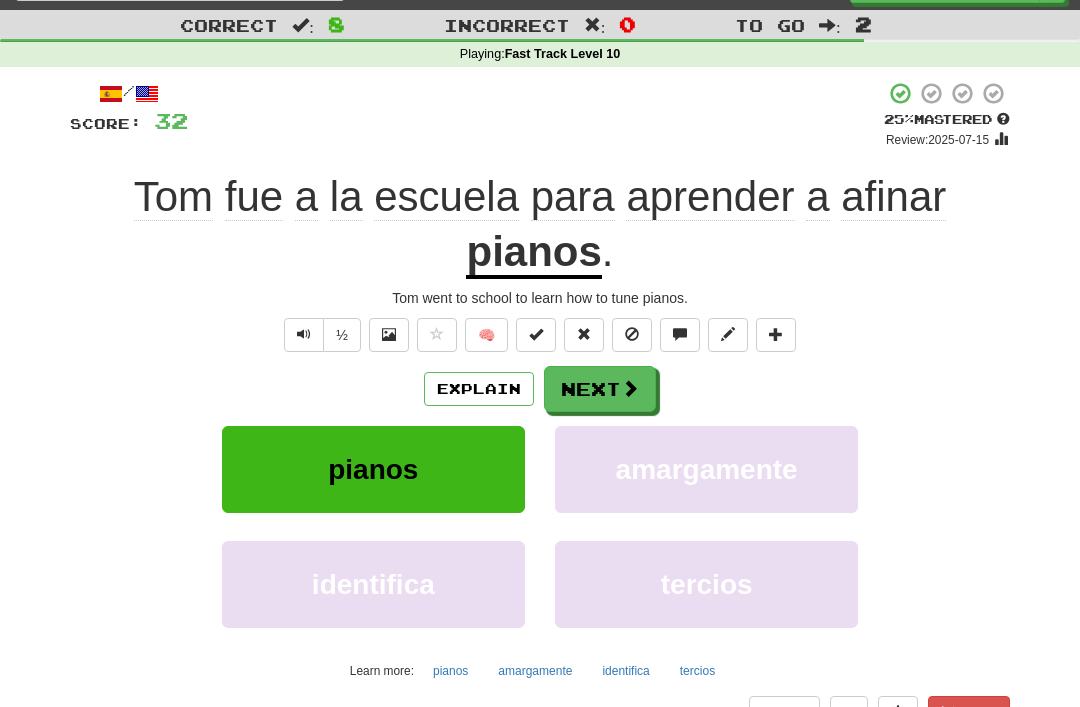 click at bounding box center [632, 334] 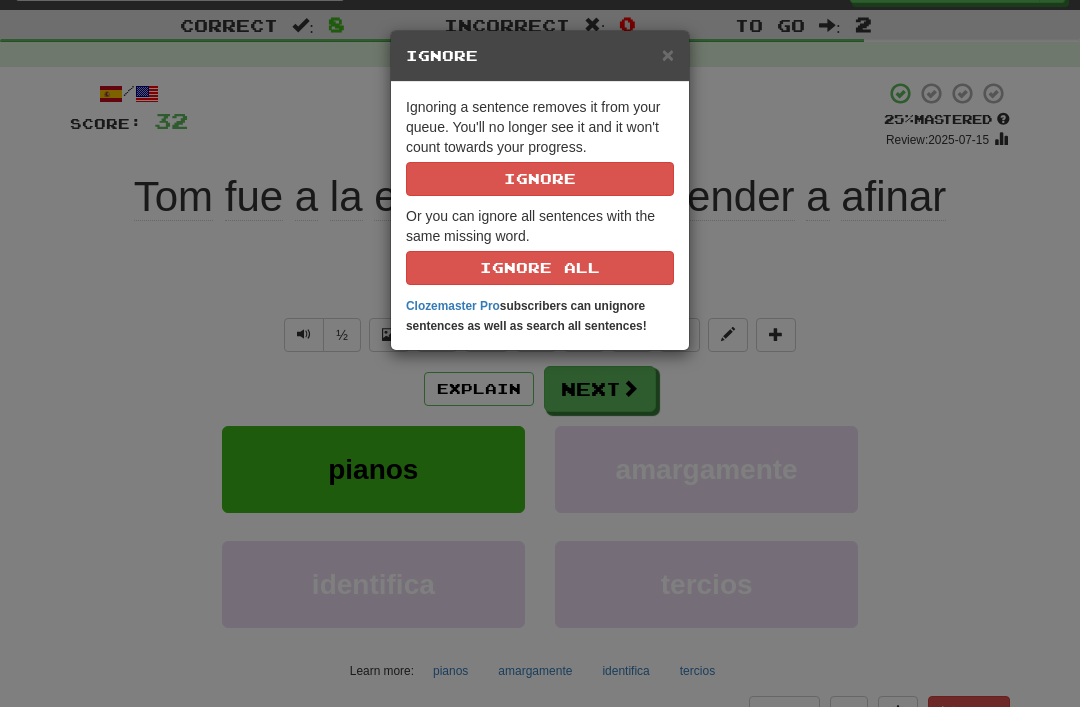 click on "Ignore" at bounding box center [540, 179] 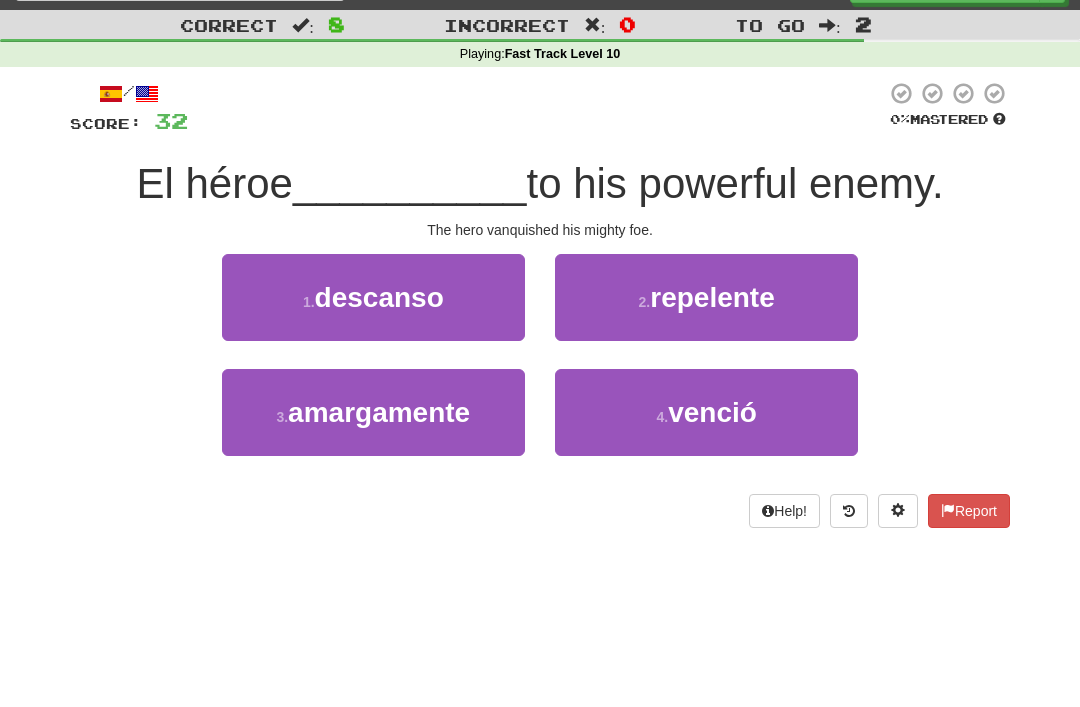 click on "4 .  venció" at bounding box center (706, 412) 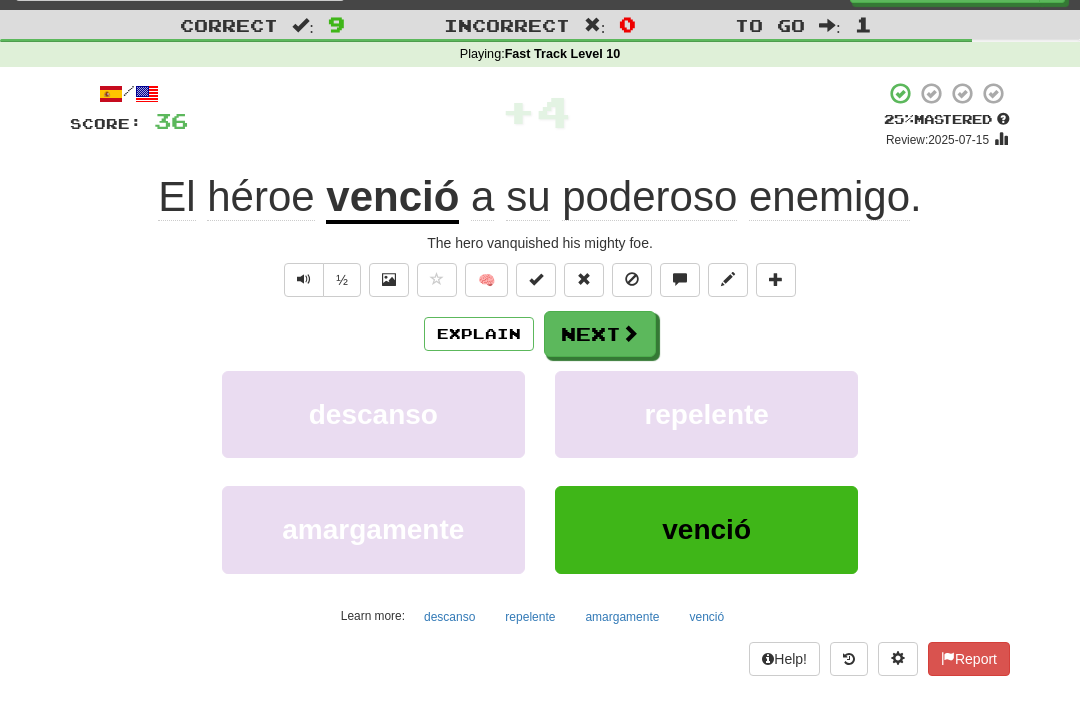 click at bounding box center (632, 280) 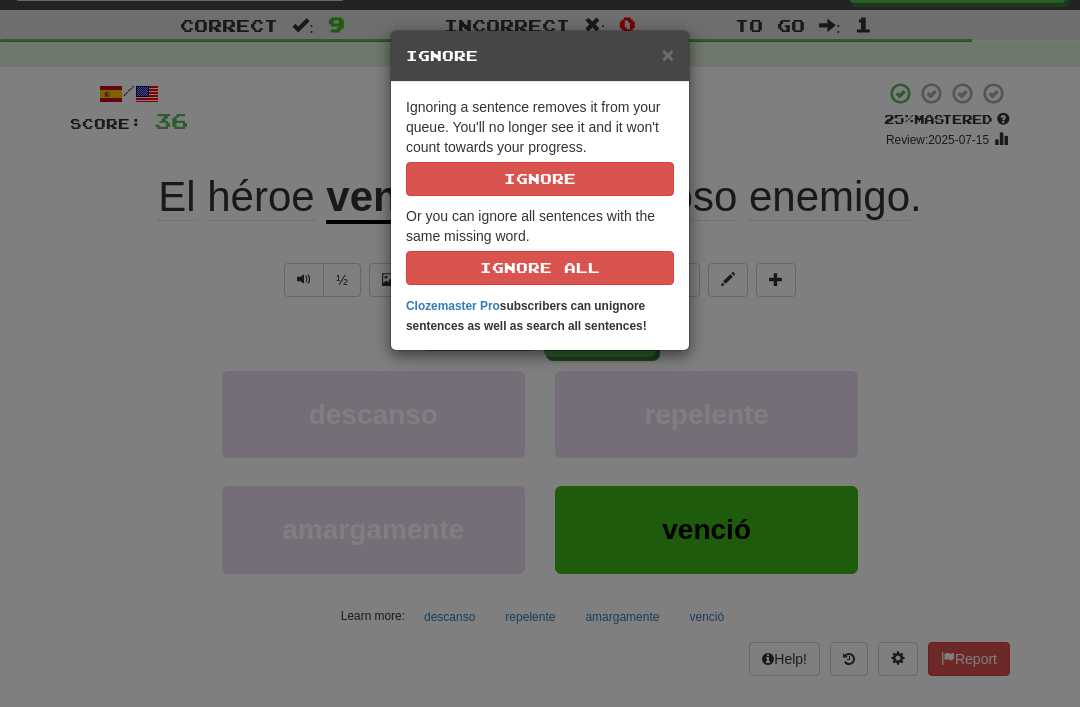 click on "Ignore" at bounding box center (540, 179) 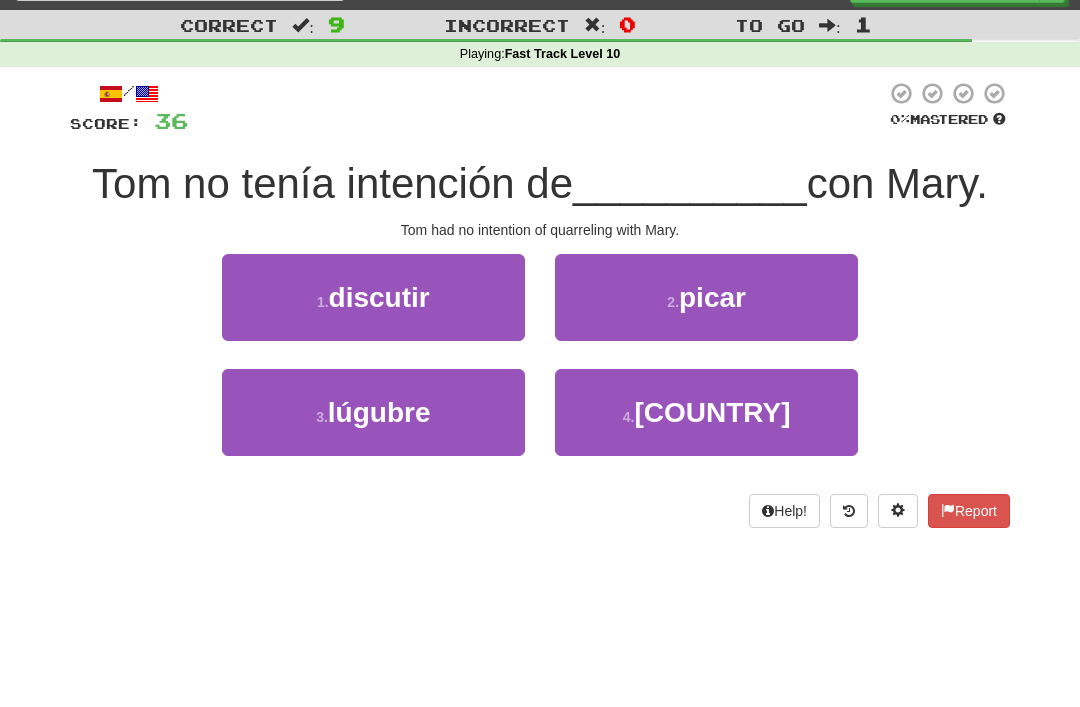 click on "1 .  discutir" at bounding box center (373, 297) 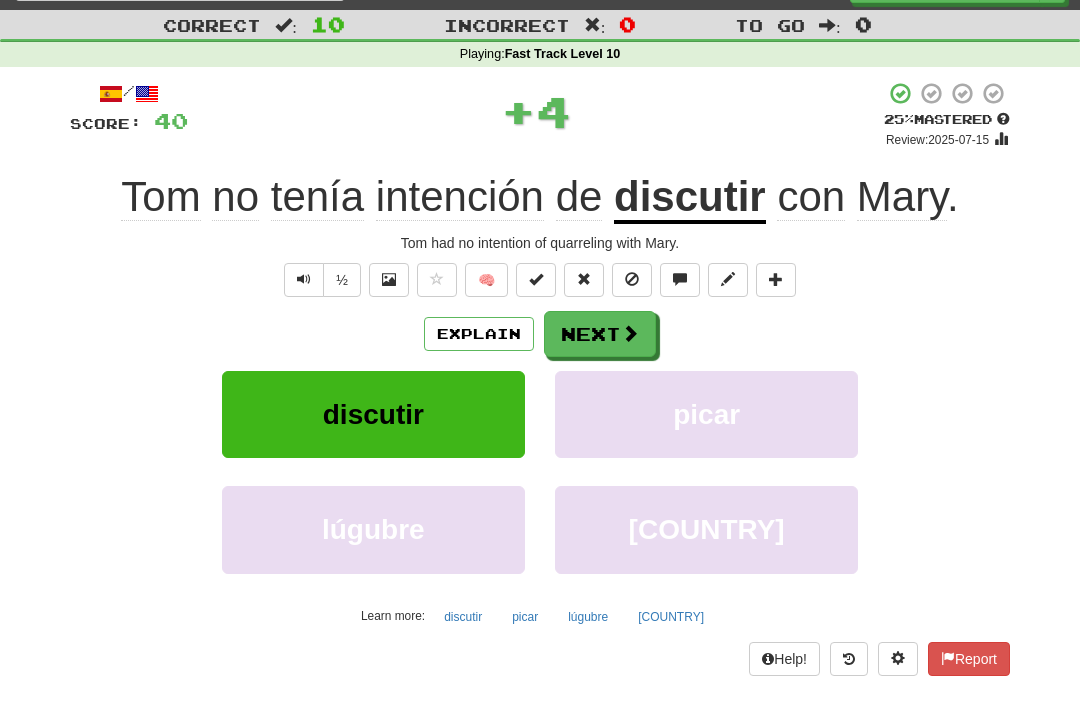 click at bounding box center [632, 280] 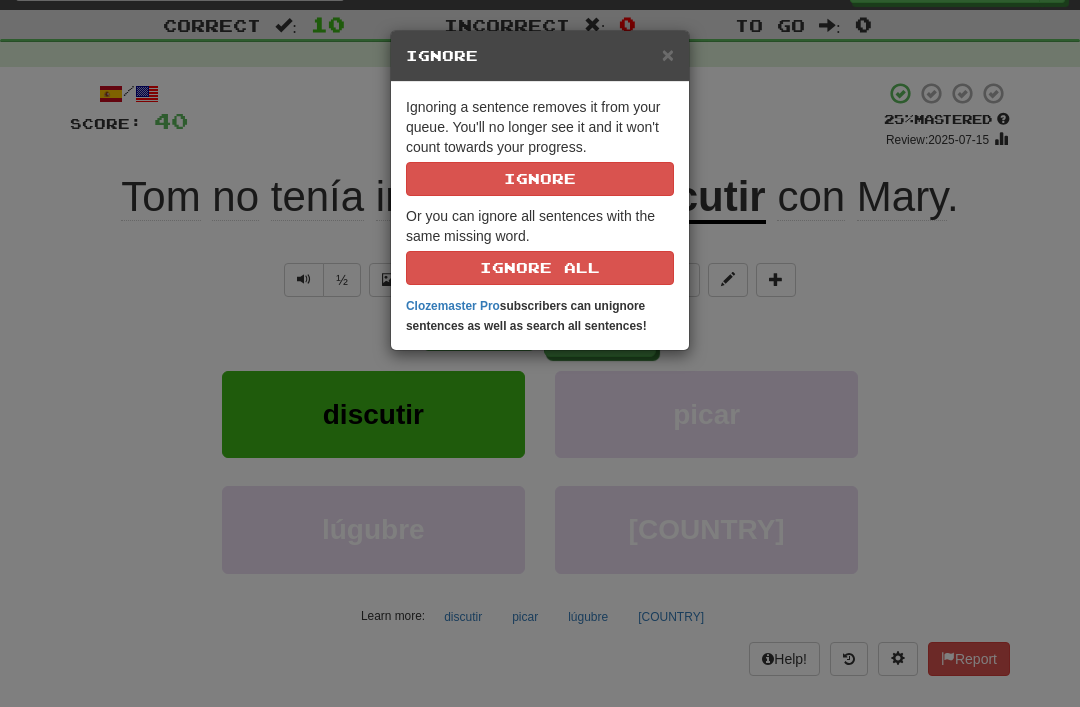 click on "Ignore" at bounding box center (540, 179) 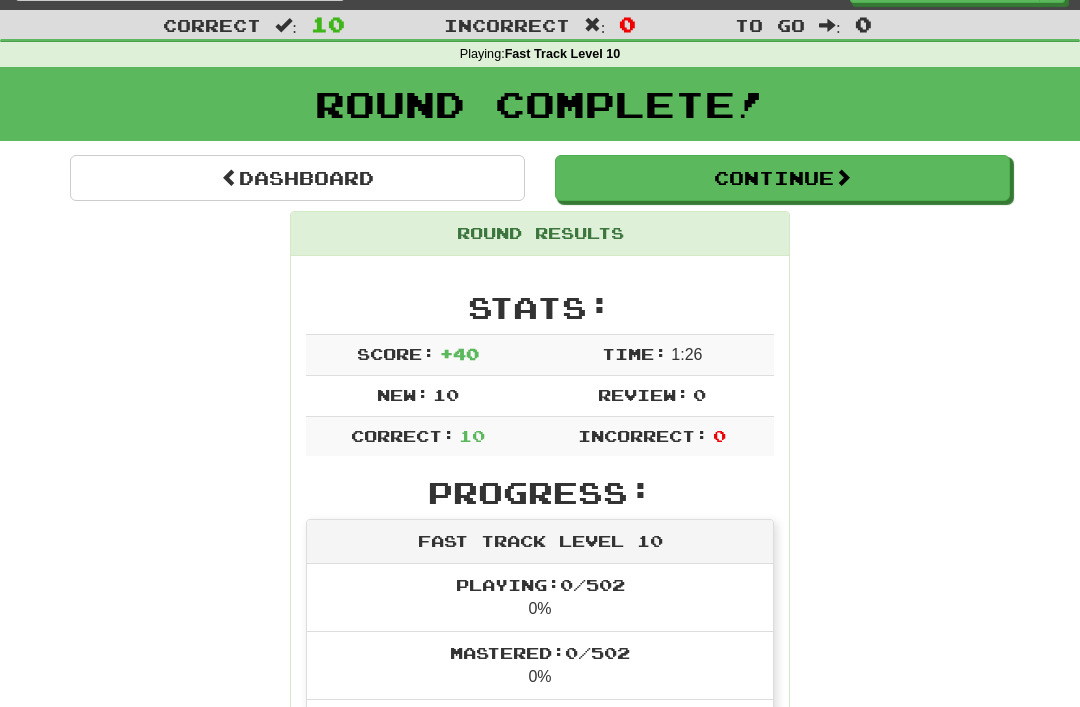 click on "Continue" at bounding box center (782, 178) 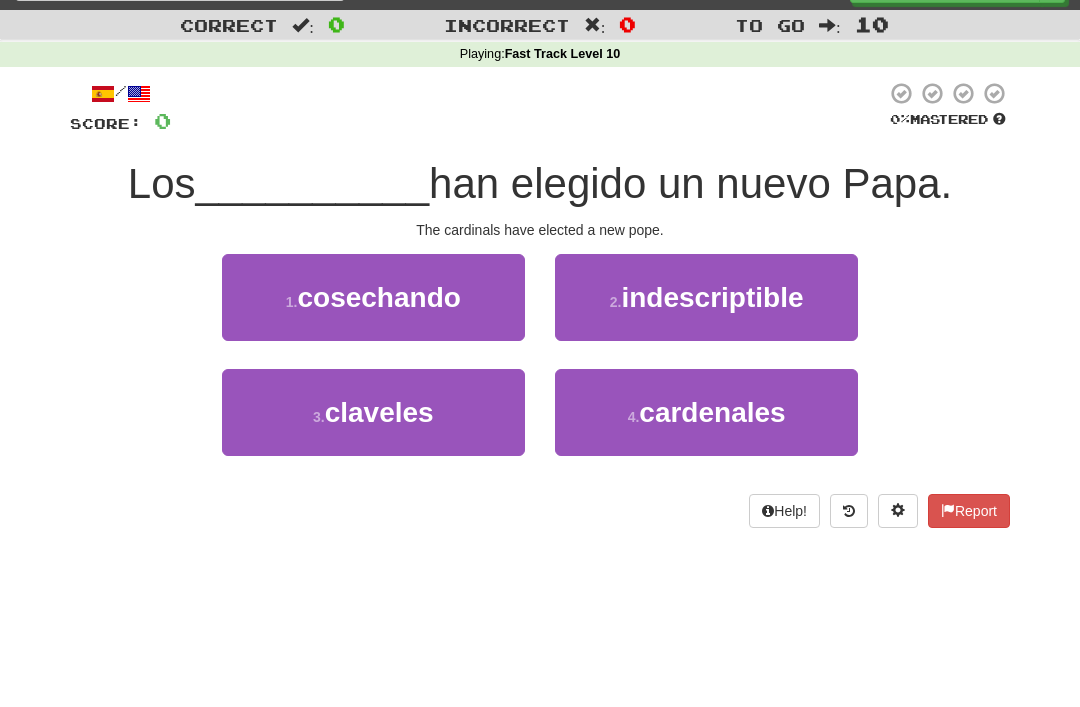 click on "cardenales" at bounding box center (712, 412) 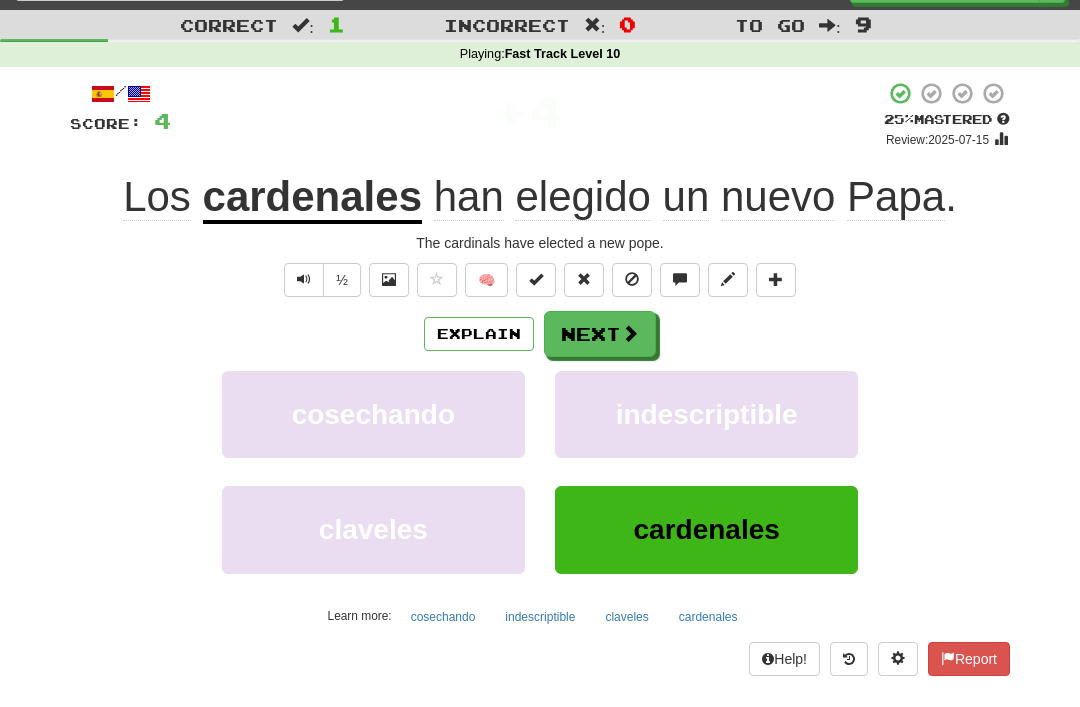 click at bounding box center (632, 279) 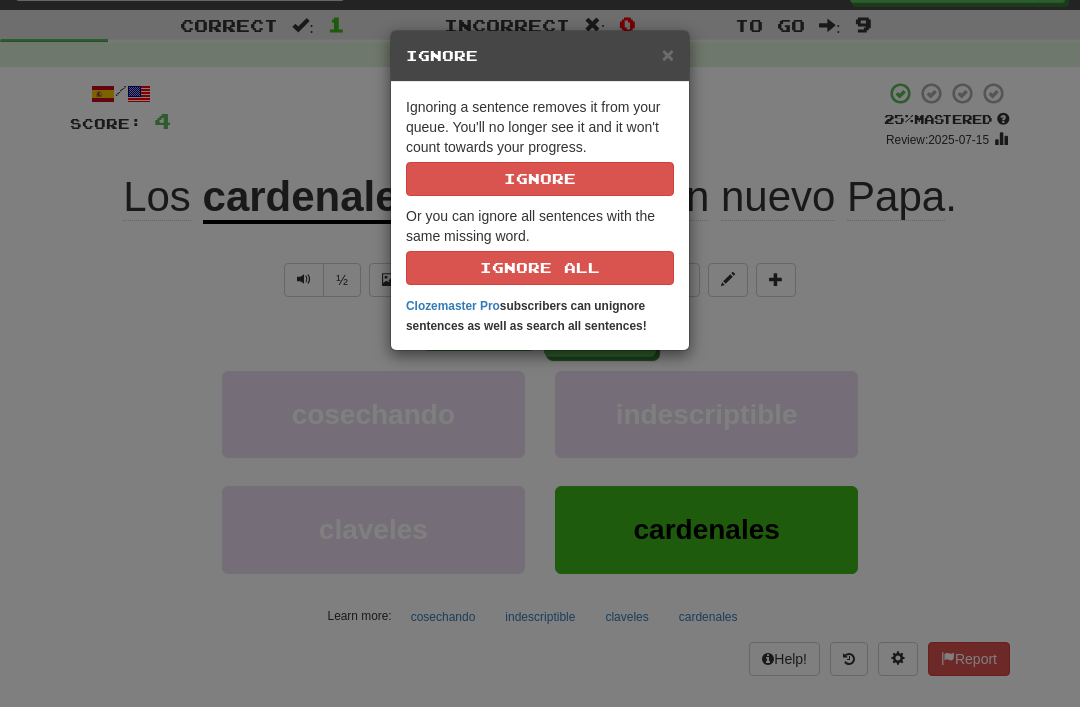 click on "Ignore" at bounding box center (540, 179) 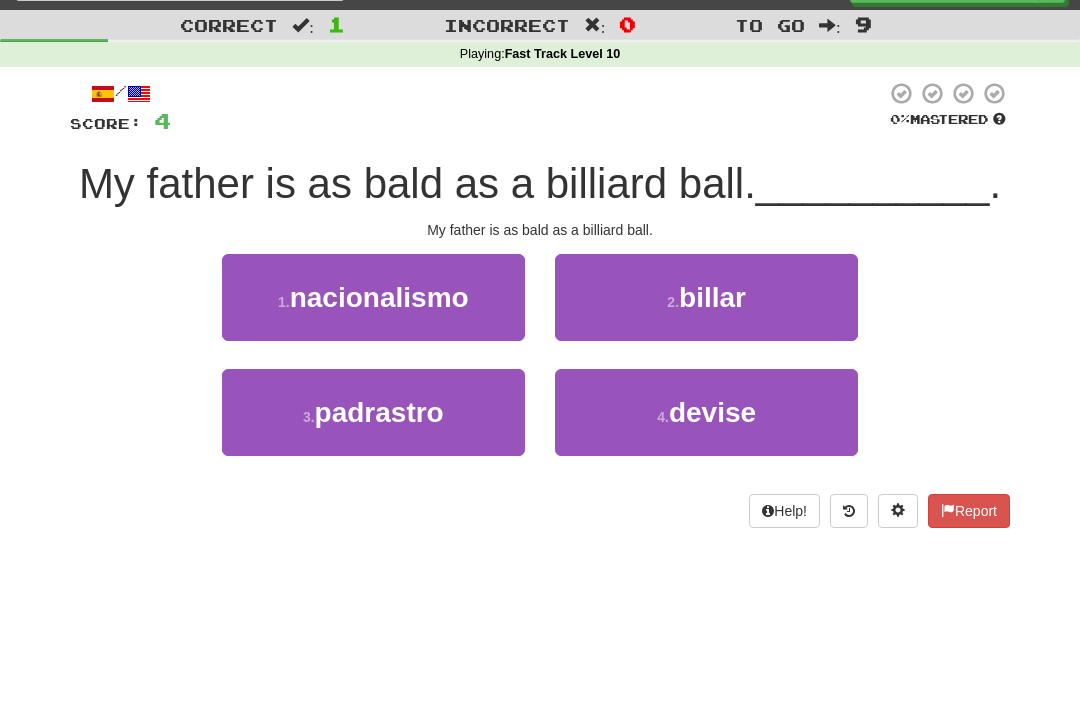 click on "2 .  billar" at bounding box center [706, 297] 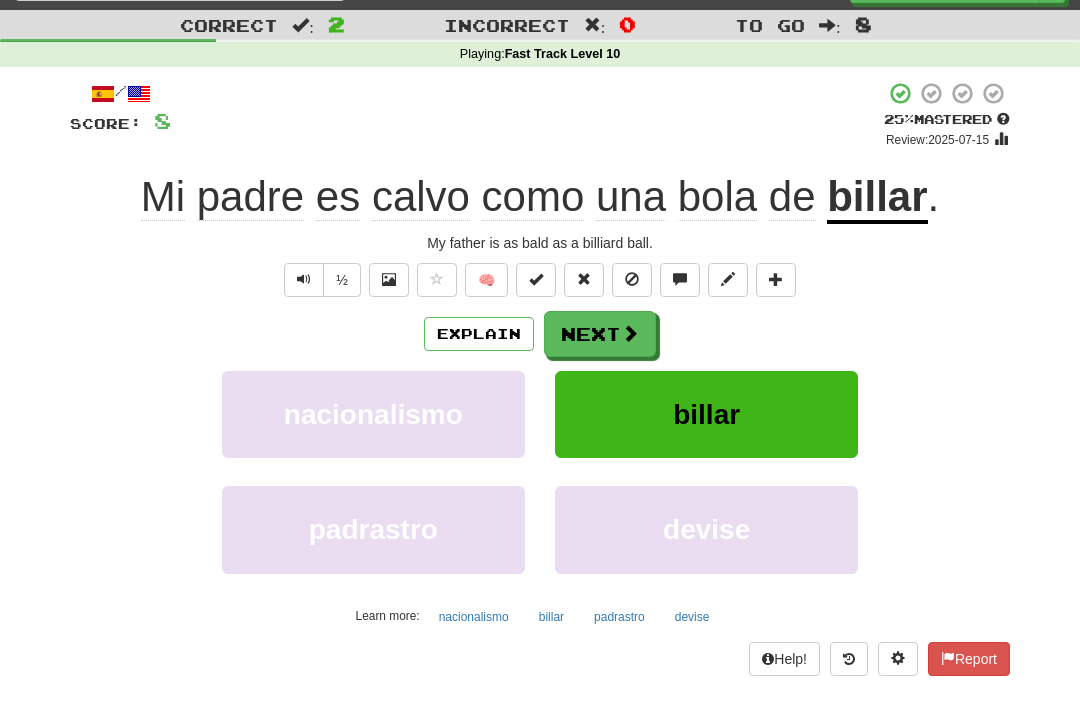 click at bounding box center (632, 280) 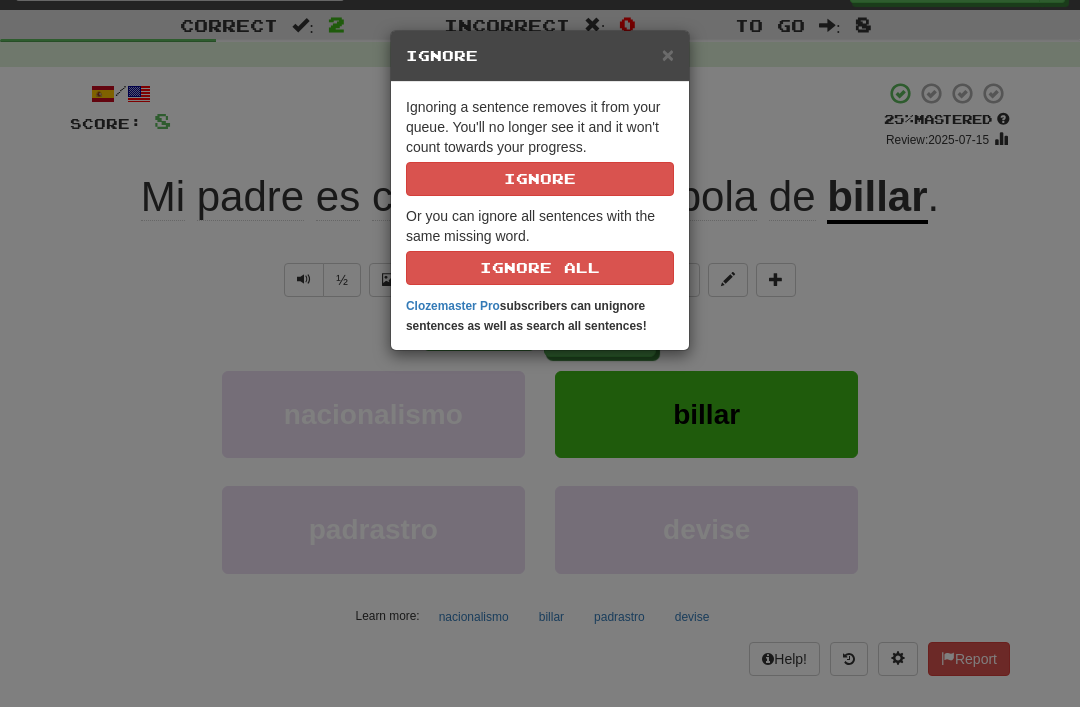 click on "Ignore" at bounding box center [540, 179] 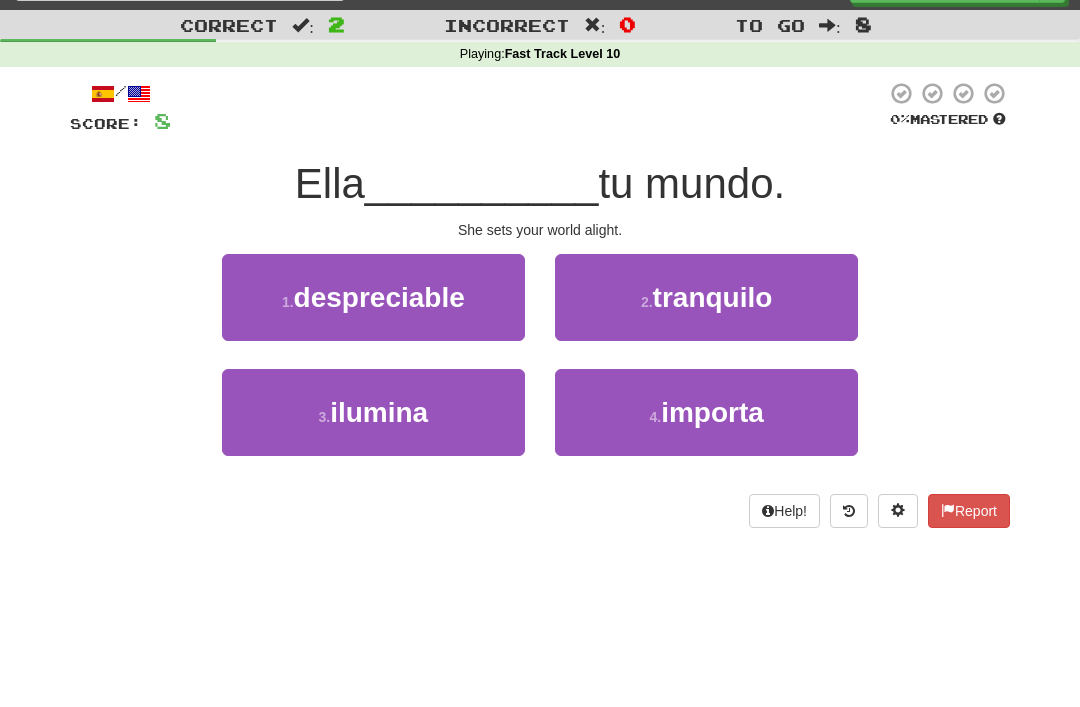 scroll, scrollTop: 0, scrollLeft: 0, axis: both 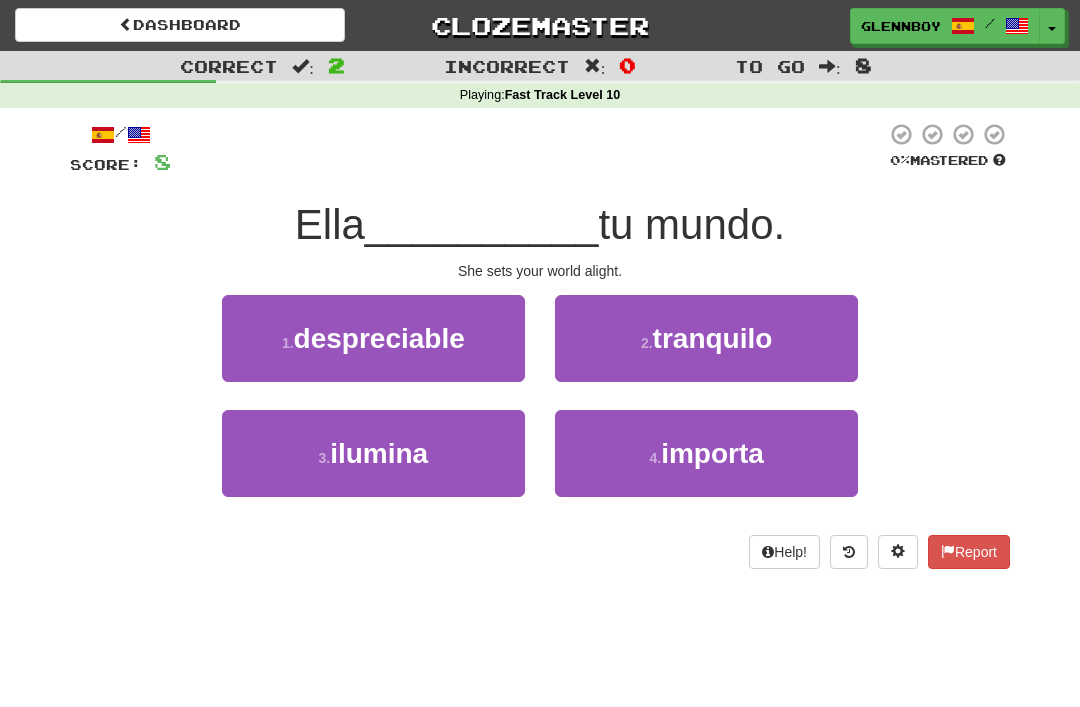 click on "Dashboard" at bounding box center [180, 25] 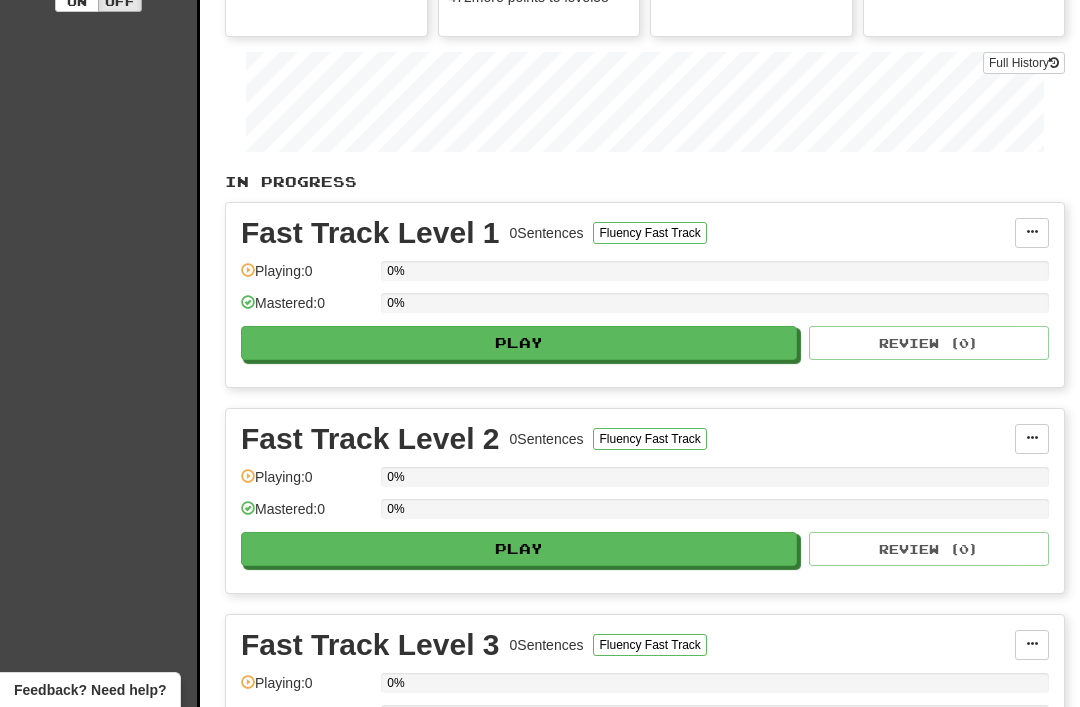 scroll, scrollTop: 0, scrollLeft: 0, axis: both 